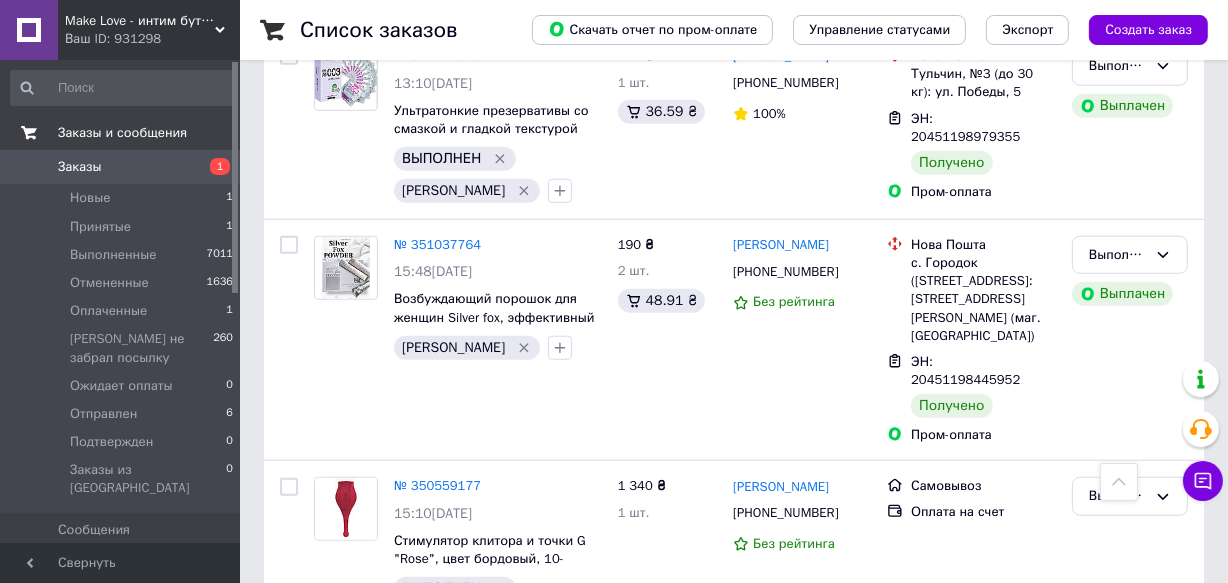 scroll, scrollTop: 1003, scrollLeft: 0, axis: vertical 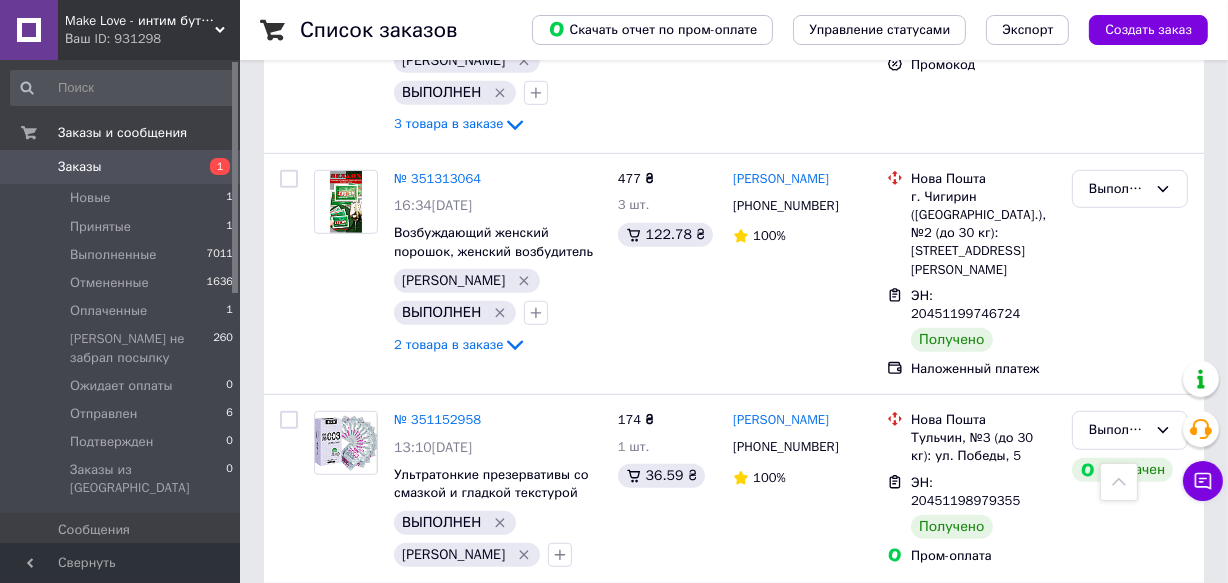 click on "Заказы" at bounding box center [80, 167] 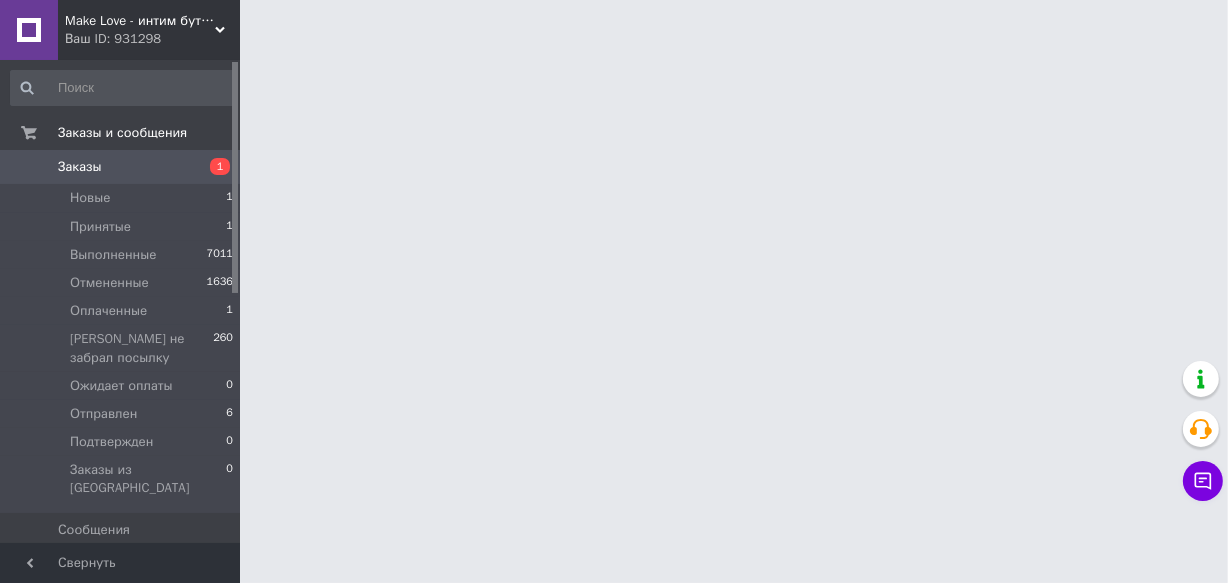 scroll, scrollTop: 0, scrollLeft: 0, axis: both 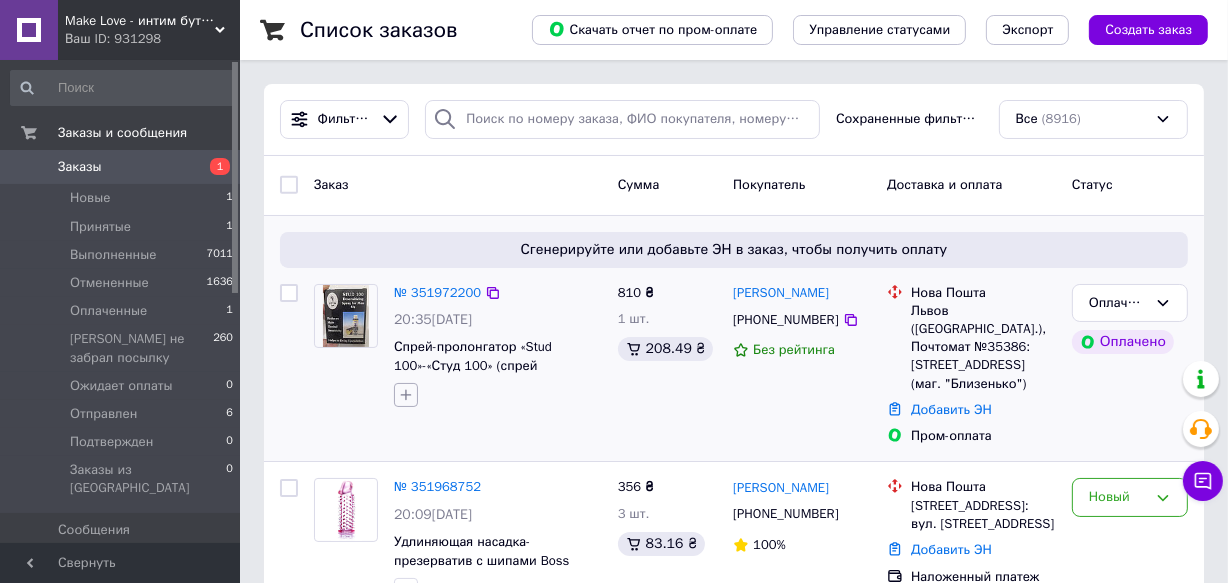 click 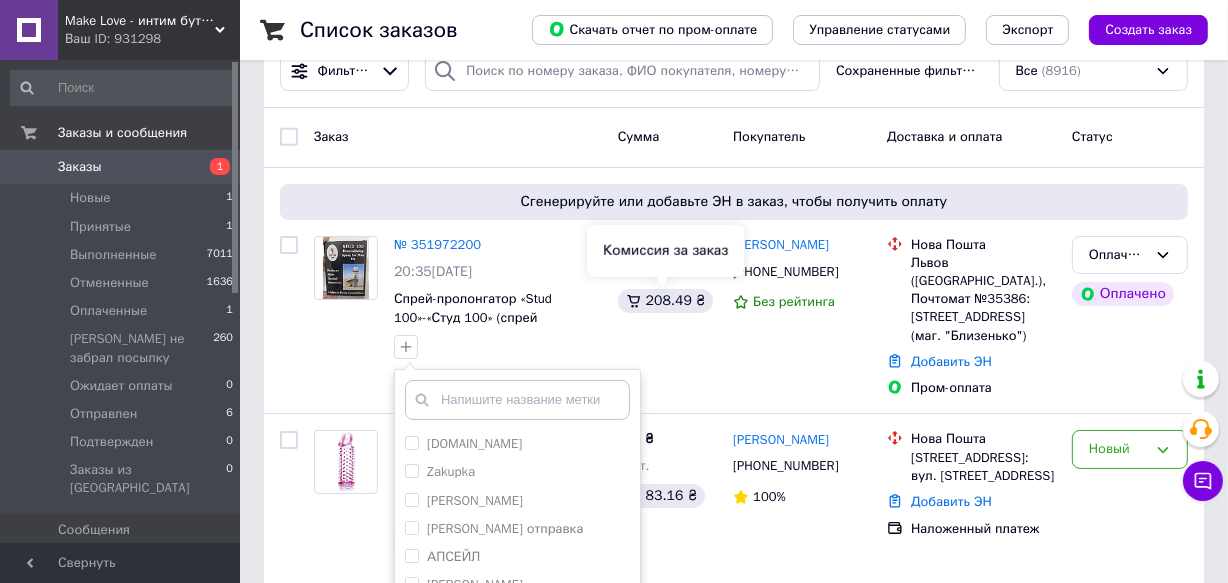 scroll, scrollTop: 181, scrollLeft: 0, axis: vertical 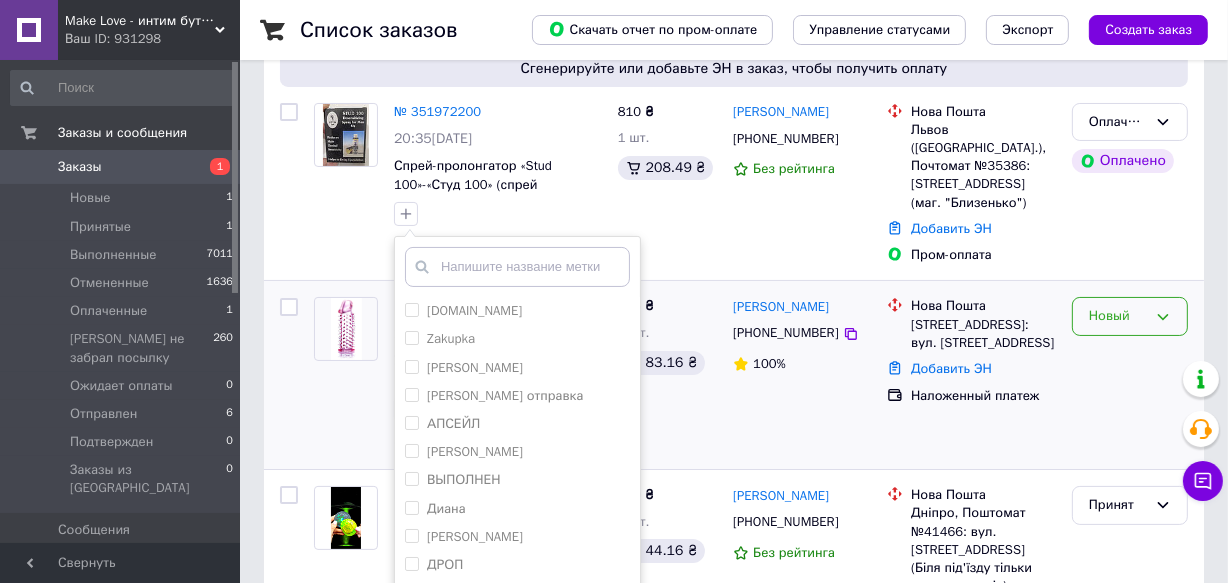 click on "Новый" at bounding box center (1118, 316) 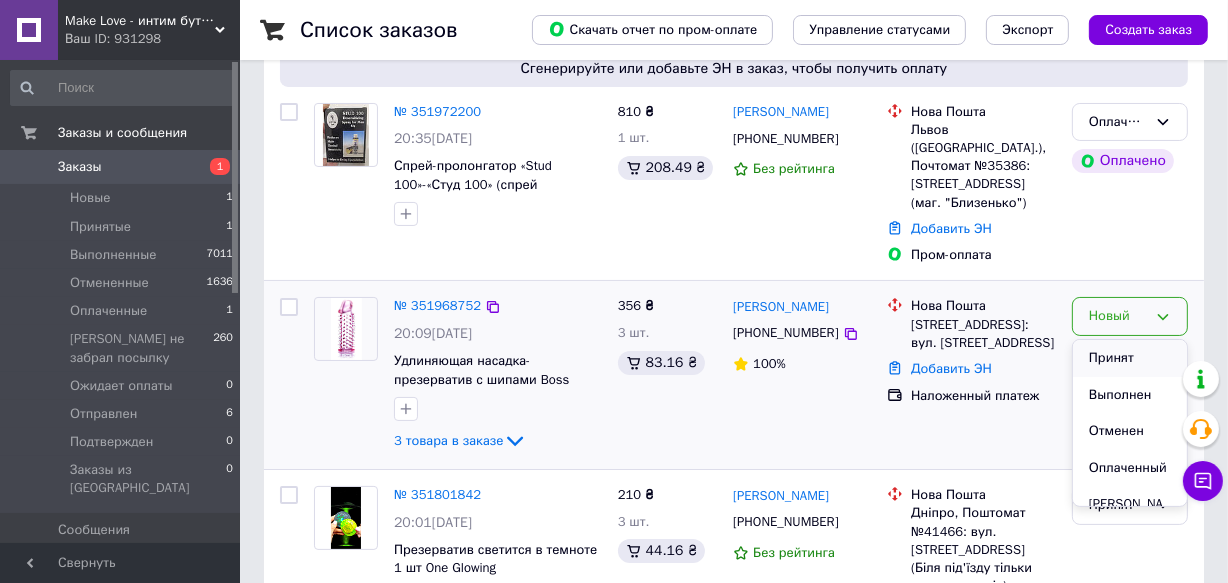 click on "Принят" at bounding box center [1130, 358] 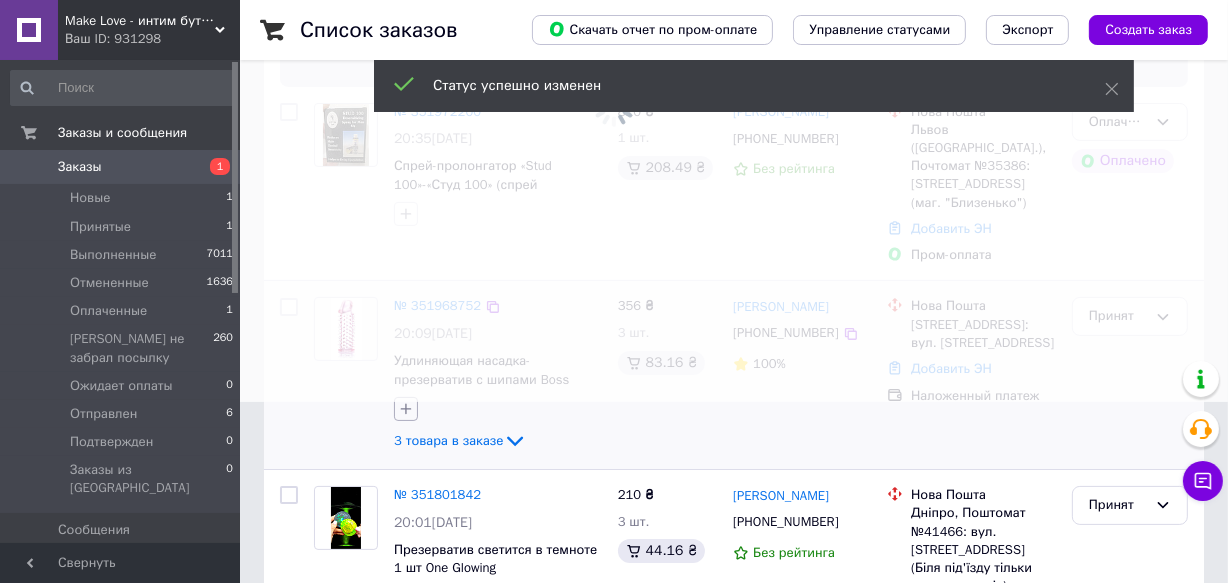 click at bounding box center [614, 110] 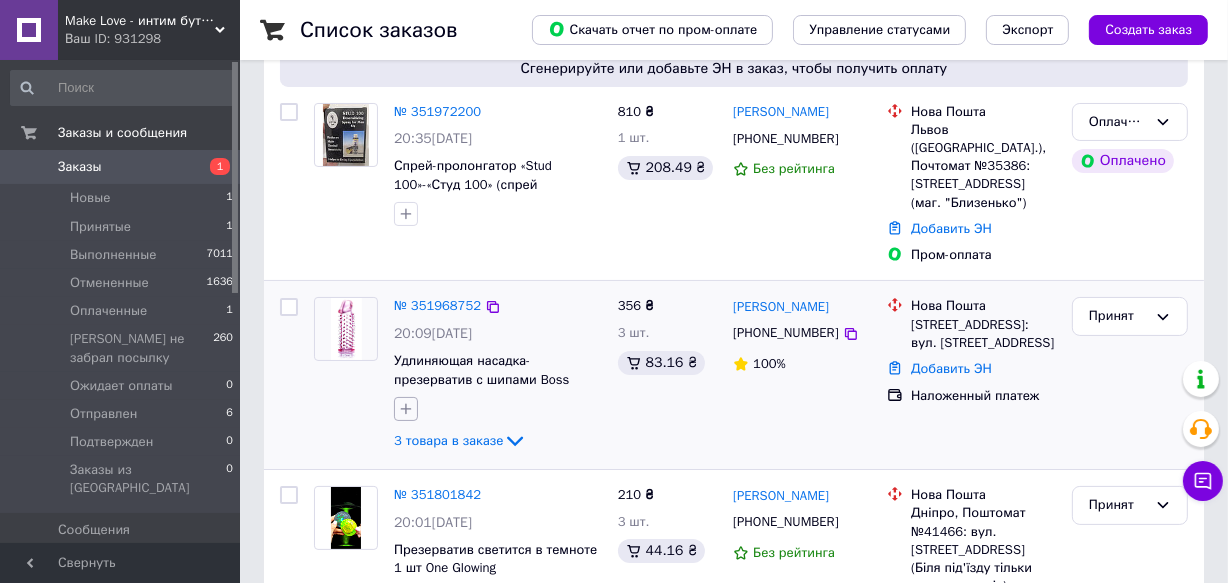 click 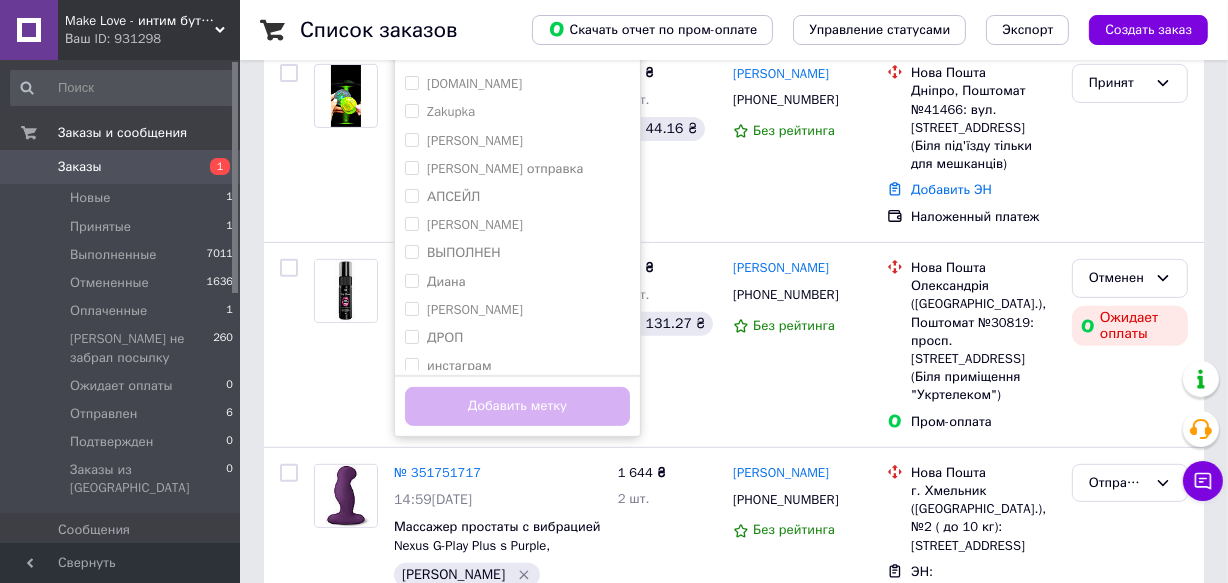 scroll, scrollTop: 636, scrollLeft: 0, axis: vertical 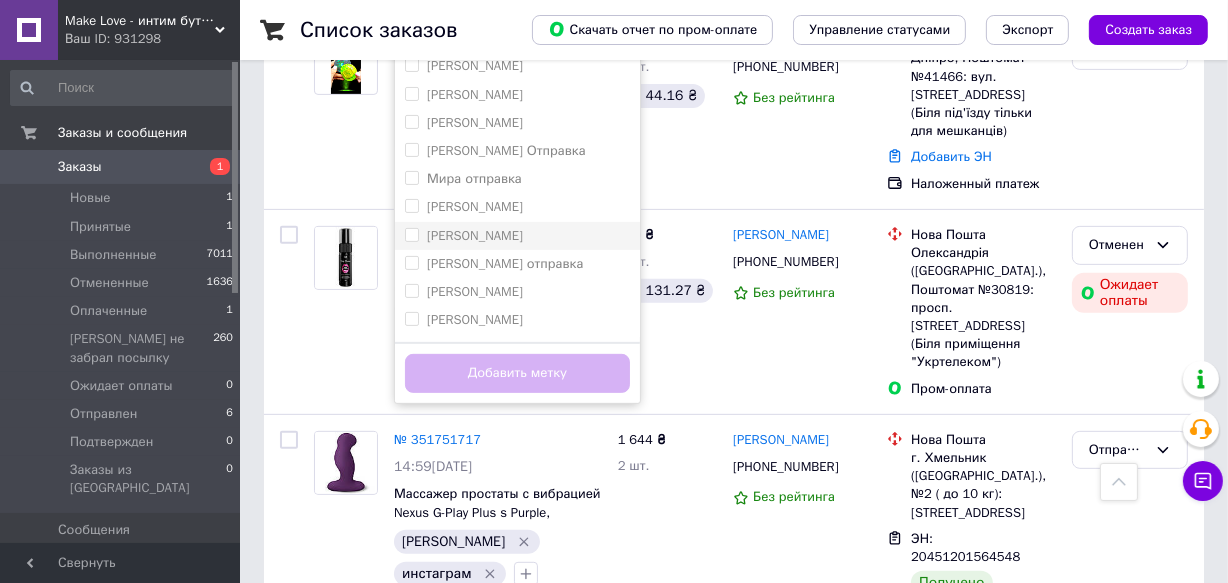 click on "[PERSON_NAME]" at bounding box center [411, 234] 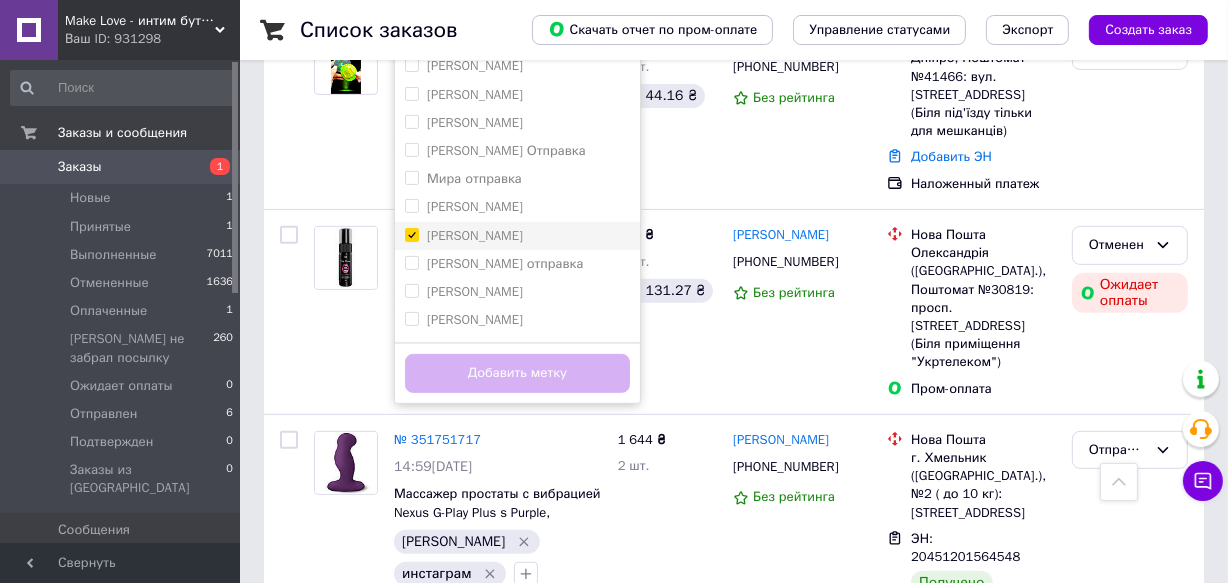 checkbox on "true" 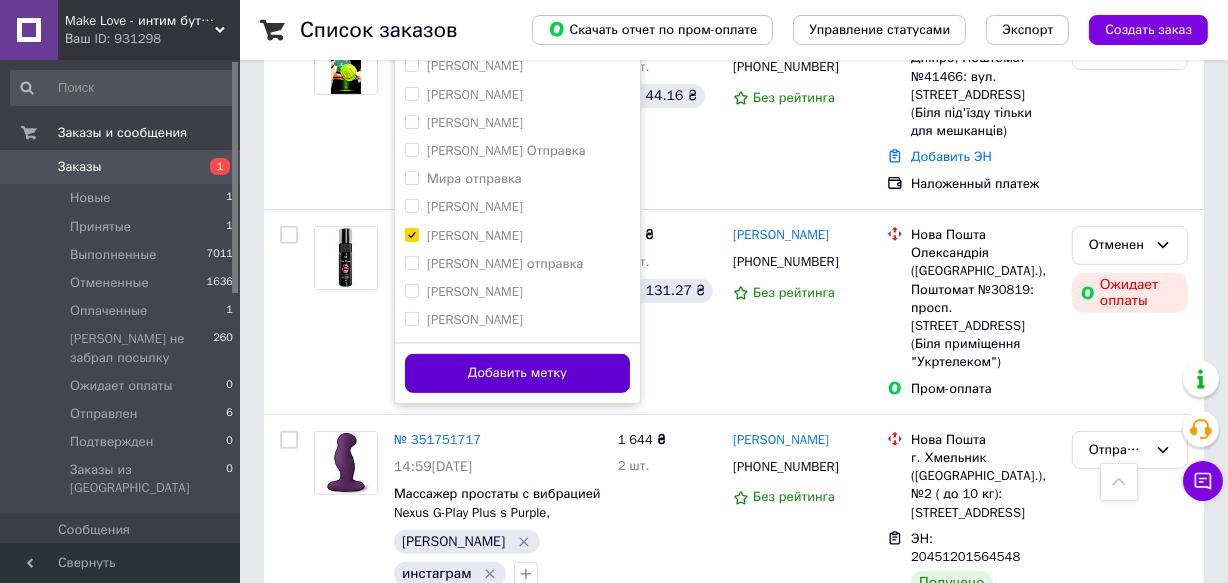 click on "Добавить метку" at bounding box center (517, 373) 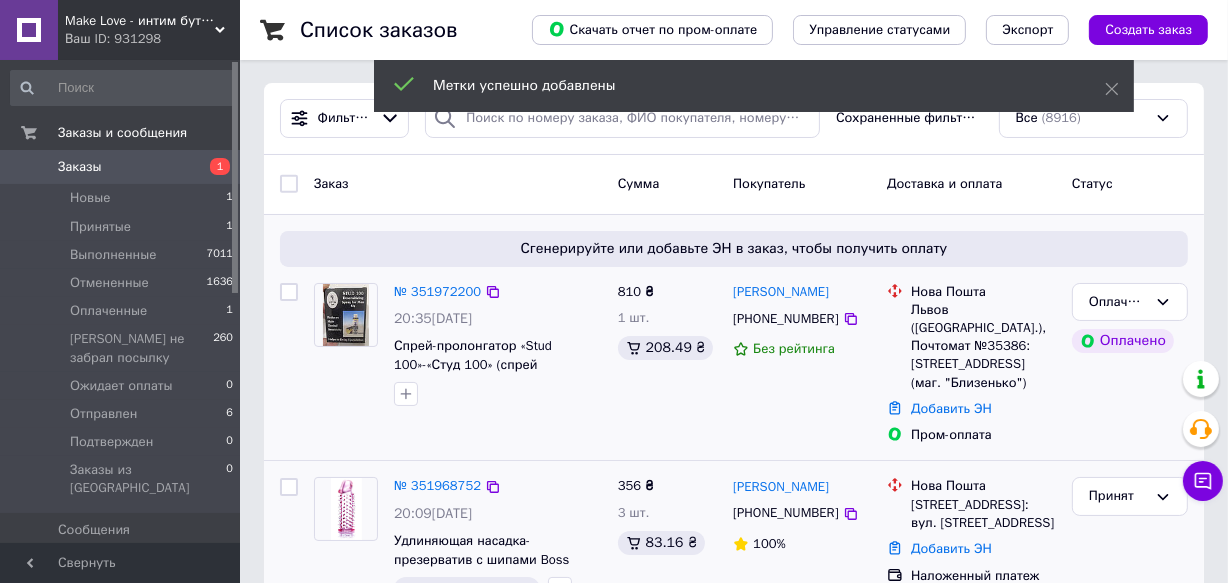 scroll, scrollTop: 0, scrollLeft: 0, axis: both 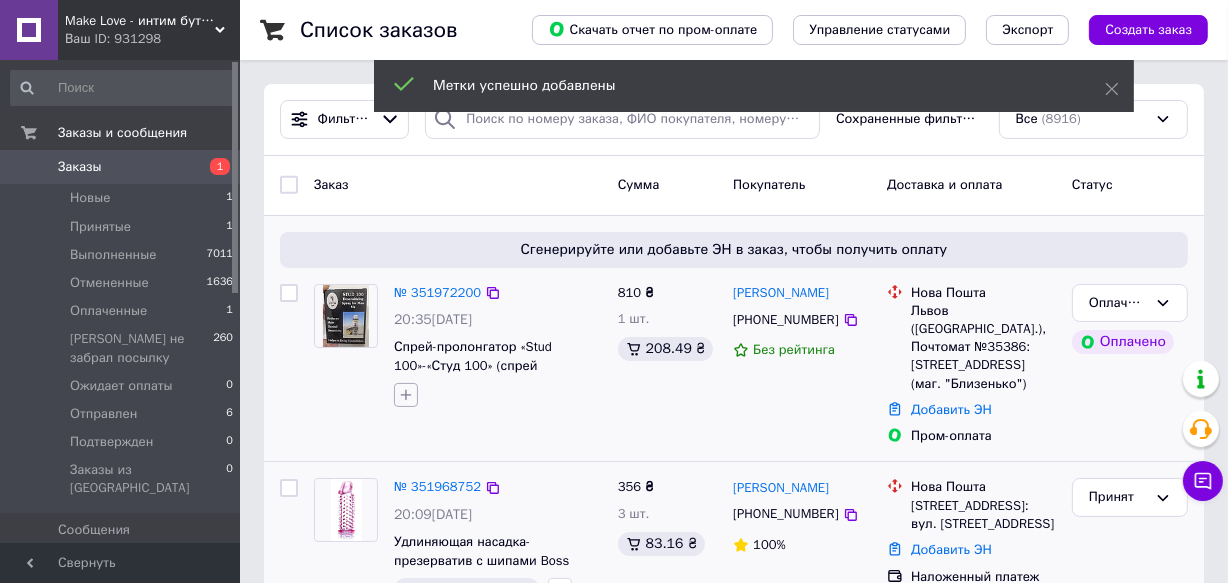 click 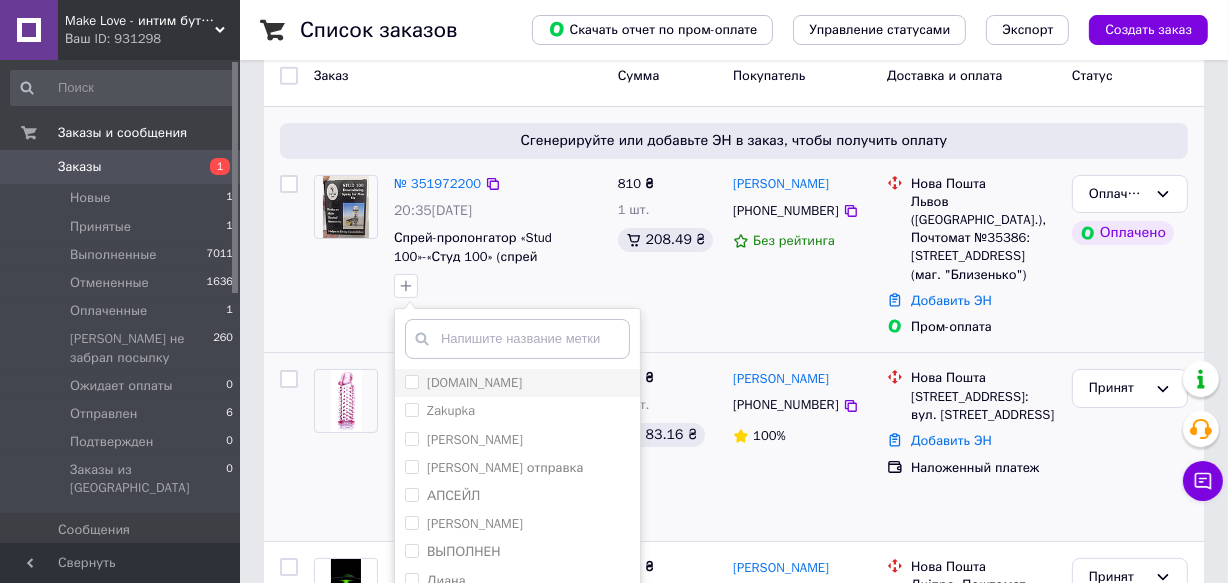 scroll, scrollTop: 363, scrollLeft: 0, axis: vertical 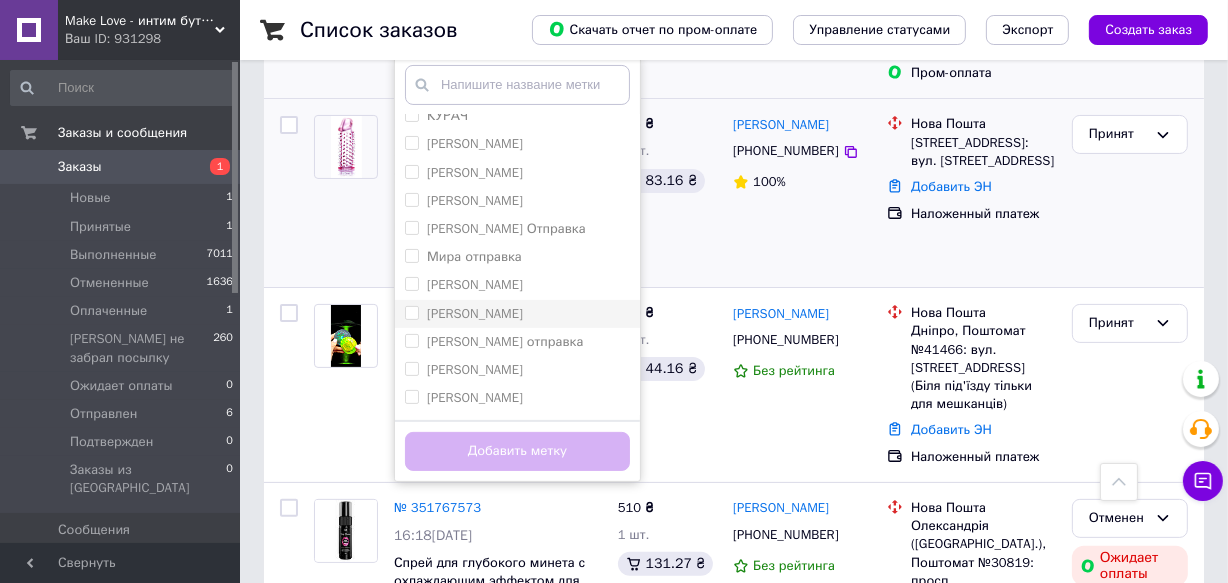 click on "[PERSON_NAME]" at bounding box center (411, 312) 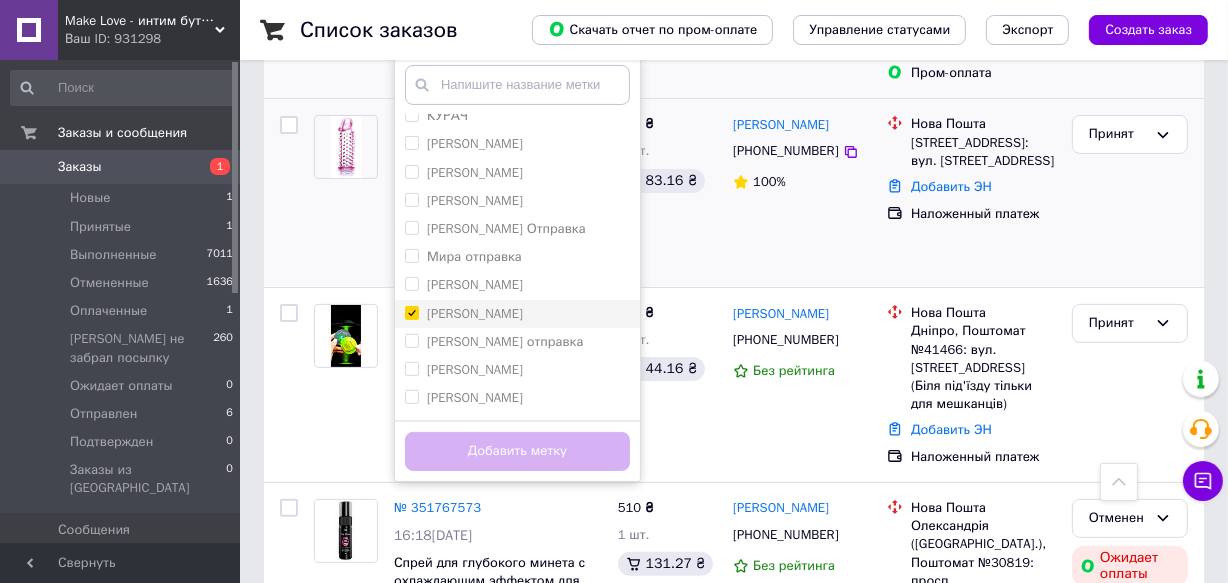 checkbox on "true" 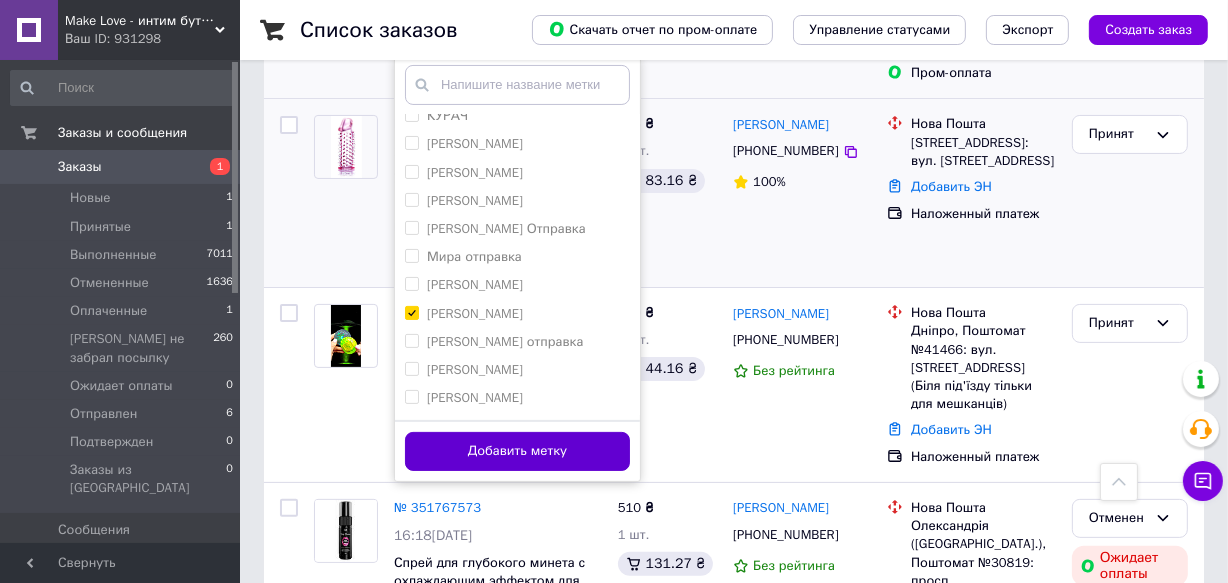 click on "Добавить метку" at bounding box center [517, 451] 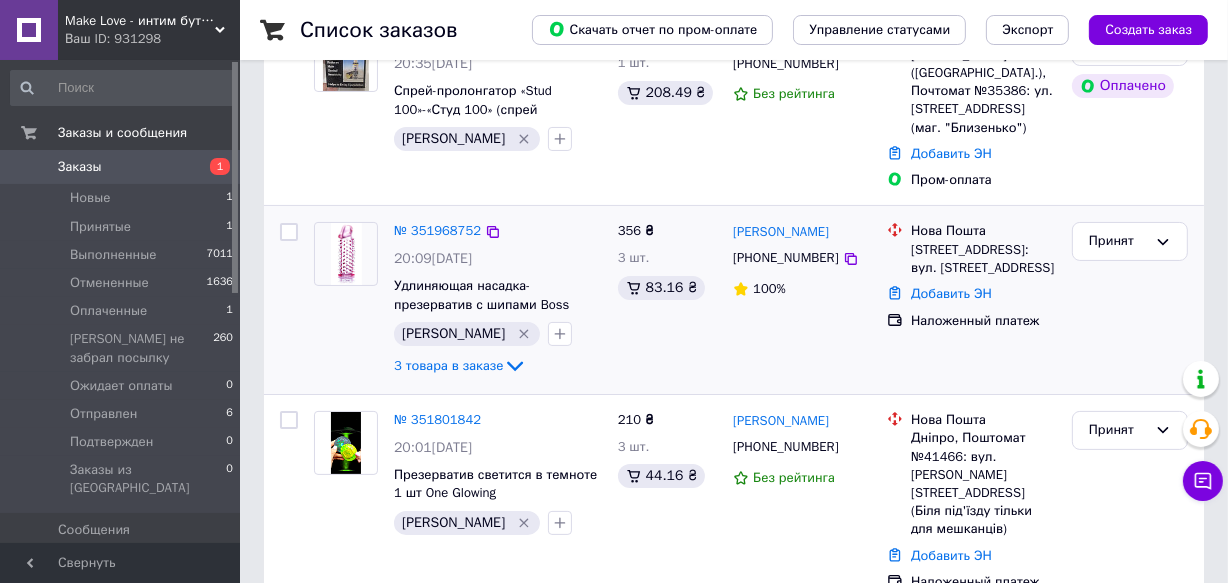 scroll, scrollTop: 272, scrollLeft: 0, axis: vertical 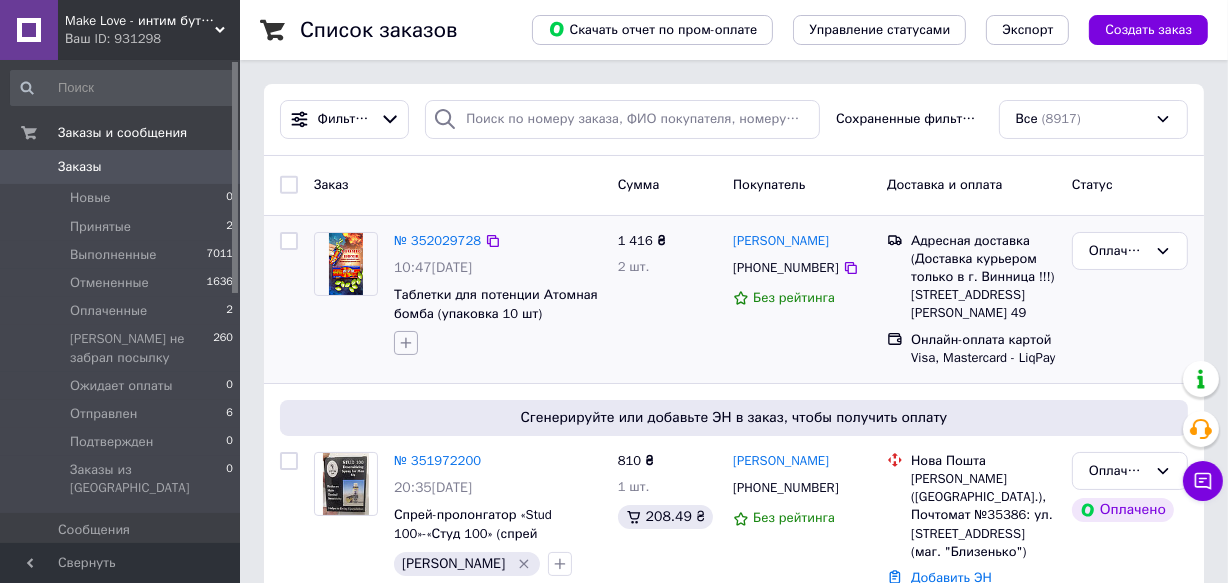 click 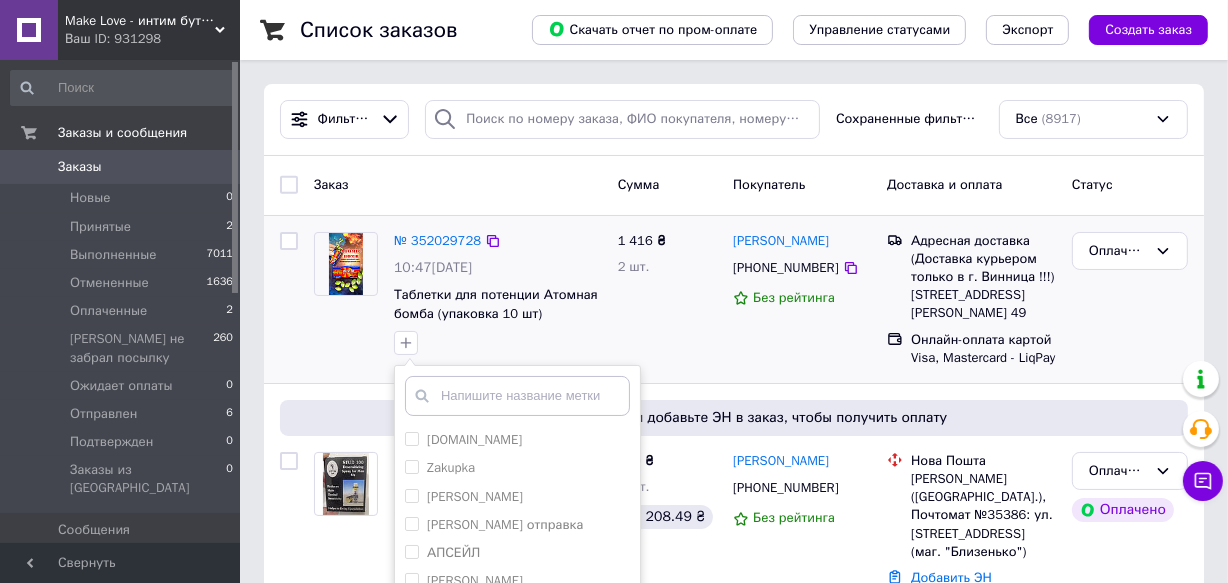 scroll, scrollTop: 363, scrollLeft: 0, axis: vertical 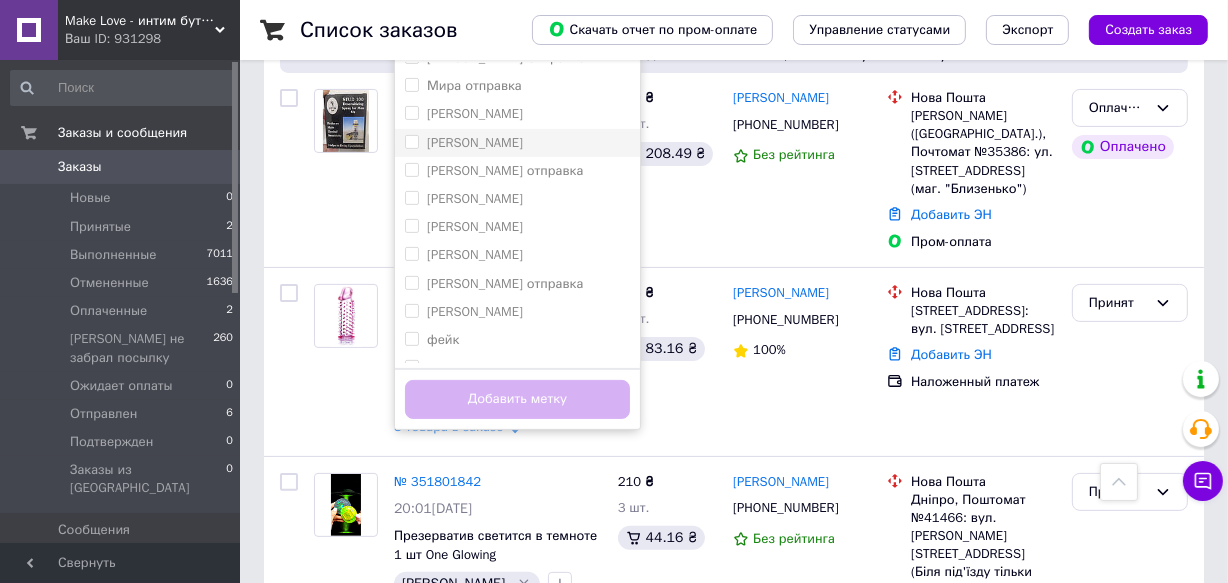 click on "[PERSON_NAME]" at bounding box center [411, 141] 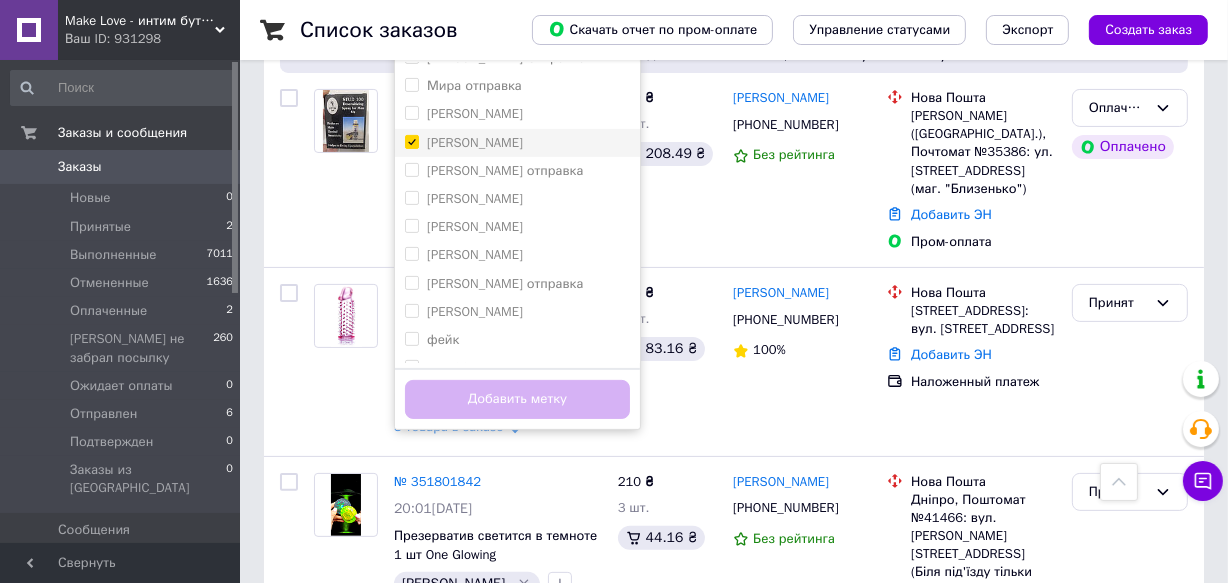 checkbox on "true" 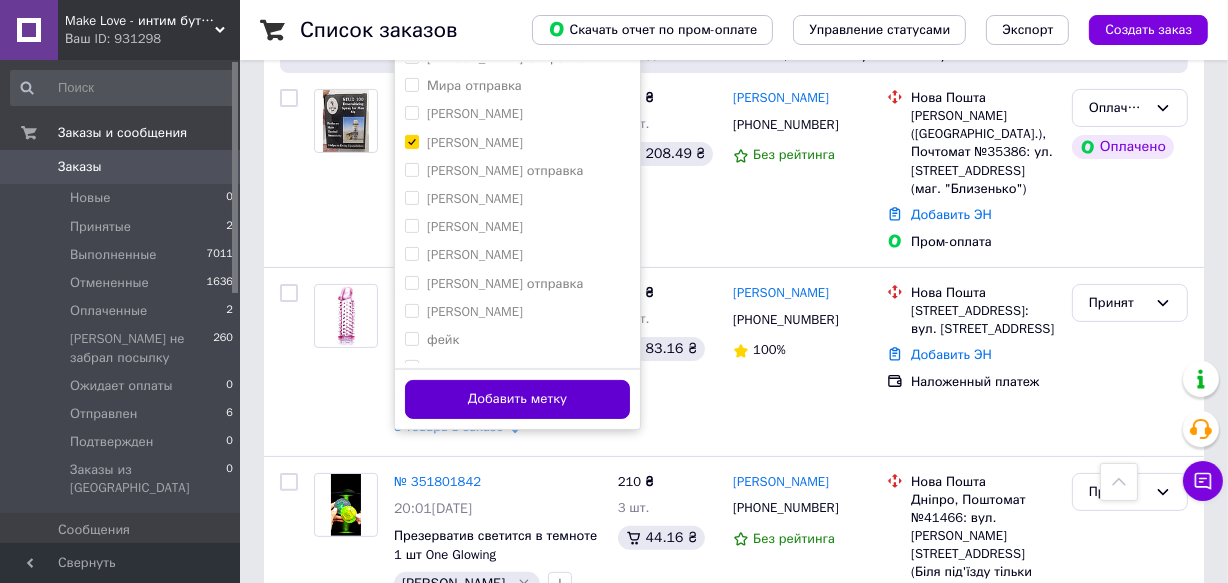 click on "Добавить метку" at bounding box center (517, 399) 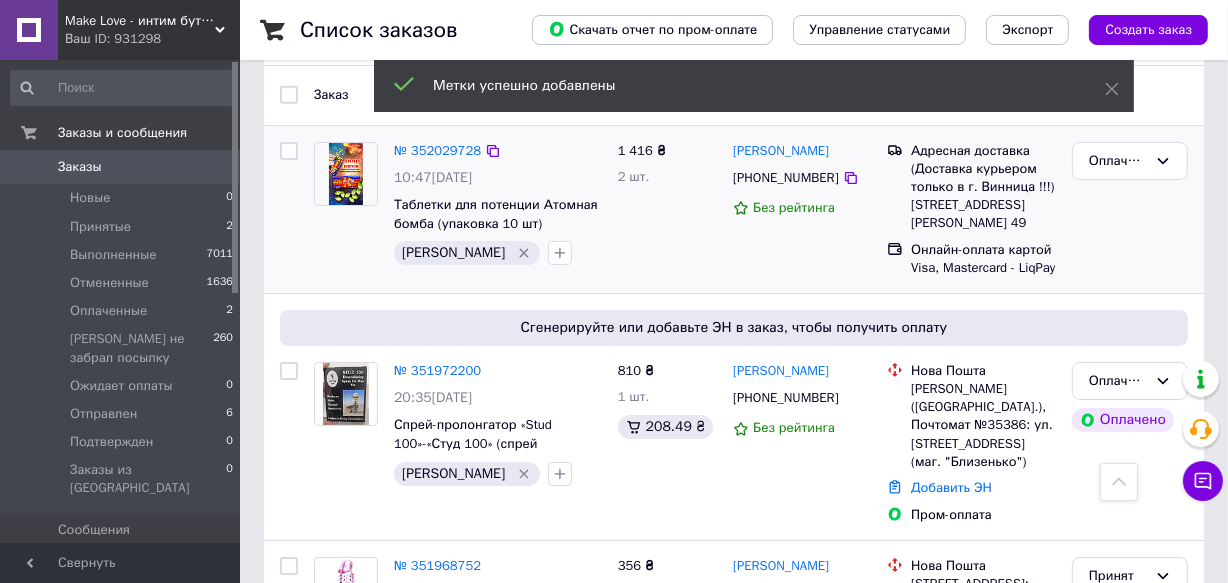 scroll, scrollTop: 0, scrollLeft: 0, axis: both 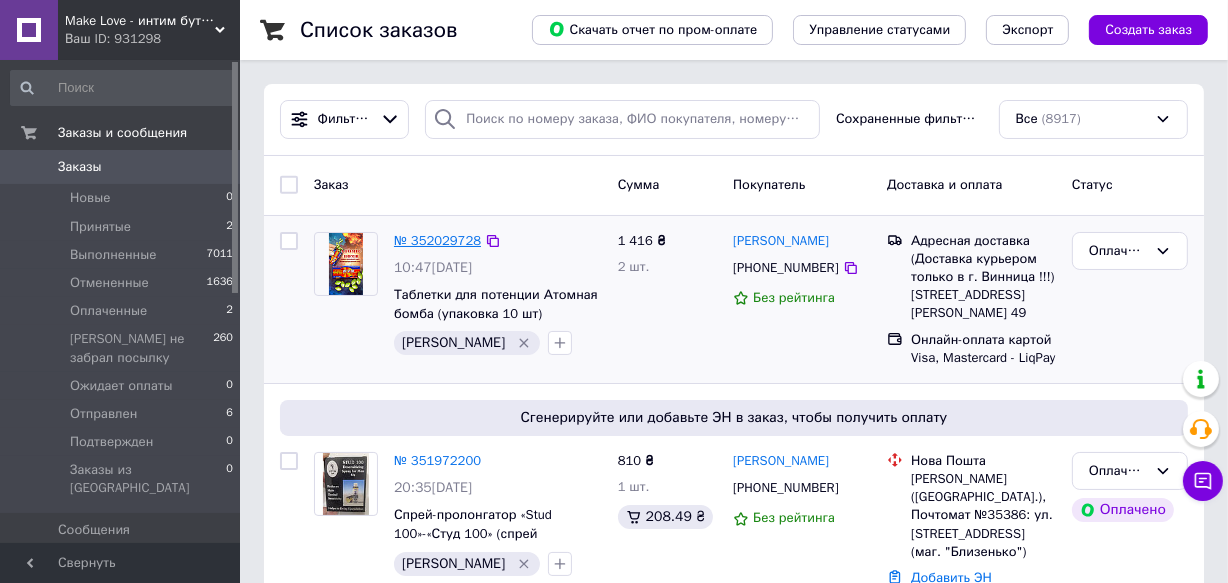 click on "№ 352029728" at bounding box center [437, 240] 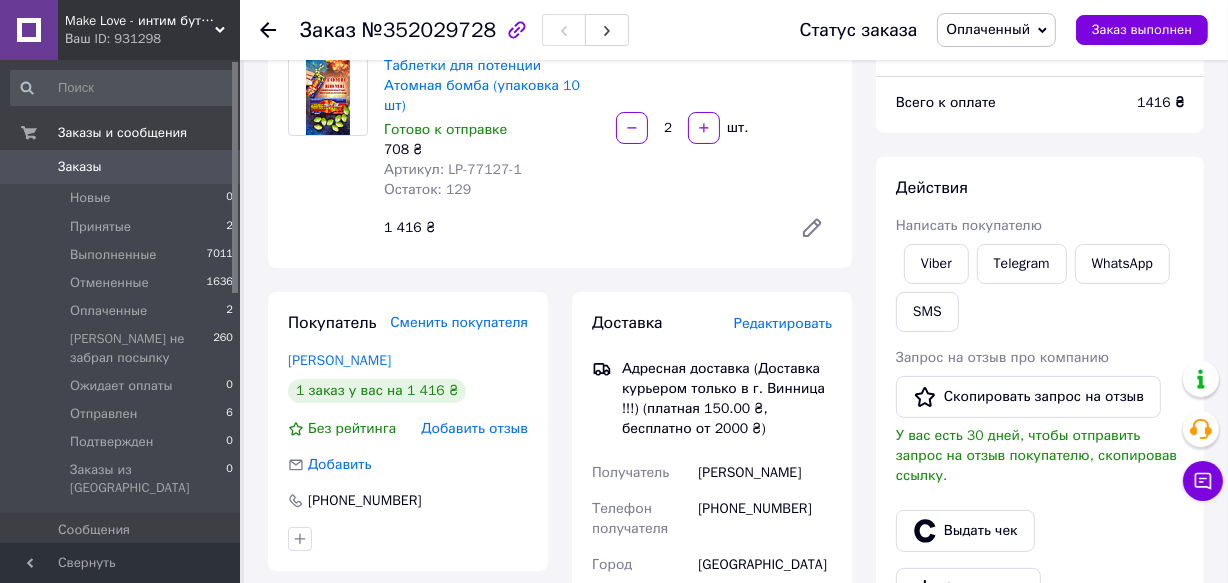 scroll, scrollTop: 272, scrollLeft: 0, axis: vertical 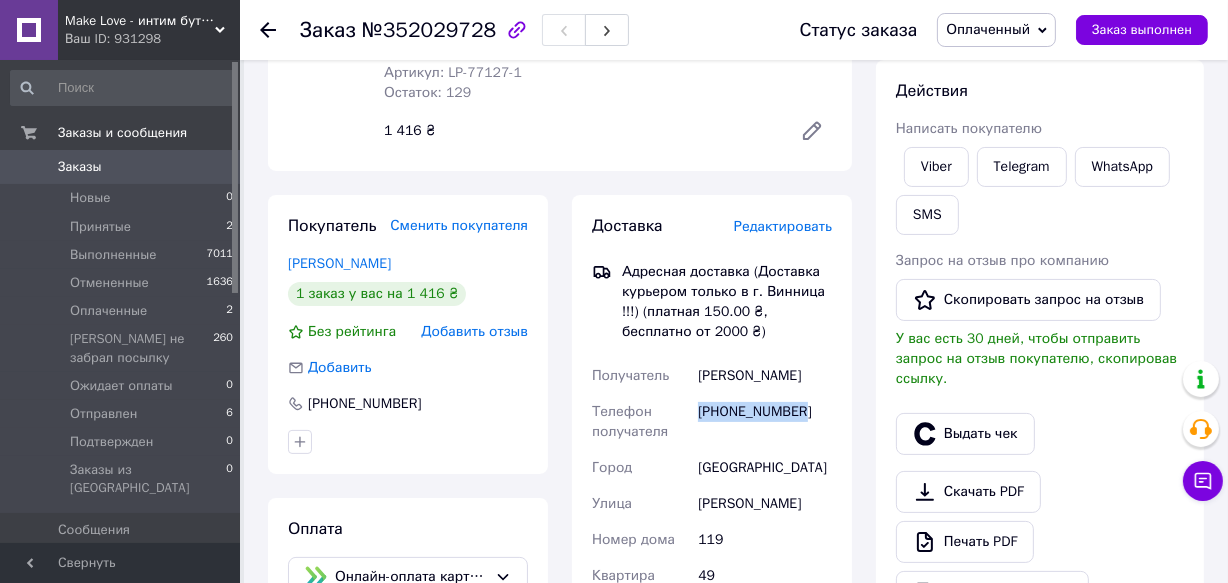 drag, startPoint x: 799, startPoint y: 388, endPoint x: 695, endPoint y: 397, distance: 104.388695 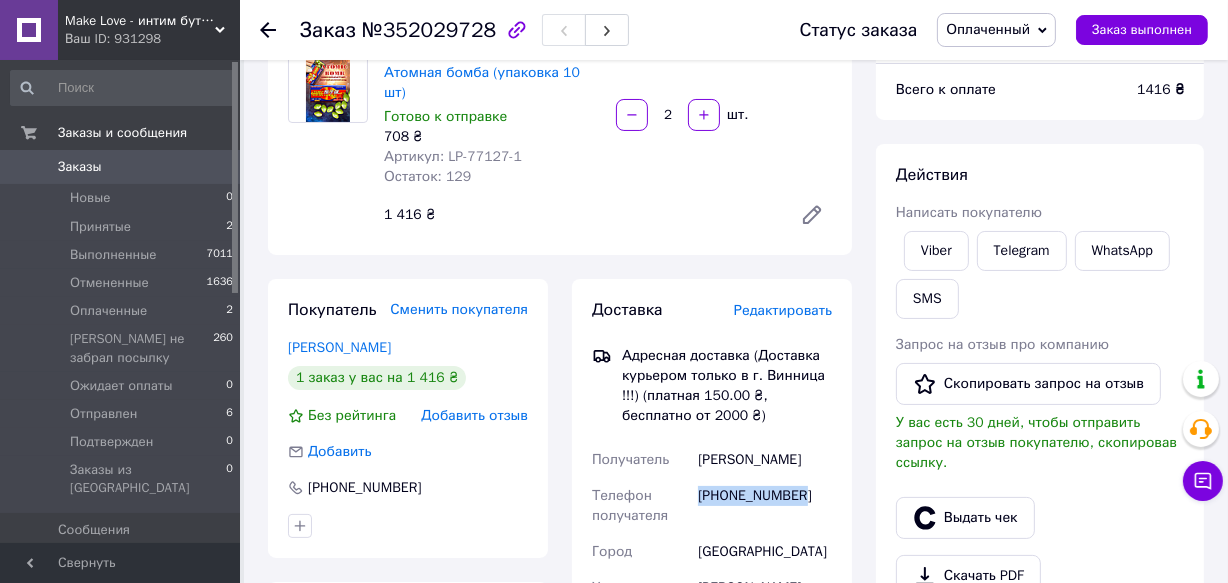 scroll, scrollTop: 363, scrollLeft: 0, axis: vertical 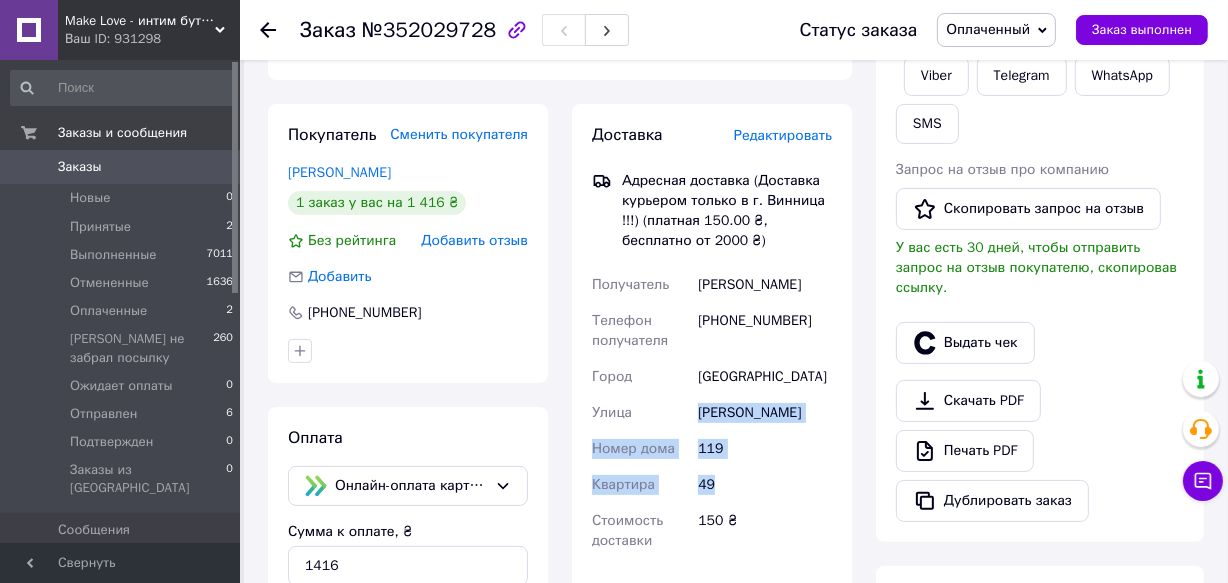 drag, startPoint x: 701, startPoint y: 390, endPoint x: 740, endPoint y: 463, distance: 82.764725 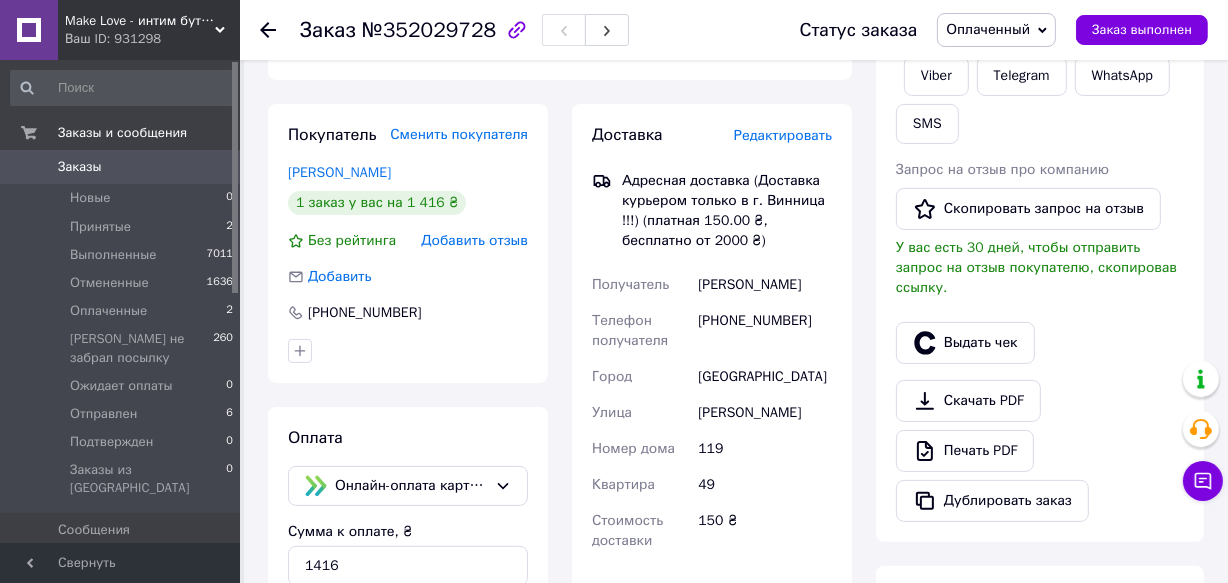 click on "[PERSON_NAME]" at bounding box center (765, 285) 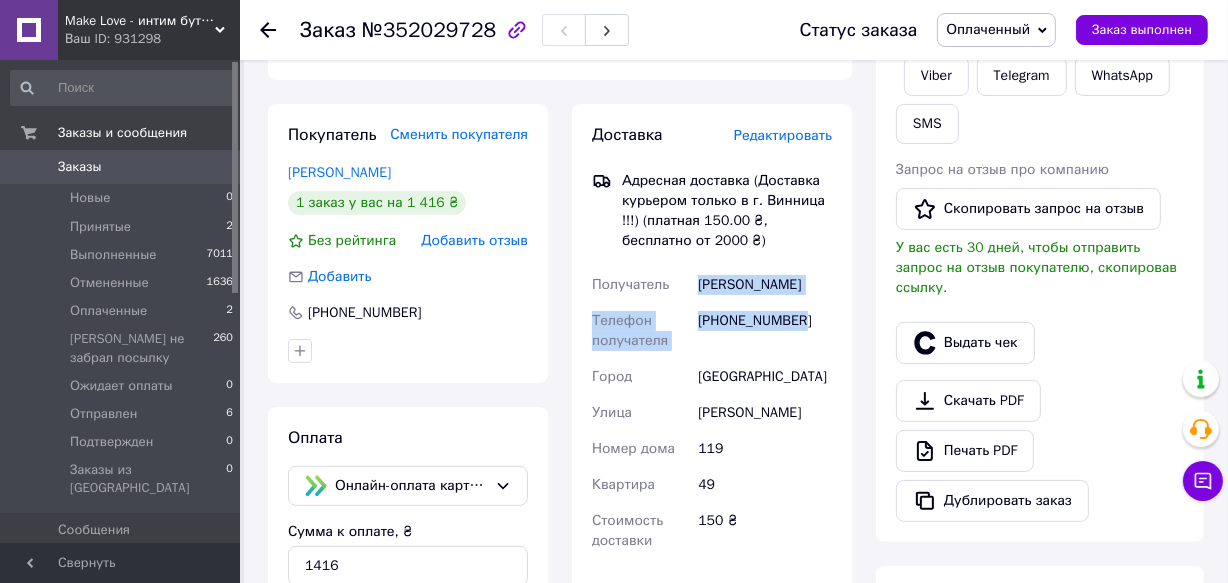 drag, startPoint x: 698, startPoint y: 260, endPoint x: 796, endPoint y: 299, distance: 105.47511 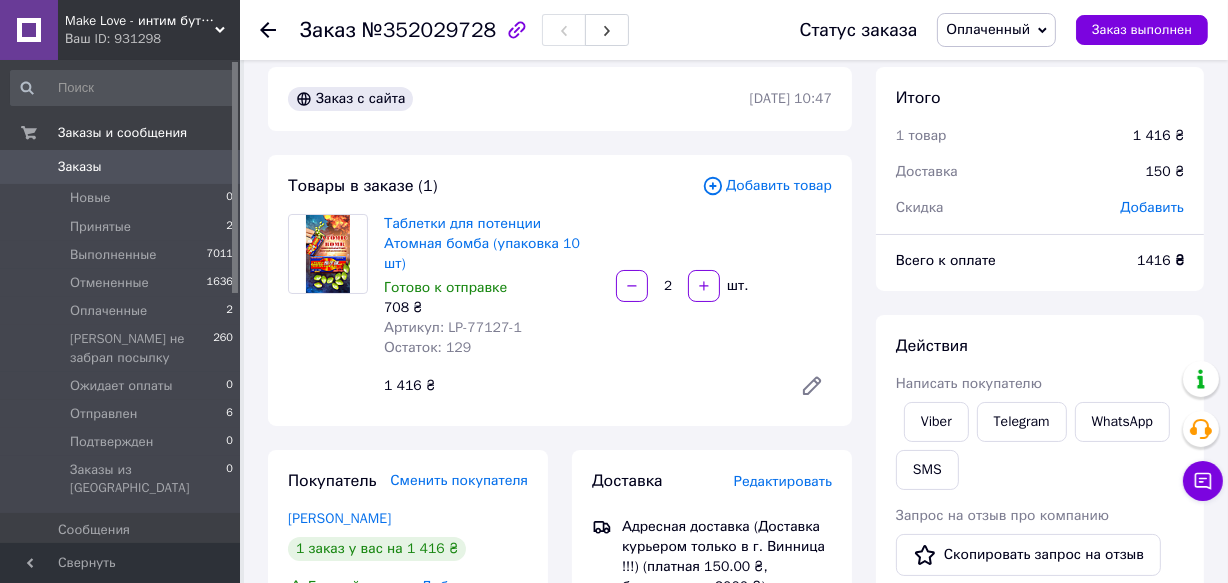 scroll, scrollTop: 0, scrollLeft: 0, axis: both 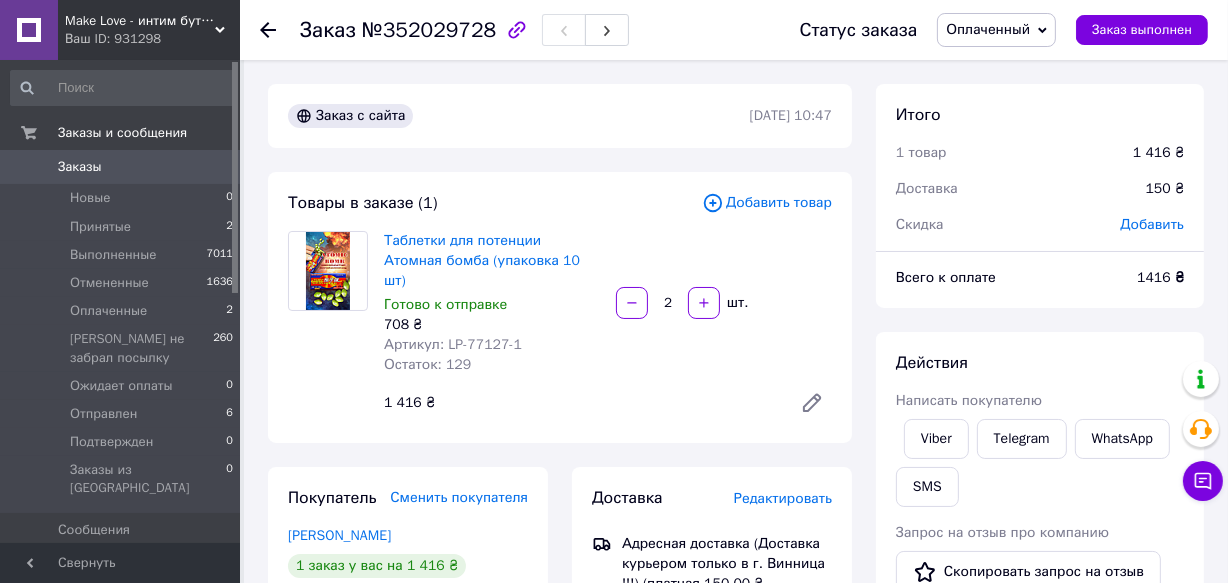 click 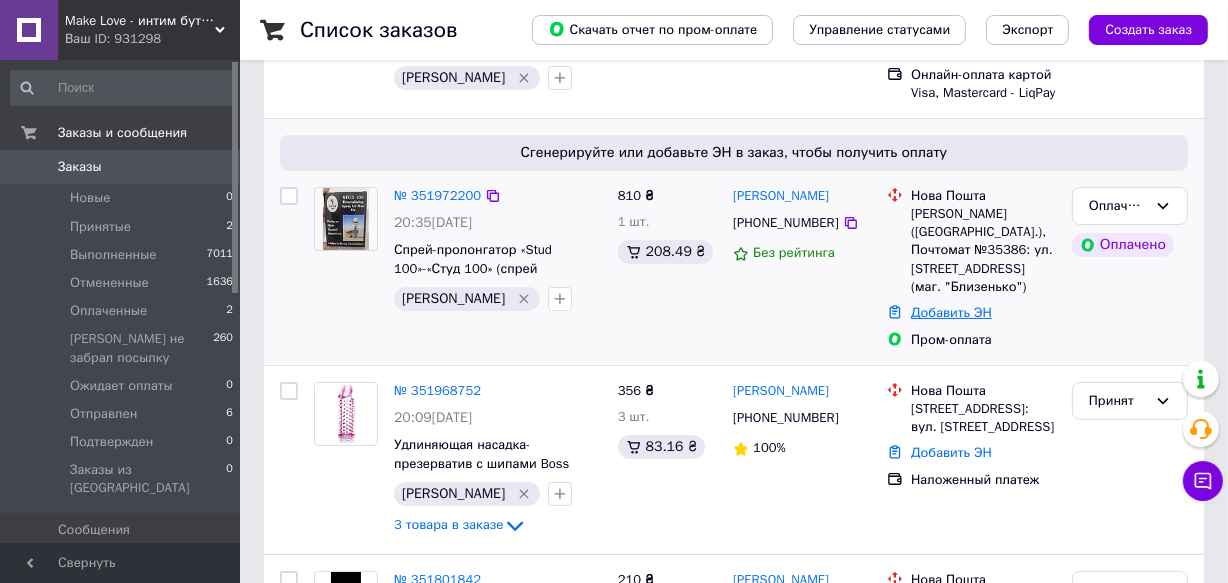 scroll, scrollTop: 272, scrollLeft: 0, axis: vertical 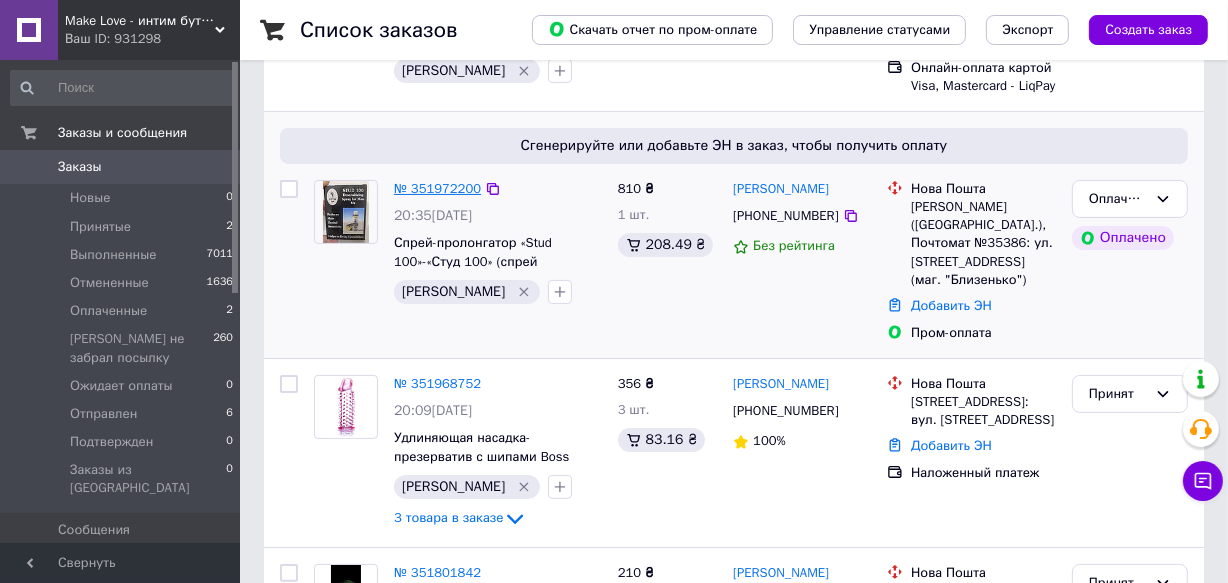 click on "№ 351972200" at bounding box center [437, 188] 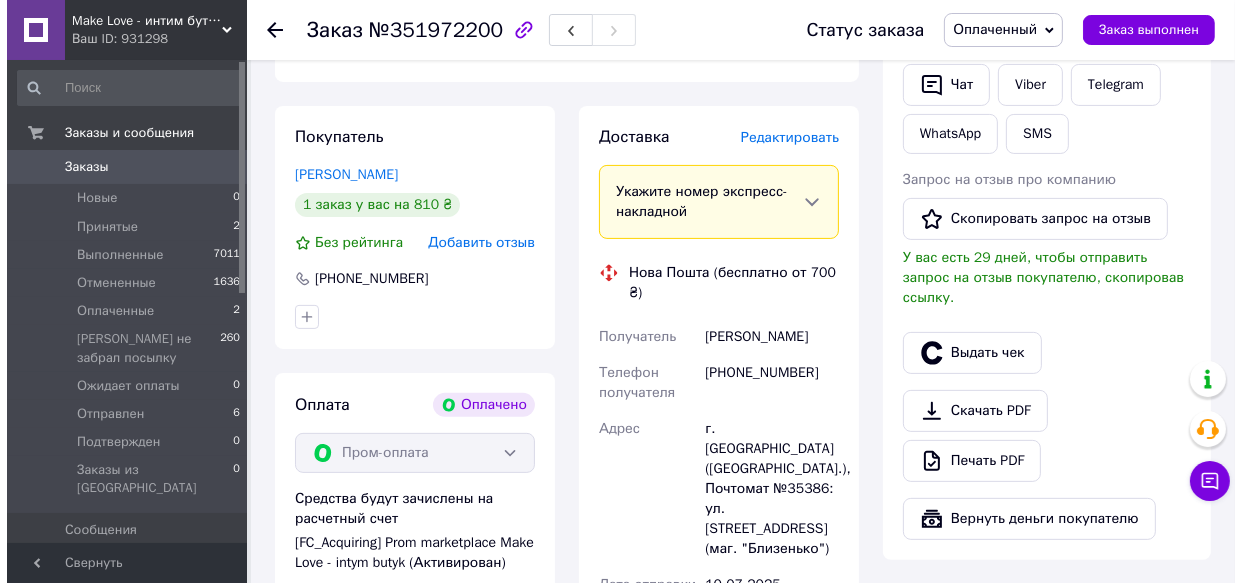 scroll, scrollTop: 454, scrollLeft: 0, axis: vertical 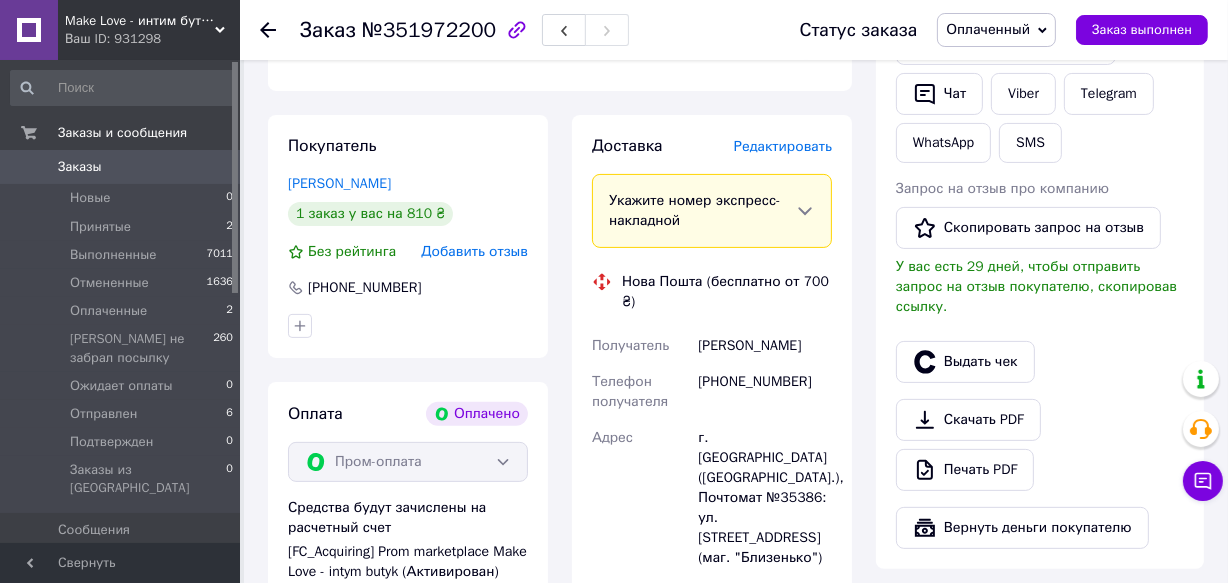 click on "Редактировать" at bounding box center (783, 146) 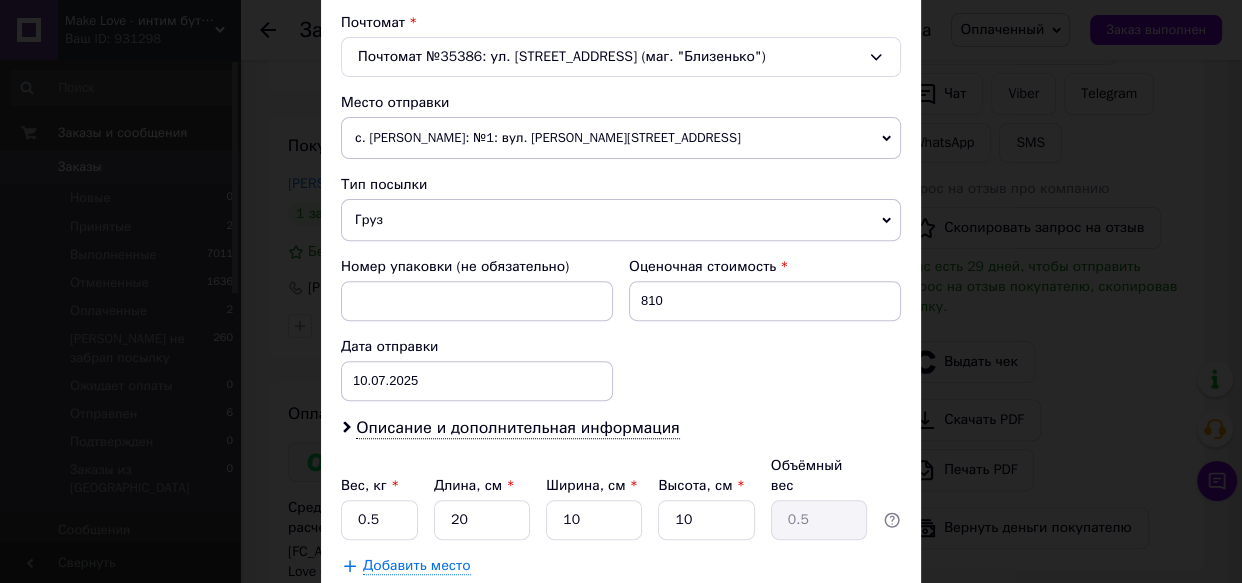 scroll, scrollTop: 636, scrollLeft: 0, axis: vertical 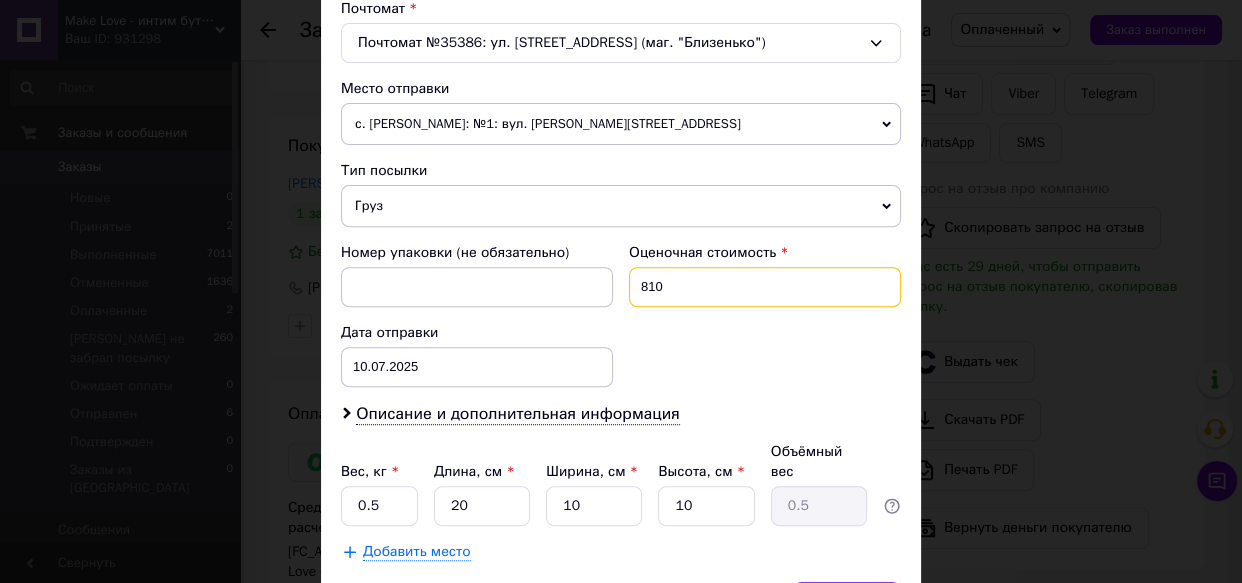 drag, startPoint x: 679, startPoint y: 280, endPoint x: 628, endPoint y: 290, distance: 51.971146 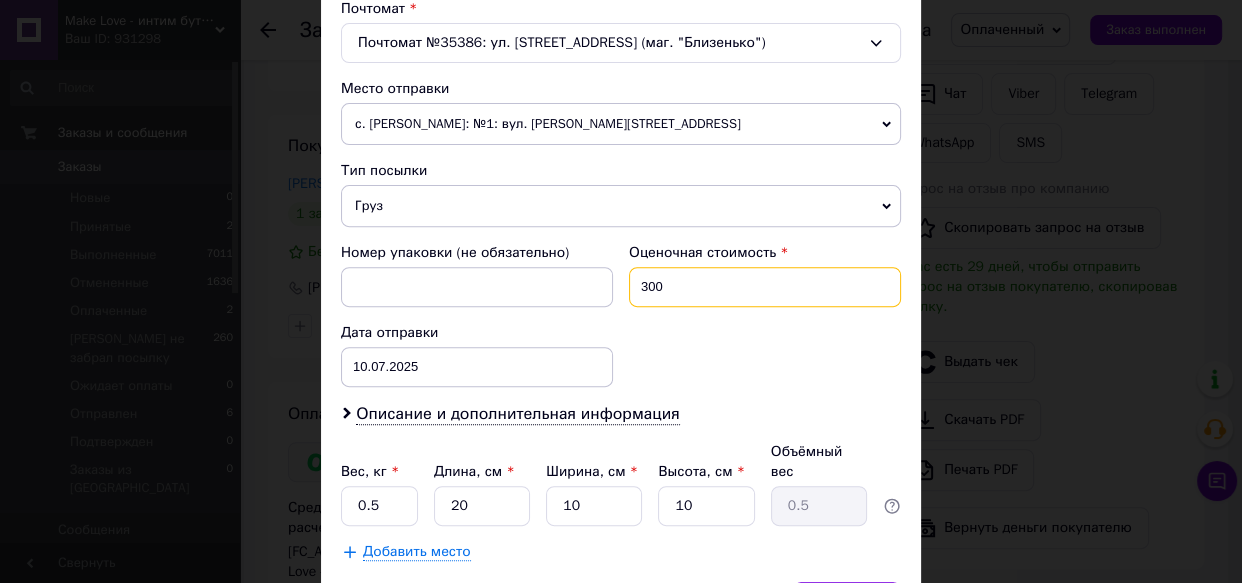 type on "300" 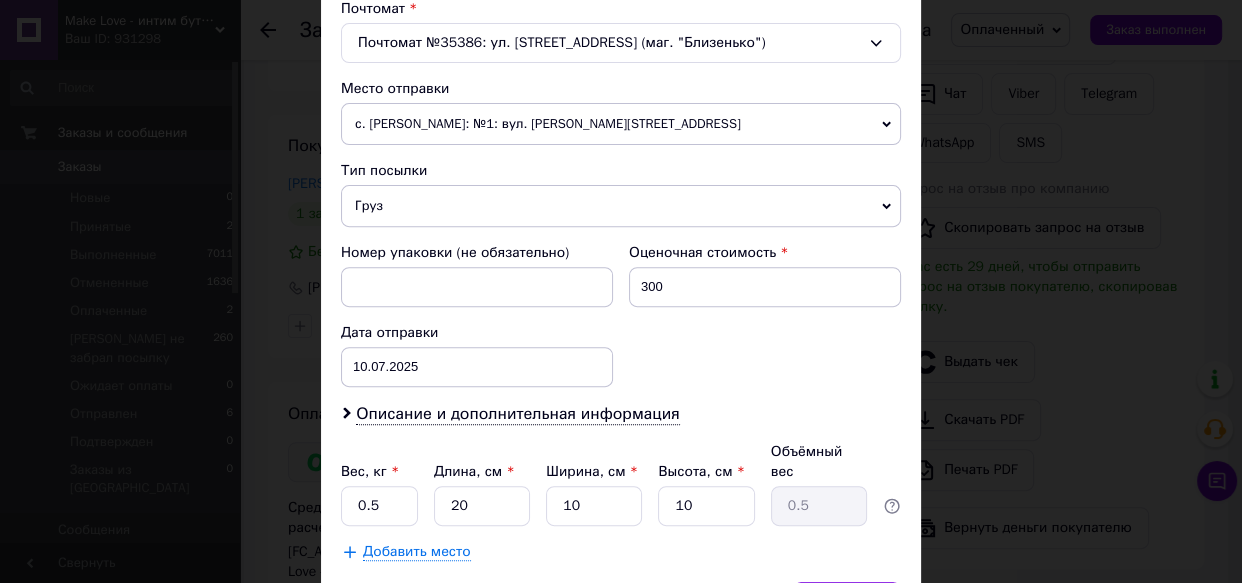 click on "Номер упаковки (не обязательно) Оценочная стоимость 300 Дата отправки 10.07.2025 < 2025 > < Июль > Пн Вт Ср Чт Пт Сб Вс 30 1 2 3 4 5 6 7 8 9 10 11 12 13 14 15 16 17 18 19 20 21 22 23 24 25 26 27 28 29 30 31 1 2 3 4 5 6 7 8 9 10" at bounding box center [621, 315] 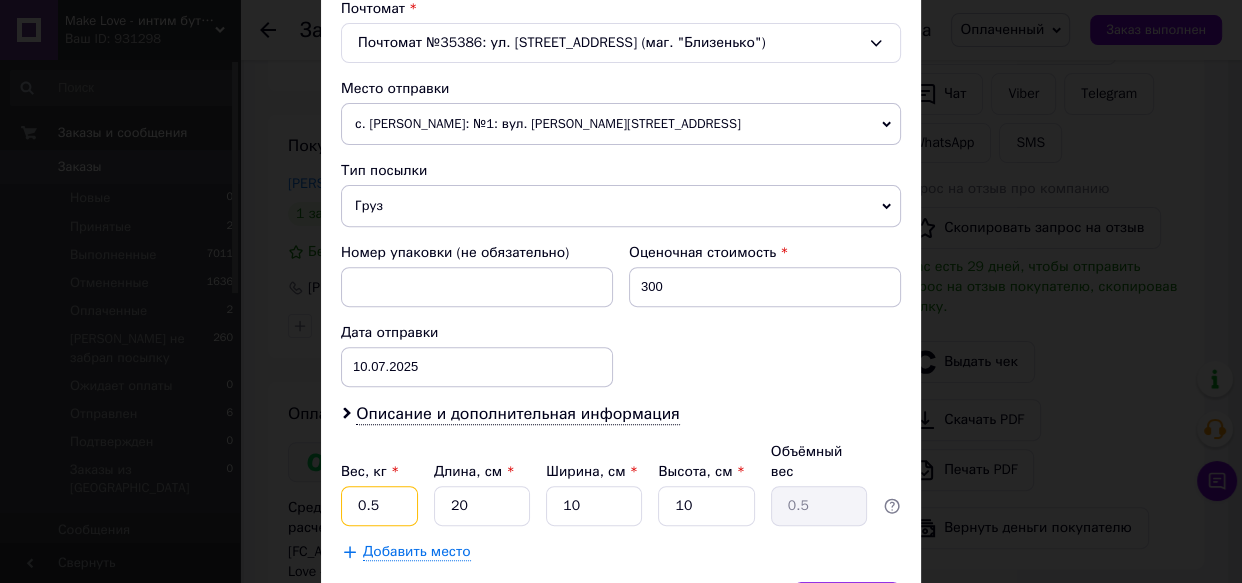 click on "0.5" at bounding box center [379, 506] 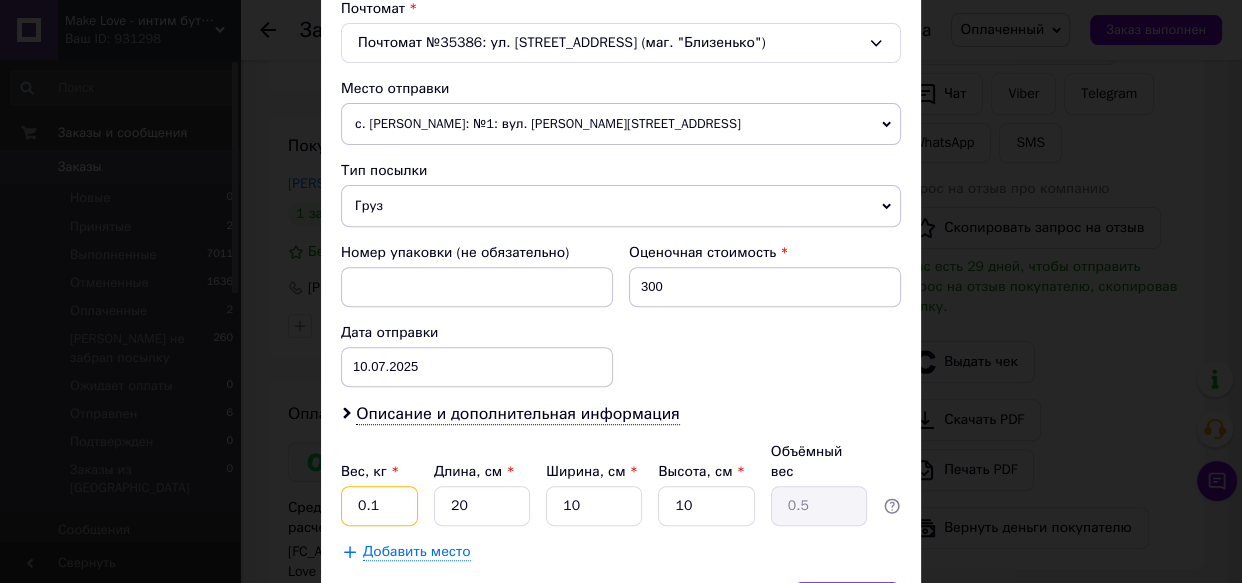 type on "0.1" 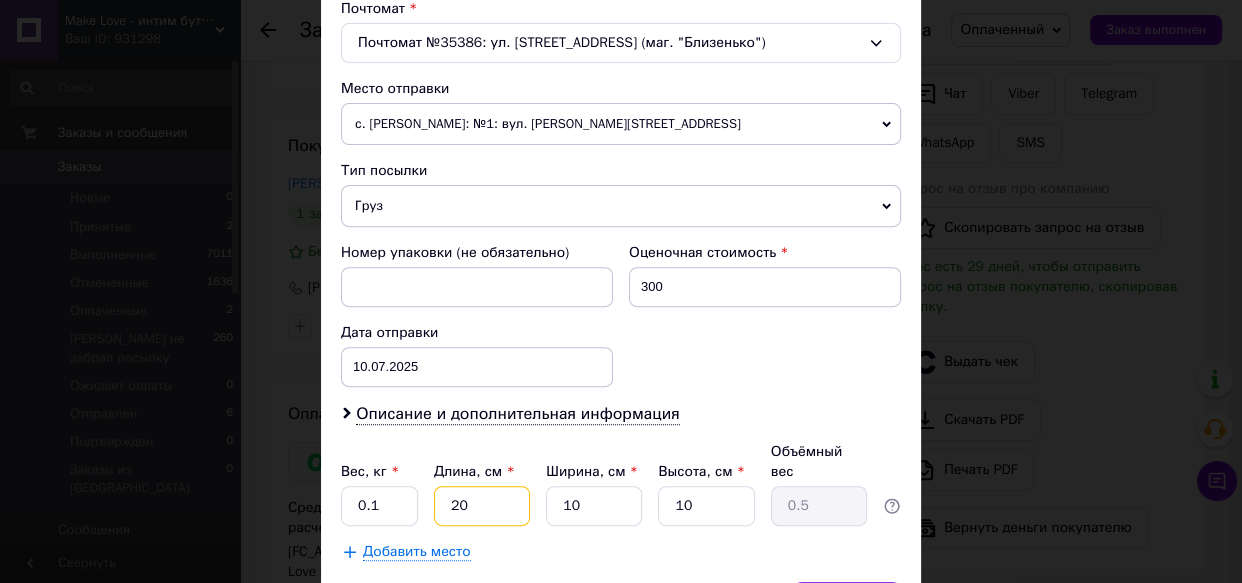 click on "20" at bounding box center [482, 506] 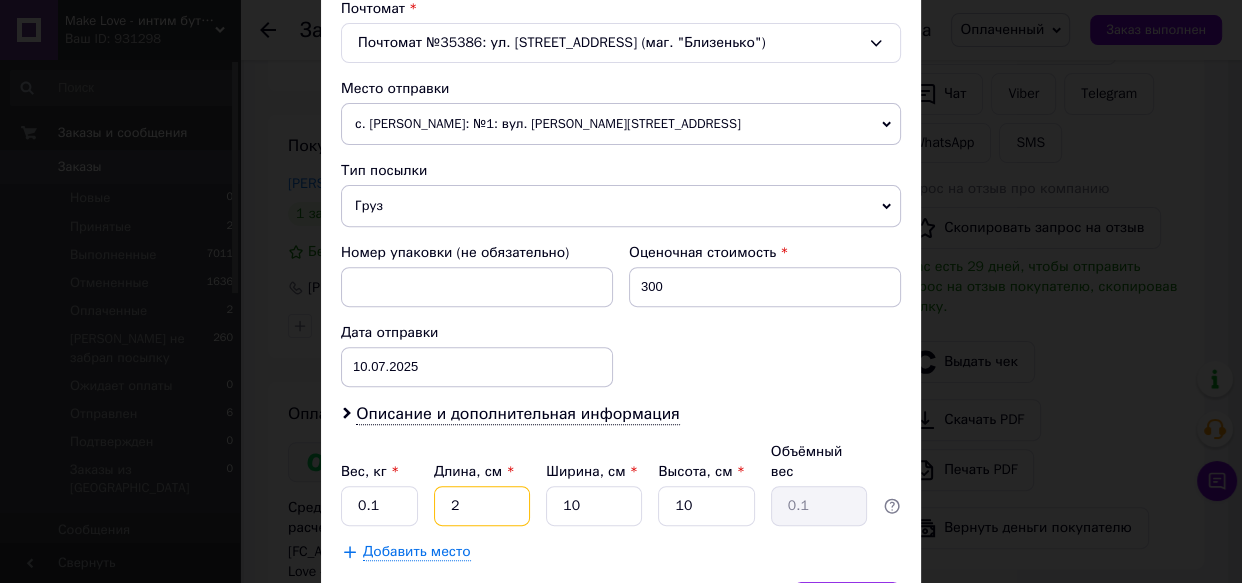 type 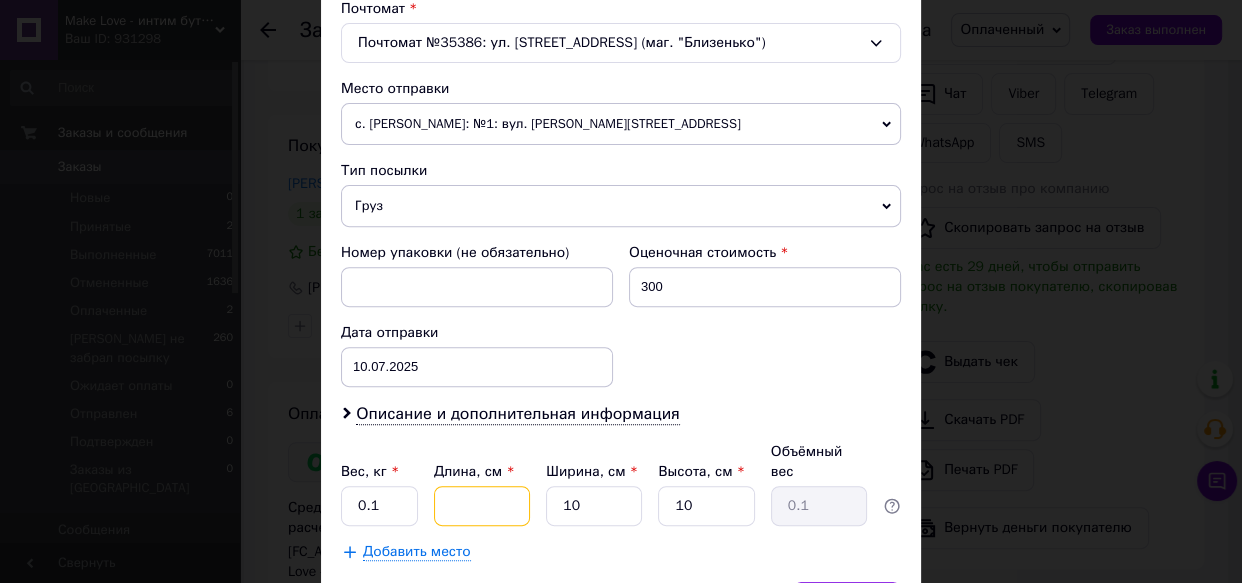 type 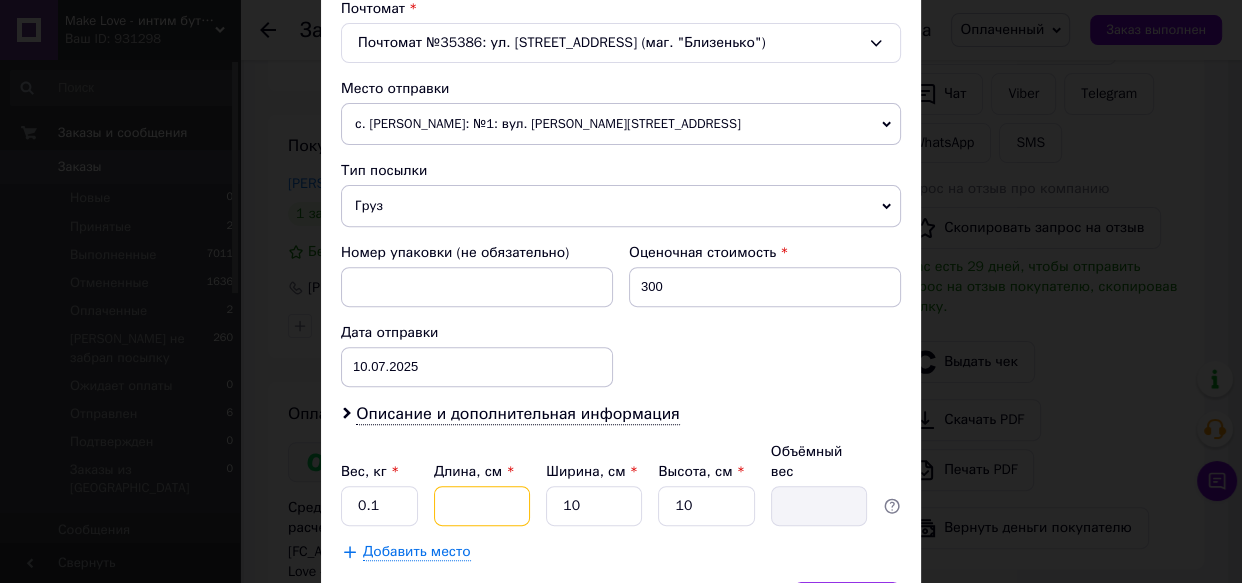 type on "8" 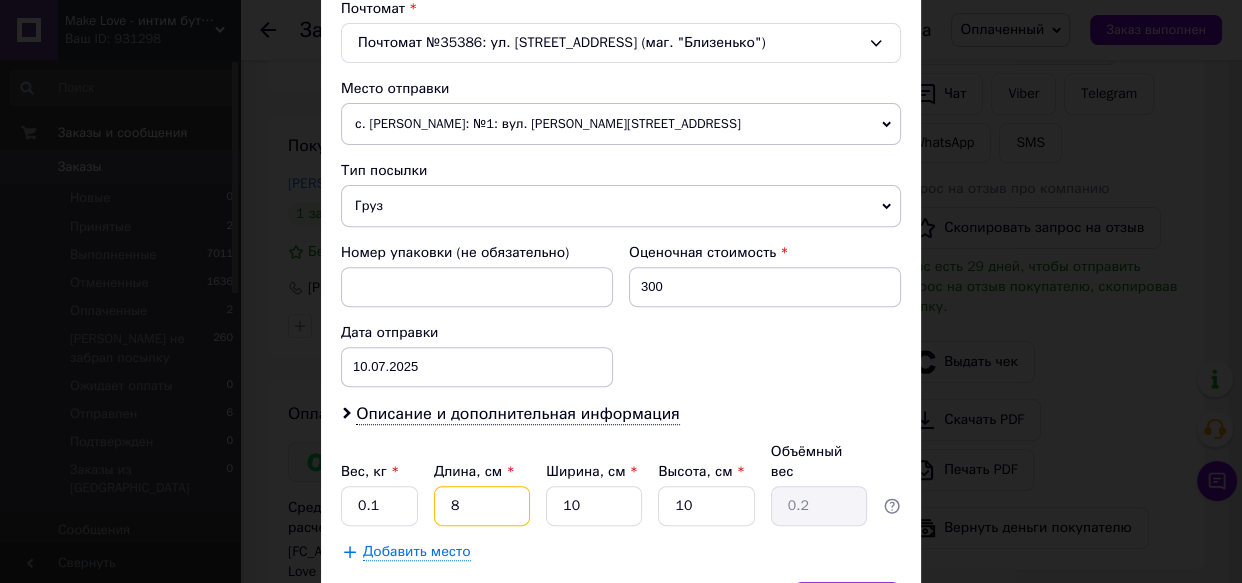 type on "8" 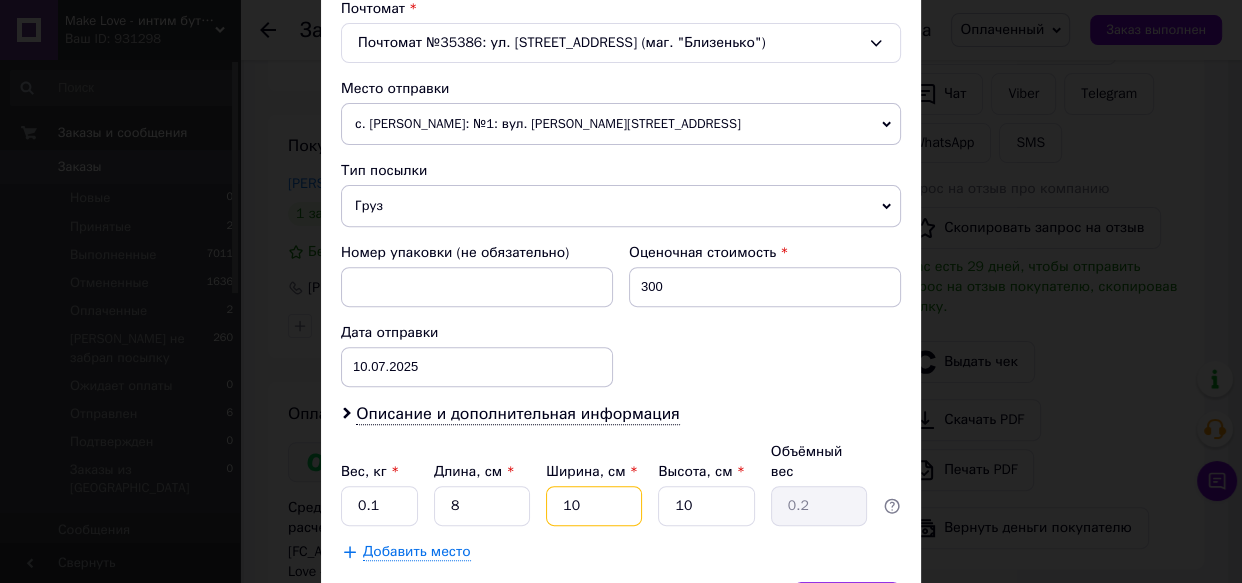 click on "10" at bounding box center [594, 506] 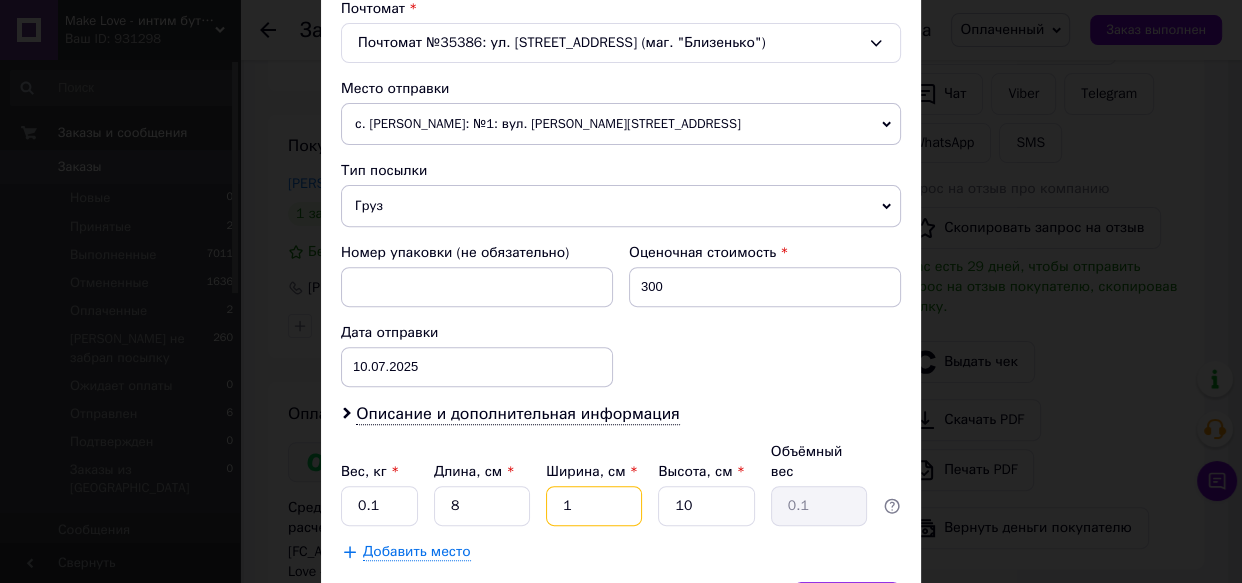 type 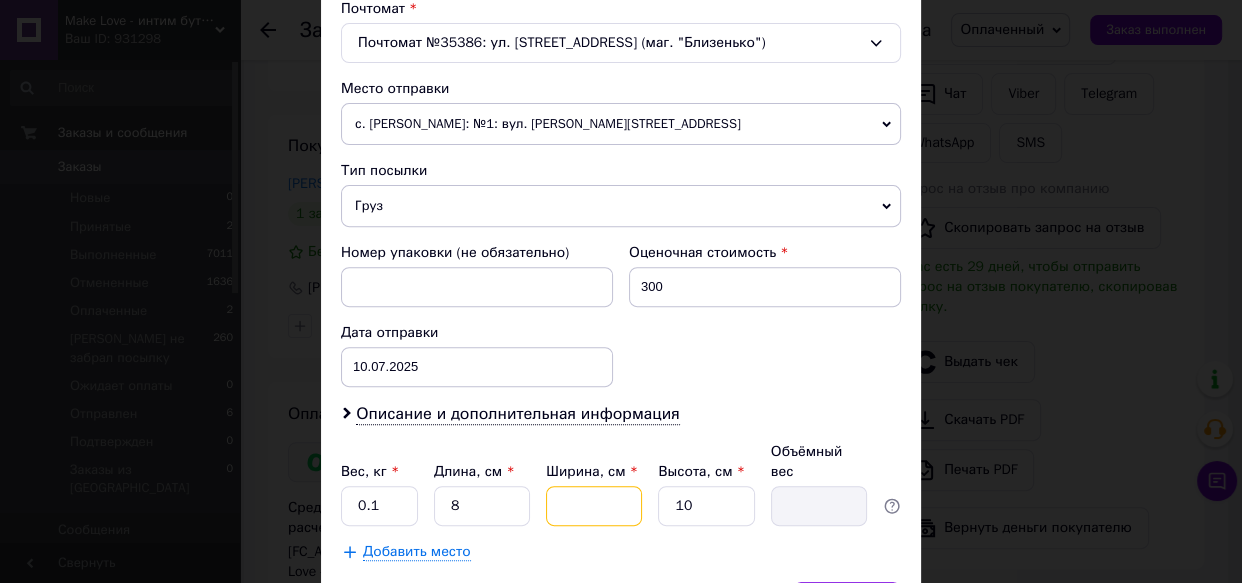type on "5" 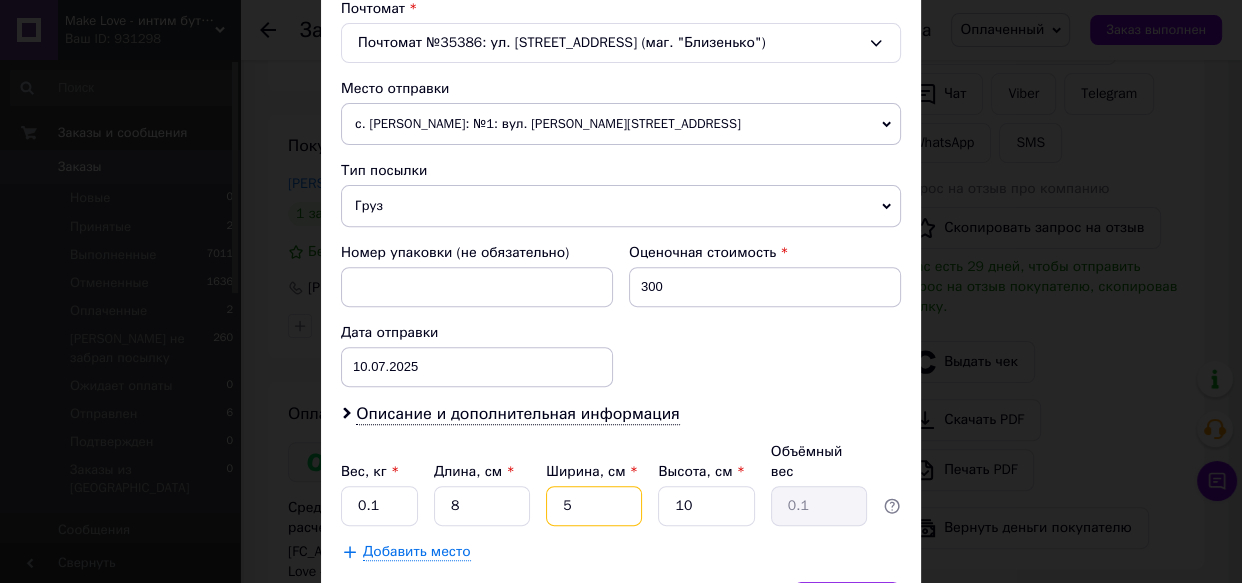 type on "5" 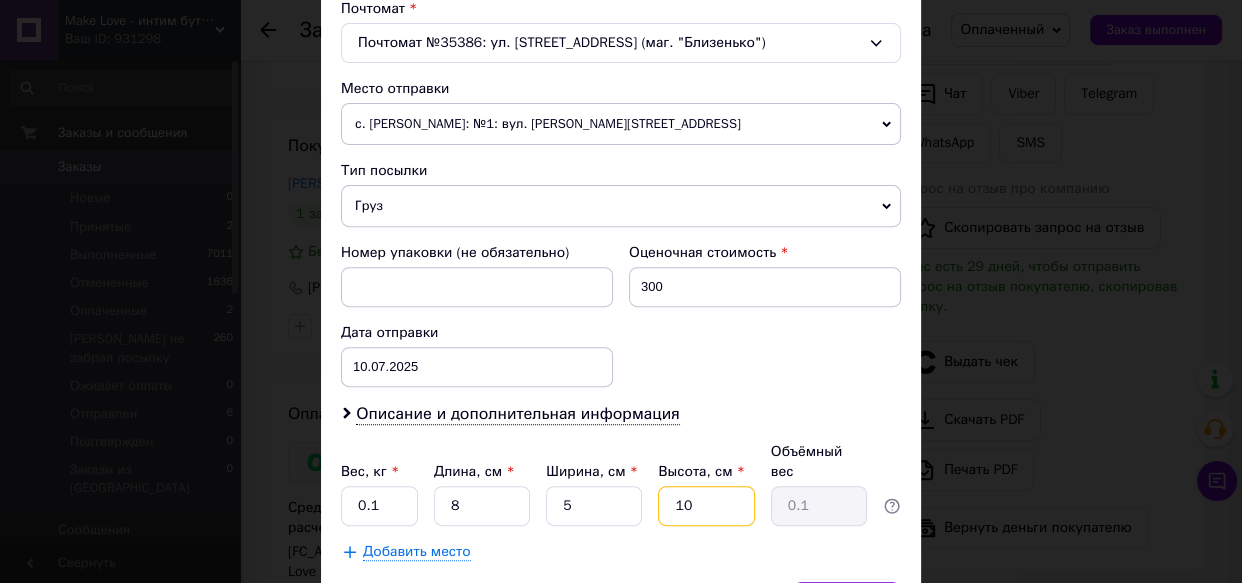 click on "10" at bounding box center [706, 506] 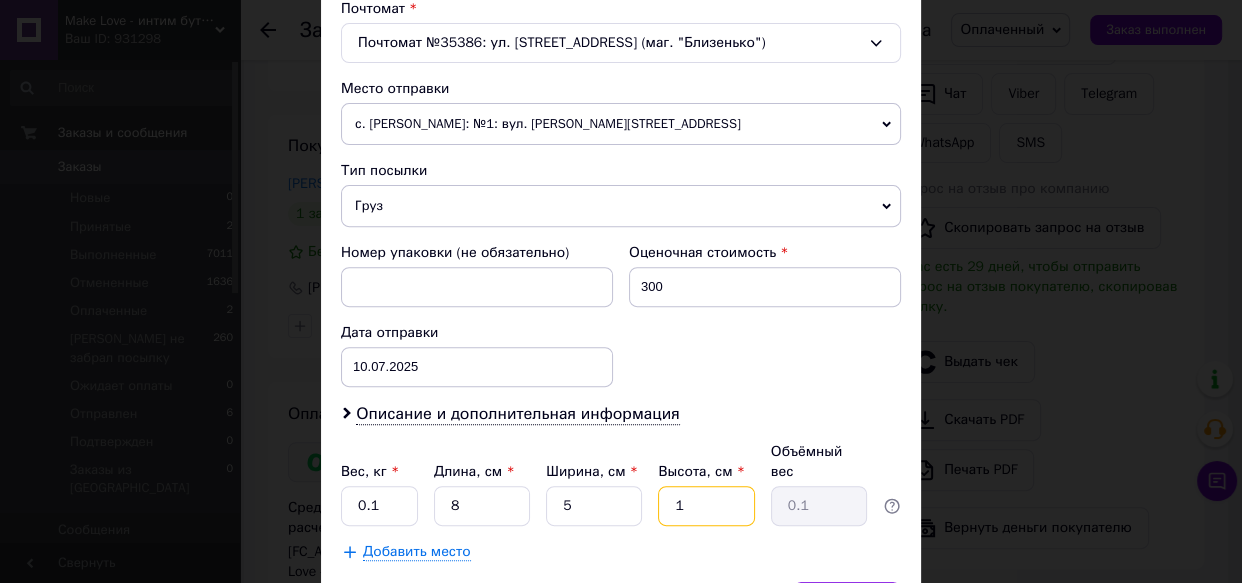type 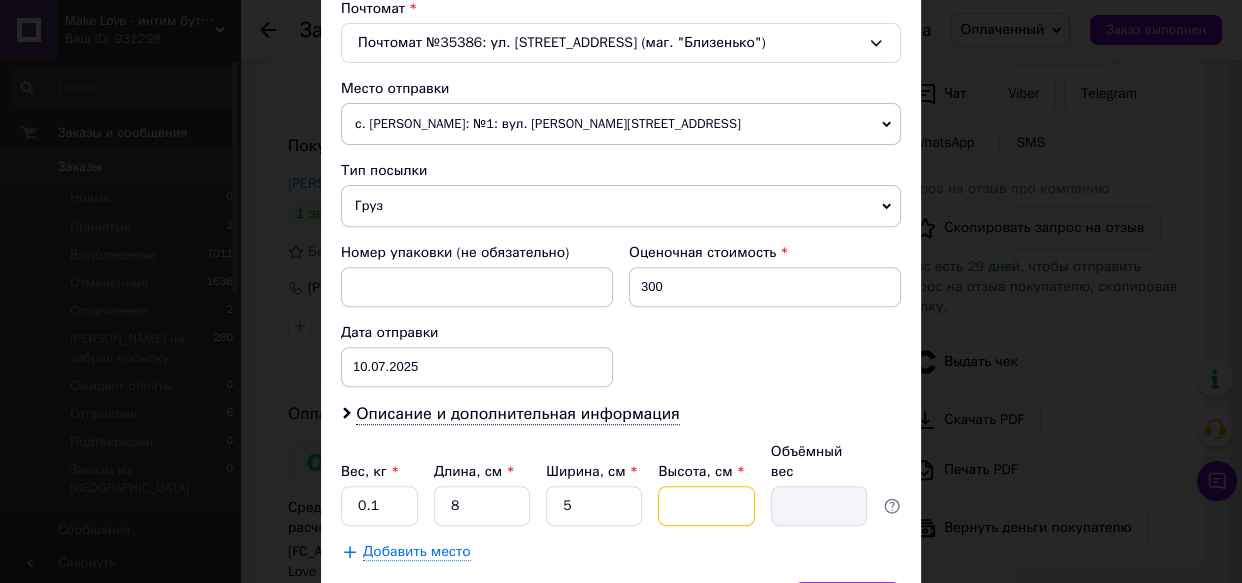 type on "3" 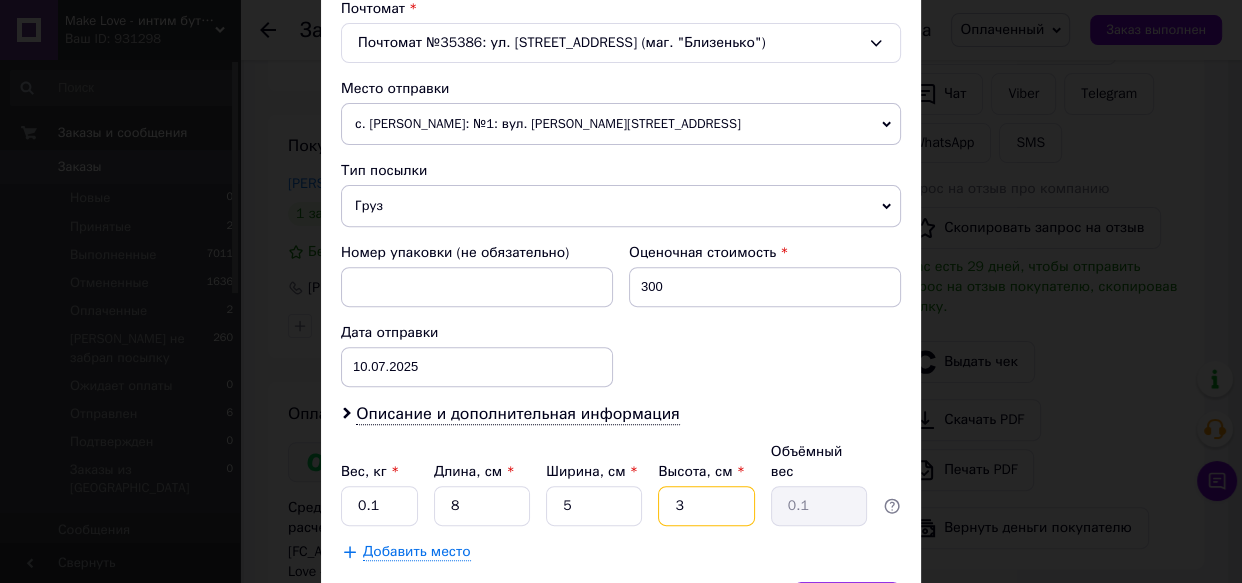 type on "3" 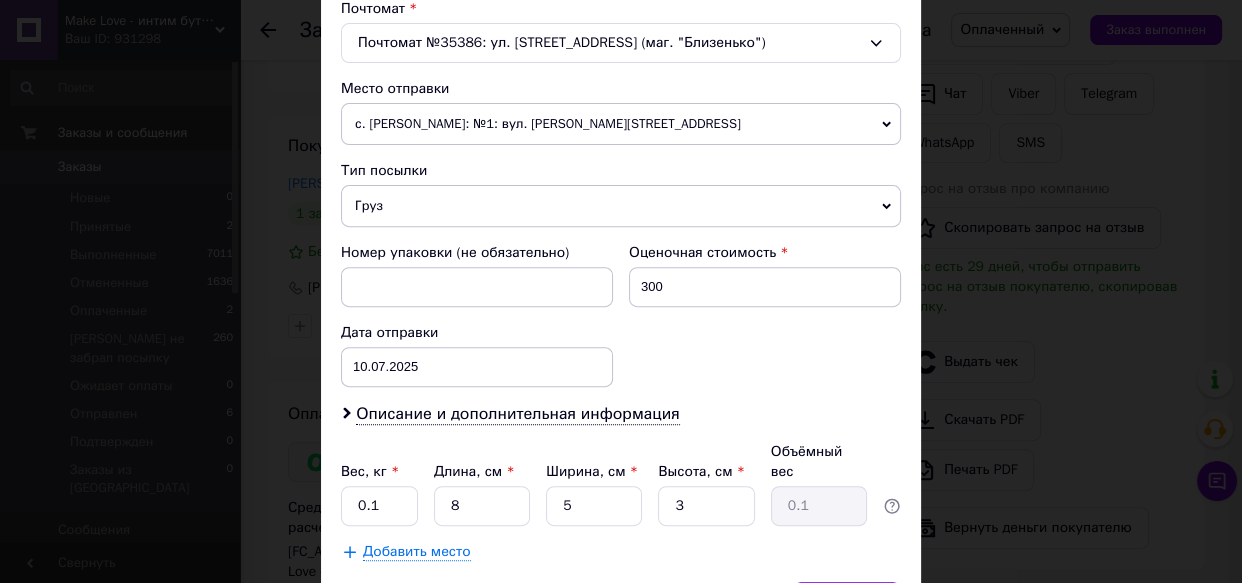 click on "Добавить место" at bounding box center (621, 552) 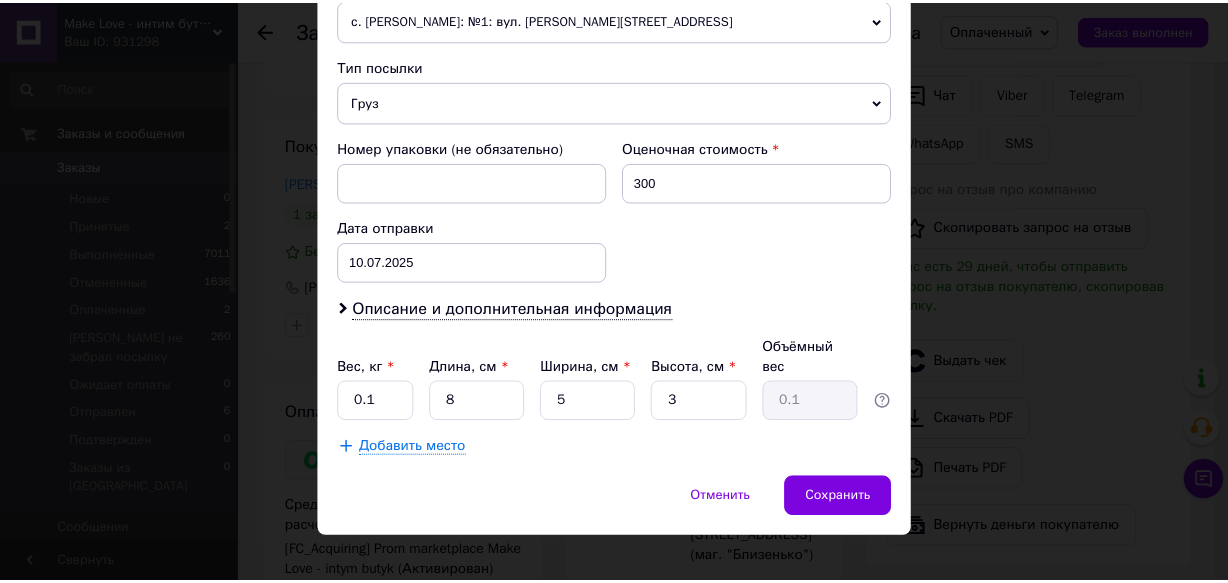 scroll, scrollTop: 742, scrollLeft: 0, axis: vertical 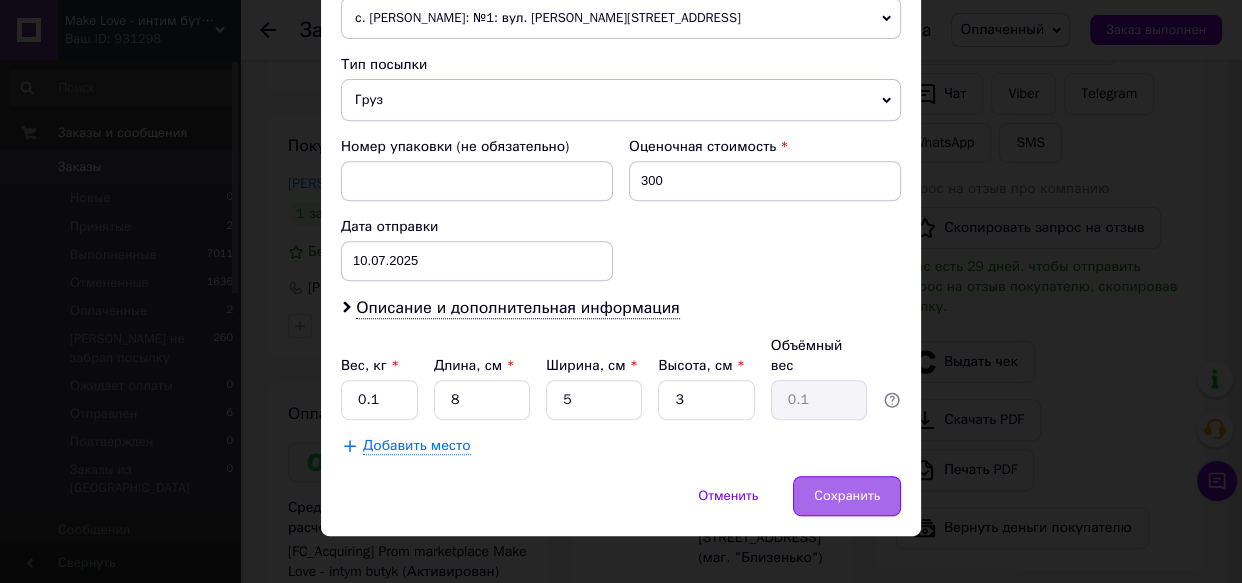 click on "Сохранить" at bounding box center [847, 496] 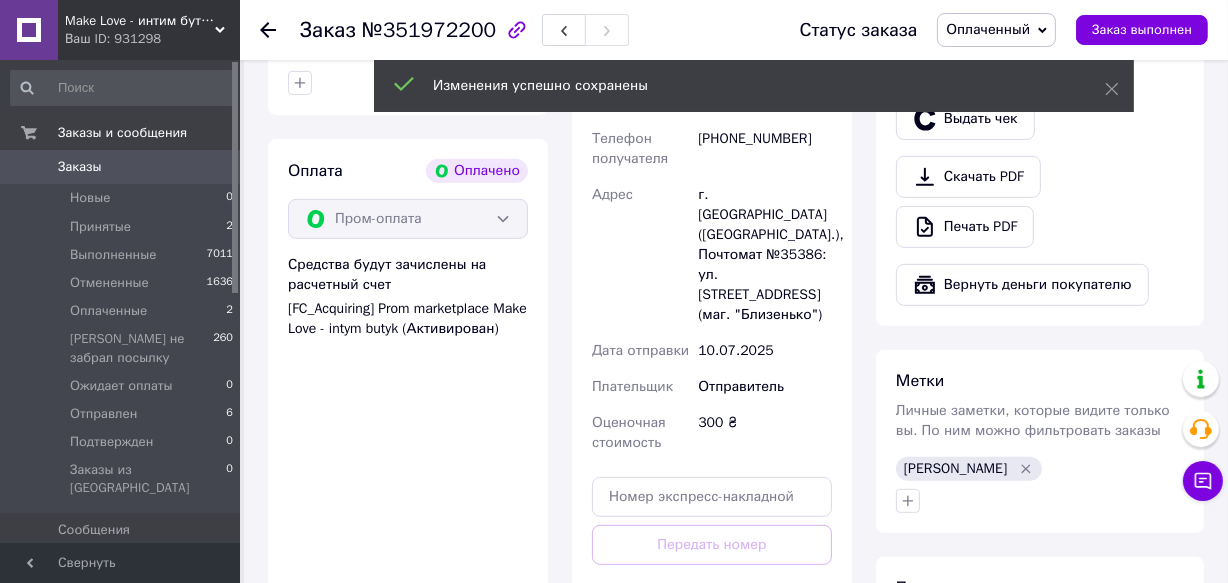 scroll, scrollTop: 1000, scrollLeft: 0, axis: vertical 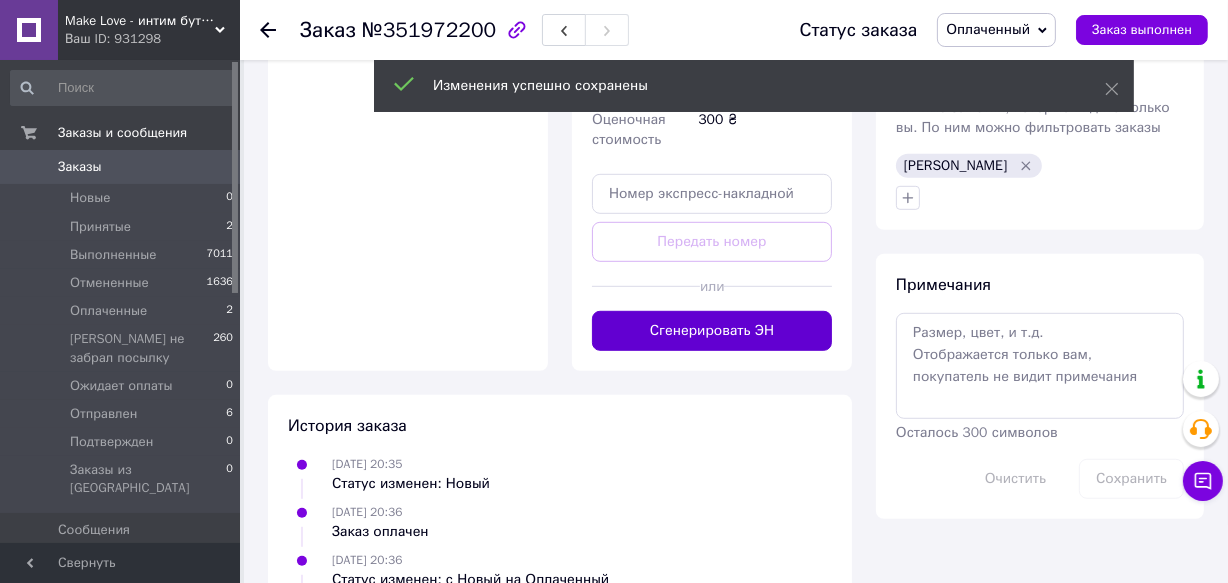 click on "Сгенерировать ЭН" at bounding box center (712, 331) 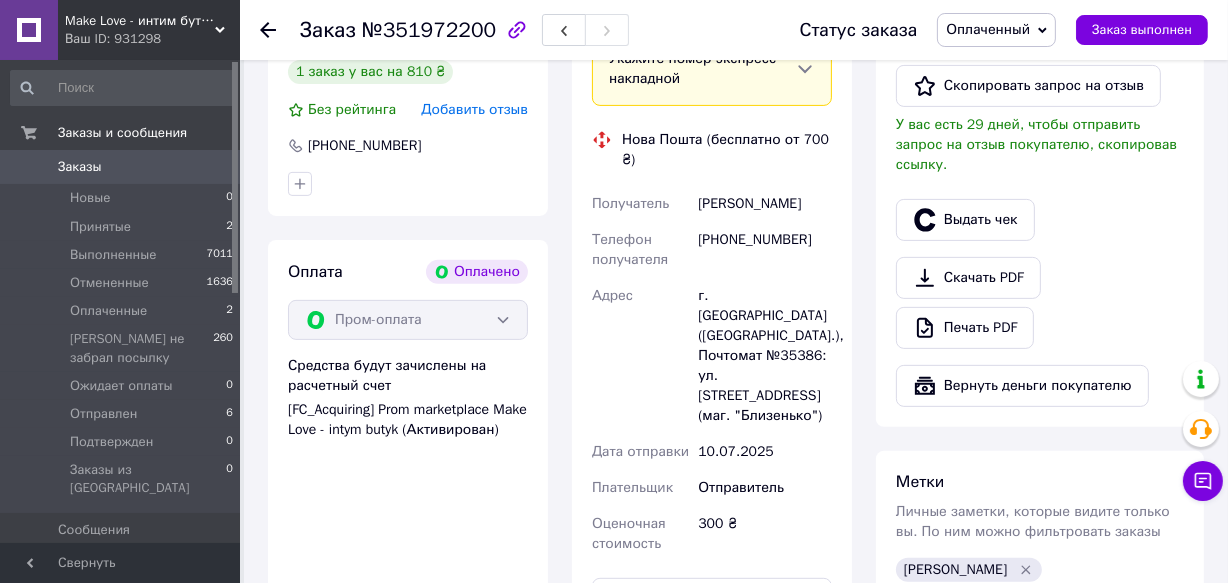 scroll, scrollTop: 545, scrollLeft: 0, axis: vertical 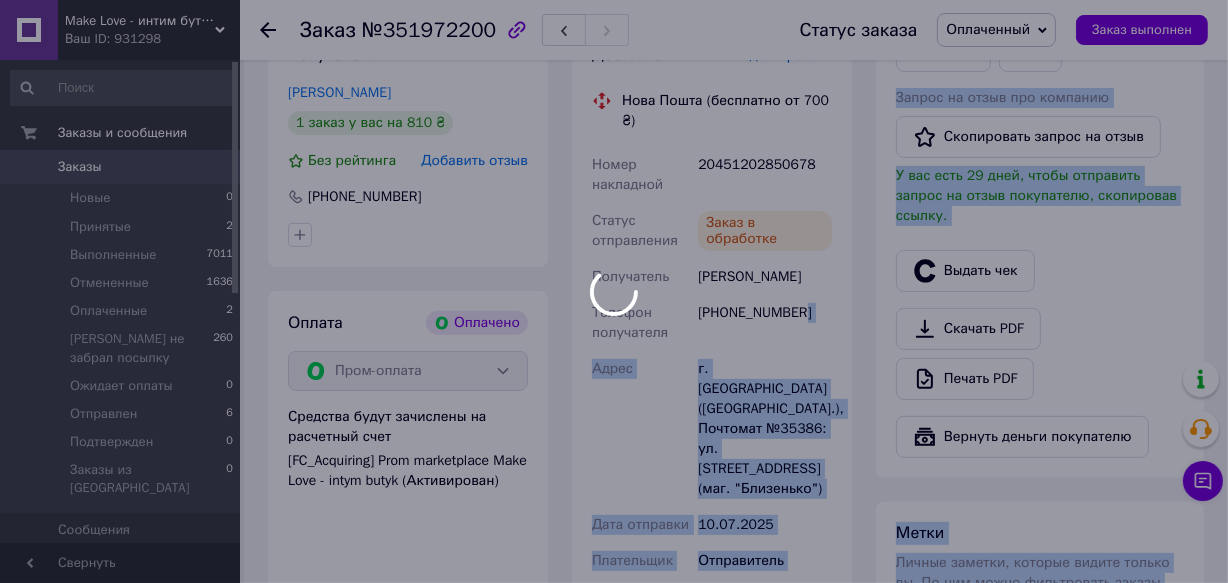 drag, startPoint x: 799, startPoint y: 287, endPoint x: 787, endPoint y: 309, distance: 25.059929 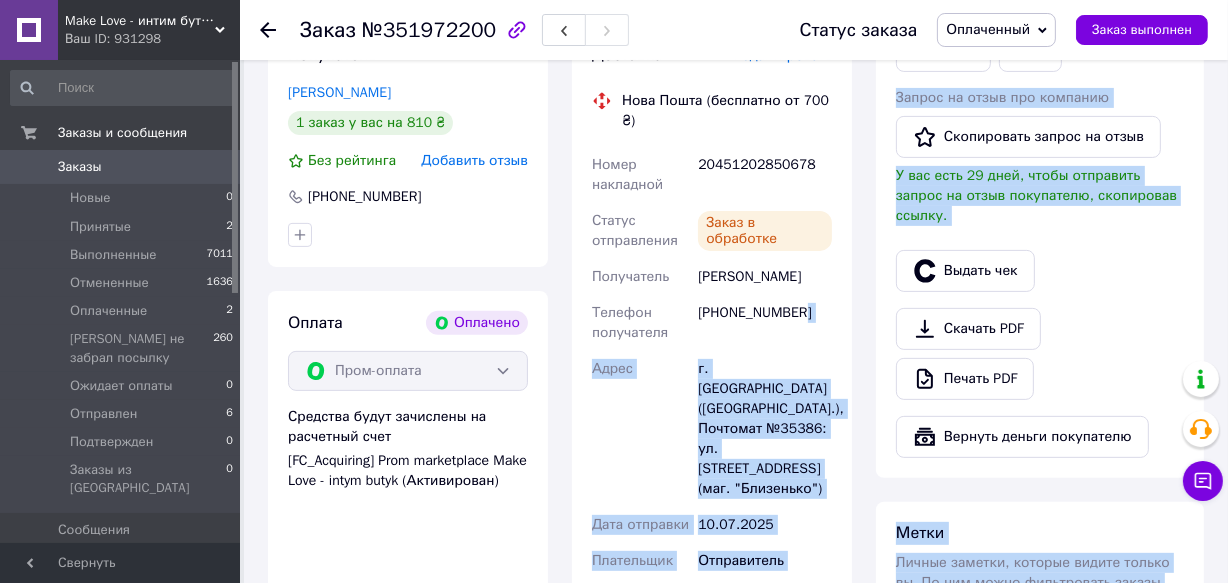 click on "[PHONE_NUMBER]" at bounding box center [765, 323] 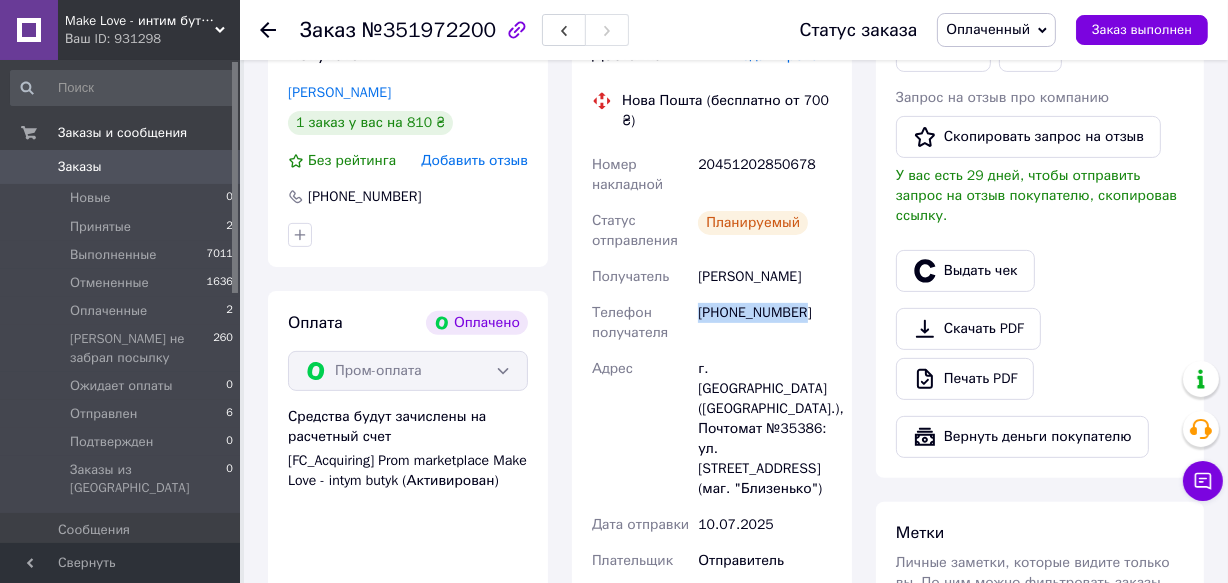 drag, startPoint x: 800, startPoint y: 312, endPoint x: 700, endPoint y: 308, distance: 100.07997 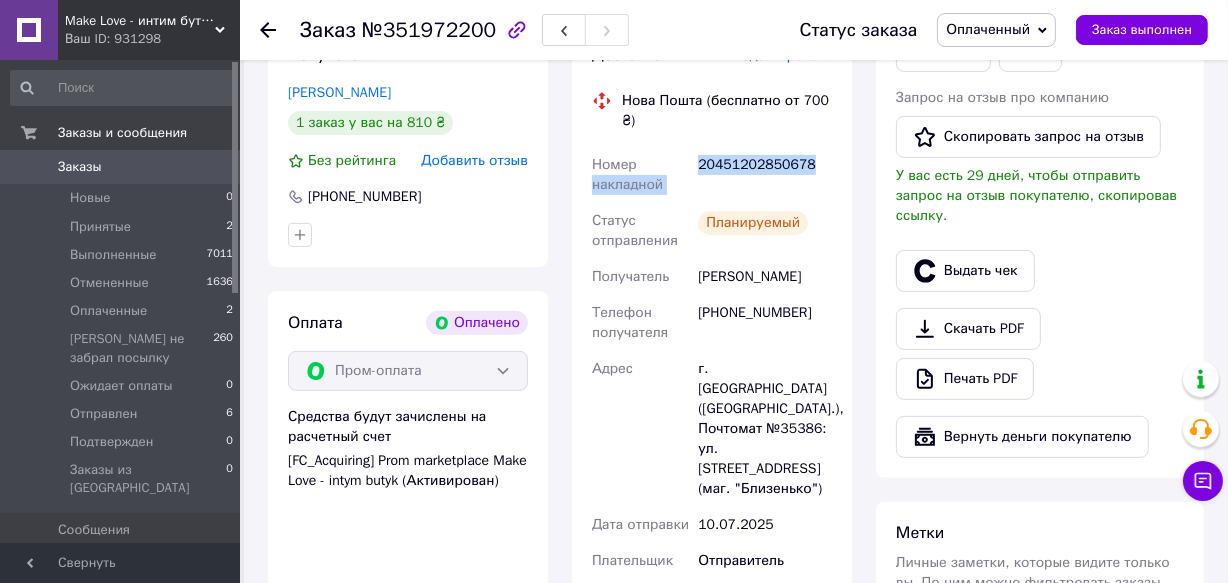 drag, startPoint x: 812, startPoint y: 164, endPoint x: 692, endPoint y: 159, distance: 120.10412 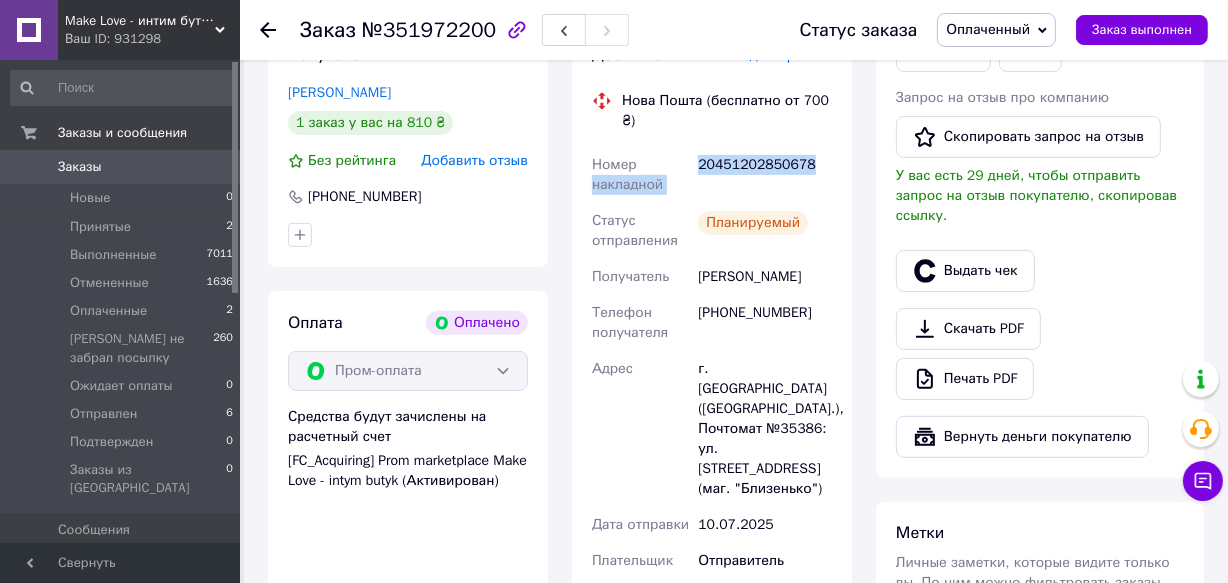 click on "20451202850678" at bounding box center [765, 175] 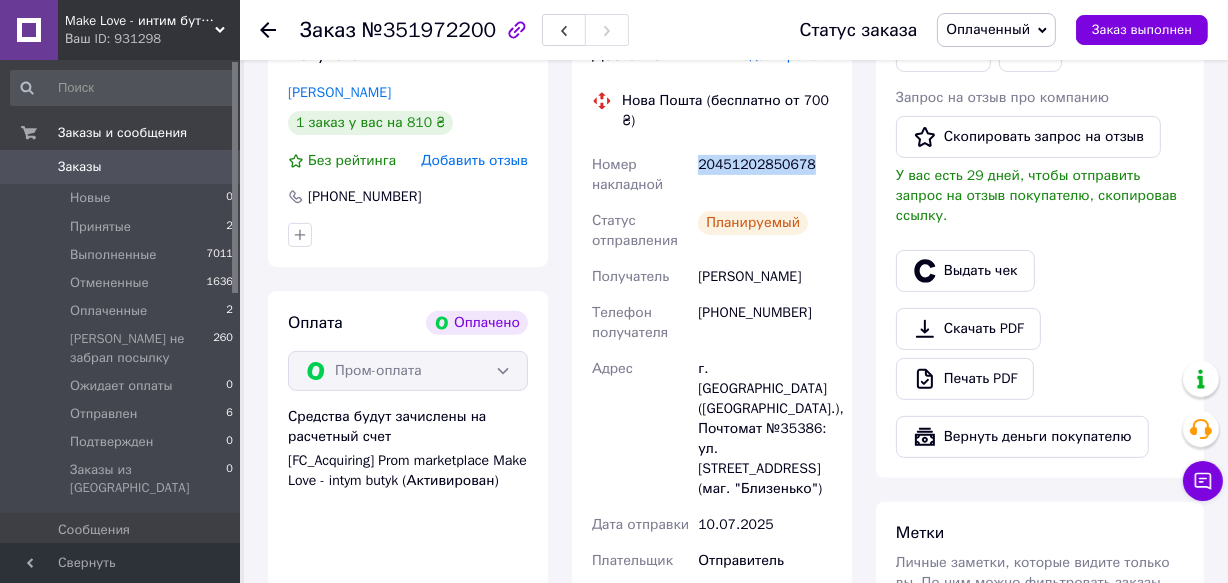drag, startPoint x: 811, startPoint y: 164, endPoint x: 695, endPoint y: 155, distance: 116.34862 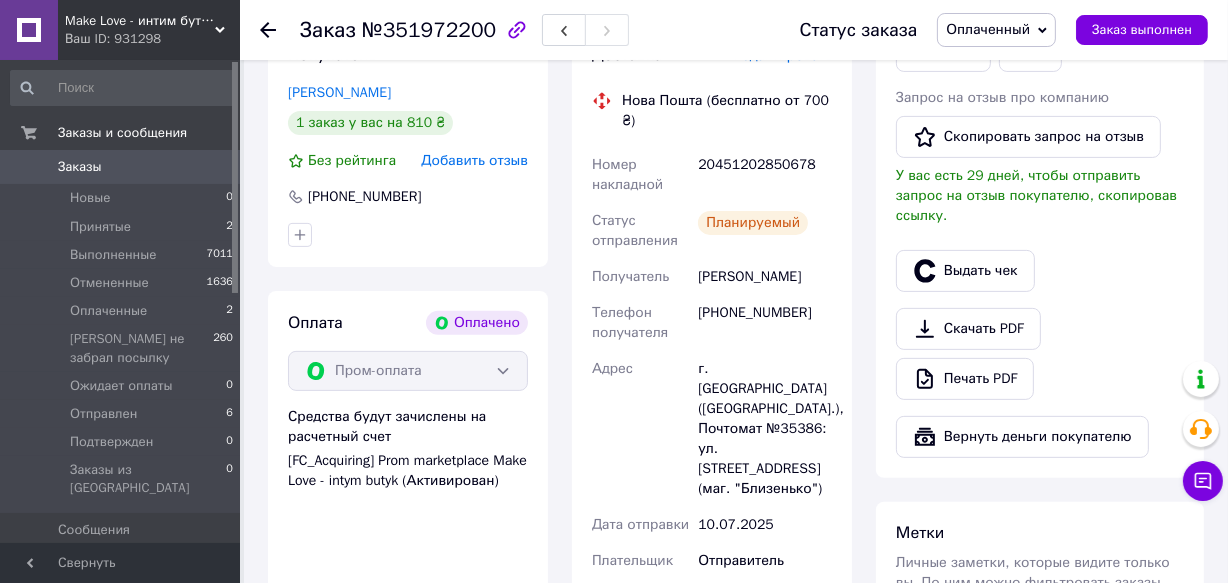 click 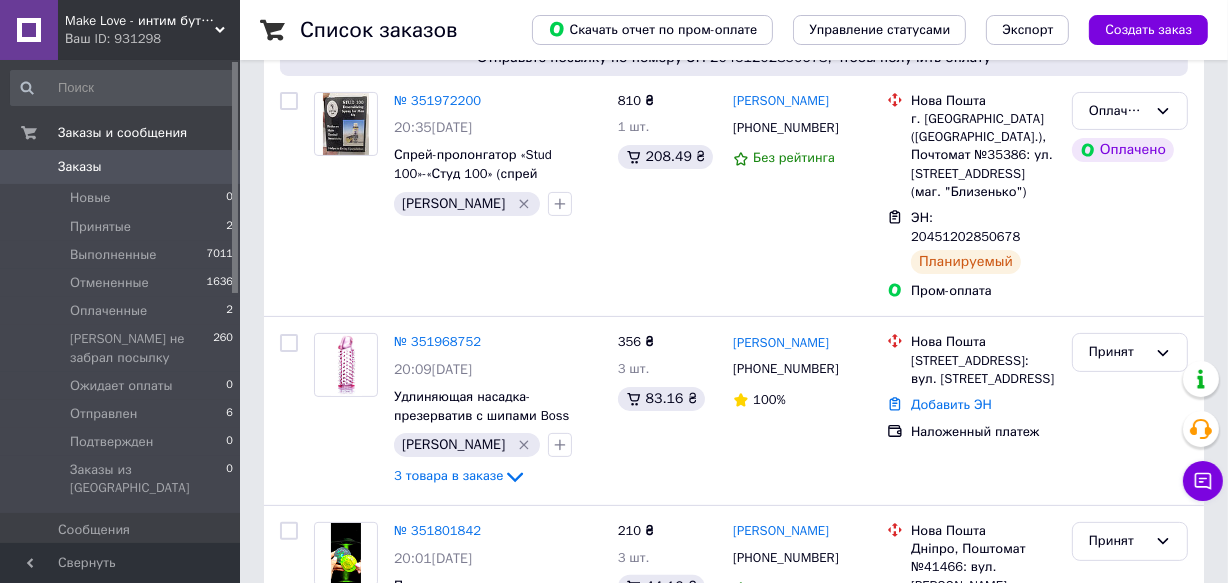 scroll, scrollTop: 363, scrollLeft: 0, axis: vertical 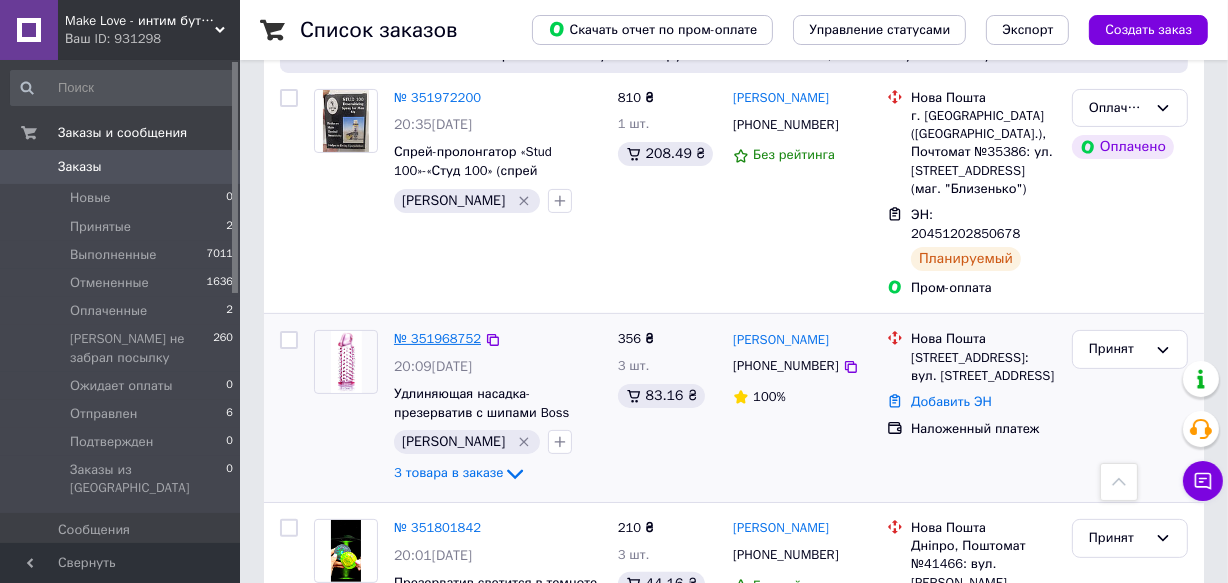 click on "№ 351968752" at bounding box center [437, 338] 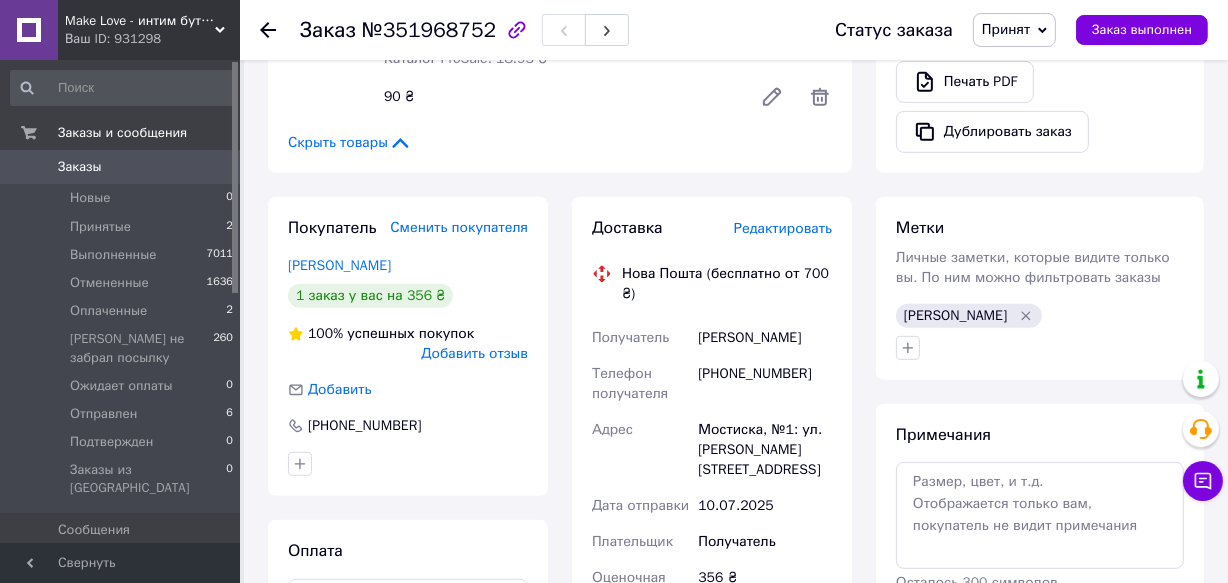 scroll, scrollTop: 818, scrollLeft: 0, axis: vertical 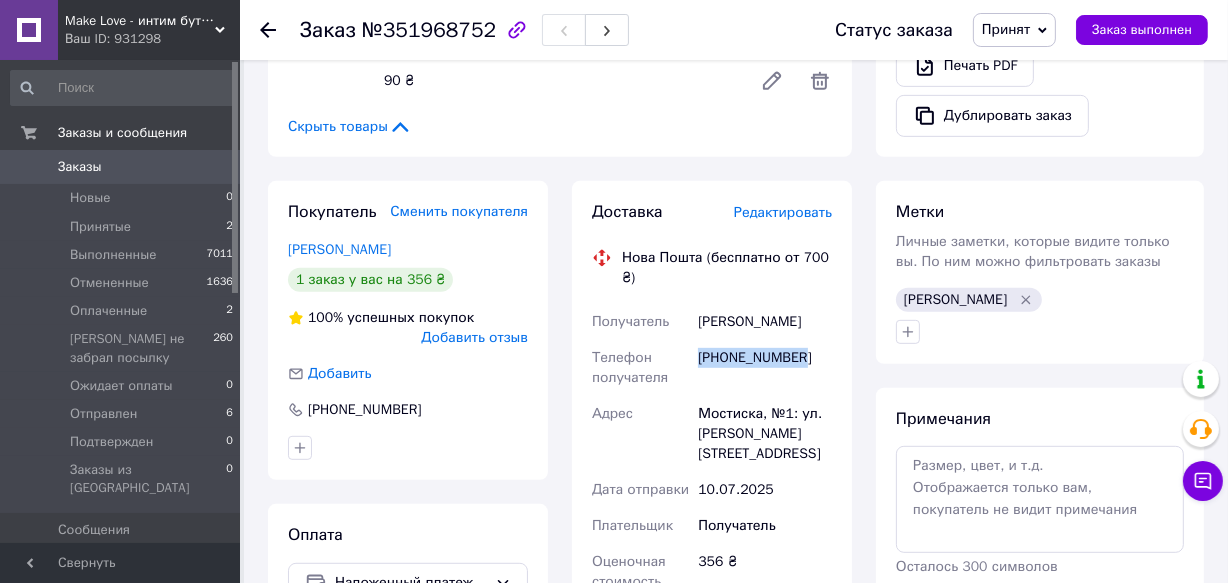drag, startPoint x: 800, startPoint y: 339, endPoint x: 700, endPoint y: 345, distance: 100.17984 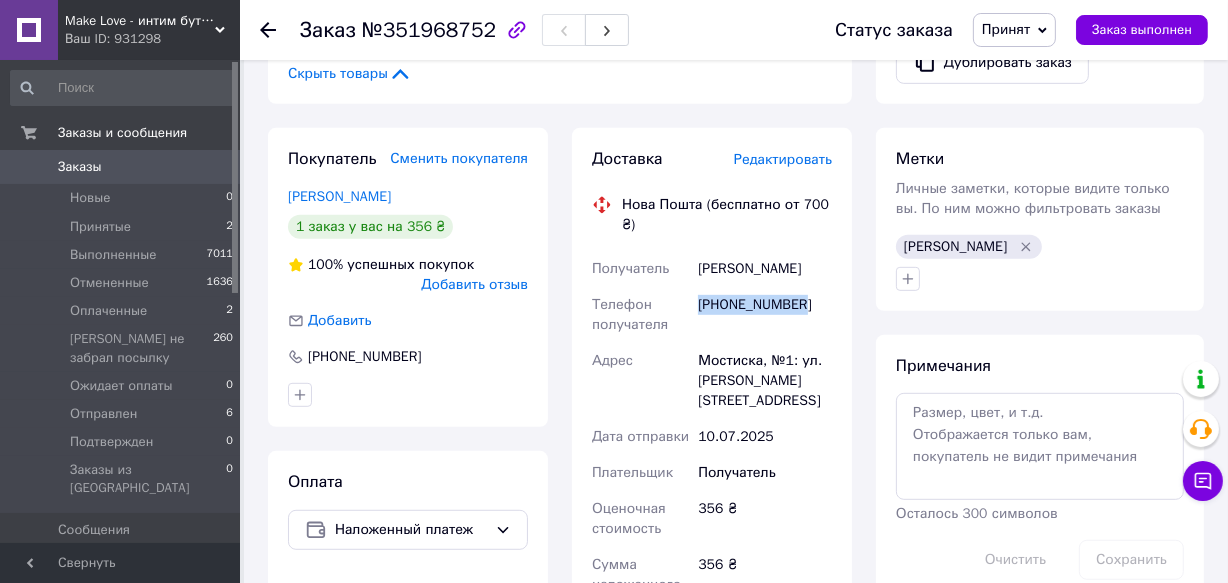 scroll, scrollTop: 909, scrollLeft: 0, axis: vertical 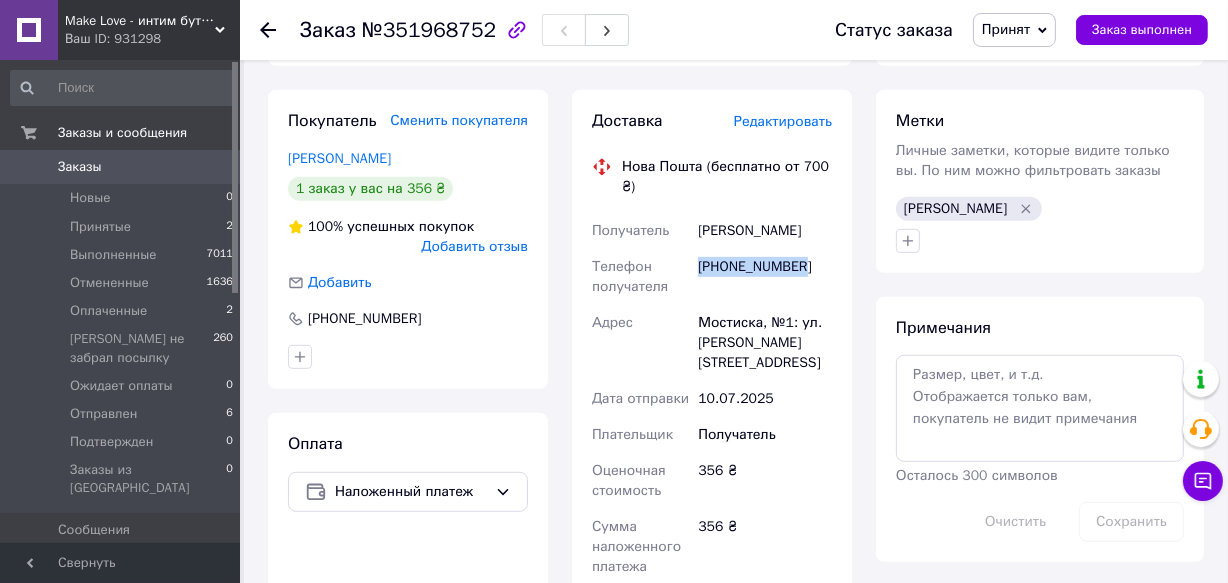 click on "Принят" at bounding box center [1006, 29] 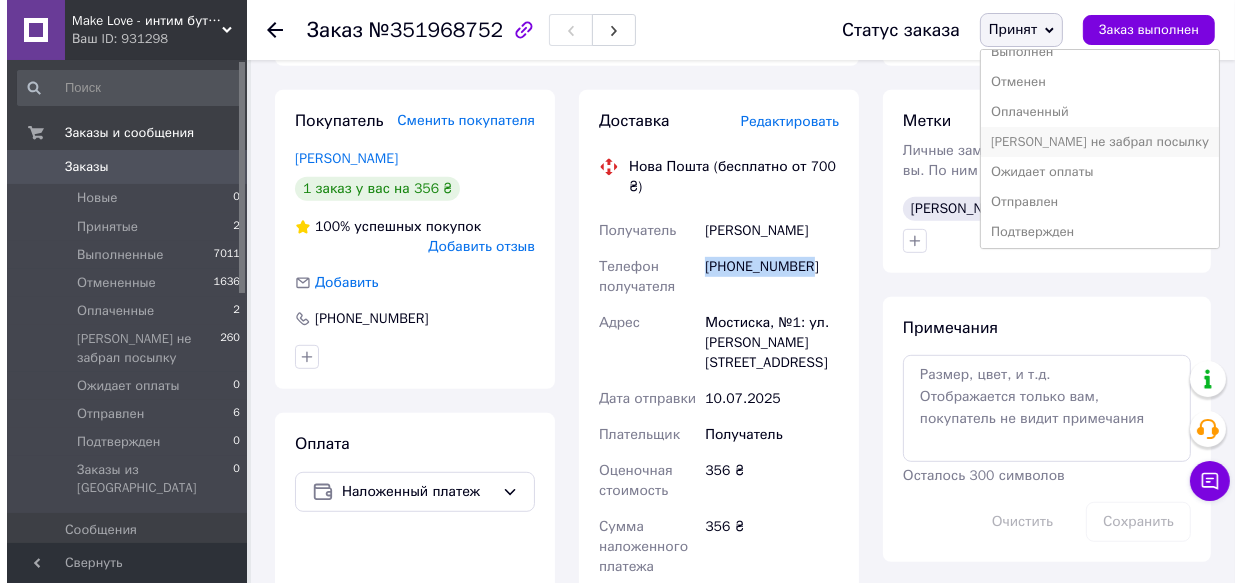 scroll, scrollTop: 21, scrollLeft: 0, axis: vertical 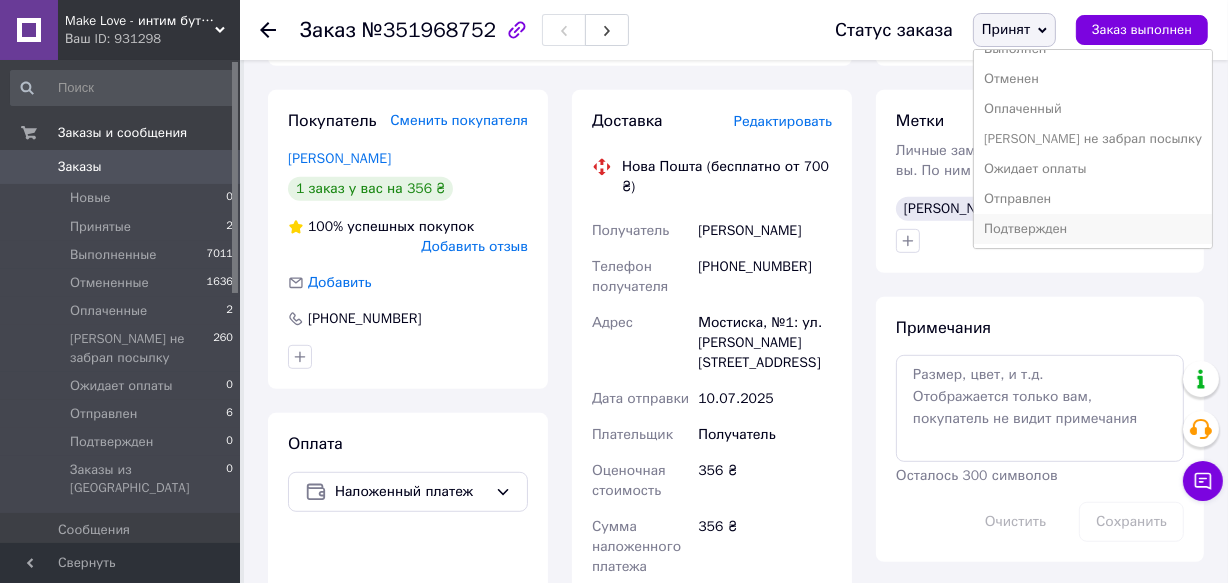 click on "Подтвержден" at bounding box center (1093, 229) 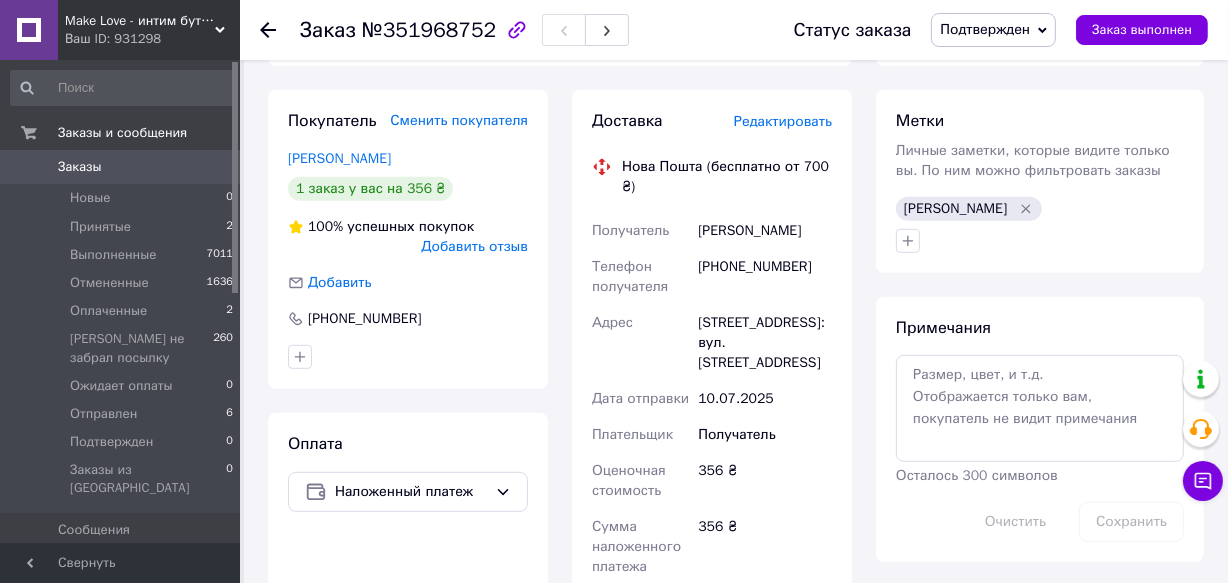 click on "Редактировать" at bounding box center (783, 121) 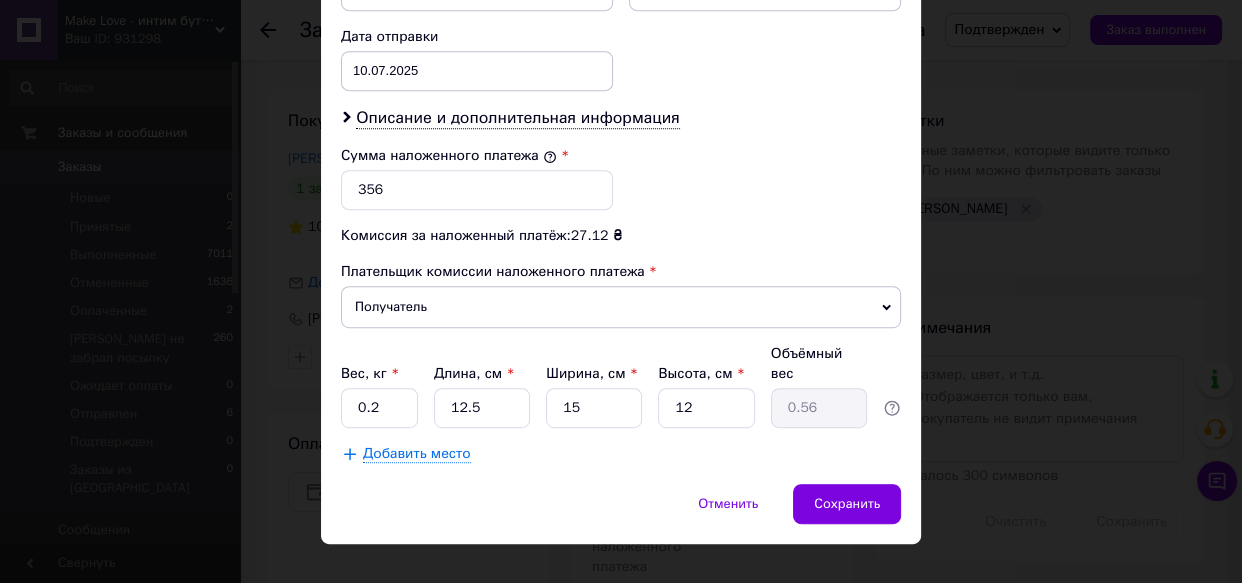scroll, scrollTop: 940, scrollLeft: 0, axis: vertical 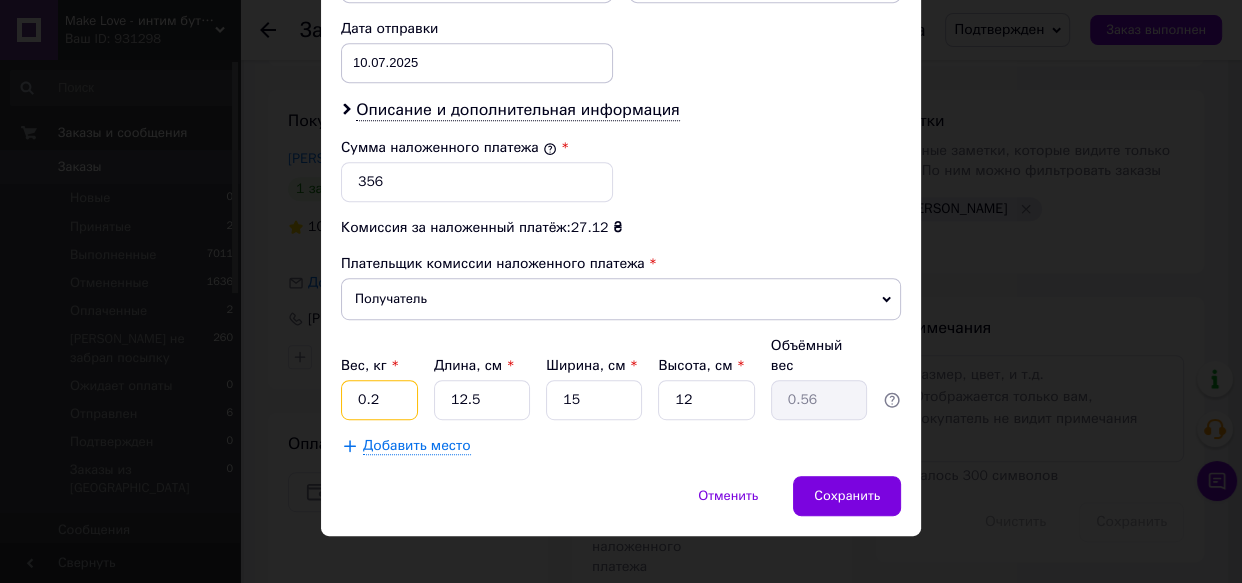 click on "0.2" at bounding box center (379, 400) 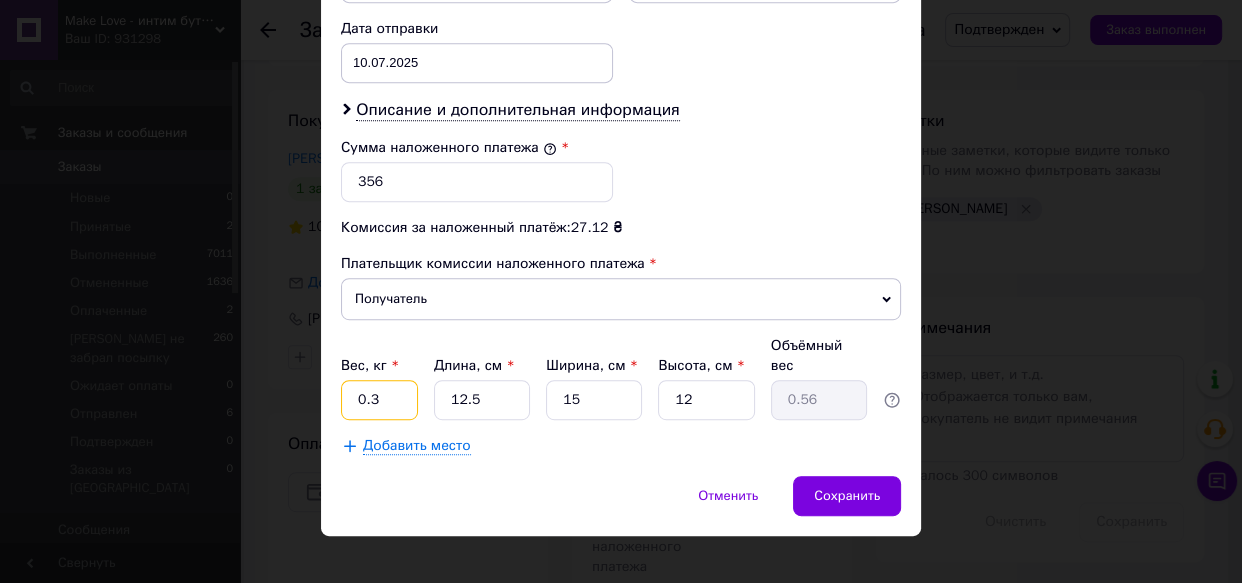 type on "0.3" 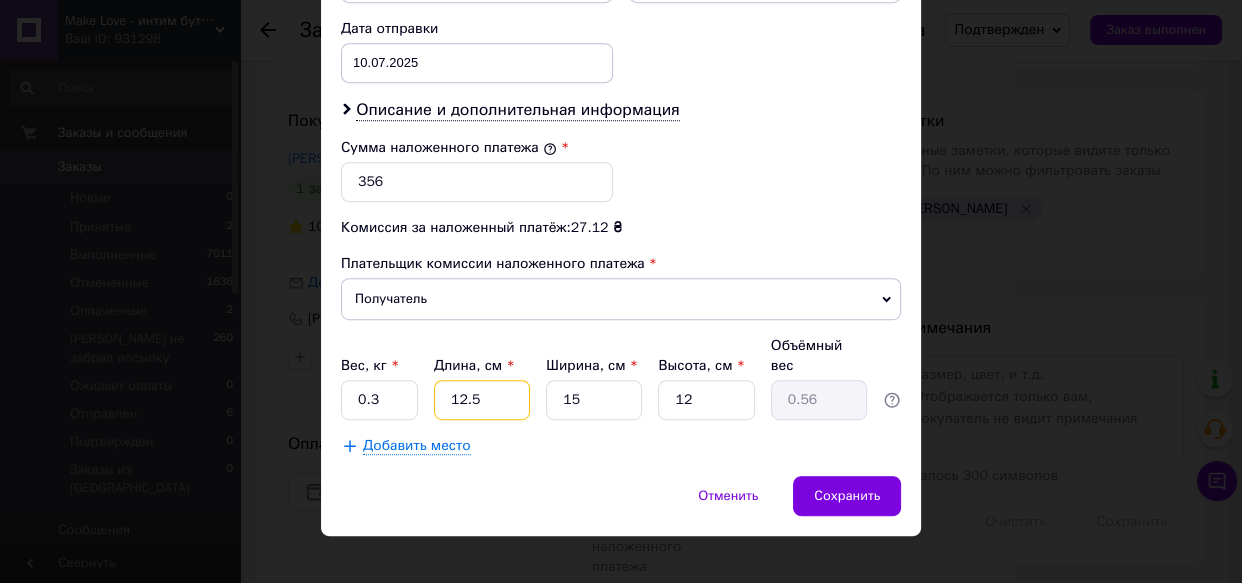 click on "12.5" at bounding box center [482, 400] 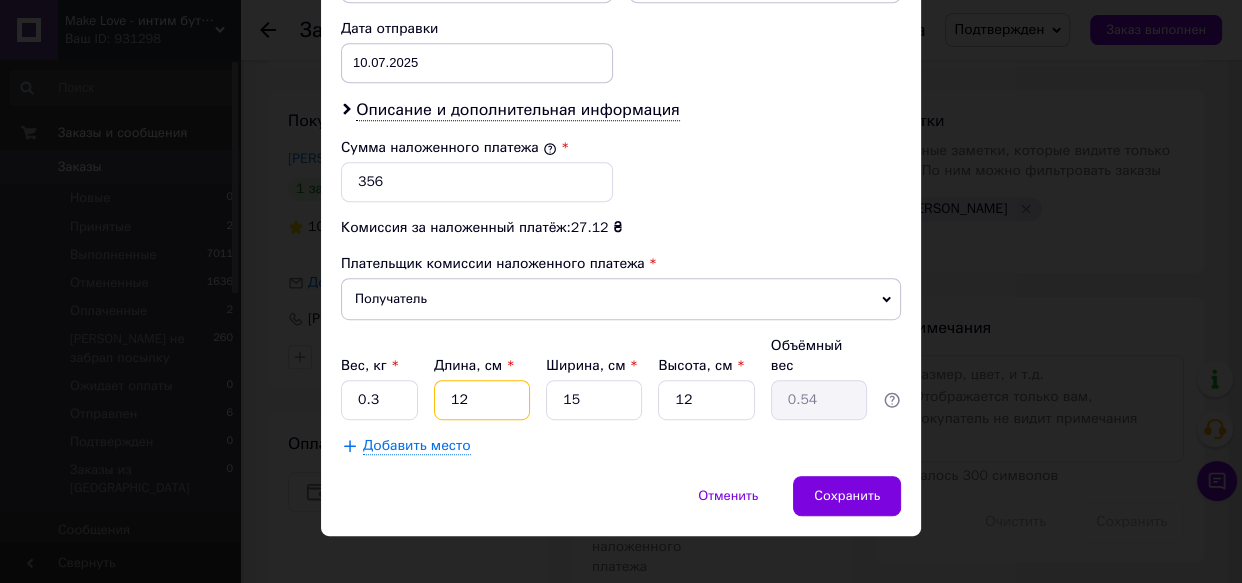type on "1" 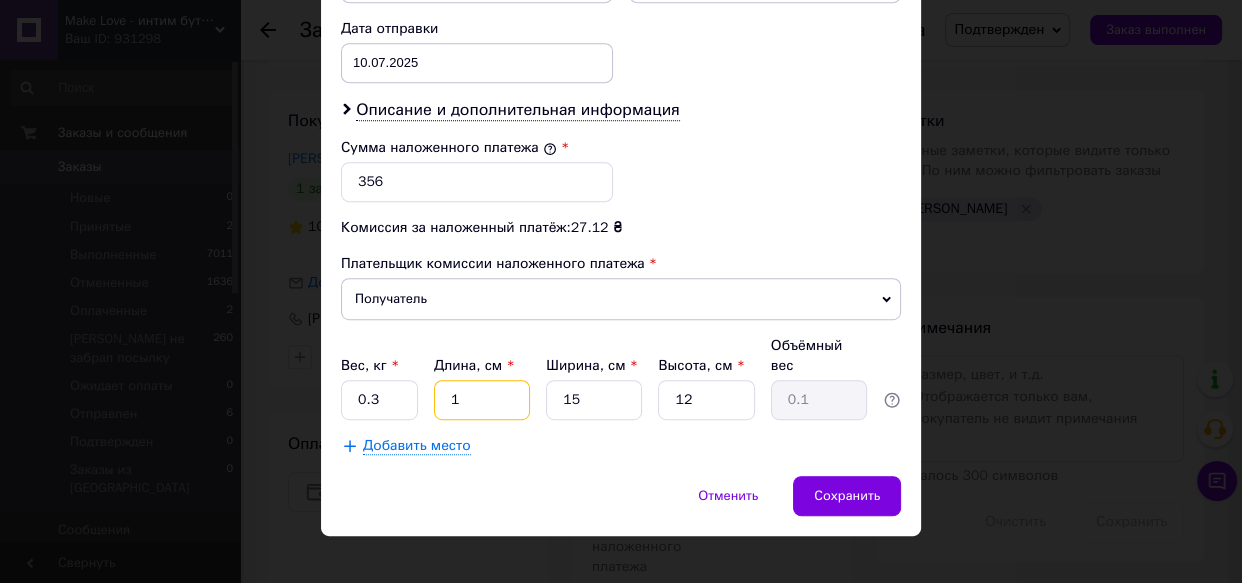 type 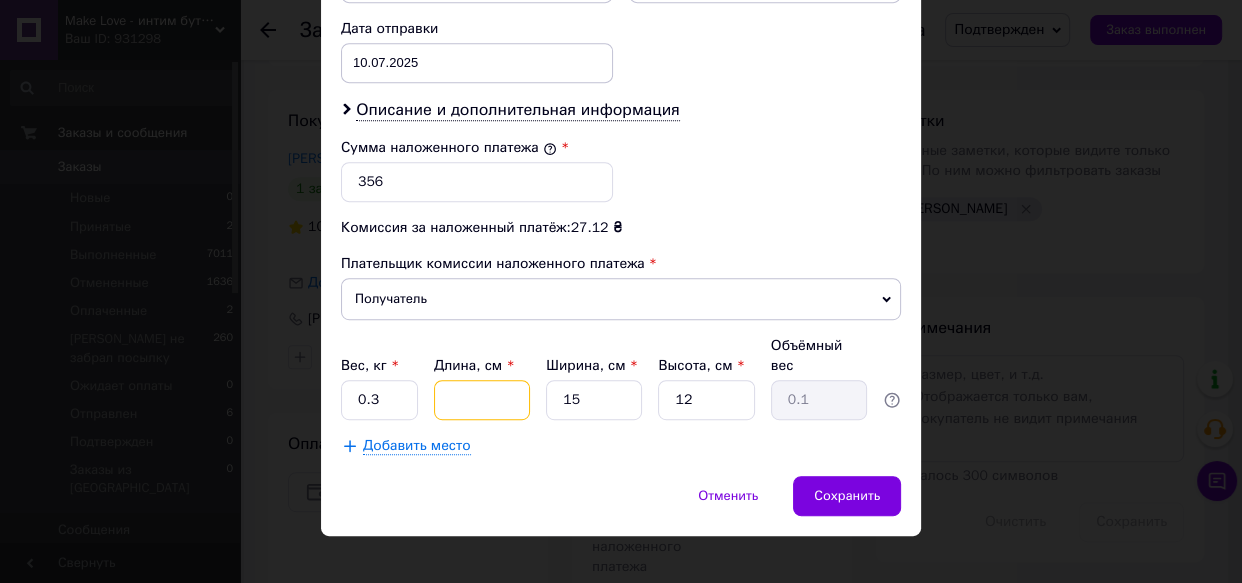type 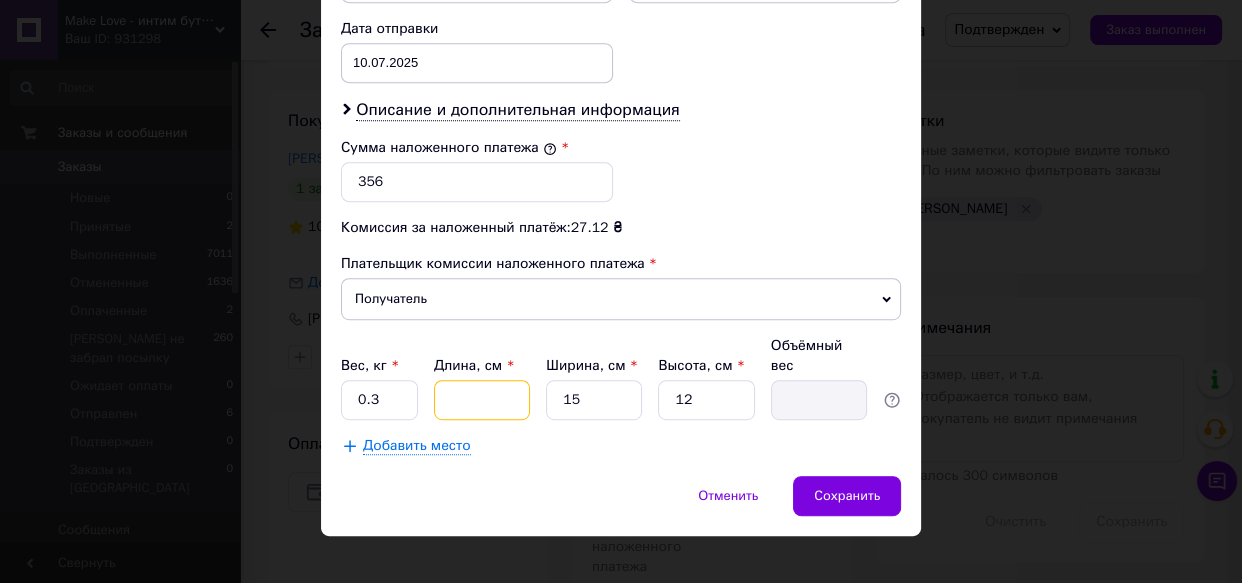 type on "1" 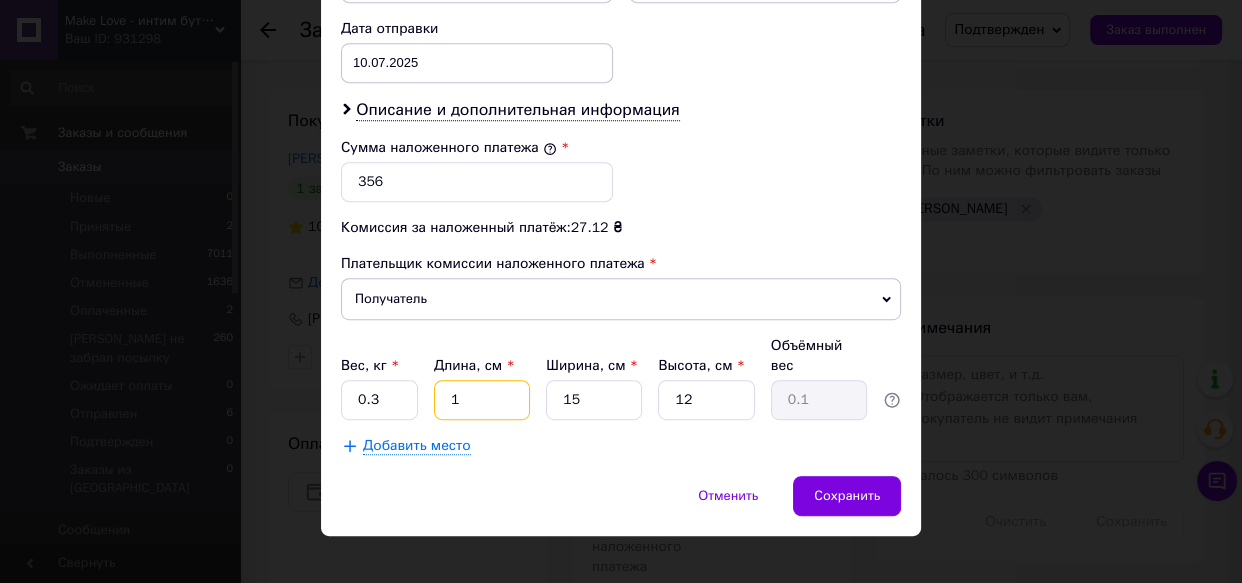 type on "16" 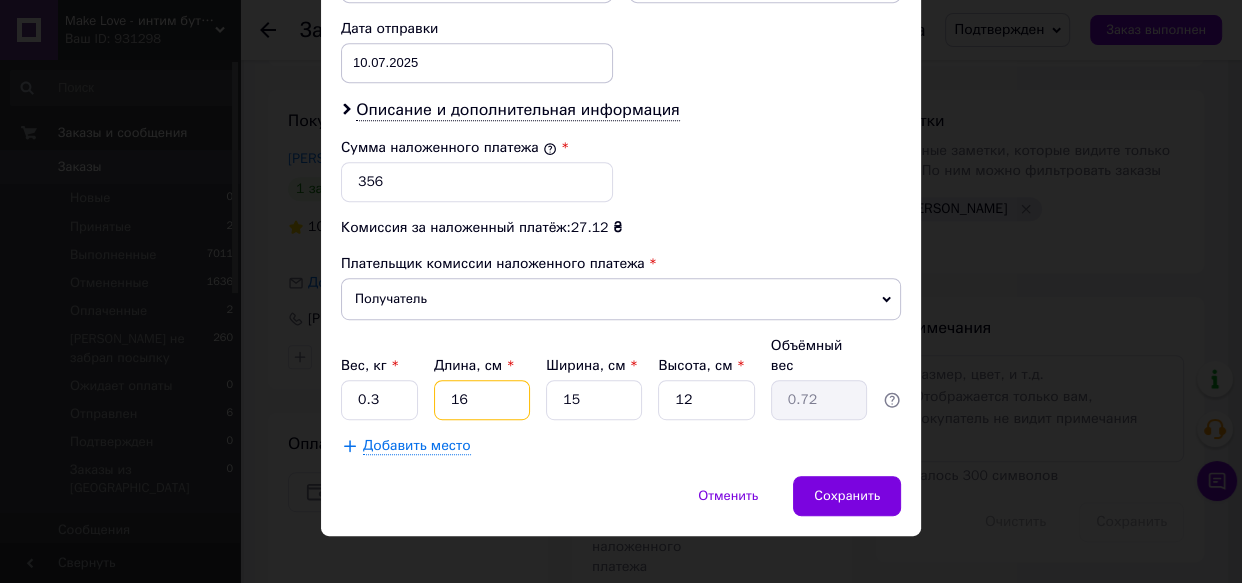 type on "16" 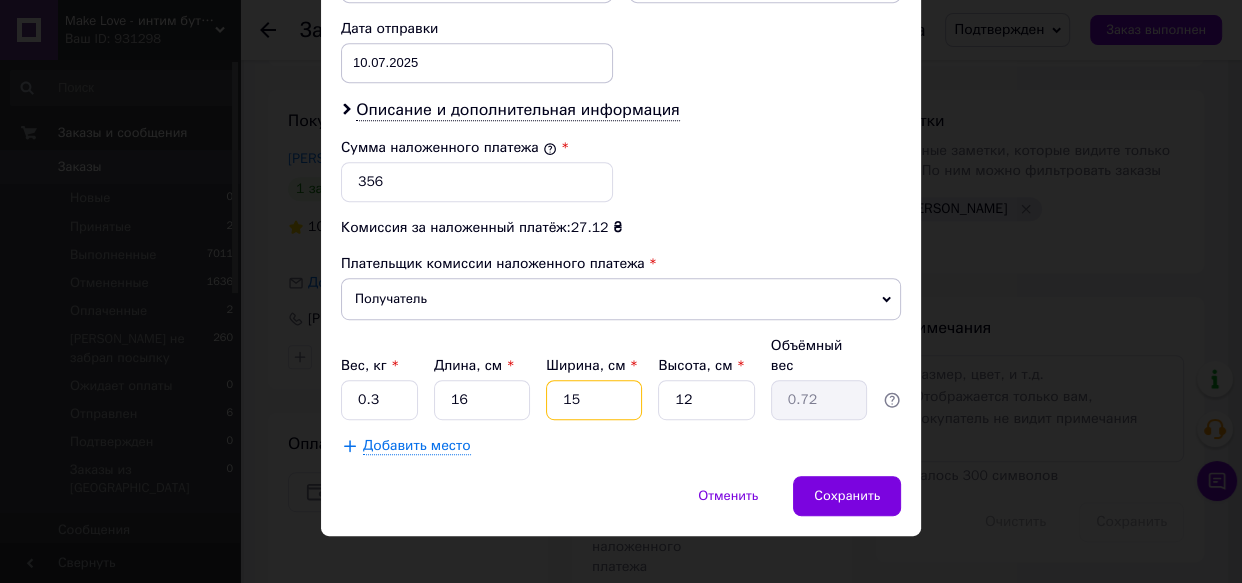 click on "15" at bounding box center [594, 400] 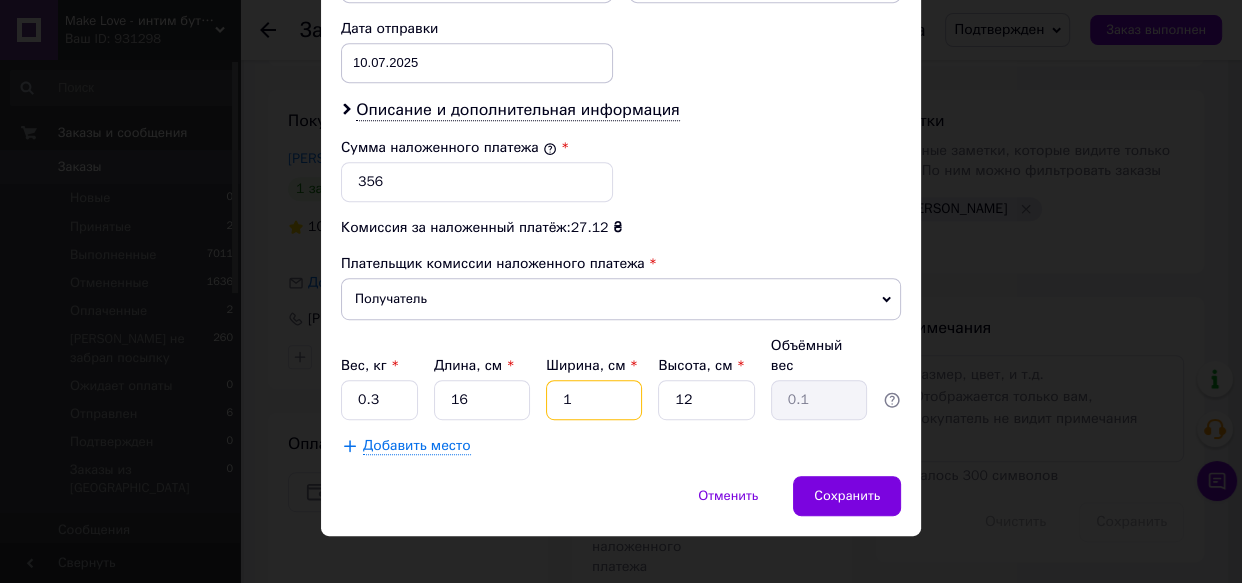 type 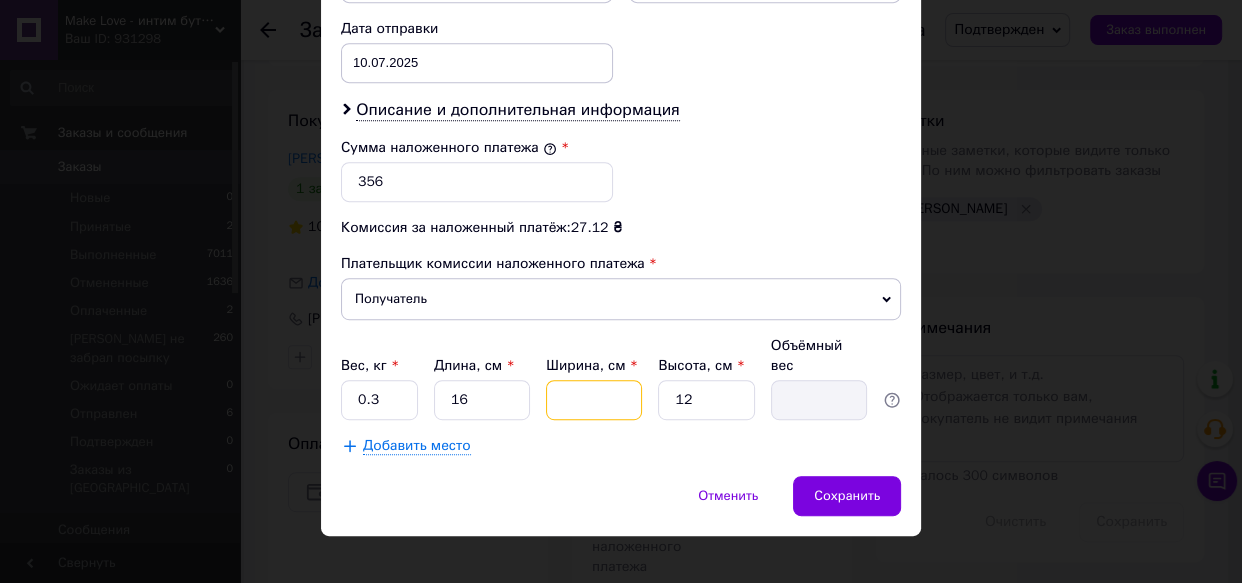 type on "6" 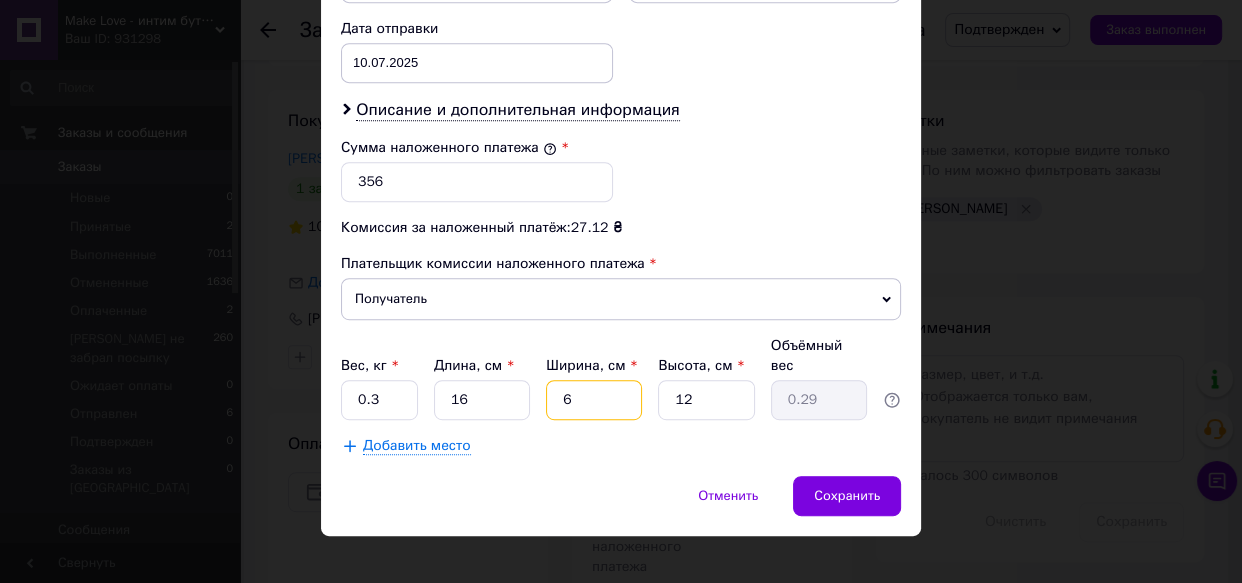 type on "6" 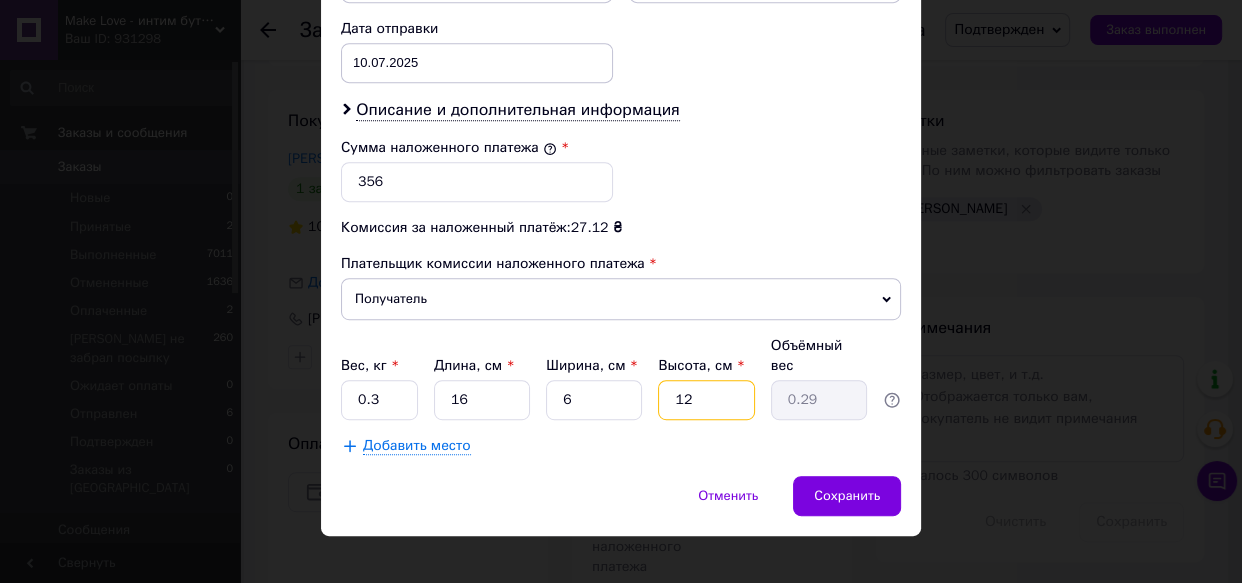 click on "12" at bounding box center [706, 400] 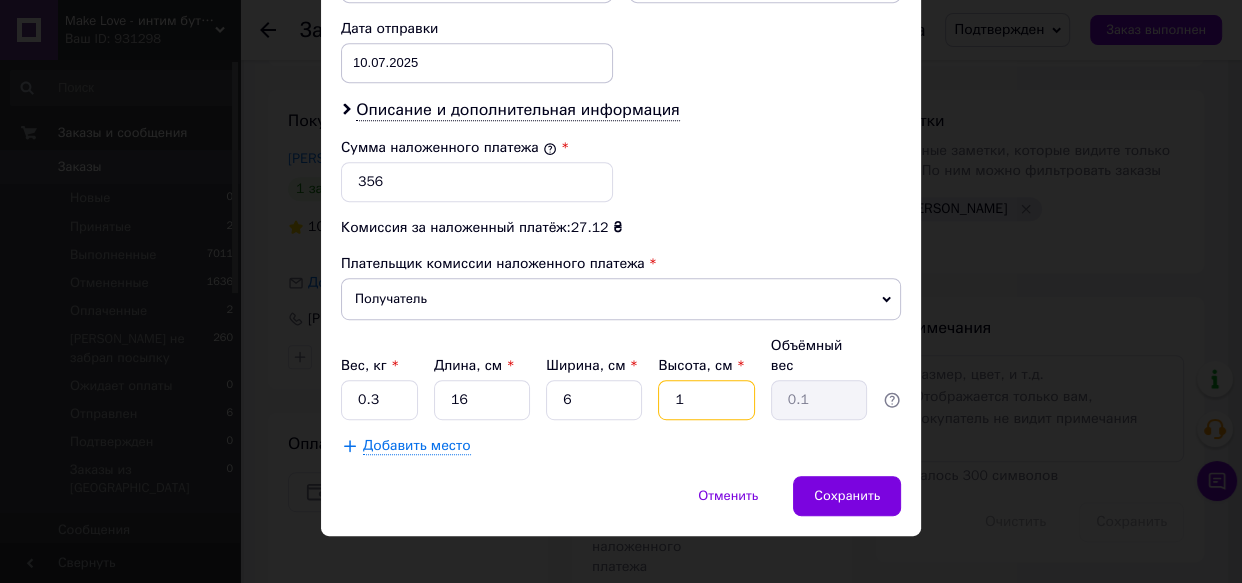 type 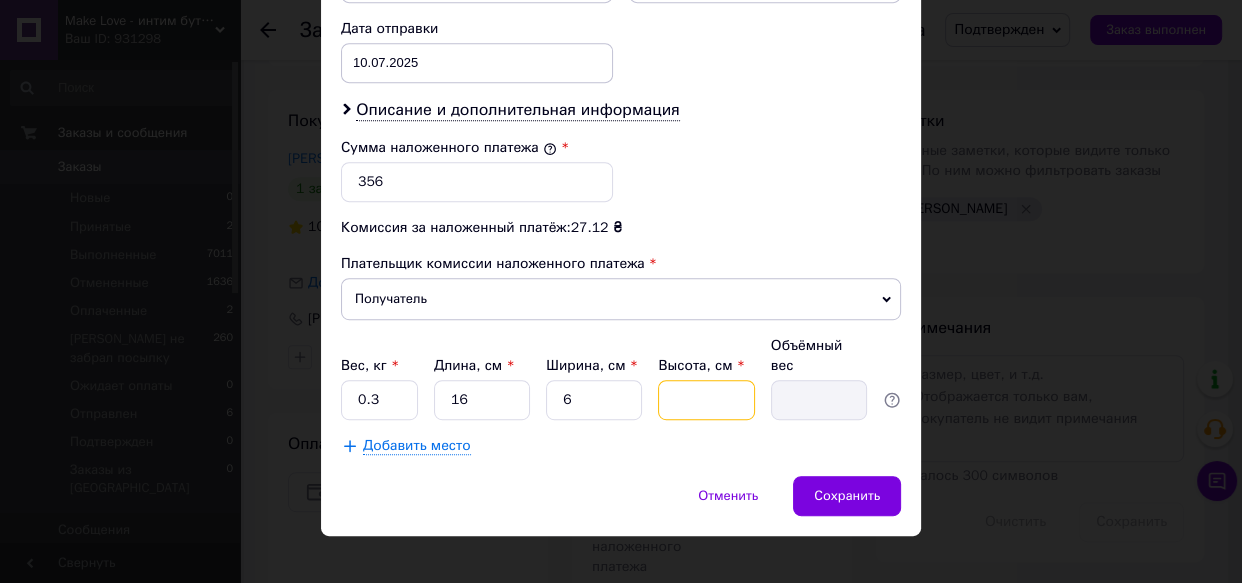 type on "6" 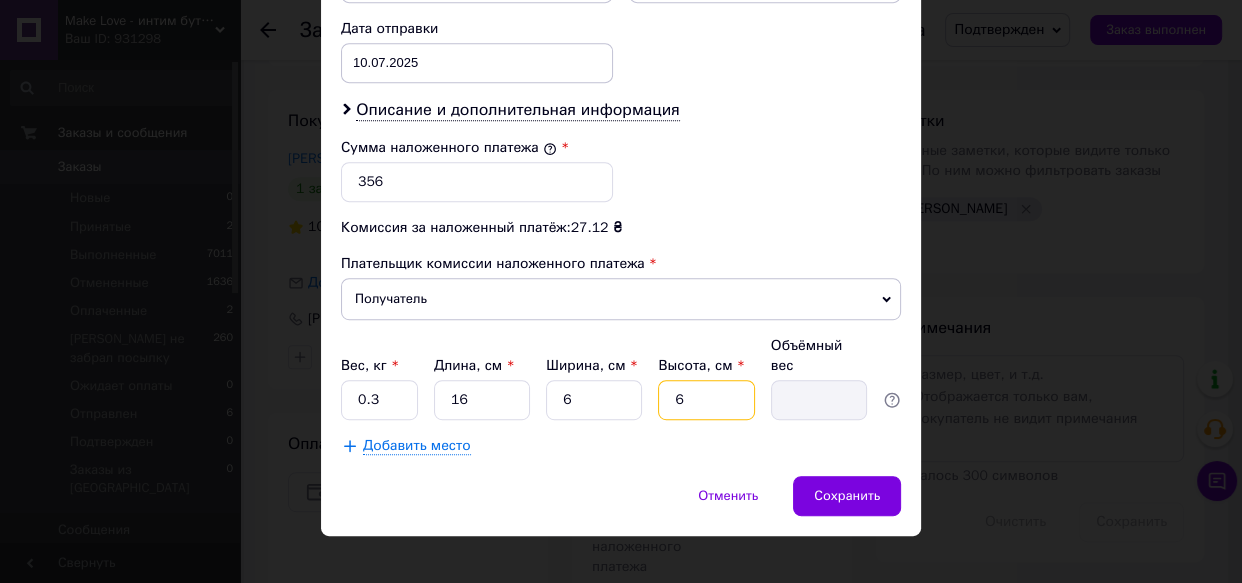 type on "0.14" 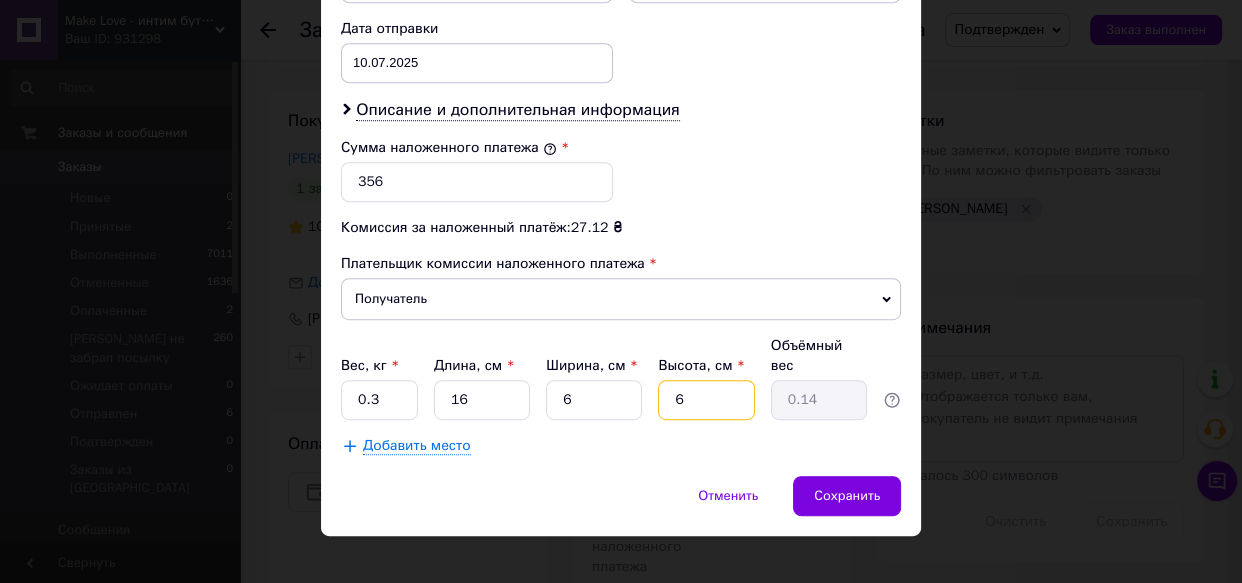type on "6" 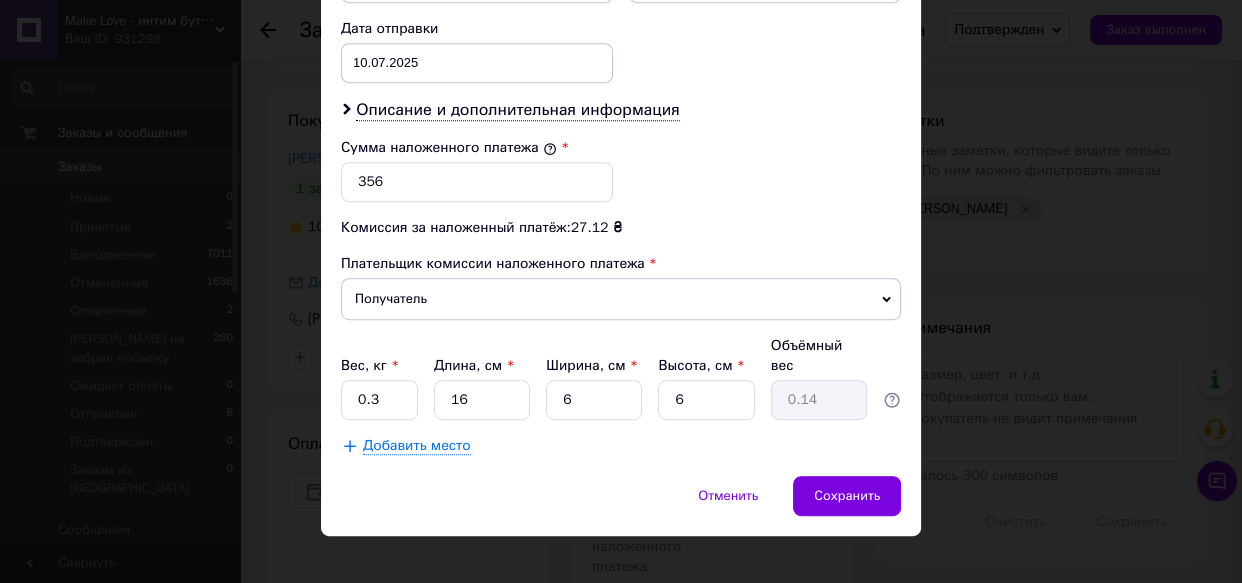 click on "Способ доставки Нова Пошта (бесплатно от 700 ₴) Плательщик Получатель Отправитель Фамилия получателя Савчак Имя получателя Андрій Отчество получателя Телефон получателя +380977373773 Тип доставки В отделении Курьером В почтомате Город Мостиска Отделение №1: ул. Галицкая, 56 Место отправки с. Лисогора: №1: вул. Ярослава Мудрого, 15а Вінниця: №3 (до 30 кг): вул. Соборна, 89 Вінниця: №5 (до 30 кг на одне місце): вул. Келецька, 83 Вінниця: №16 (до 30 кг на одне місце): просп. Коцюбинського, 70 (ТЦ "ПетроЦентр") Дніпро: №1: вул. Сонячна Набережна, 114 Вінниця: №26 (до 1100 кг): вул. Пирогова, 71а <" at bounding box center (621, -167) 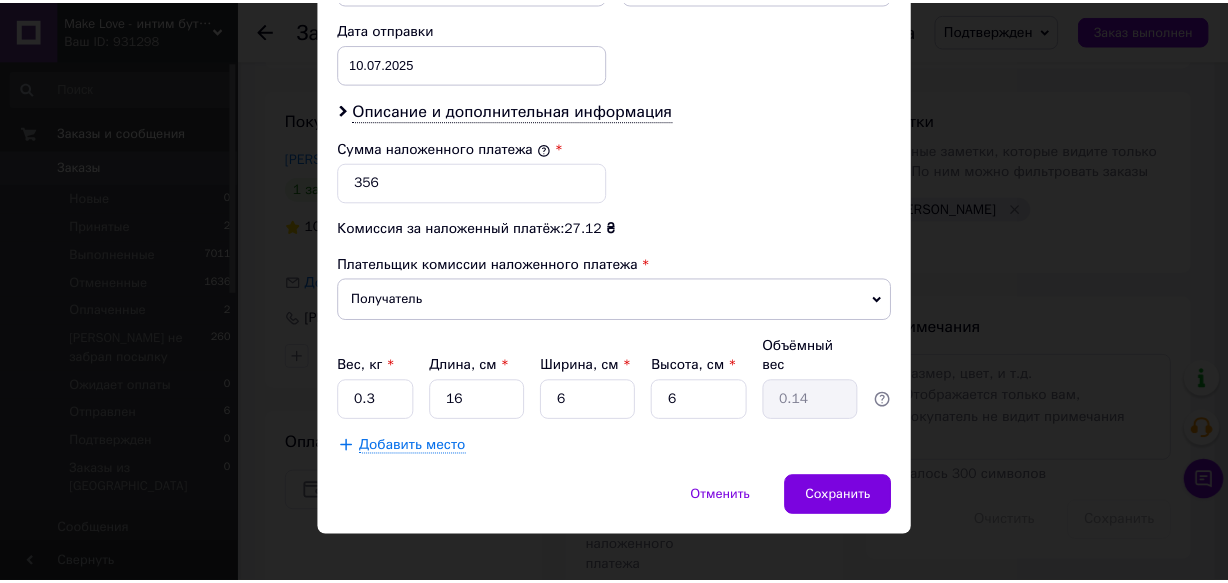 scroll, scrollTop: 940, scrollLeft: 0, axis: vertical 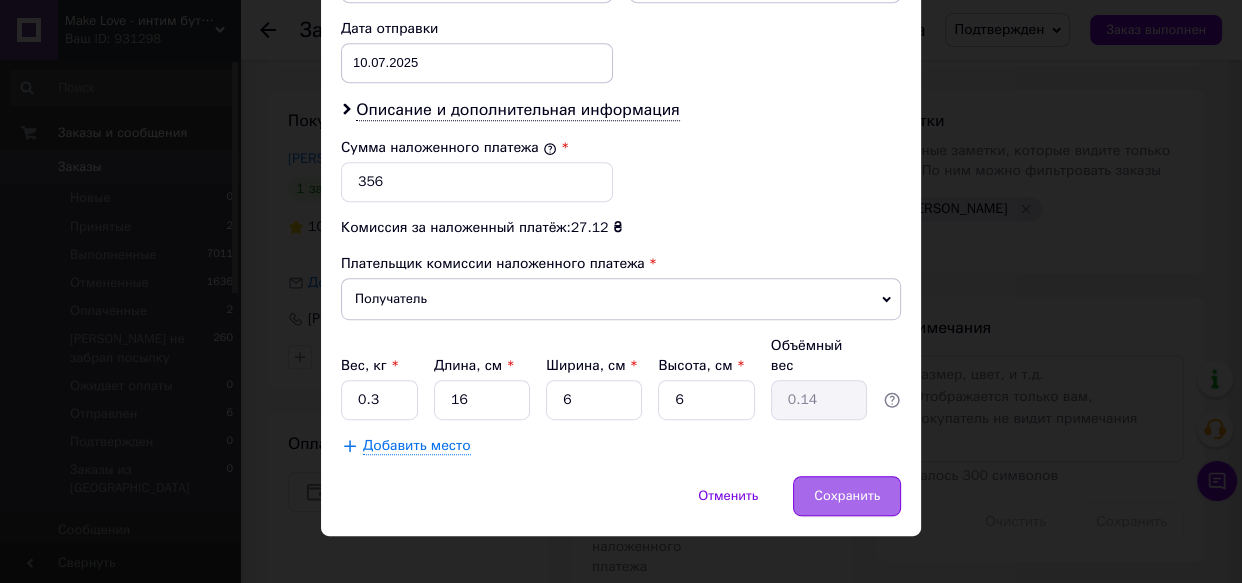 click on "Сохранить" at bounding box center [847, 496] 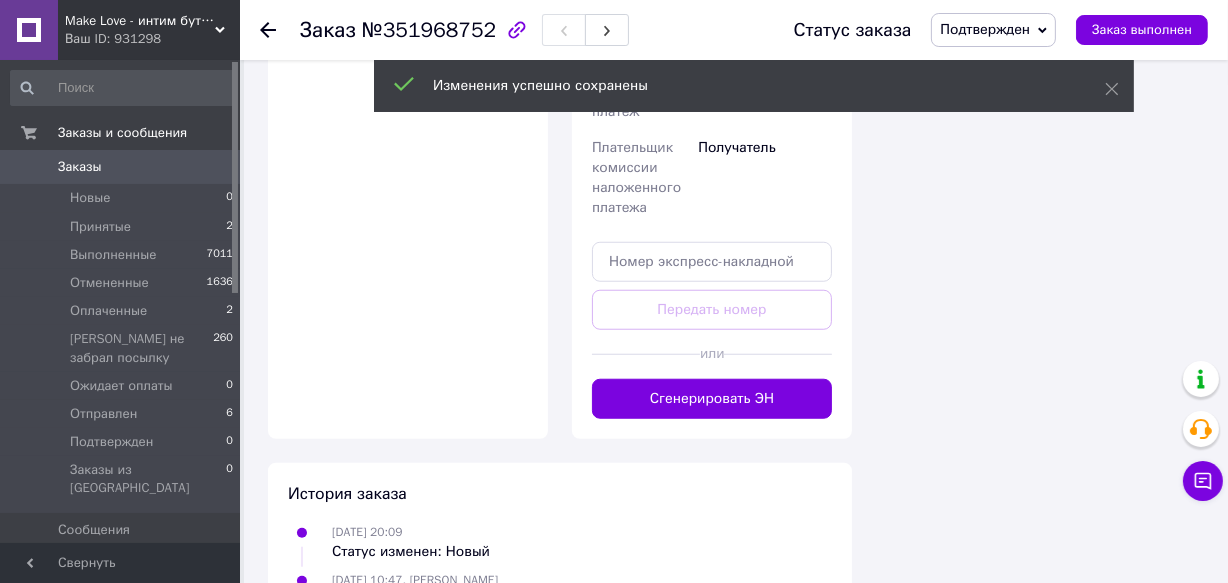 scroll, scrollTop: 1454, scrollLeft: 0, axis: vertical 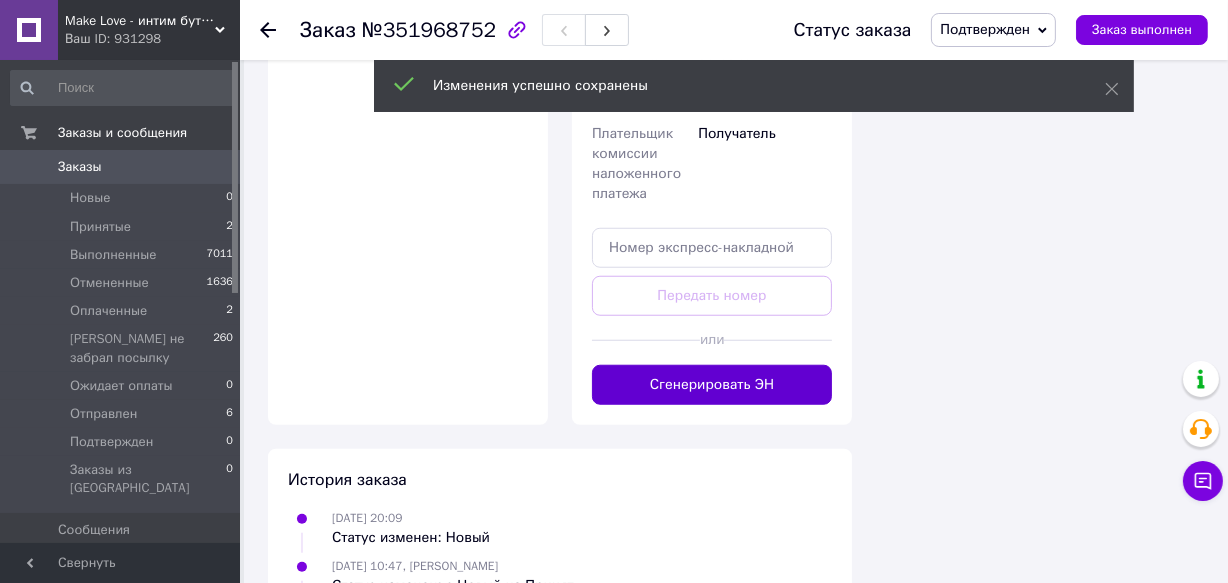 click on "Сгенерировать ЭН" at bounding box center (712, 385) 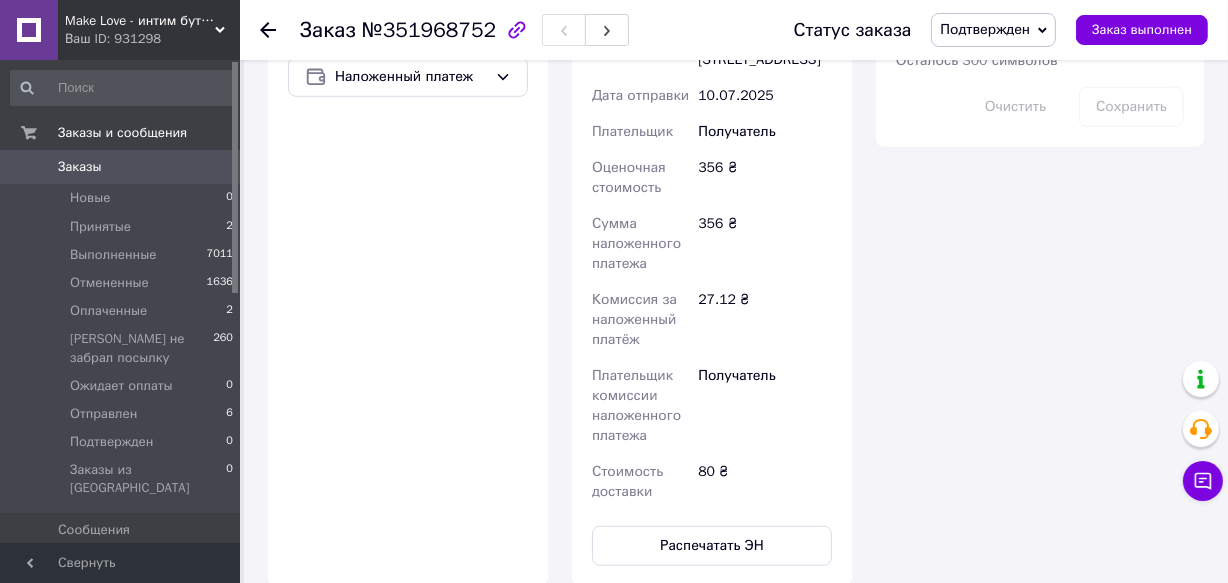 scroll, scrollTop: 909, scrollLeft: 0, axis: vertical 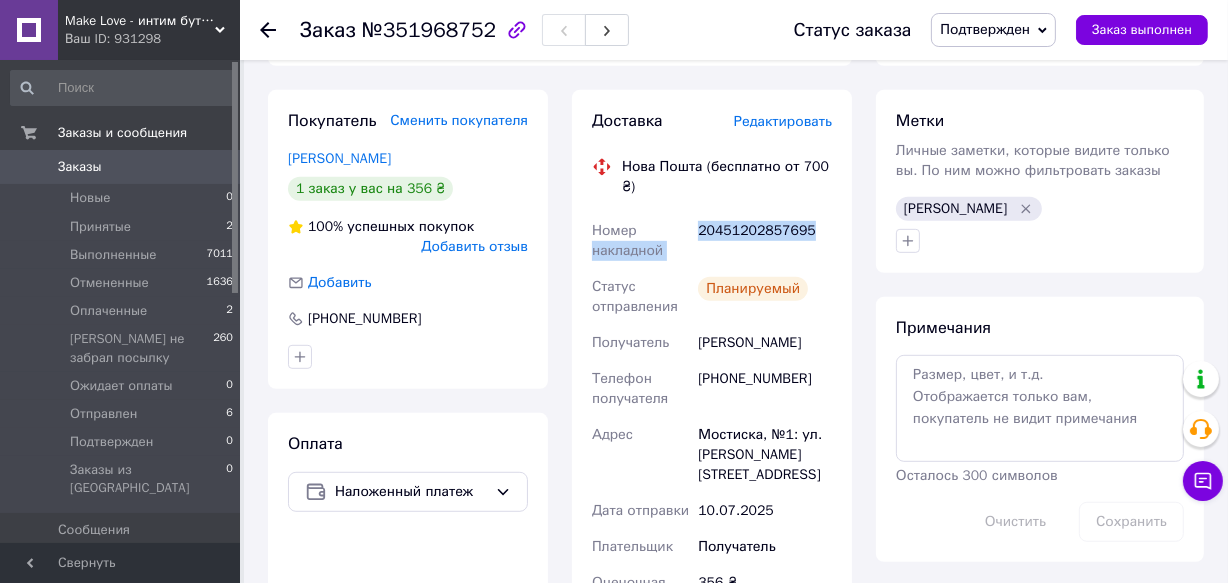drag, startPoint x: 806, startPoint y: 208, endPoint x: 683, endPoint y: 214, distance: 123.146255 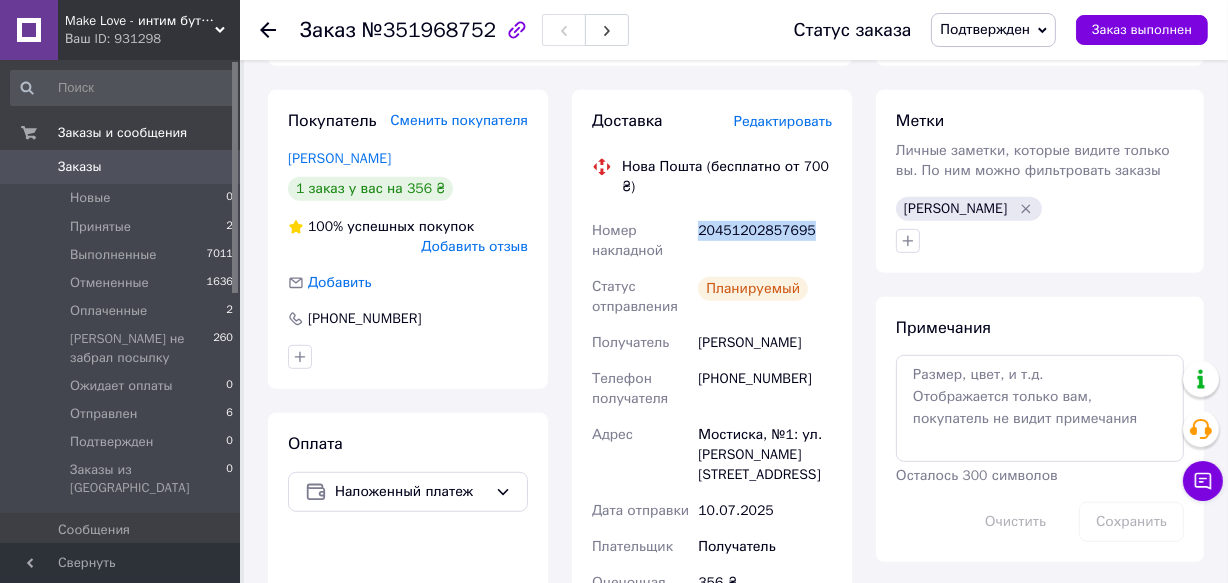 drag, startPoint x: 808, startPoint y: 209, endPoint x: 697, endPoint y: 218, distance: 111.364265 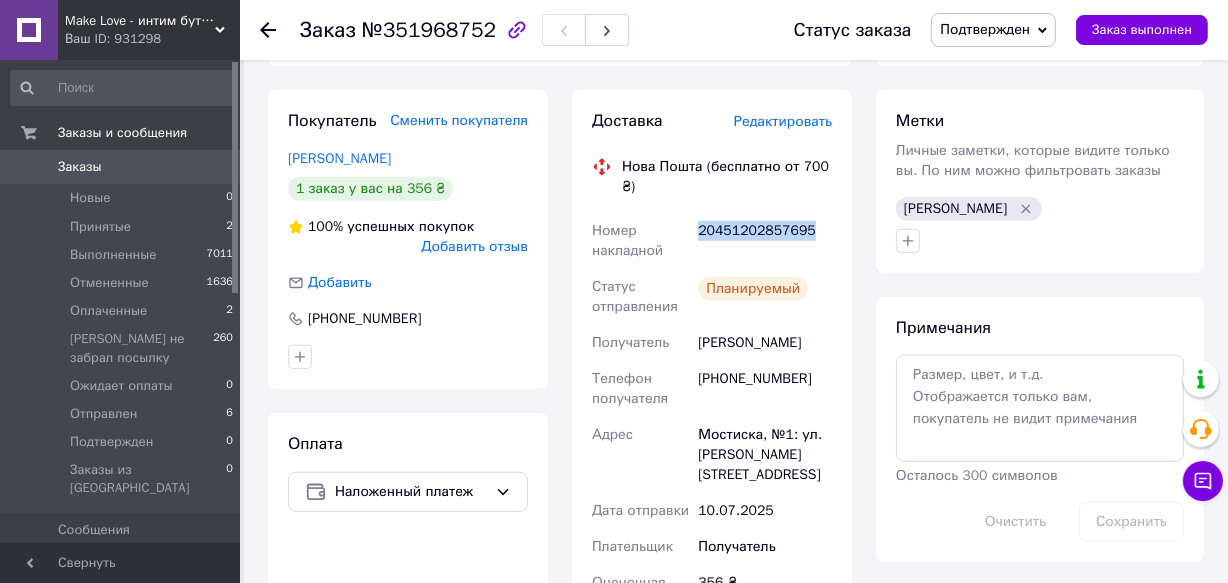 copy on "20451202857695" 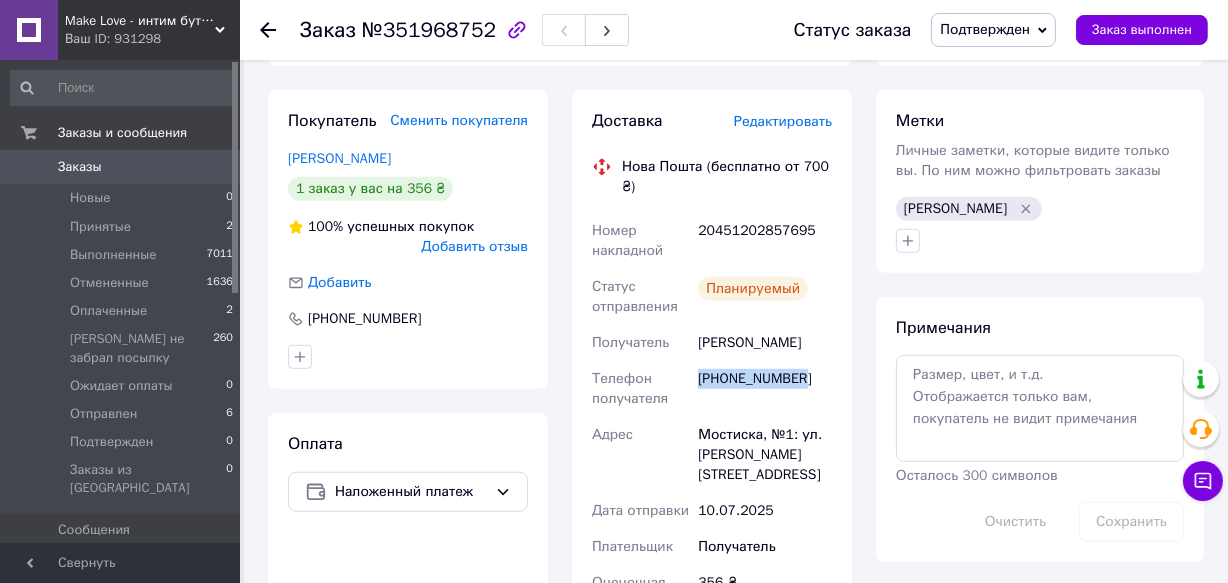 drag, startPoint x: 799, startPoint y: 358, endPoint x: 692, endPoint y: 357, distance: 107.00467 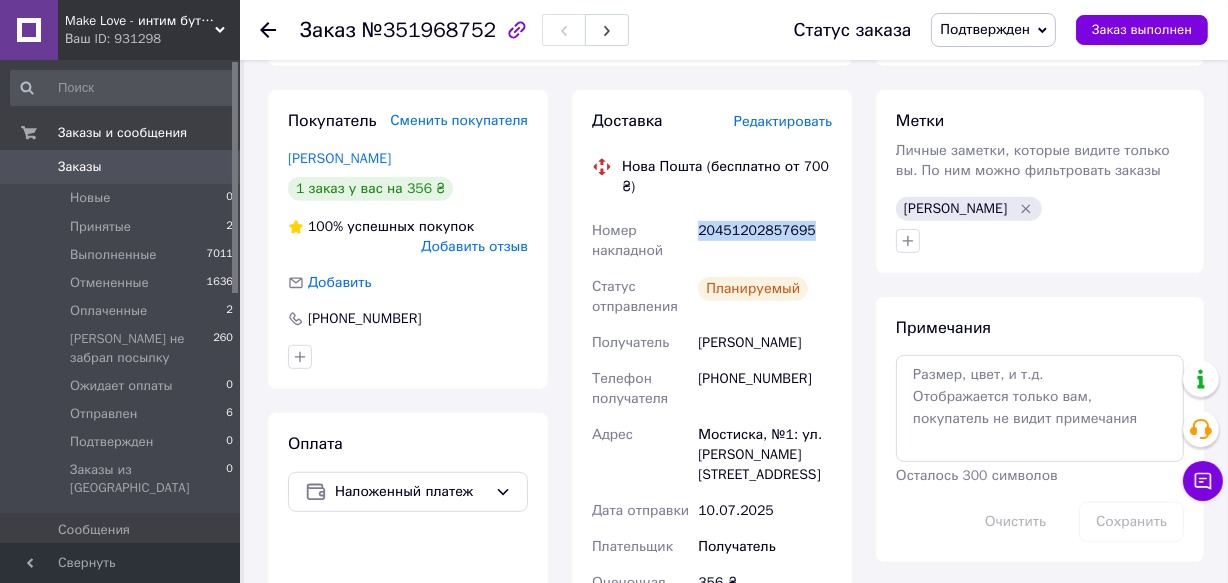 drag, startPoint x: 809, startPoint y: 211, endPoint x: 693, endPoint y: 219, distance: 116.275536 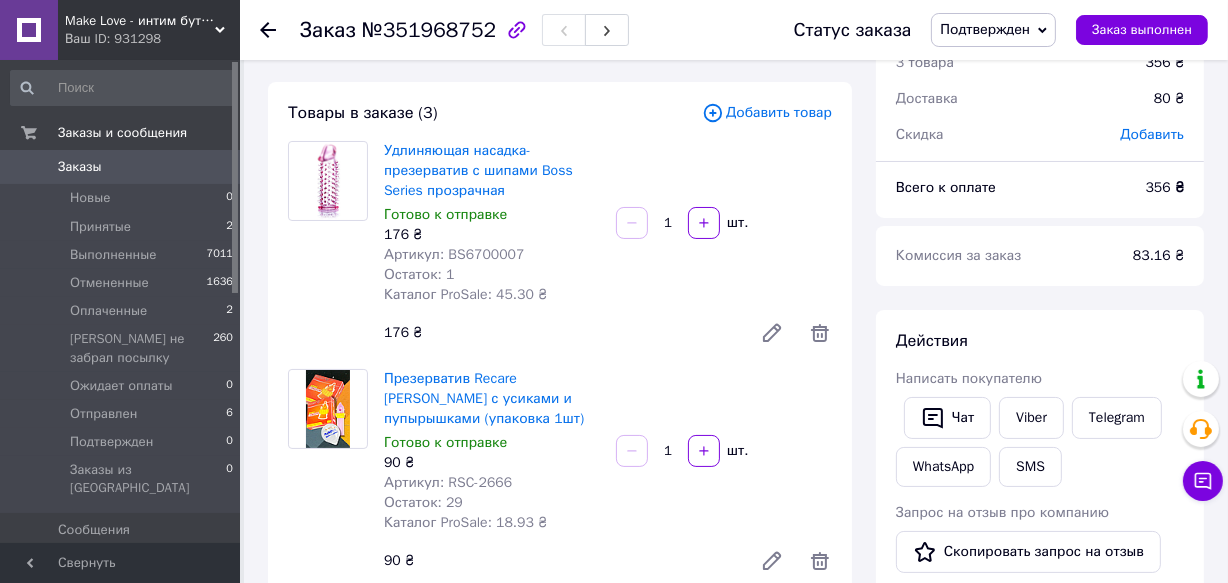 scroll, scrollTop: 0, scrollLeft: 0, axis: both 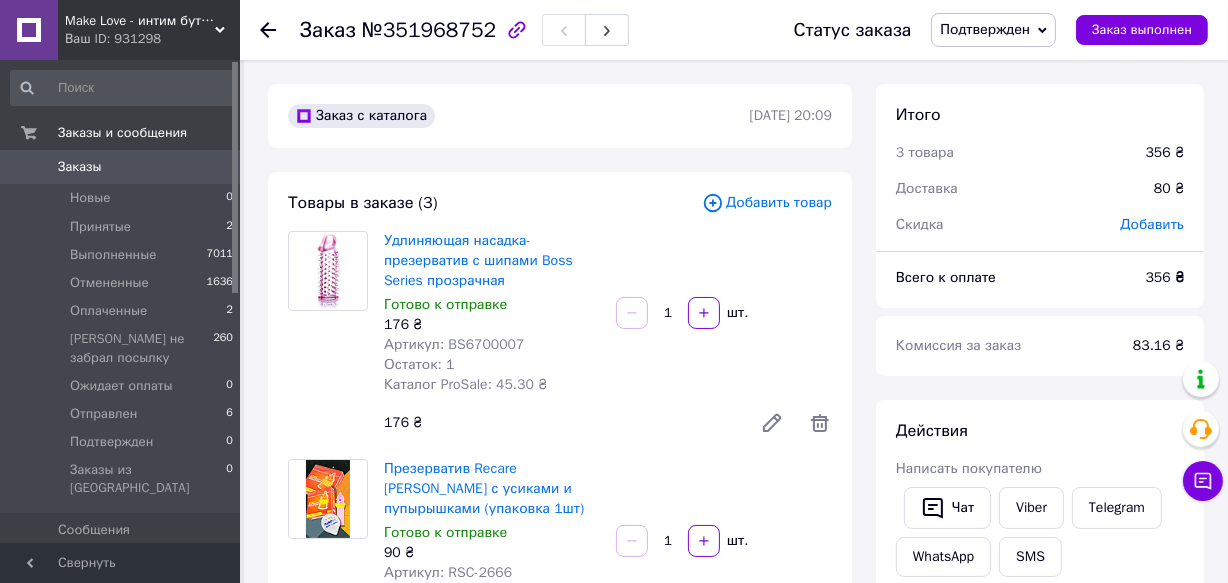 click 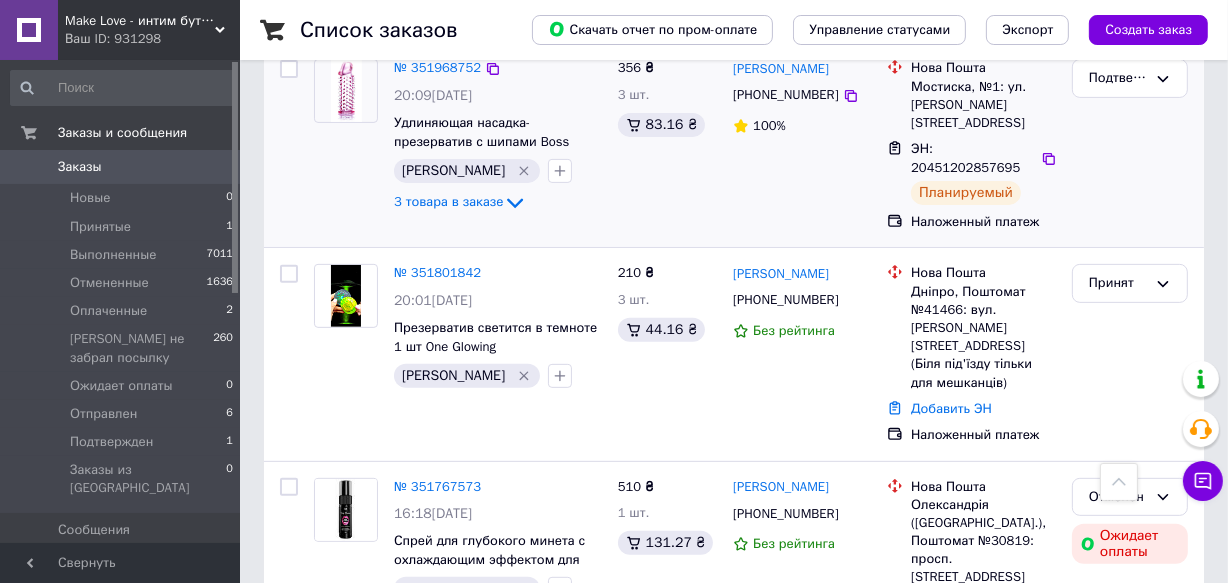 scroll, scrollTop: 636, scrollLeft: 0, axis: vertical 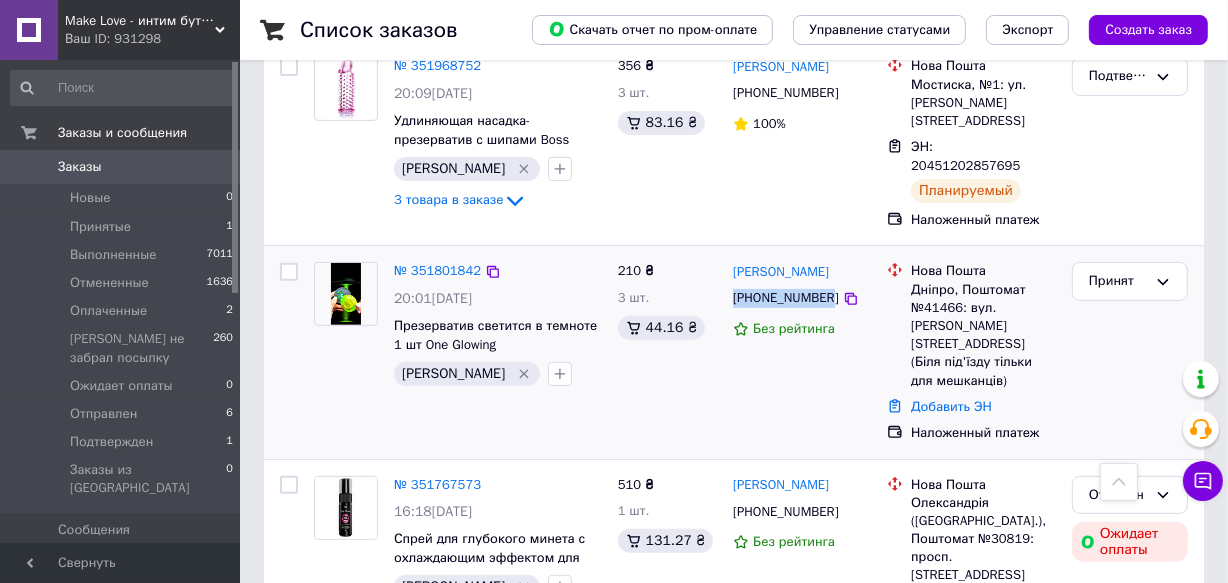 drag, startPoint x: 827, startPoint y: 260, endPoint x: 734, endPoint y: 257, distance: 93.04838 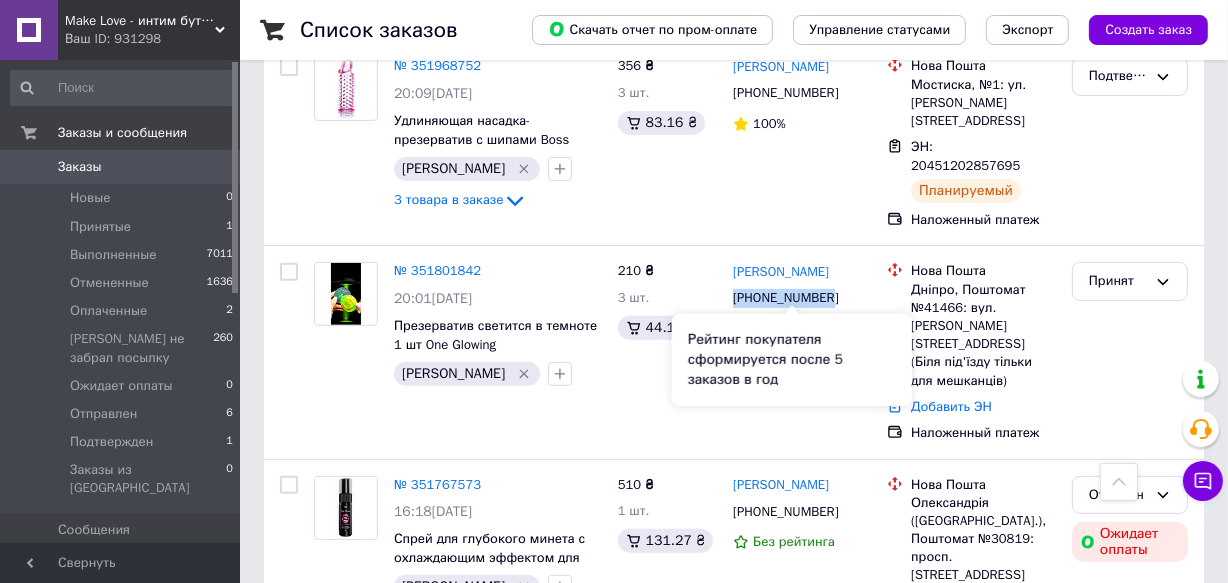 copy on "[PHONE_NUMBER]" 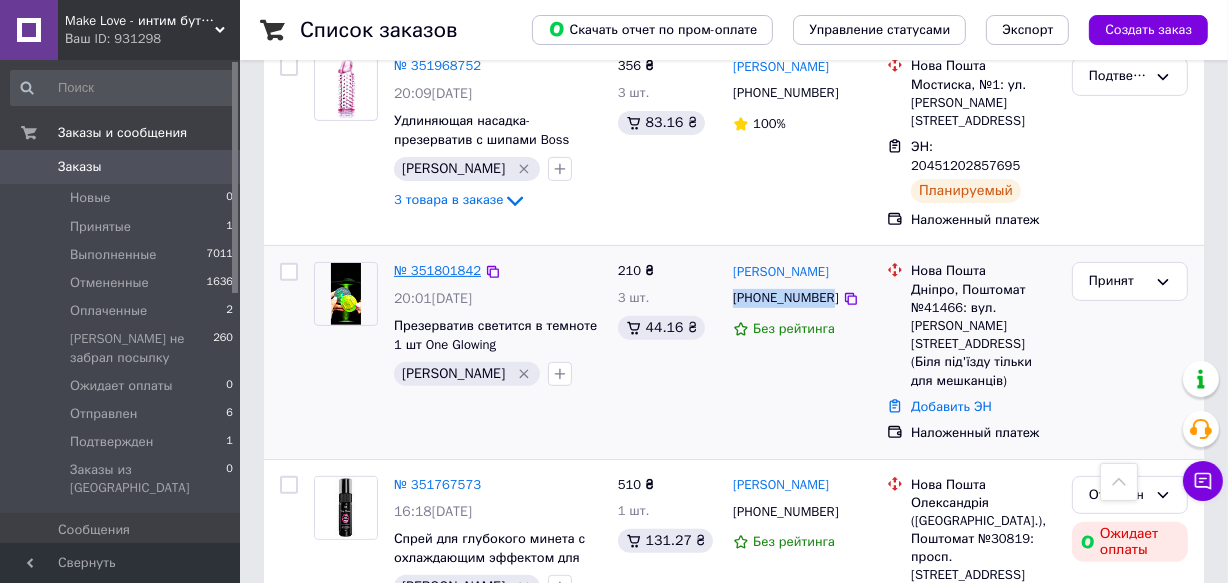 click on "№ 351801842" at bounding box center (437, 270) 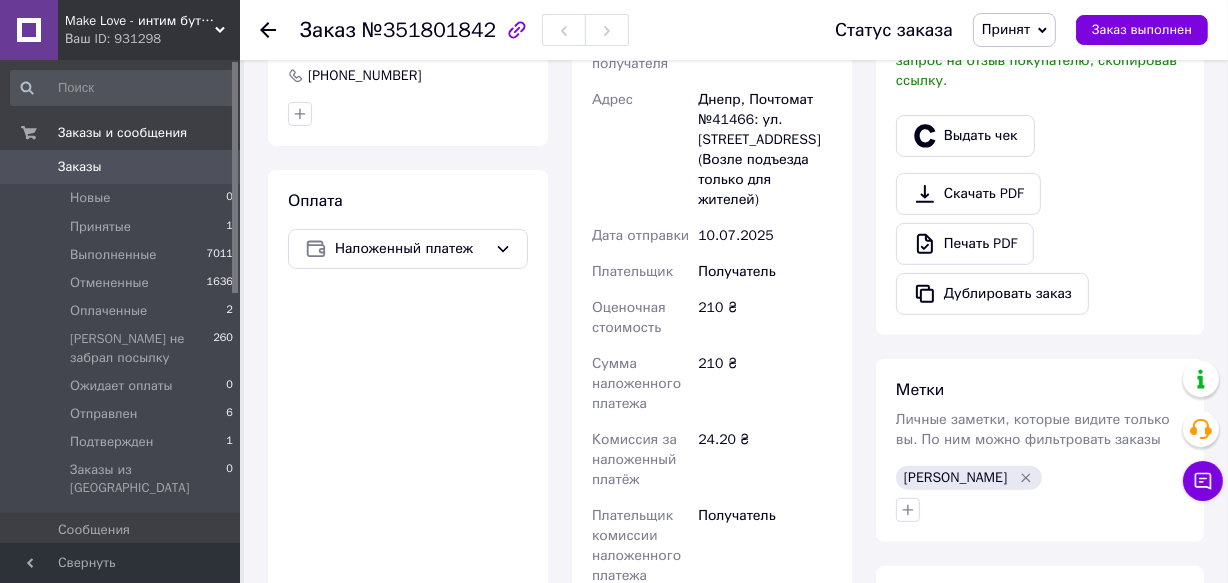 scroll, scrollTop: 818, scrollLeft: 0, axis: vertical 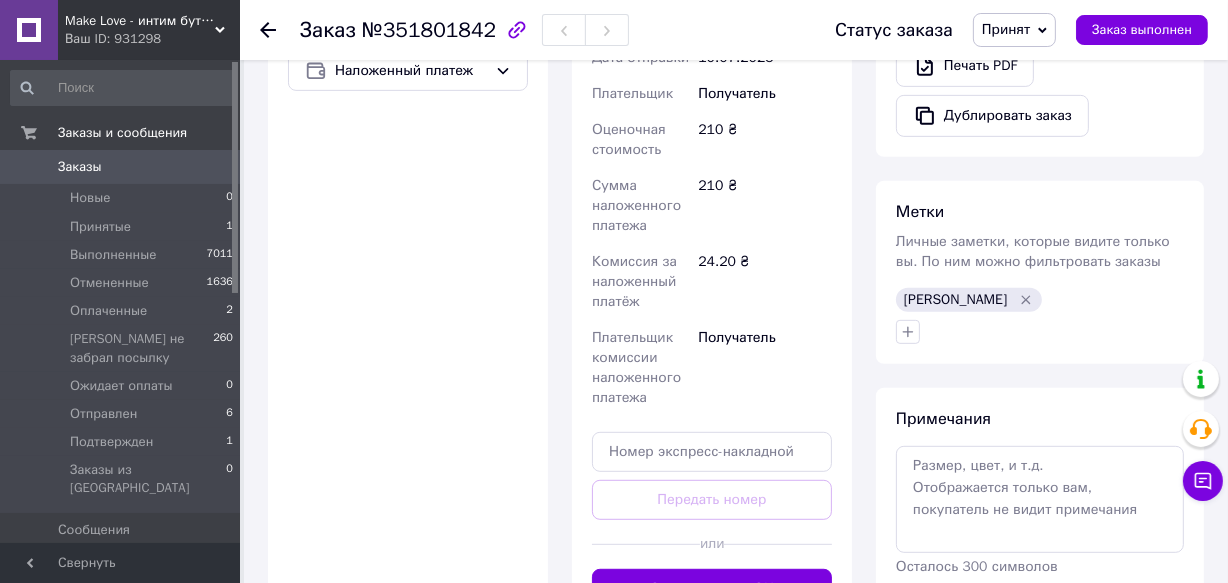 click on "Принят" at bounding box center [1006, 29] 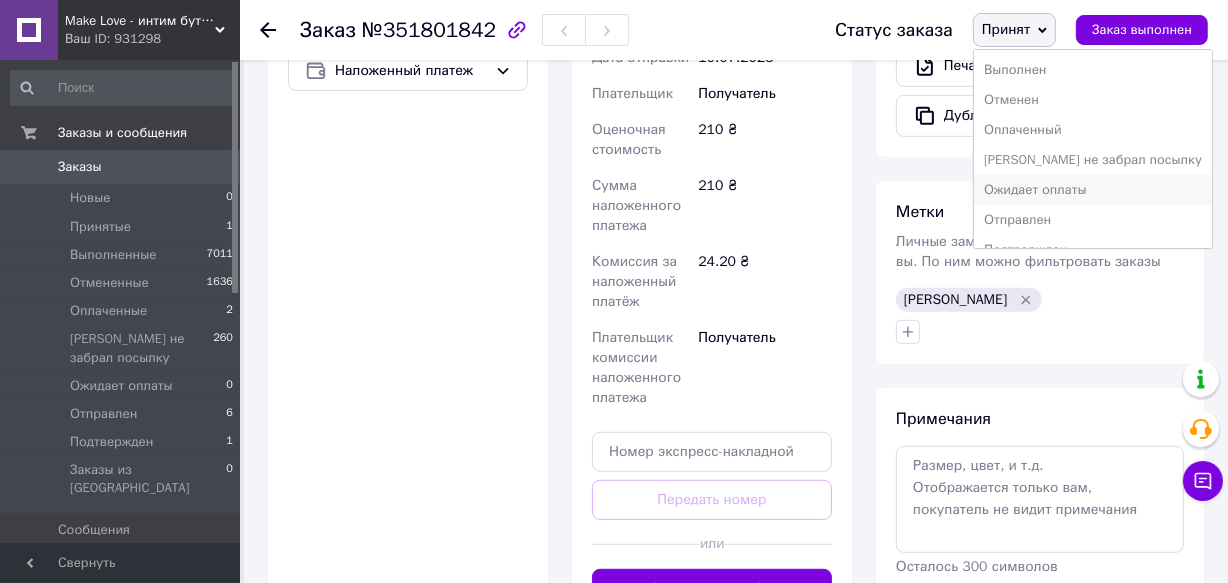 scroll, scrollTop: 21, scrollLeft: 0, axis: vertical 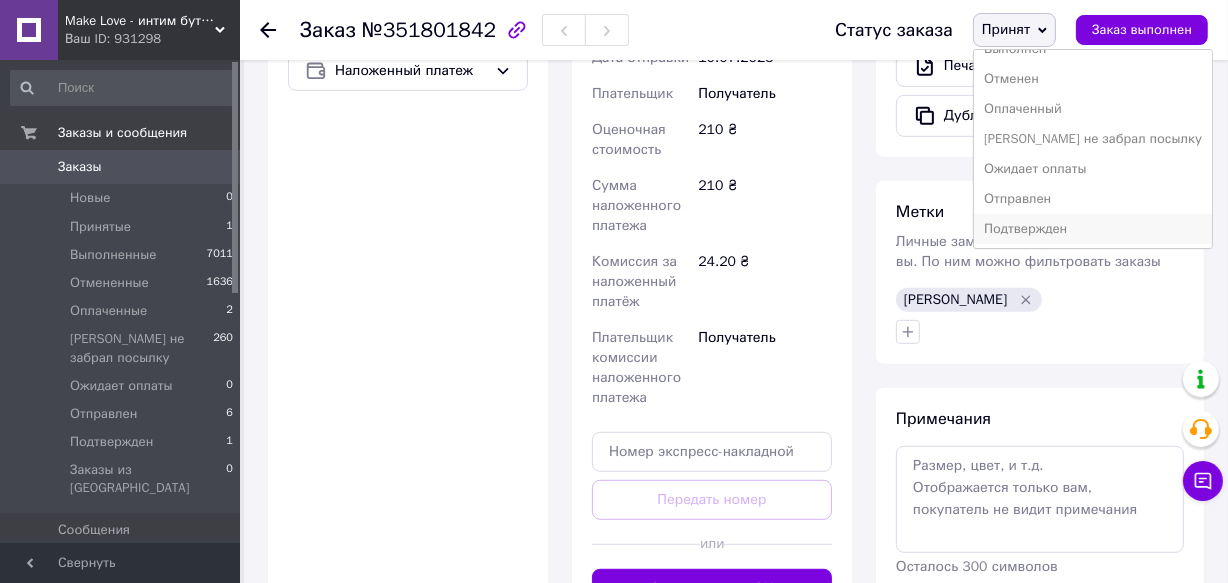 click on "Подтвержден" at bounding box center (1093, 229) 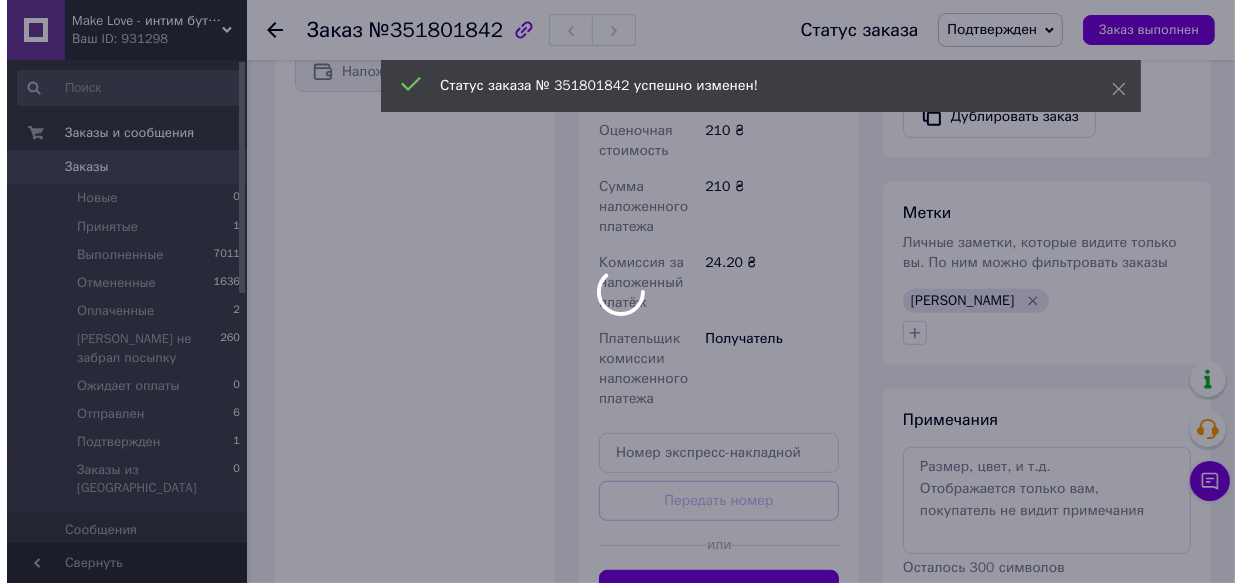 scroll, scrollTop: 363, scrollLeft: 0, axis: vertical 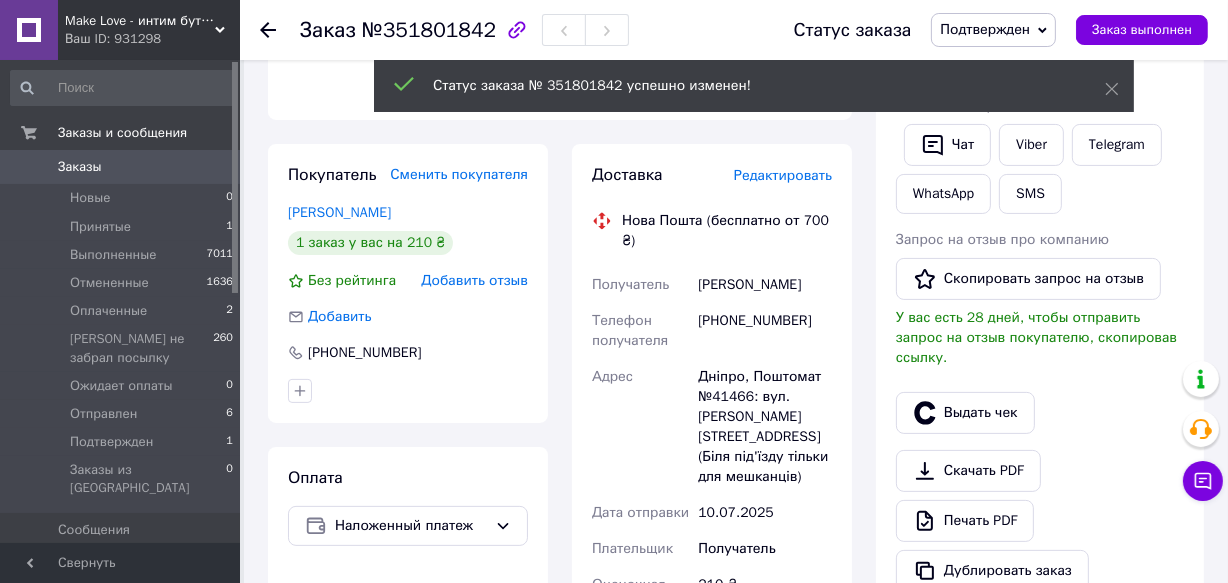 click on "Редактировать" at bounding box center [783, 175] 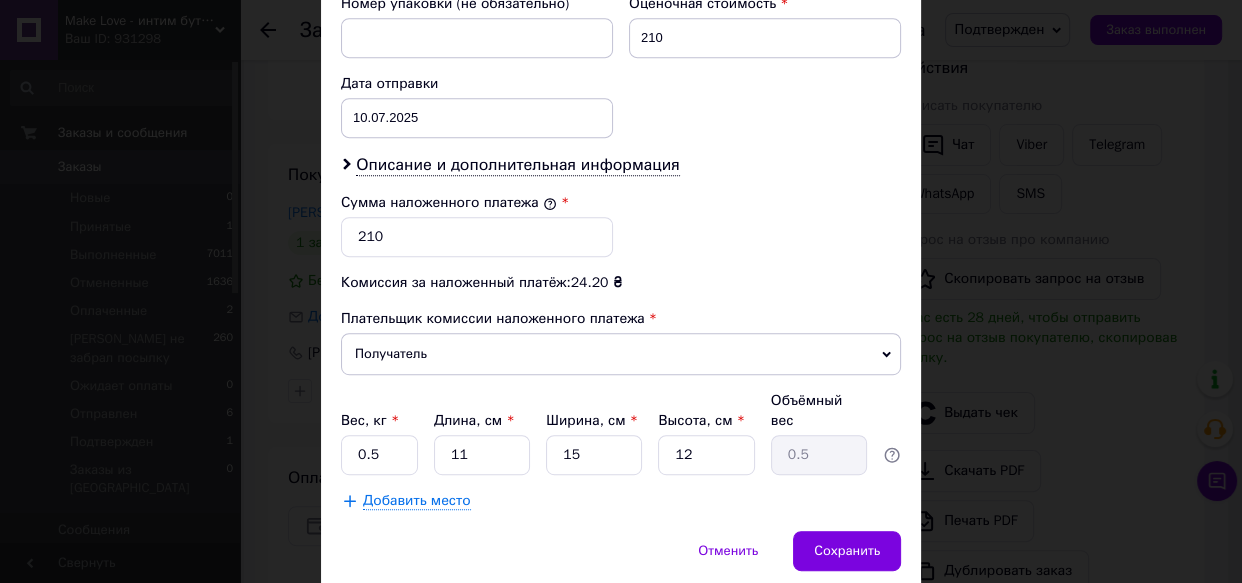 scroll, scrollTop: 909, scrollLeft: 0, axis: vertical 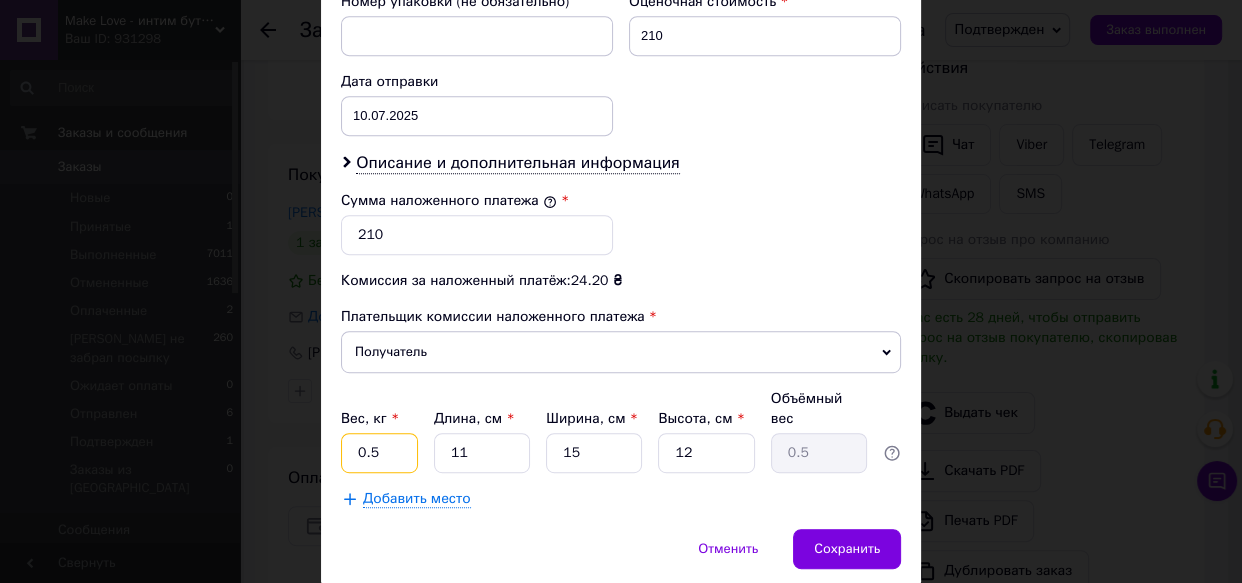 click on "0.5" at bounding box center (379, 453) 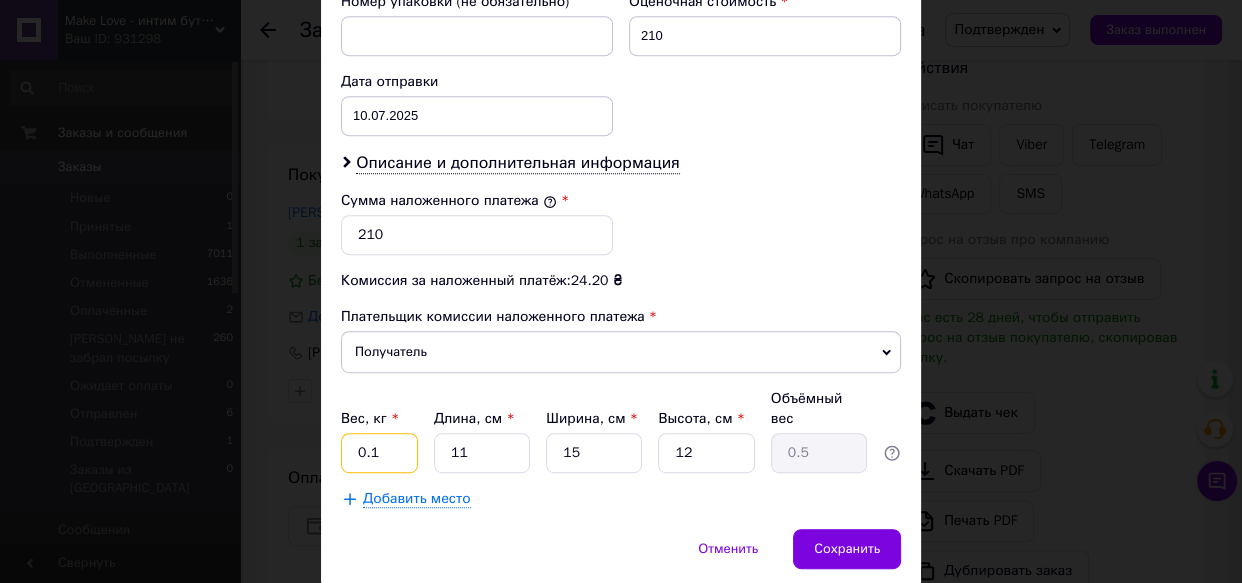 type on "0.1" 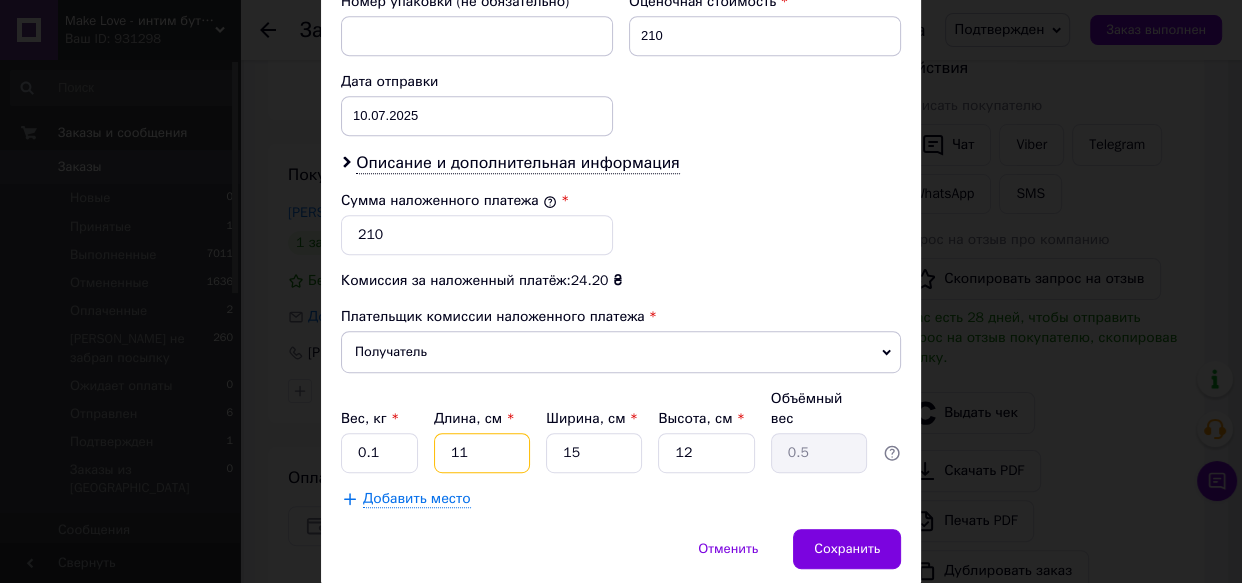 click on "11" at bounding box center [482, 453] 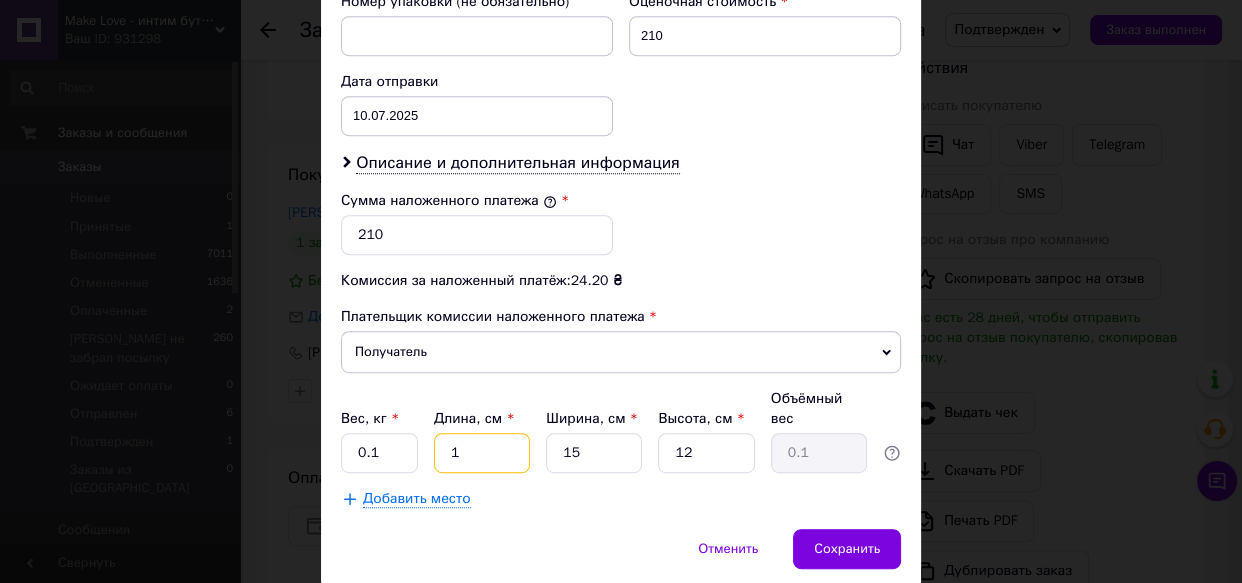 type 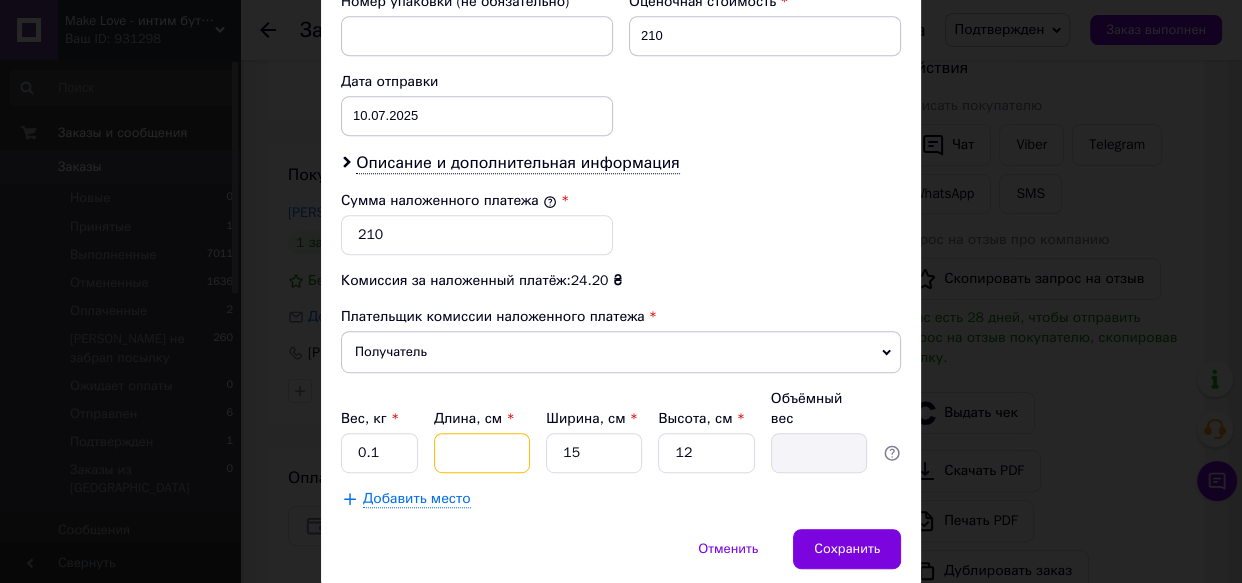 type on "3" 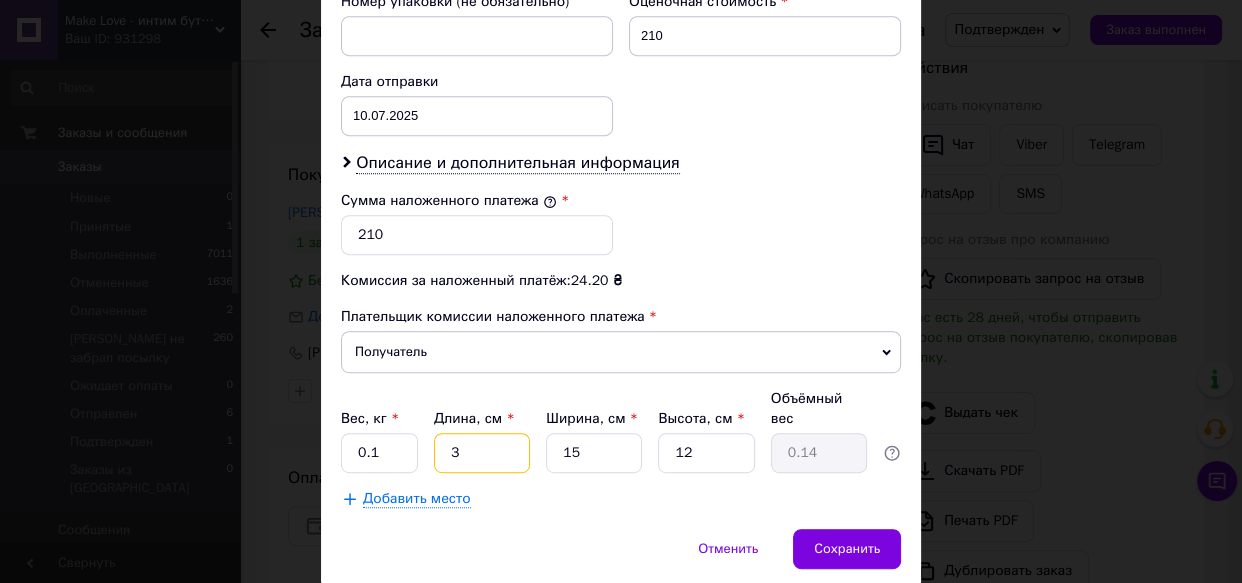 type on "3" 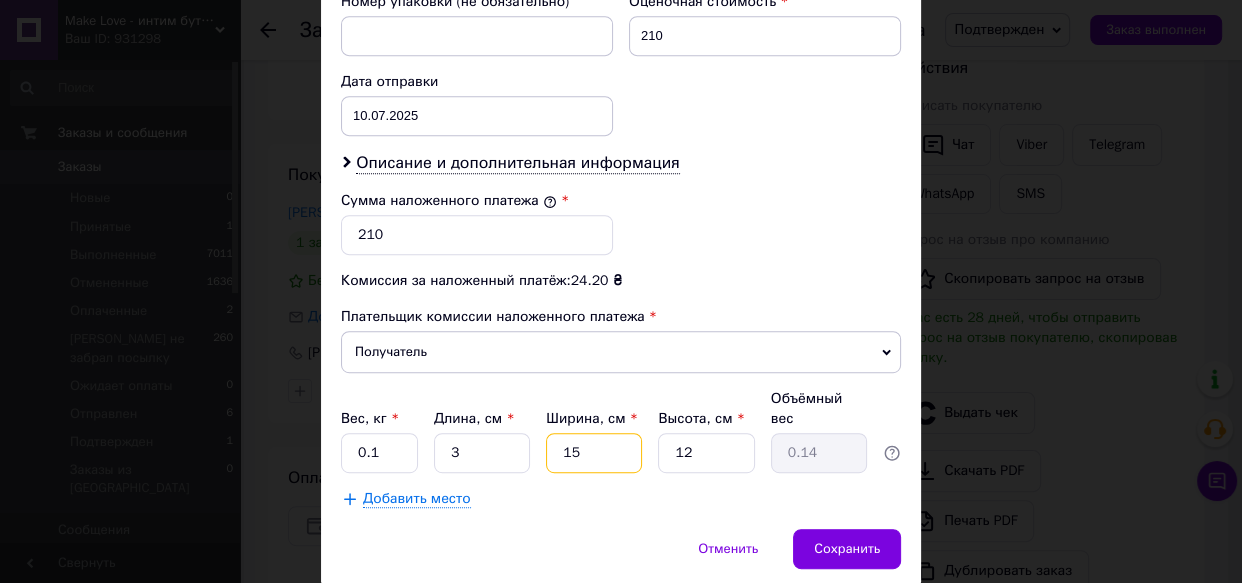 click on "15" at bounding box center (594, 453) 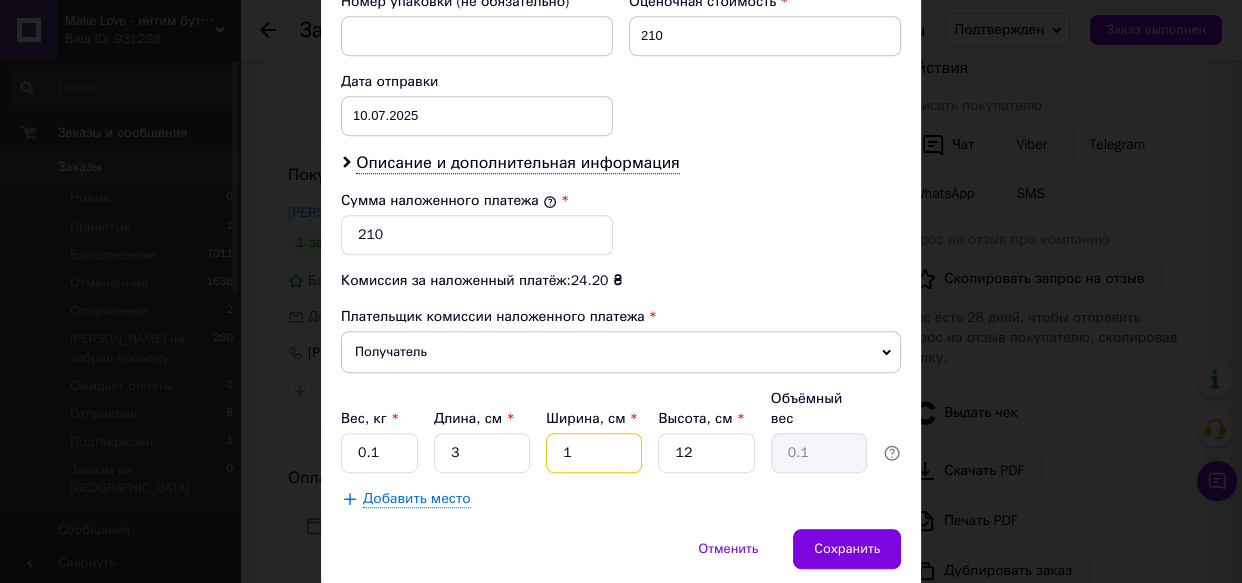 type 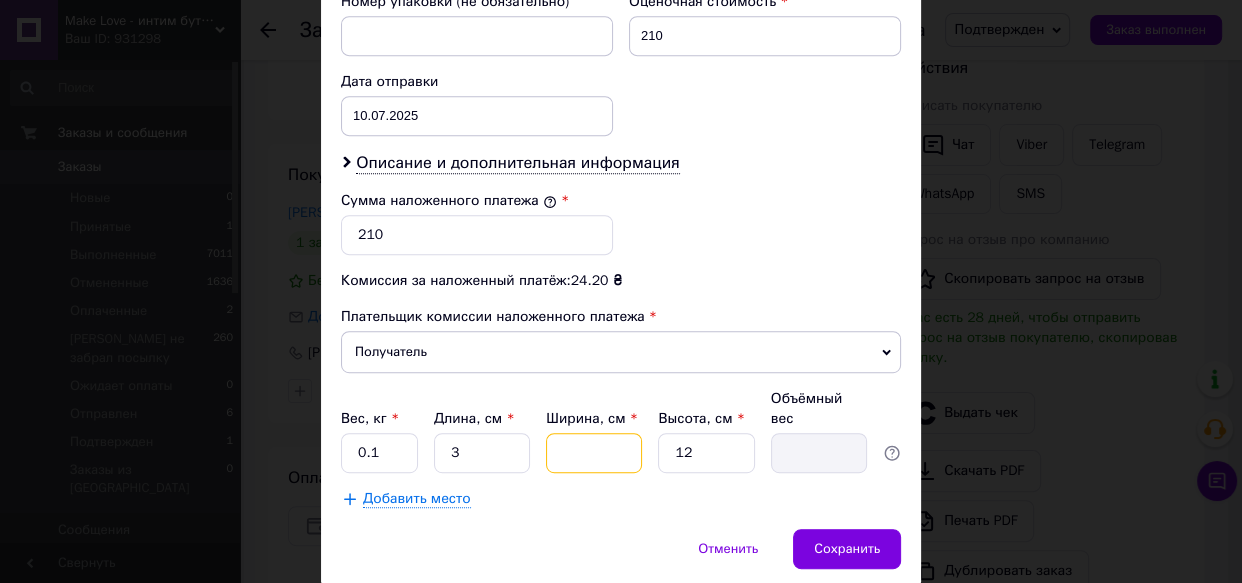 type on "3" 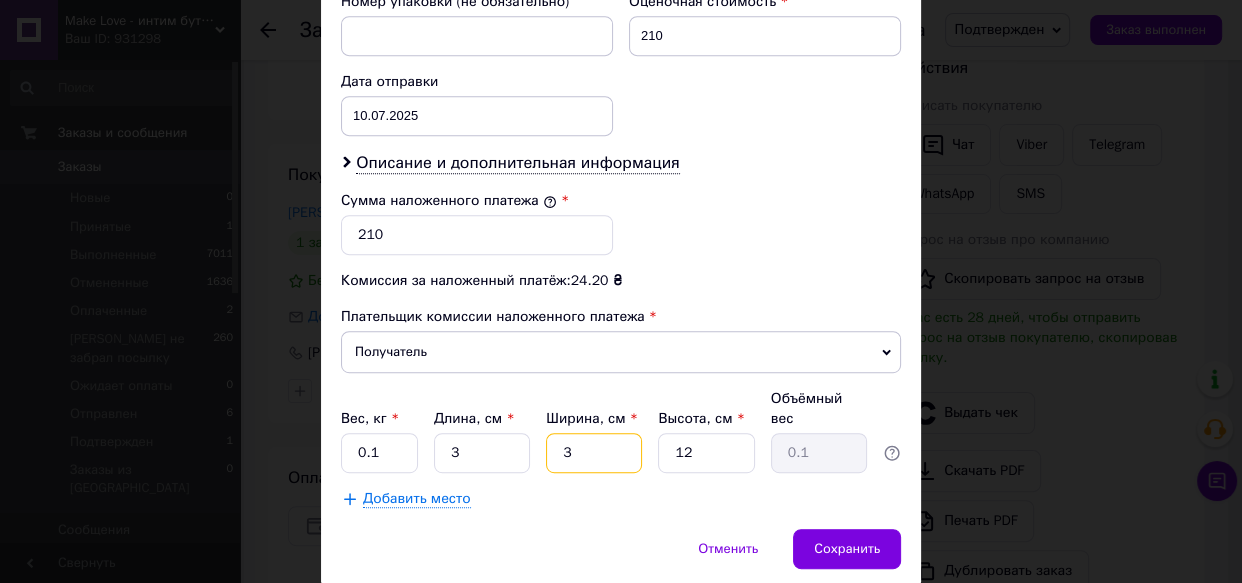 type on "3" 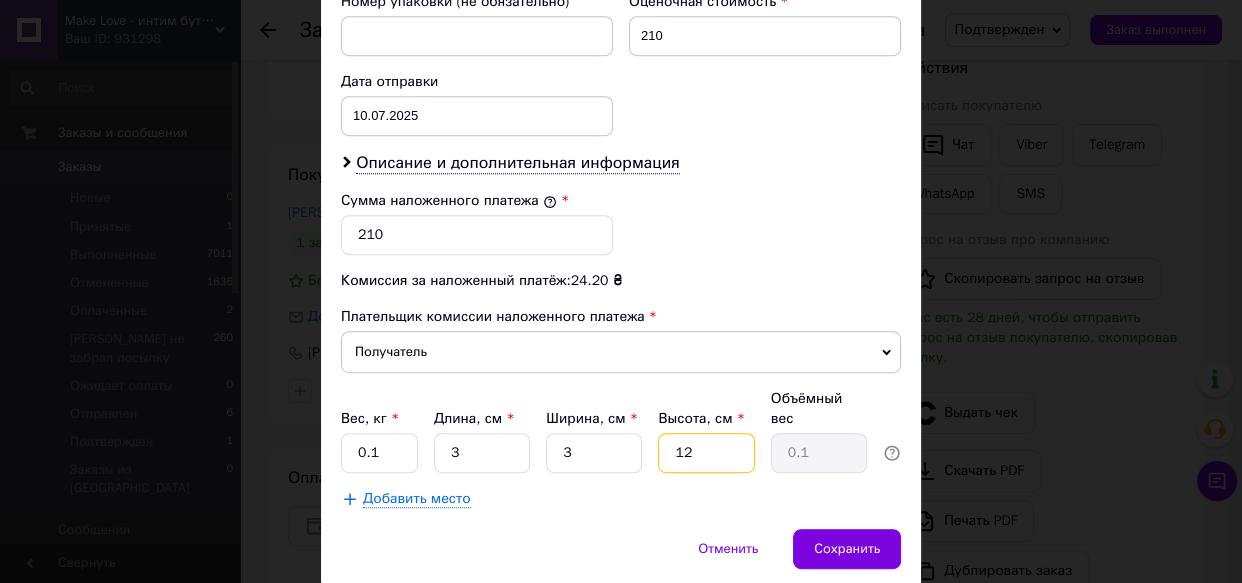 click on "12" at bounding box center [706, 453] 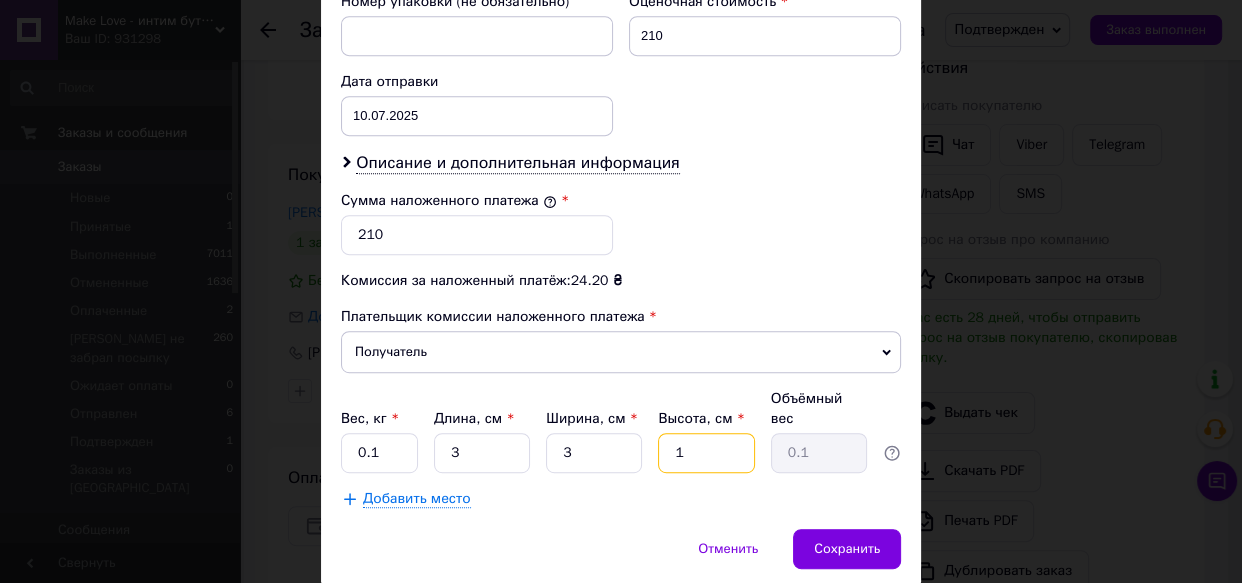 type on "1" 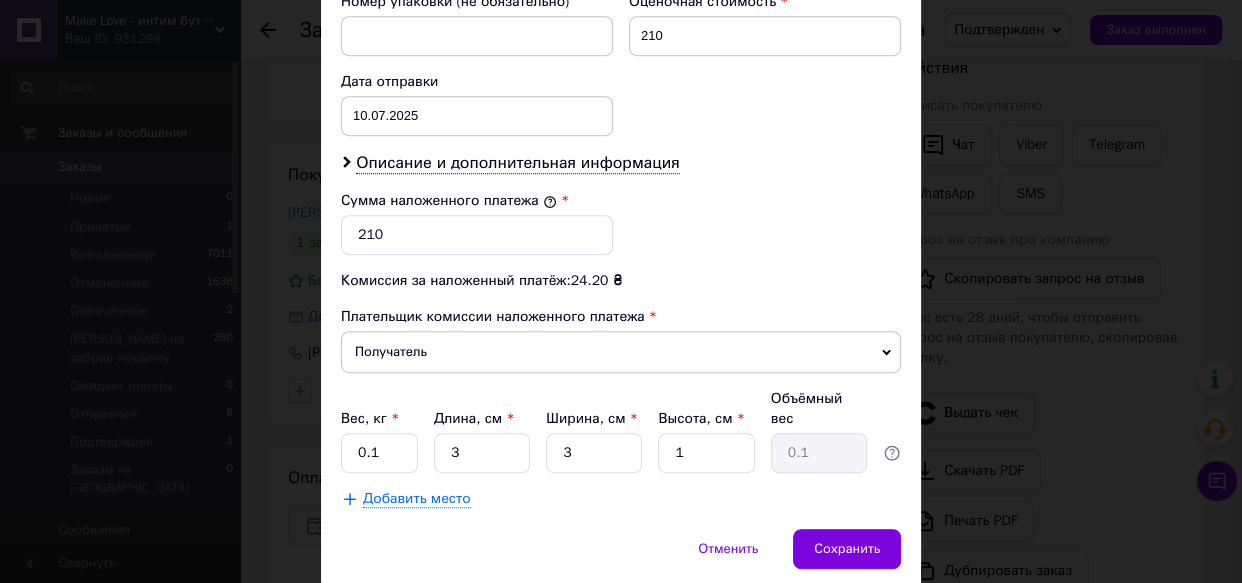 click on "Способ доставки Нова Пошта (бесплатно от 700 ₴) Плательщик Получатель Отправитель Фамилия получателя Федоренко Имя получателя Никита Отчество получателя Телефон получателя +380990010708 Тип доставки В отделении Курьером В почтомате Город Днепр Отделение Почтомат №41466: ул. Луговская, 255 (Возле подъезда только для жителей) Место отправки с. Лисогора: №1: вул. Ярослава Мудрого, 15а Вінниця: №3 (до 30 кг): вул. Соборна, 89 Вінниця: №5 (до 30 кг на одне місце): вул. Келецька, 83 Вінниця: №16 (до 30 кг на одне місце): просп. Коцюбинського, 70 (ТЦ "ПетроЦентр") Тип посылки Груз Документы" at bounding box center [621, -125] 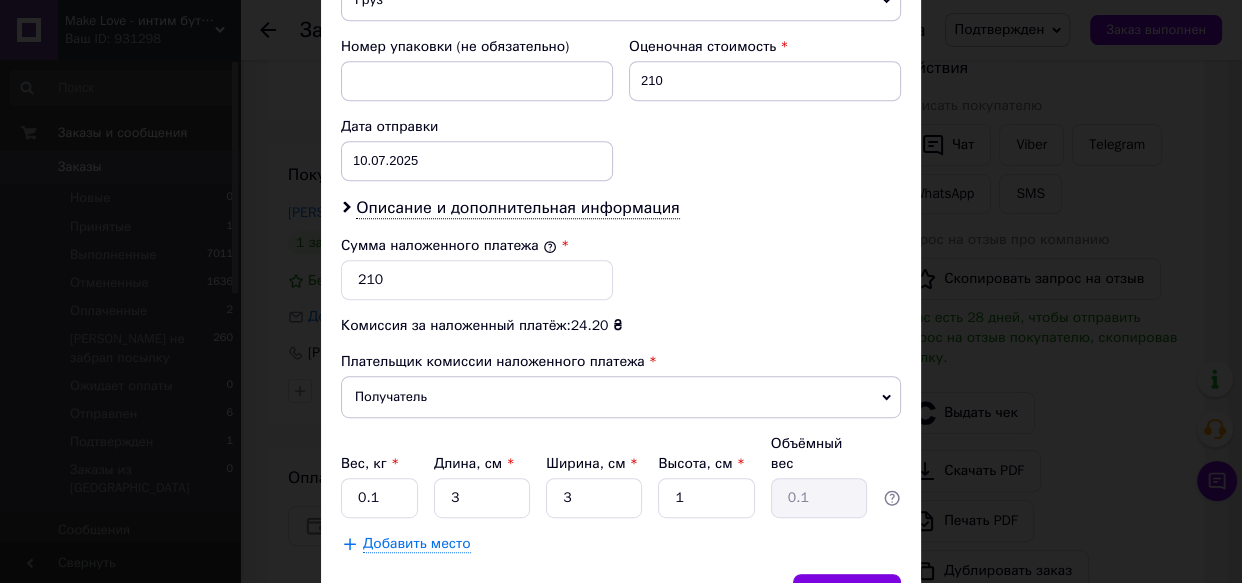 scroll, scrollTop: 909, scrollLeft: 0, axis: vertical 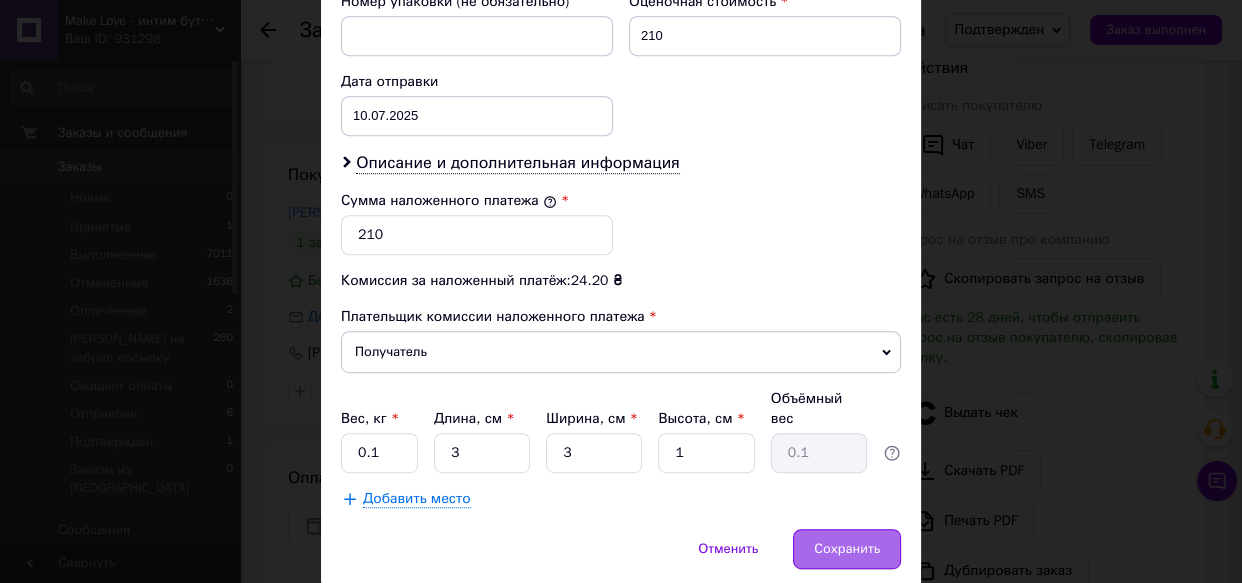 click on "Сохранить" at bounding box center [847, 549] 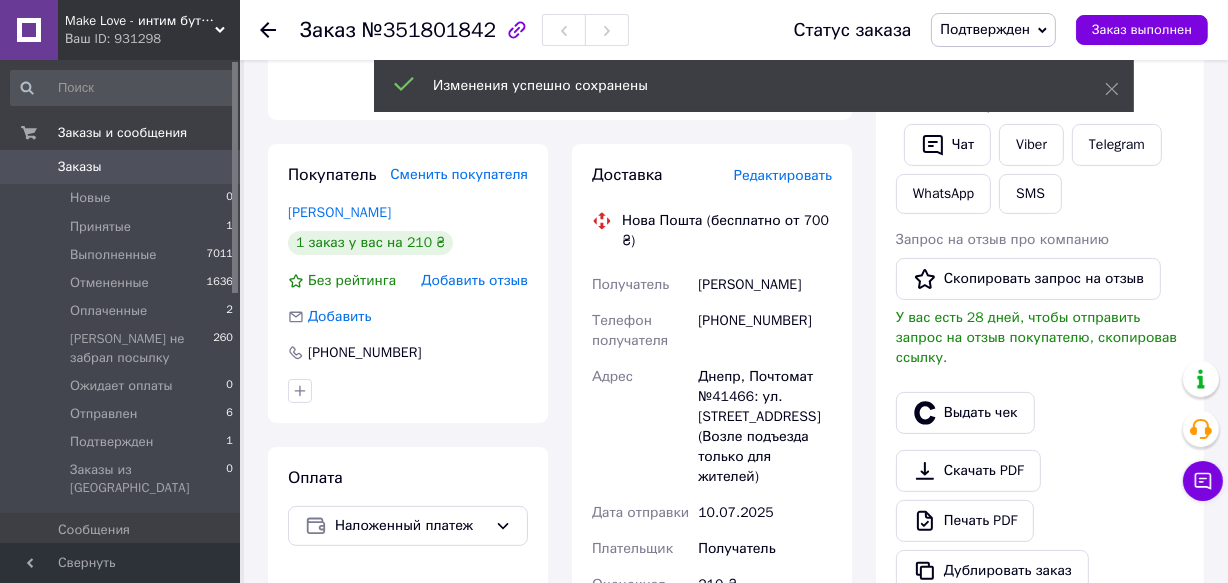 click on "Редактировать" at bounding box center [783, 175] 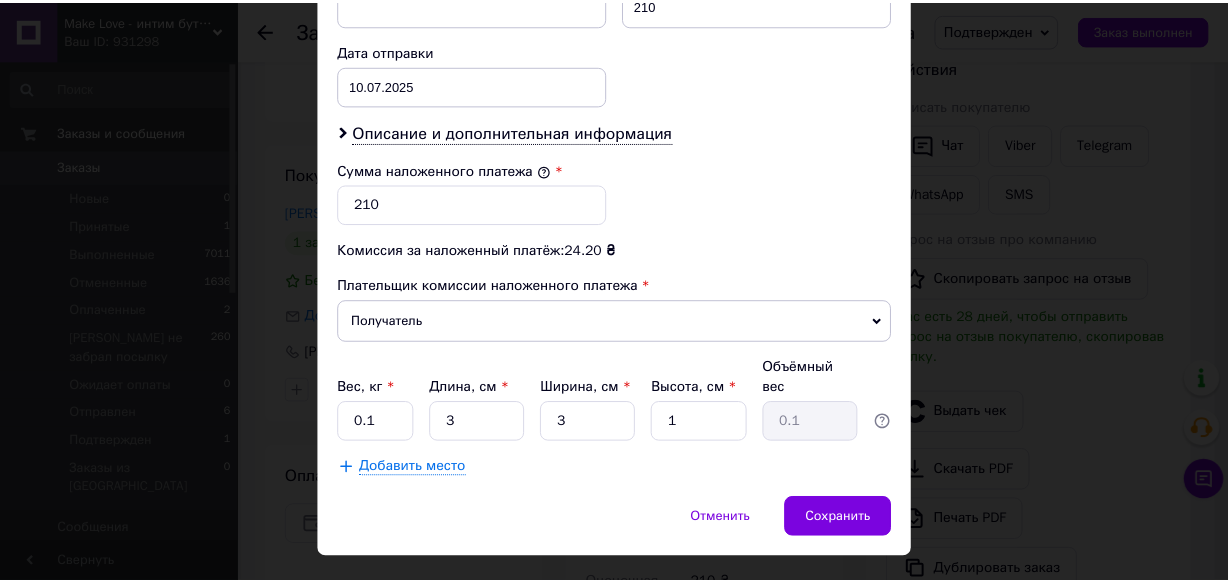 scroll, scrollTop: 940, scrollLeft: 0, axis: vertical 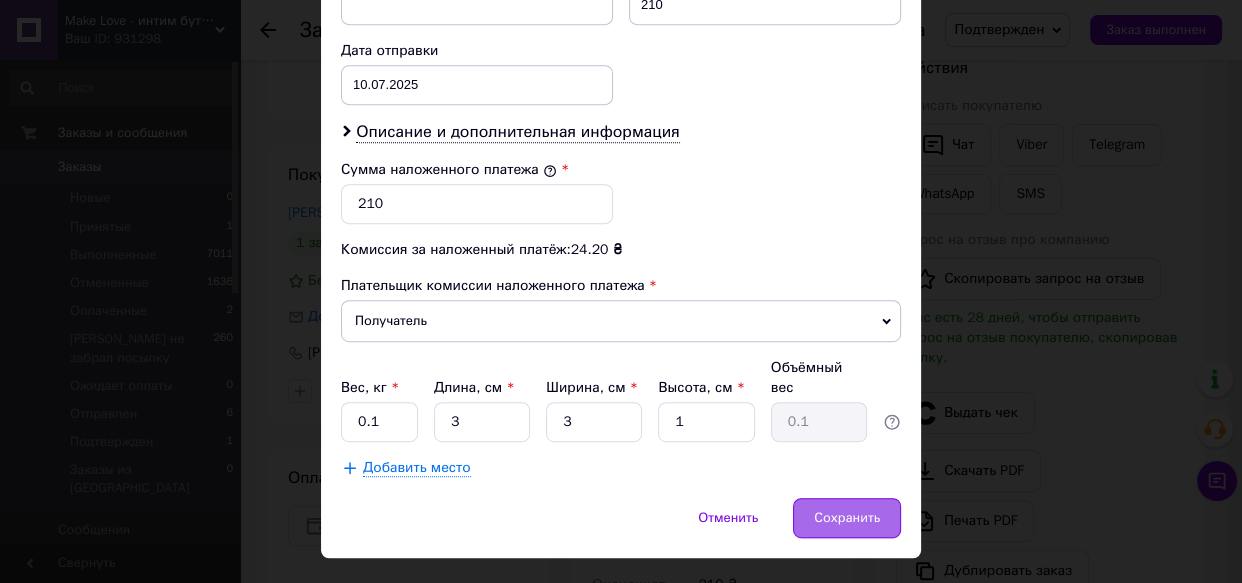 click on "Сохранить" at bounding box center [847, 518] 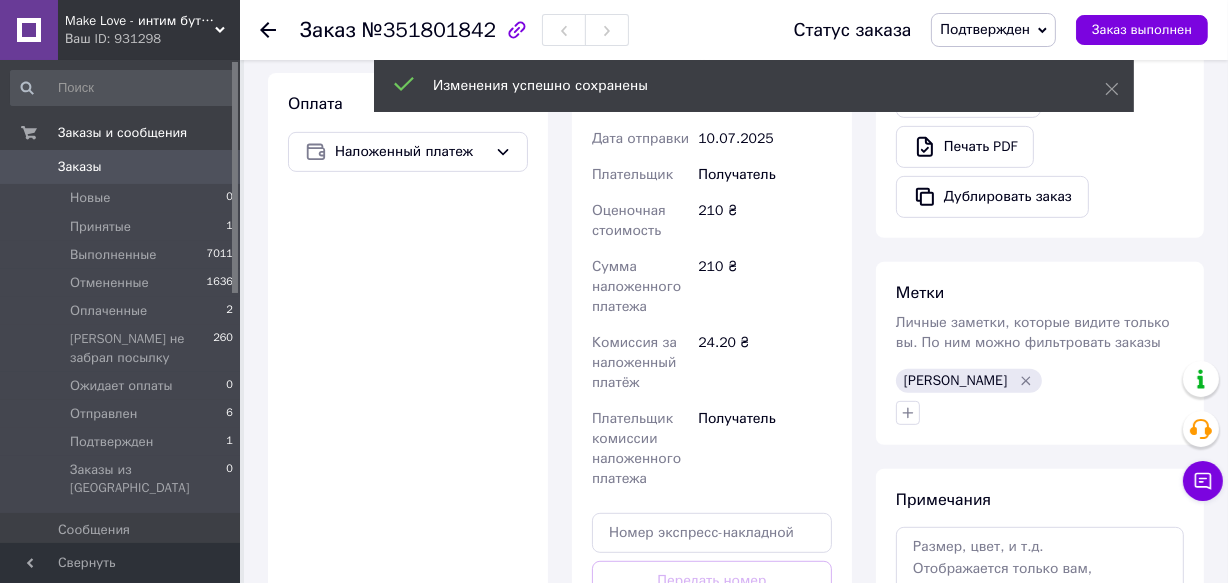 scroll, scrollTop: 1000, scrollLeft: 0, axis: vertical 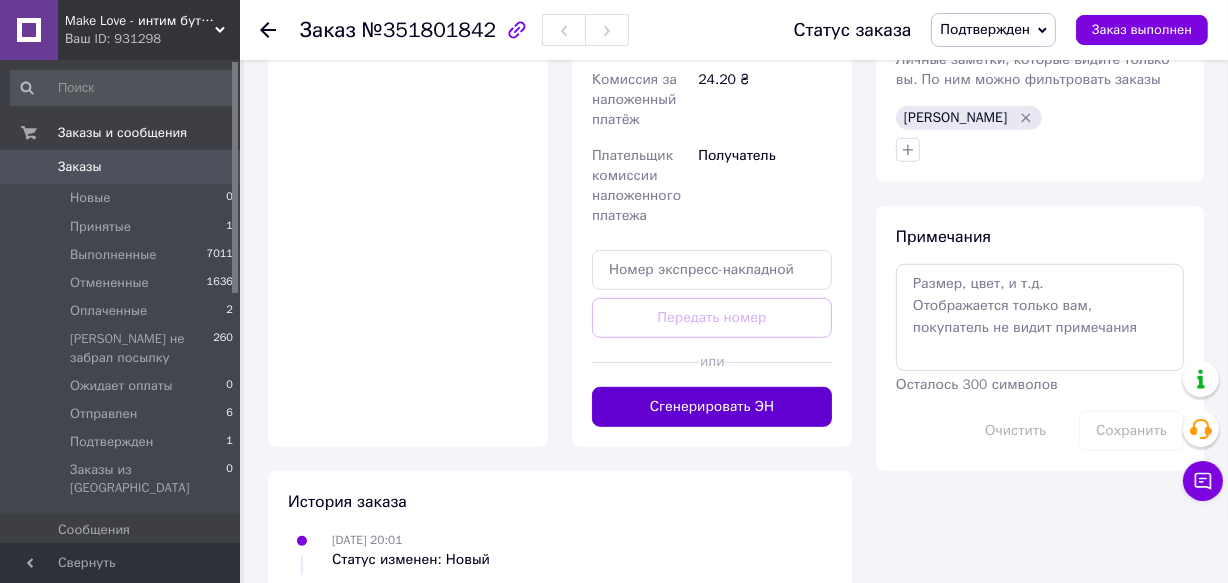click on "Сгенерировать ЭН" at bounding box center (712, 407) 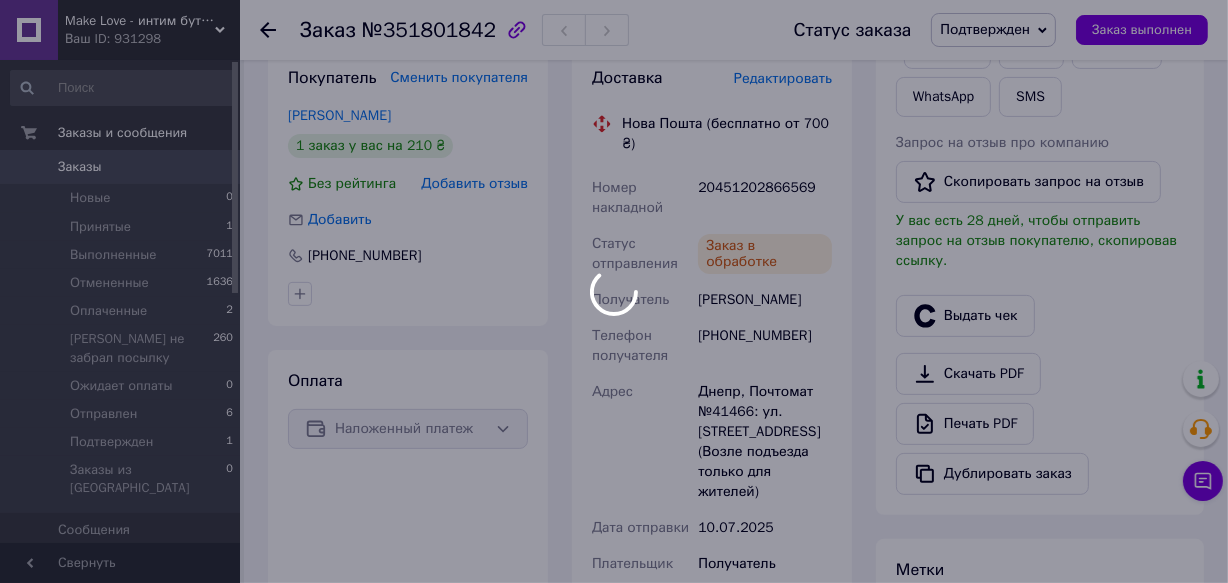 scroll, scrollTop: 272, scrollLeft: 0, axis: vertical 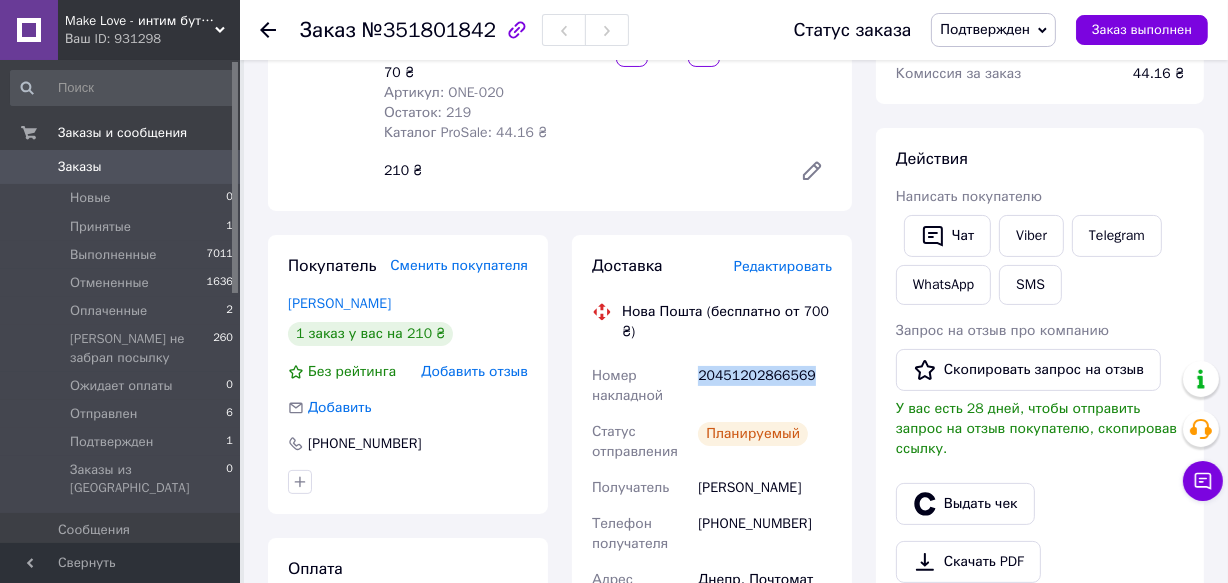 drag, startPoint x: 804, startPoint y: 371, endPoint x: 694, endPoint y: 382, distance: 110.54863 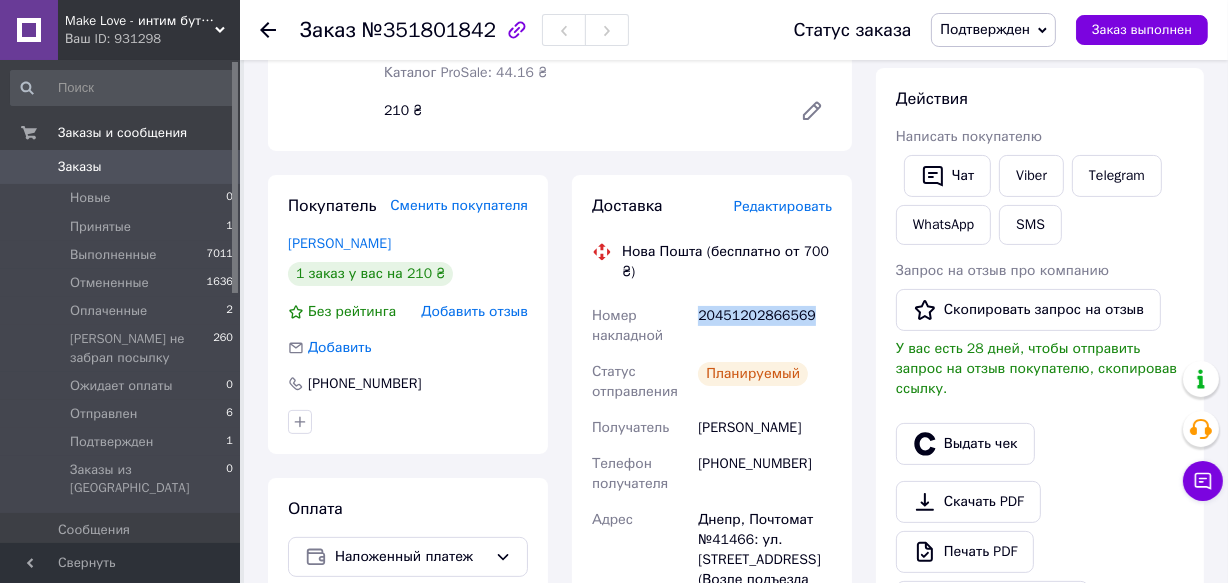 scroll, scrollTop: 454, scrollLeft: 0, axis: vertical 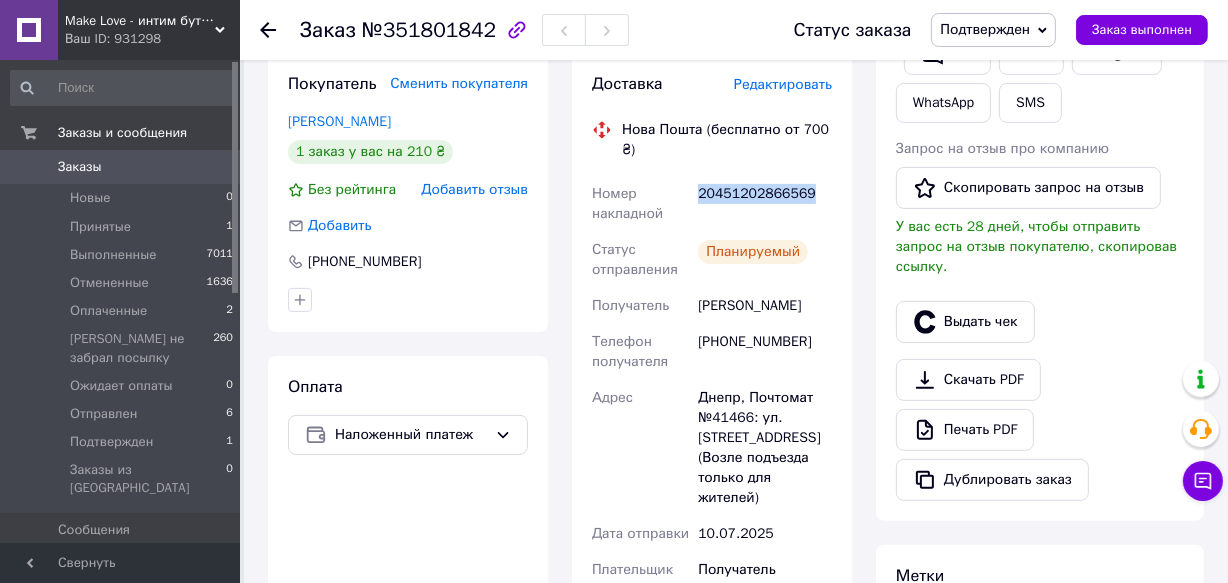 click on "Заказы" at bounding box center (80, 167) 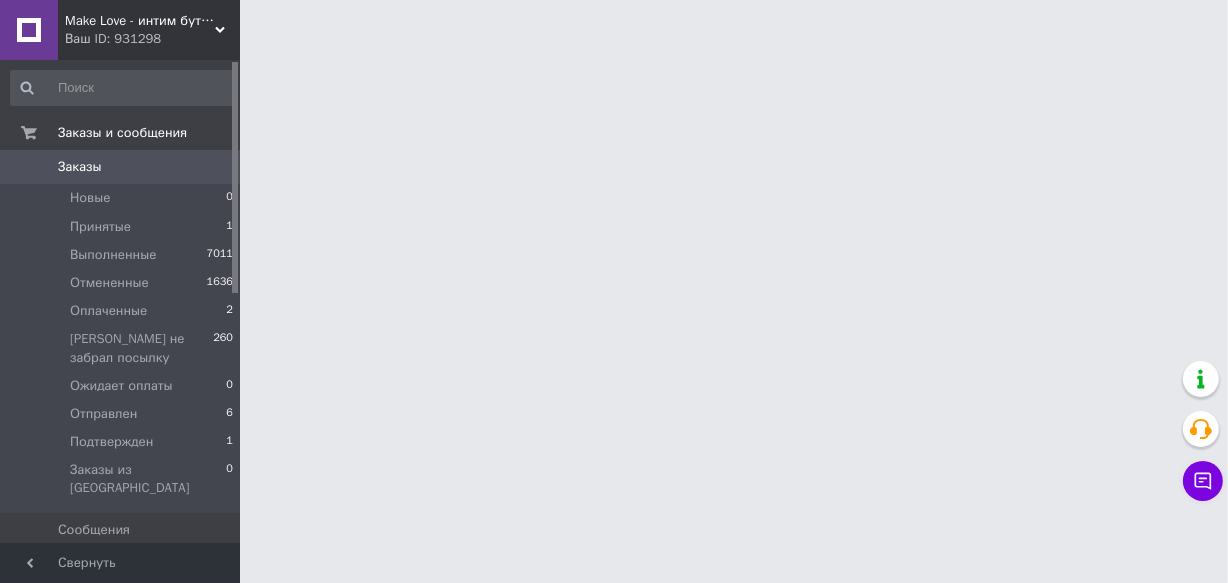 scroll, scrollTop: 0, scrollLeft: 0, axis: both 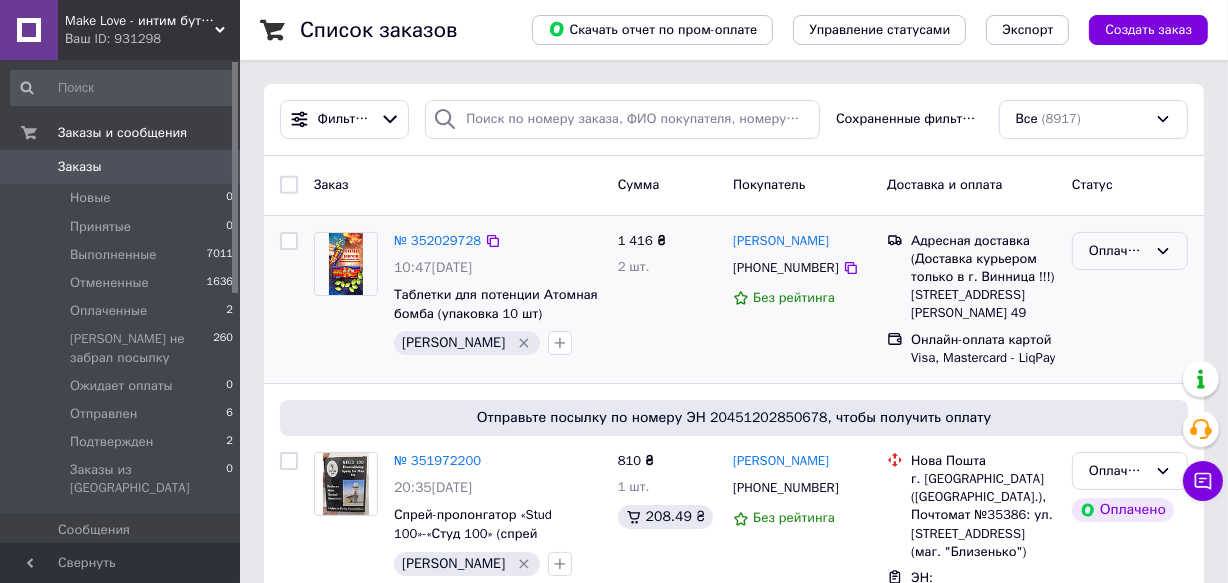 click on "Оплаченный" at bounding box center [1118, 251] 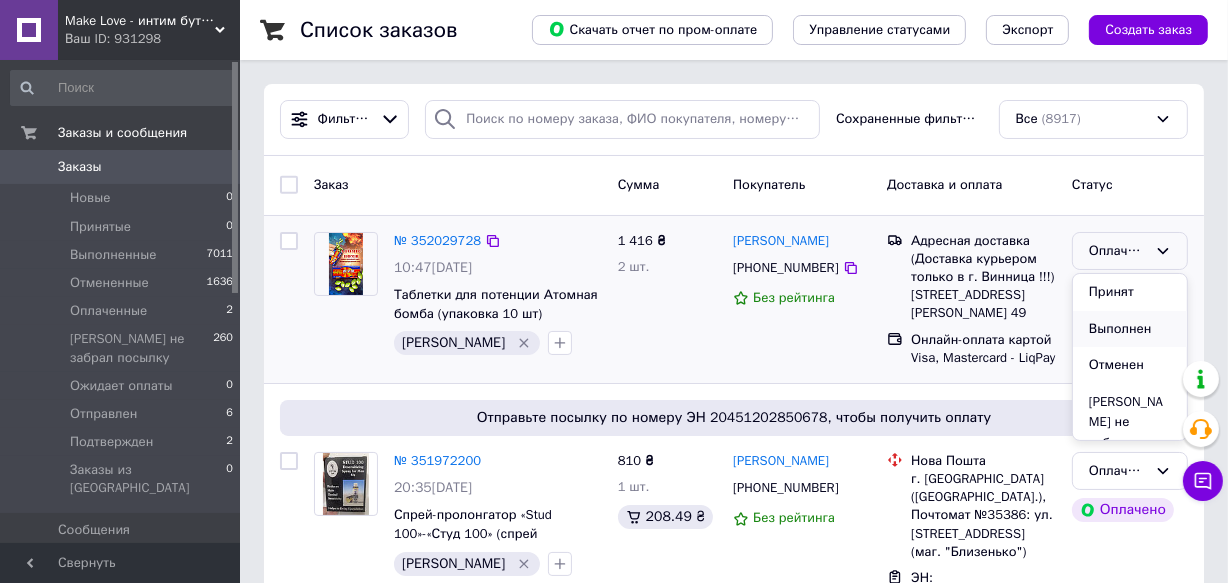 click on "Выполнен" at bounding box center [1130, 329] 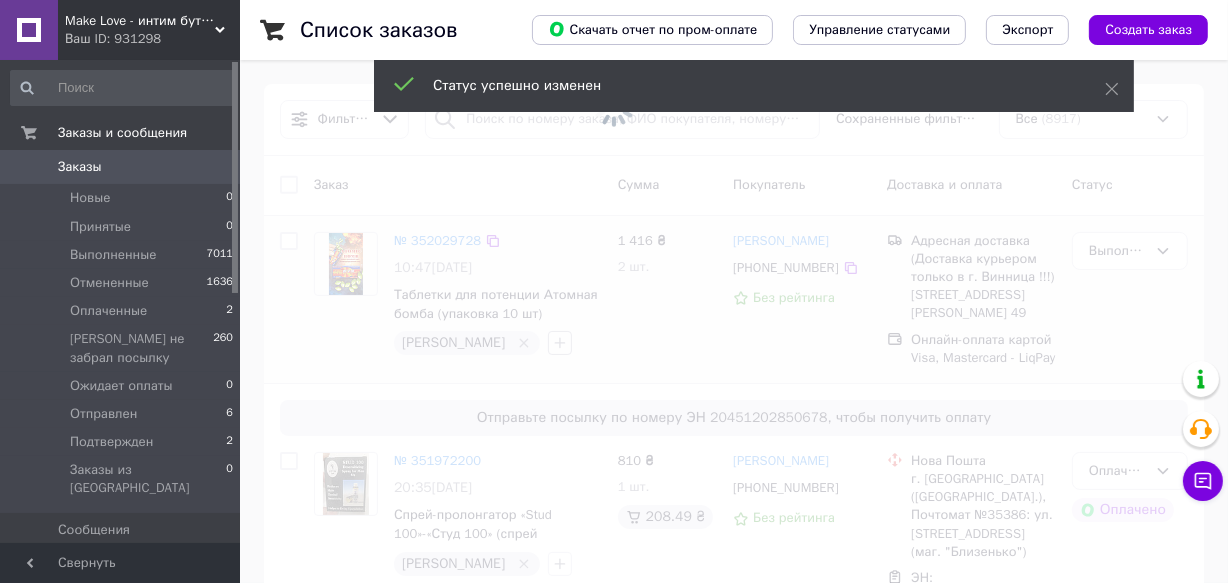 click at bounding box center (614, 291) 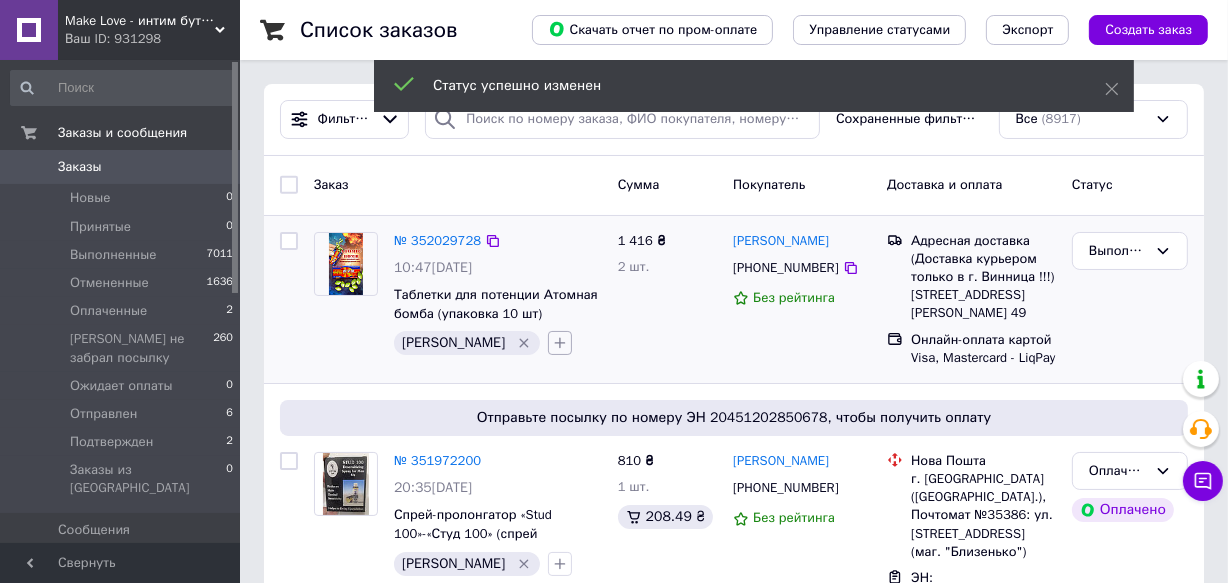 click 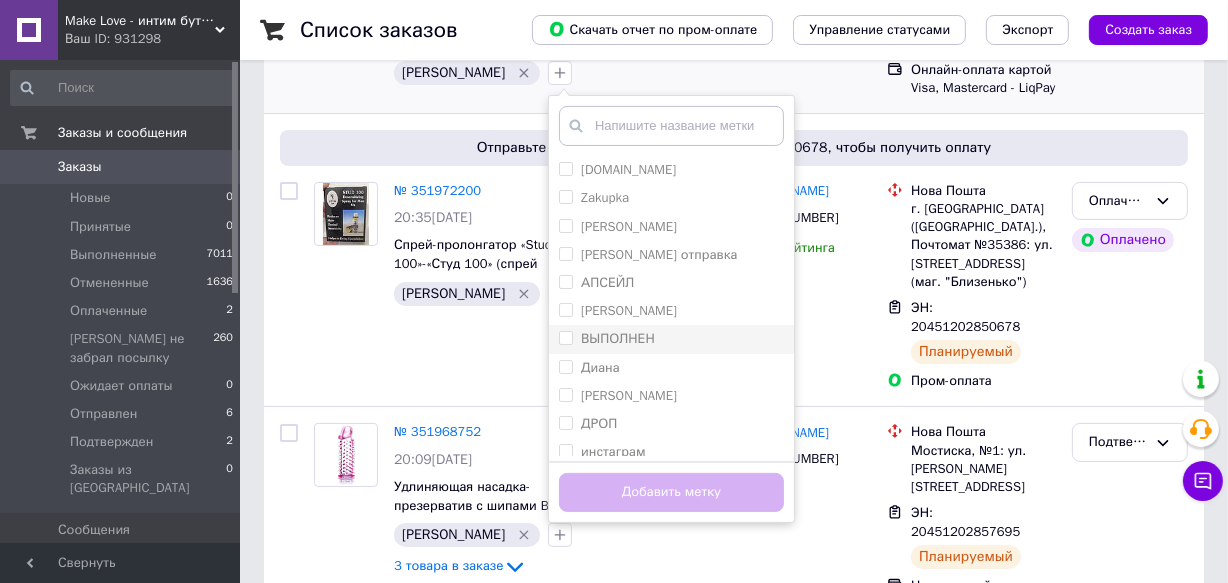 scroll, scrollTop: 272, scrollLeft: 0, axis: vertical 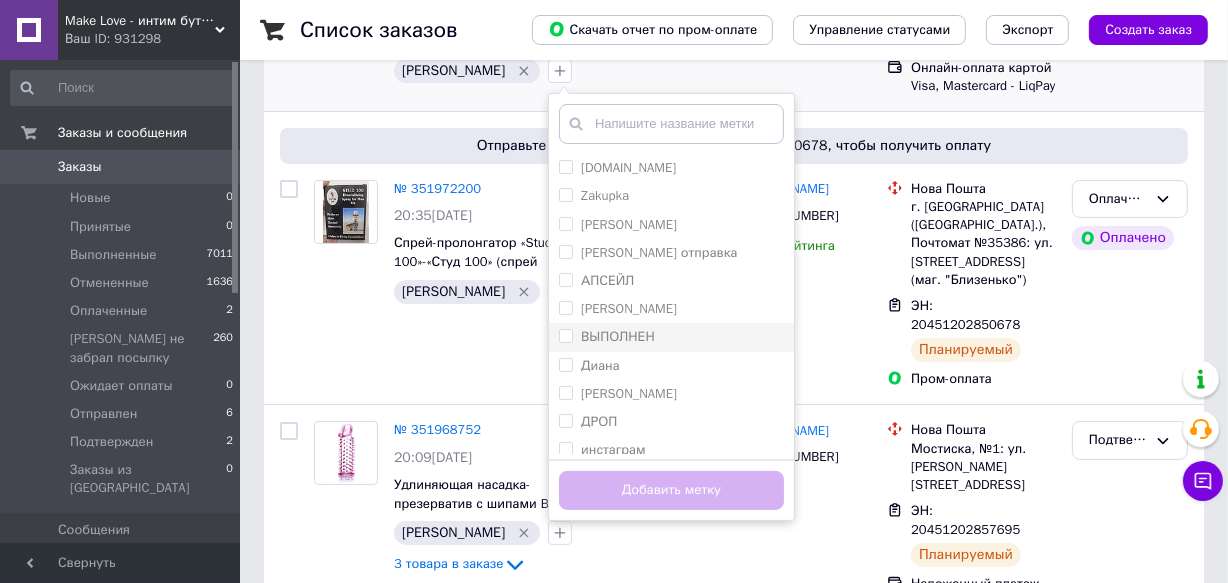 click on "ВЫПОЛНЕН" at bounding box center [565, 335] 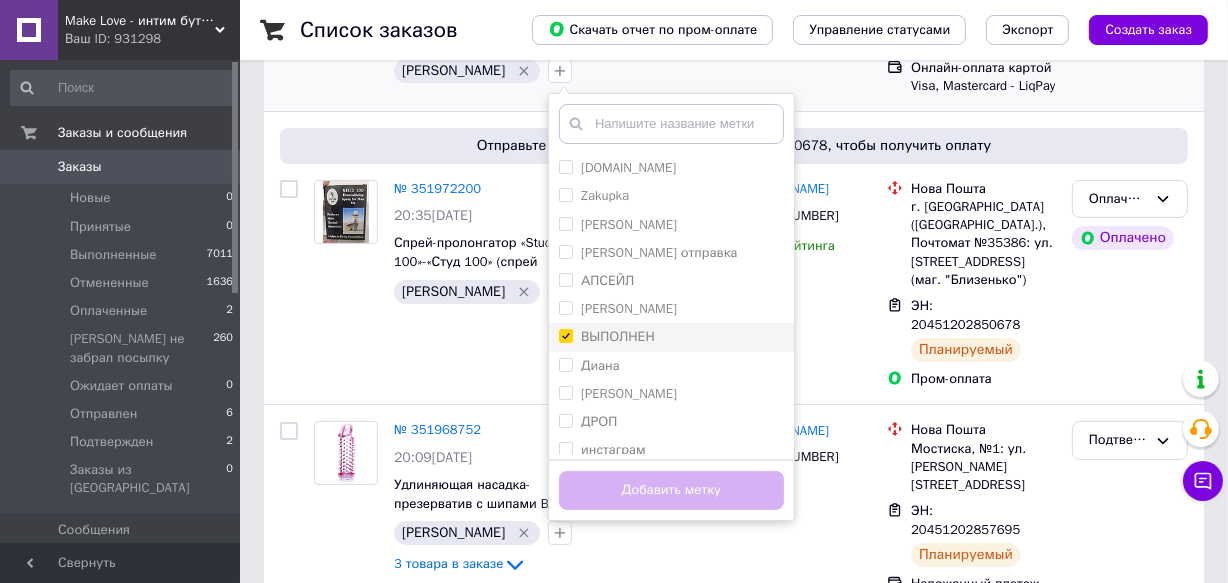 checkbox on "true" 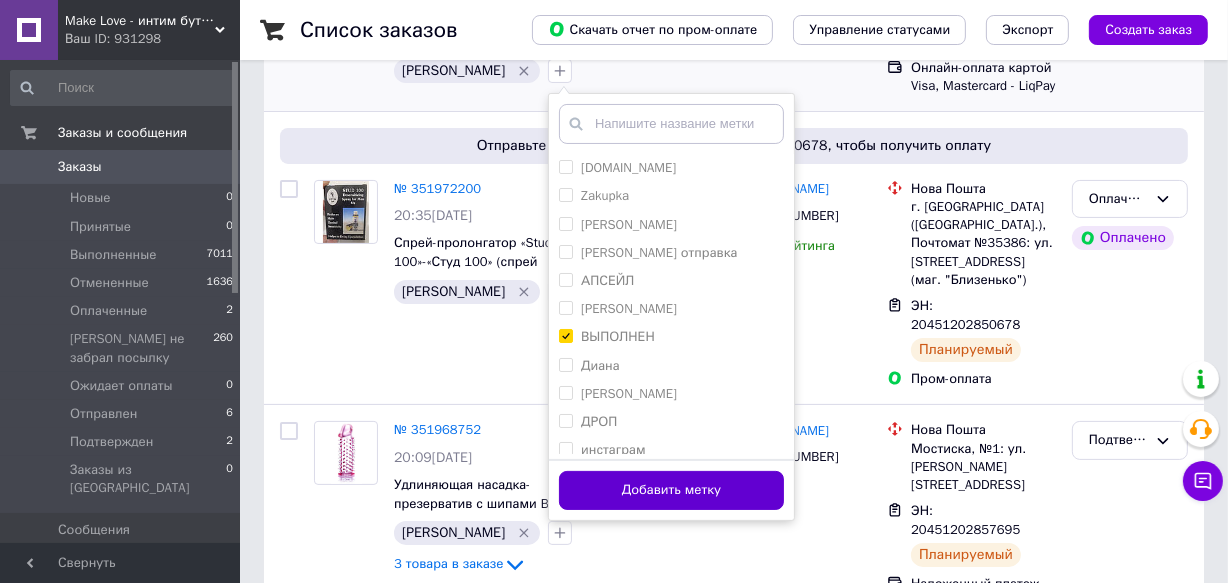 click on "Добавить метку" at bounding box center (671, 490) 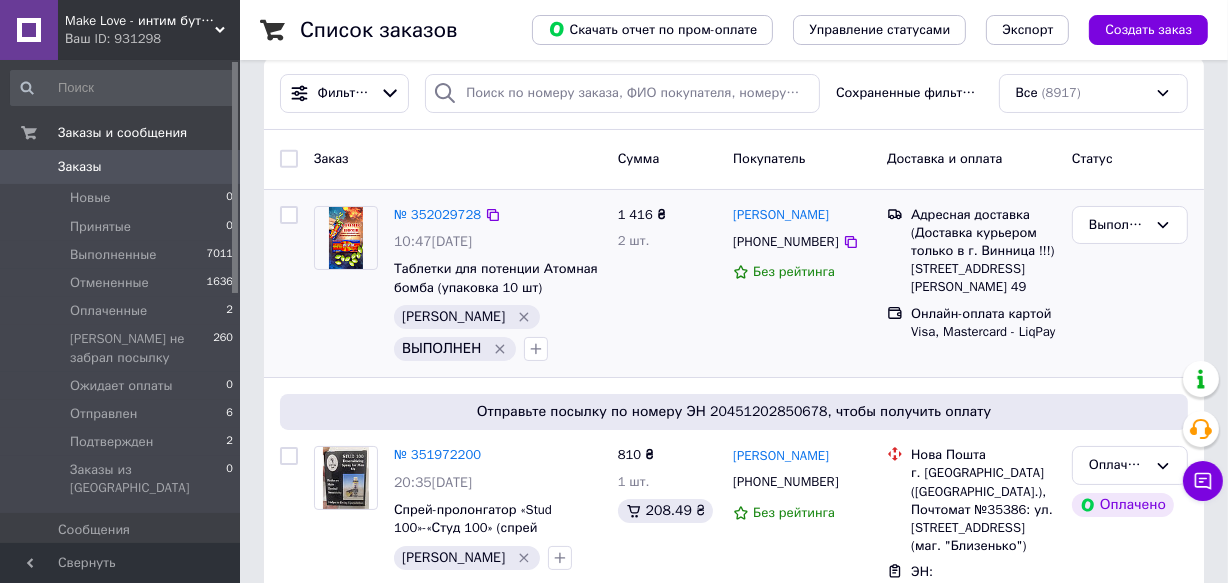 scroll, scrollTop: 0, scrollLeft: 0, axis: both 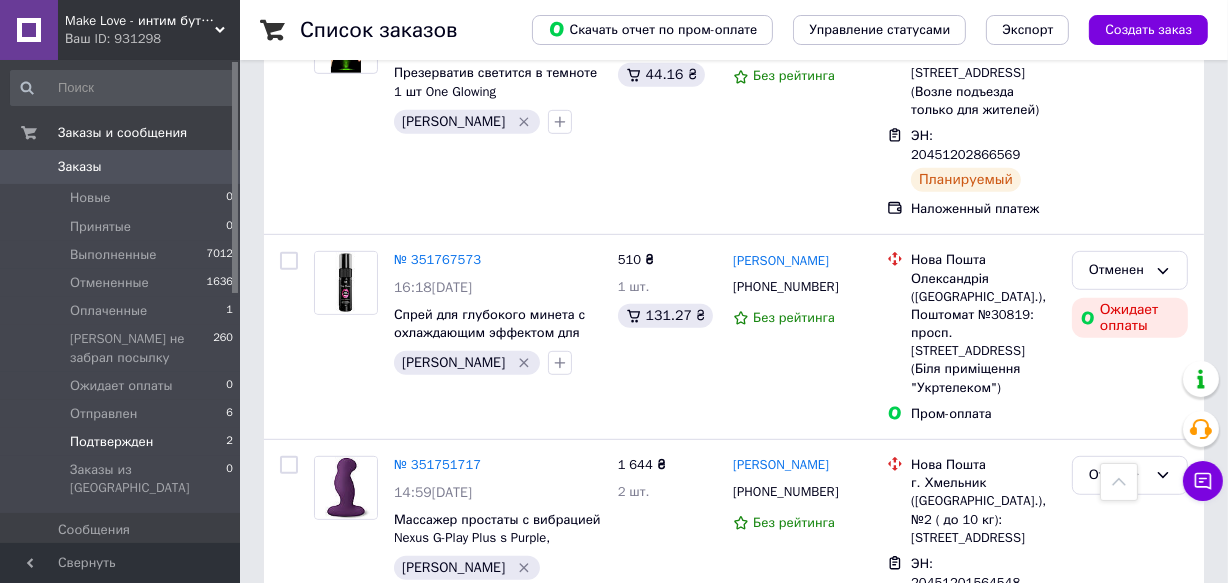 click on "Подтвержден" at bounding box center [111, 442] 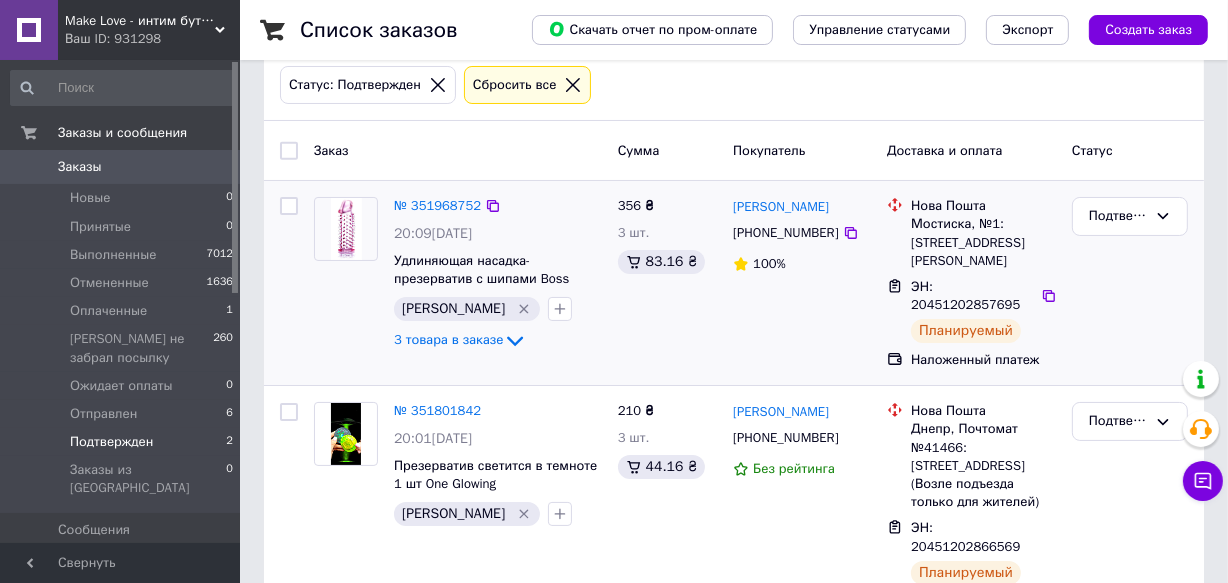 scroll, scrollTop: 120, scrollLeft: 0, axis: vertical 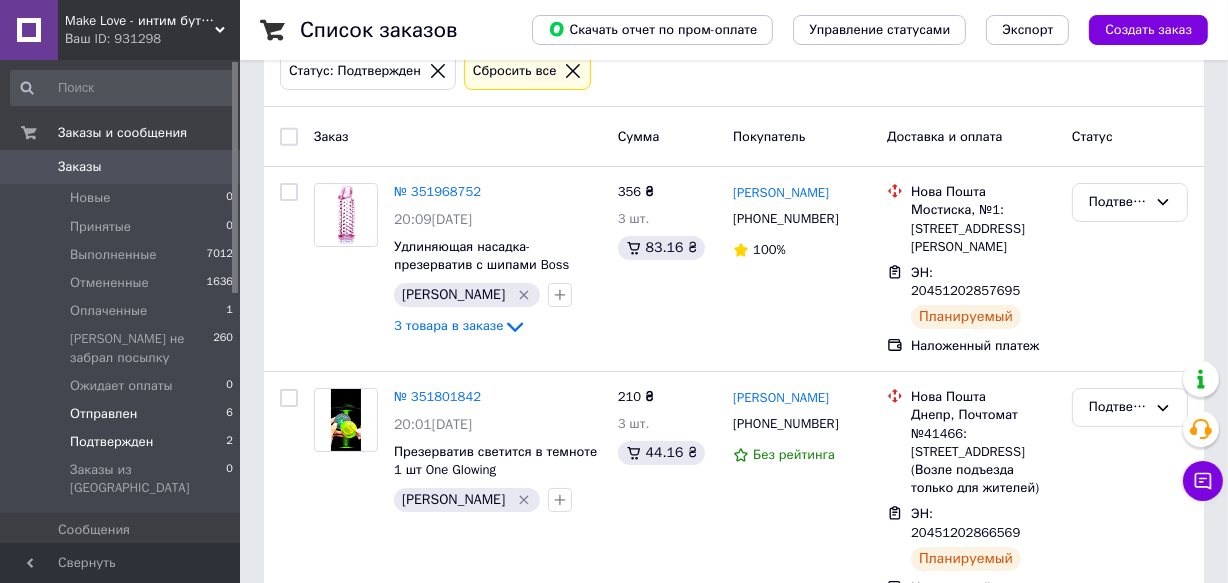 click on "Отправлен" at bounding box center [103, 414] 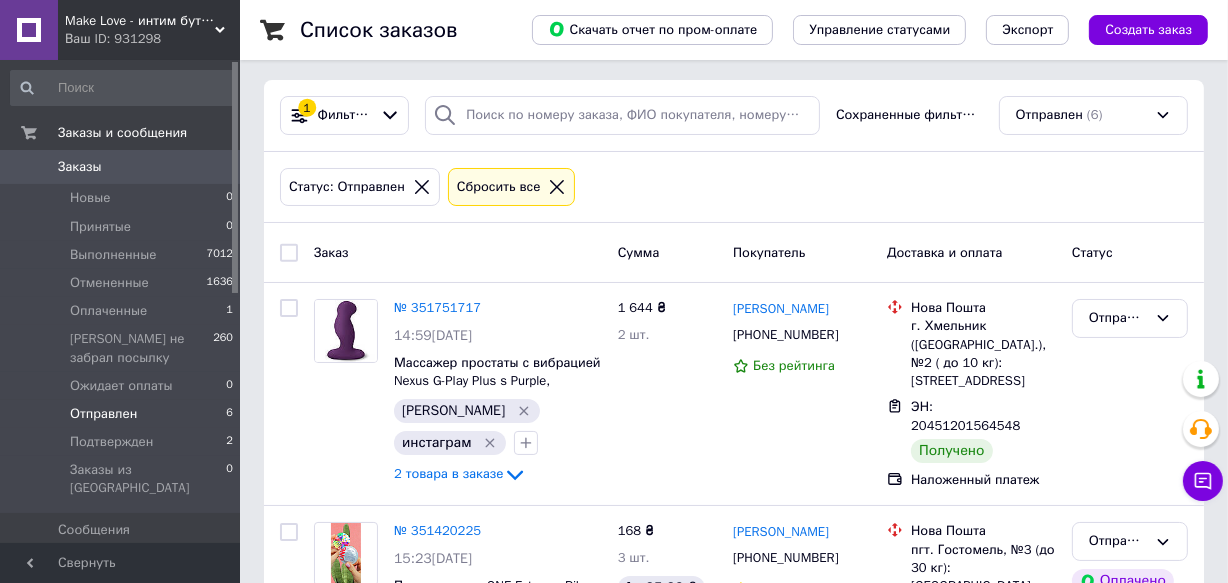 scroll, scrollTop: 0, scrollLeft: 0, axis: both 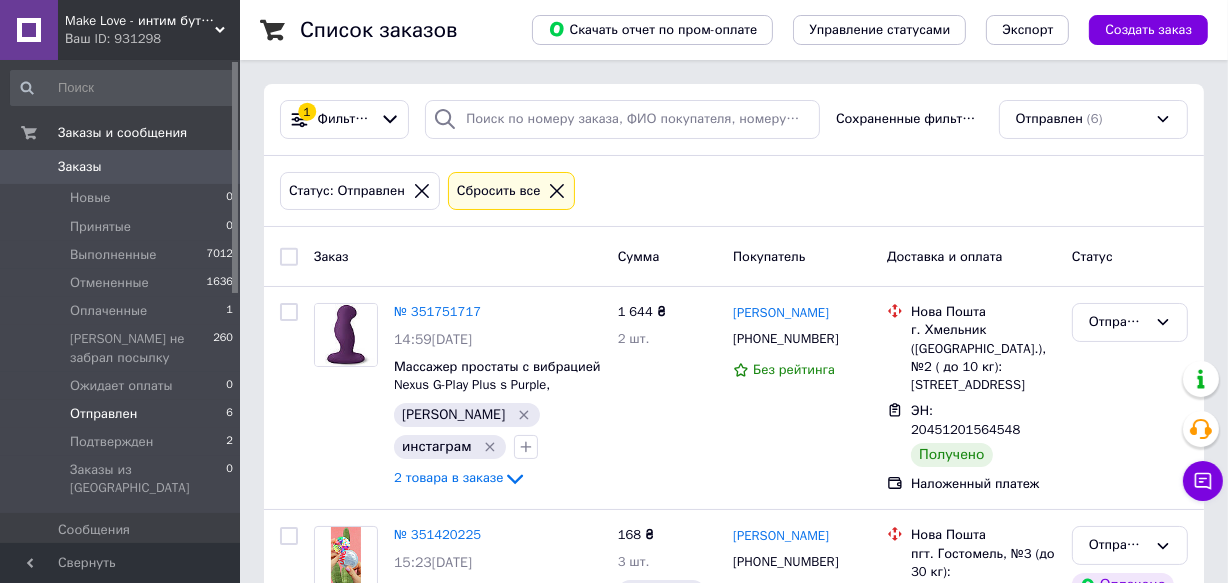 click on "Сбросить все" at bounding box center (499, 191) 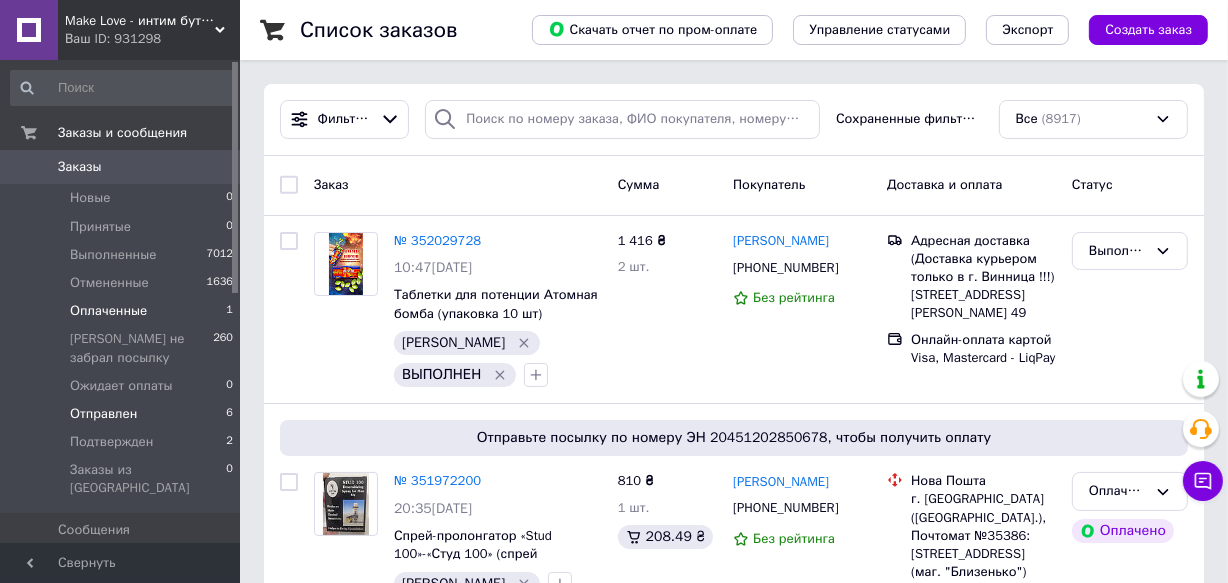 click on "Оплаченные" at bounding box center (108, 311) 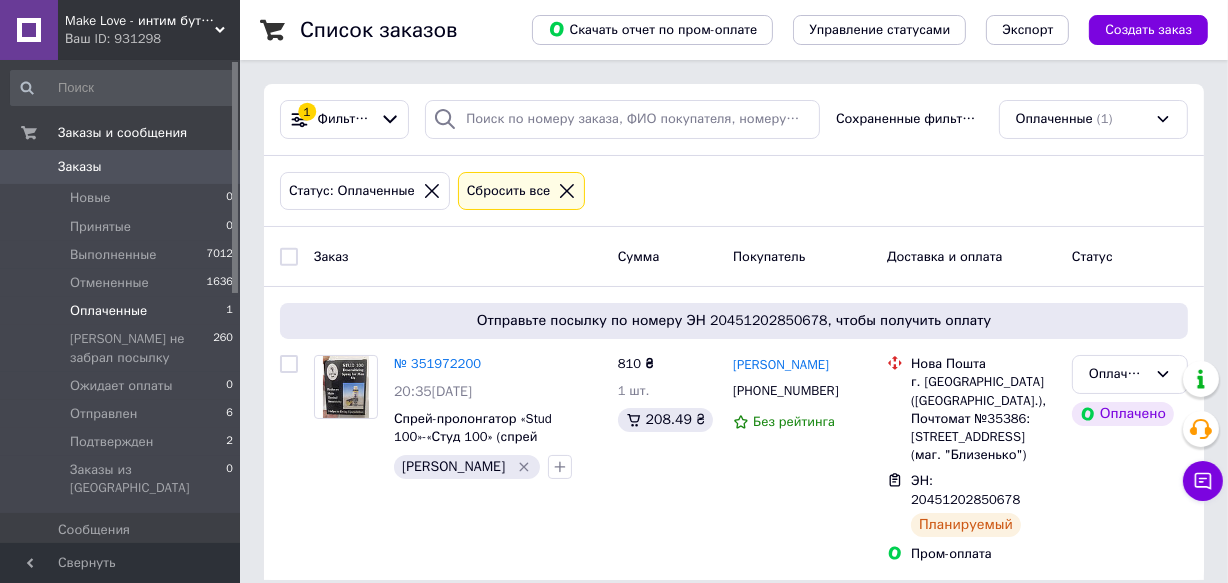 scroll, scrollTop: 1, scrollLeft: 0, axis: vertical 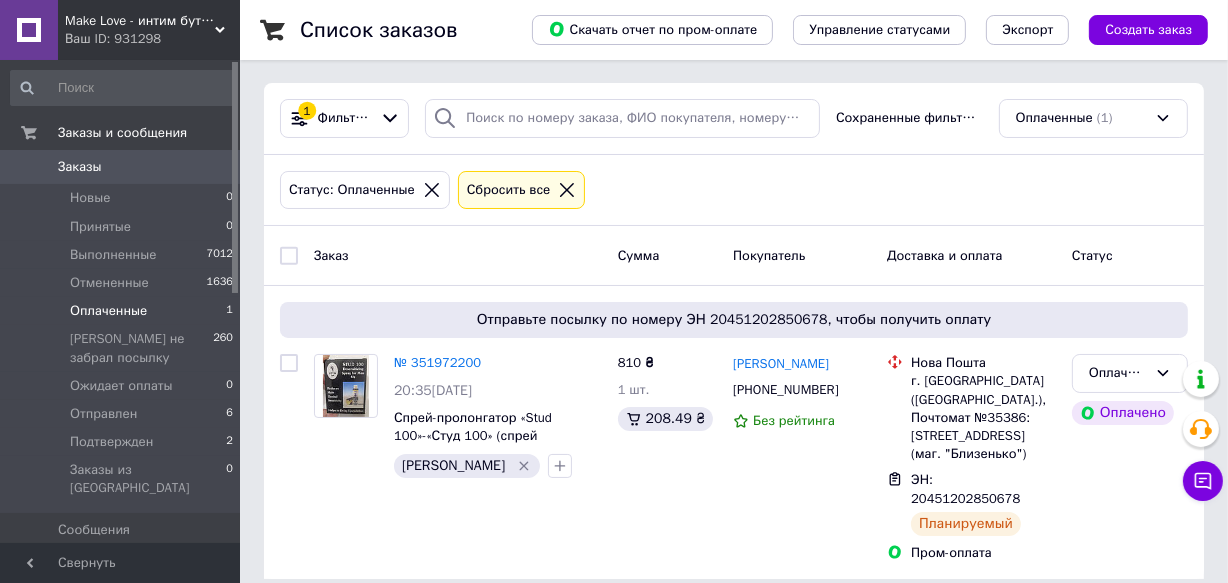 click on "Заказы" at bounding box center (80, 167) 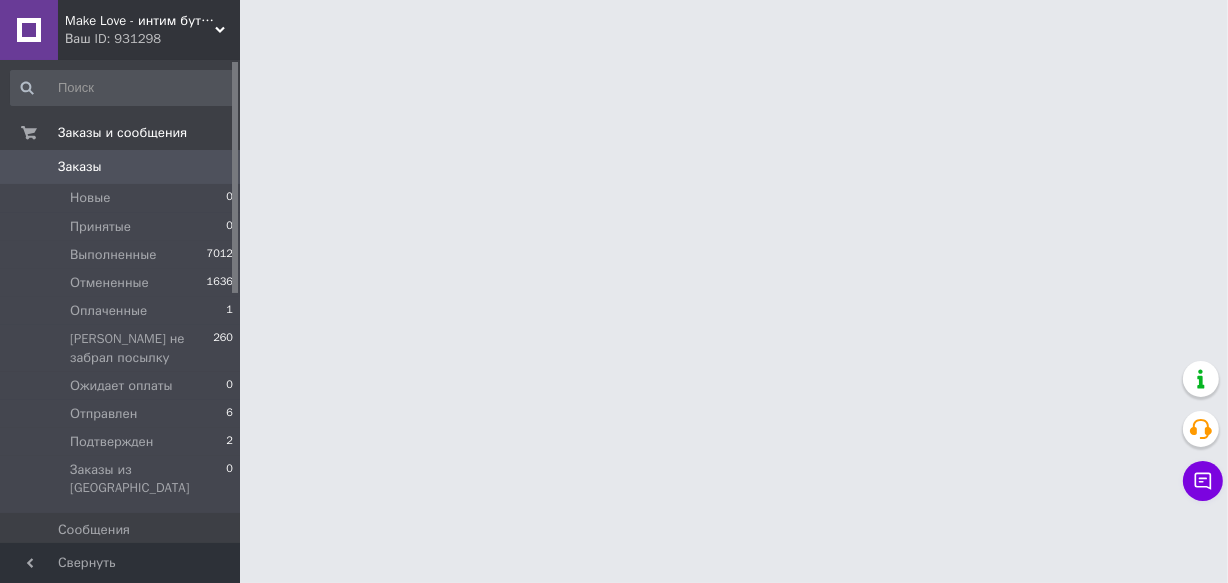 scroll, scrollTop: 0, scrollLeft: 0, axis: both 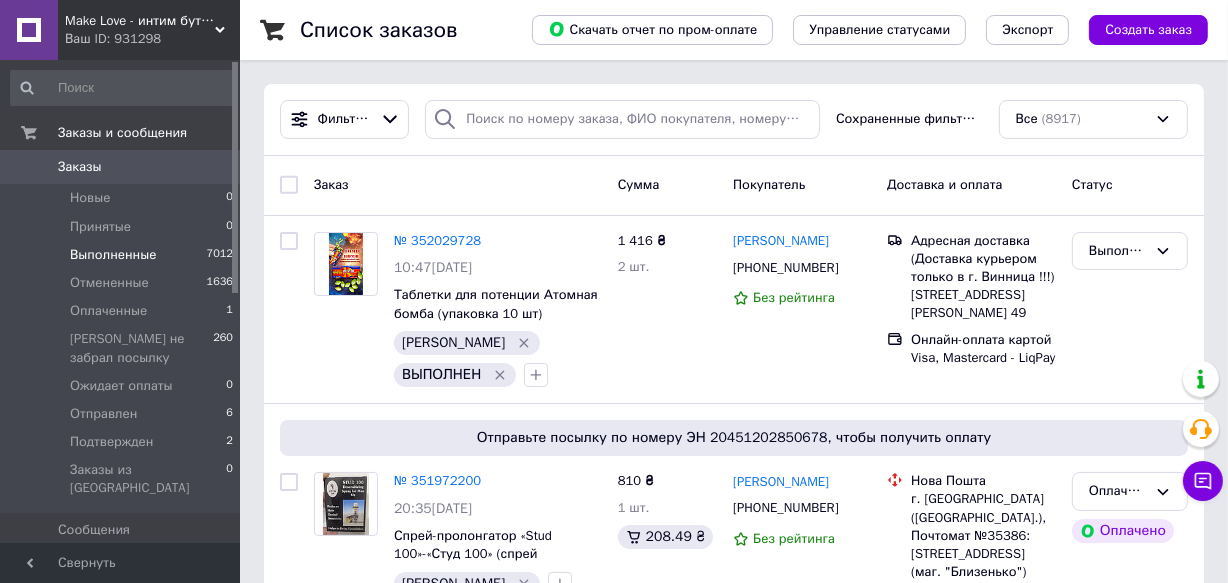click on "Выполненные" at bounding box center [113, 255] 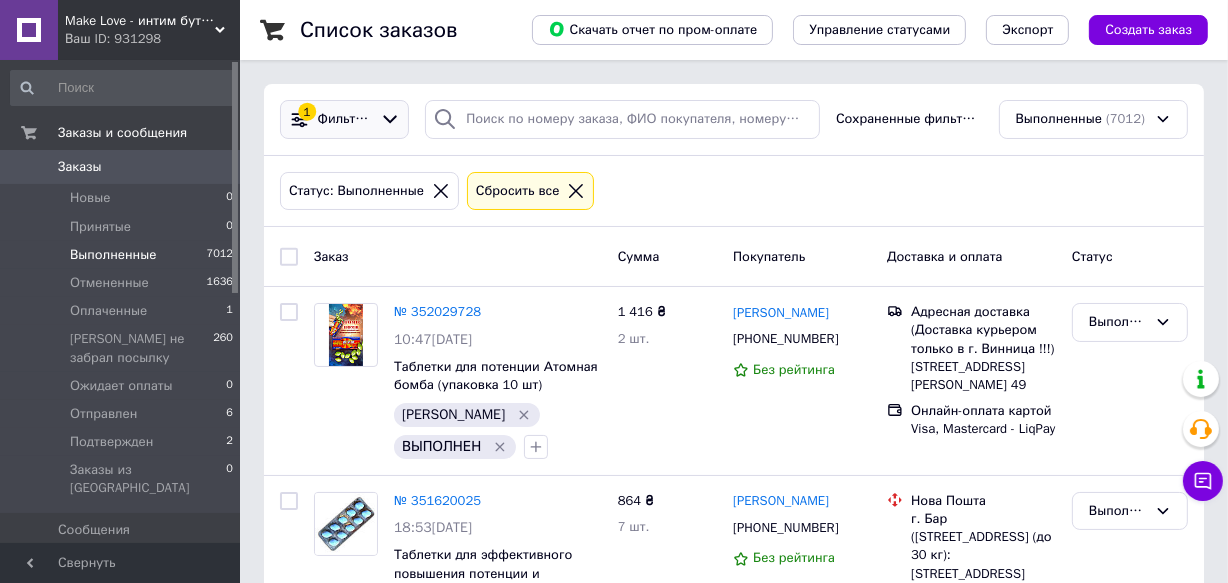 click on "Фильтры" at bounding box center [345, 119] 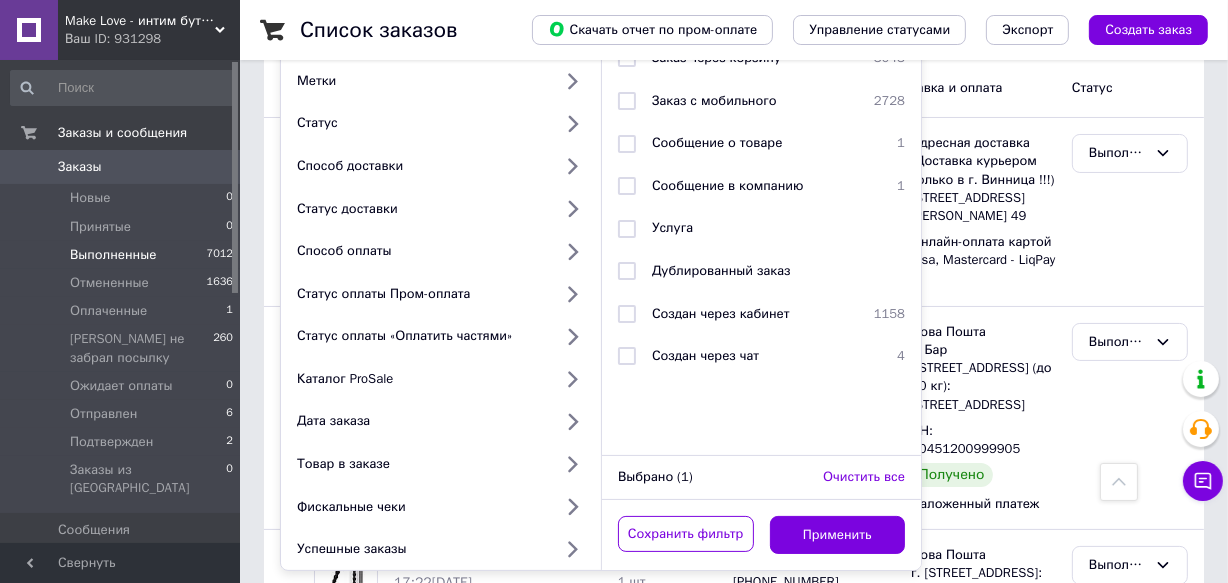 scroll, scrollTop: 90, scrollLeft: 0, axis: vertical 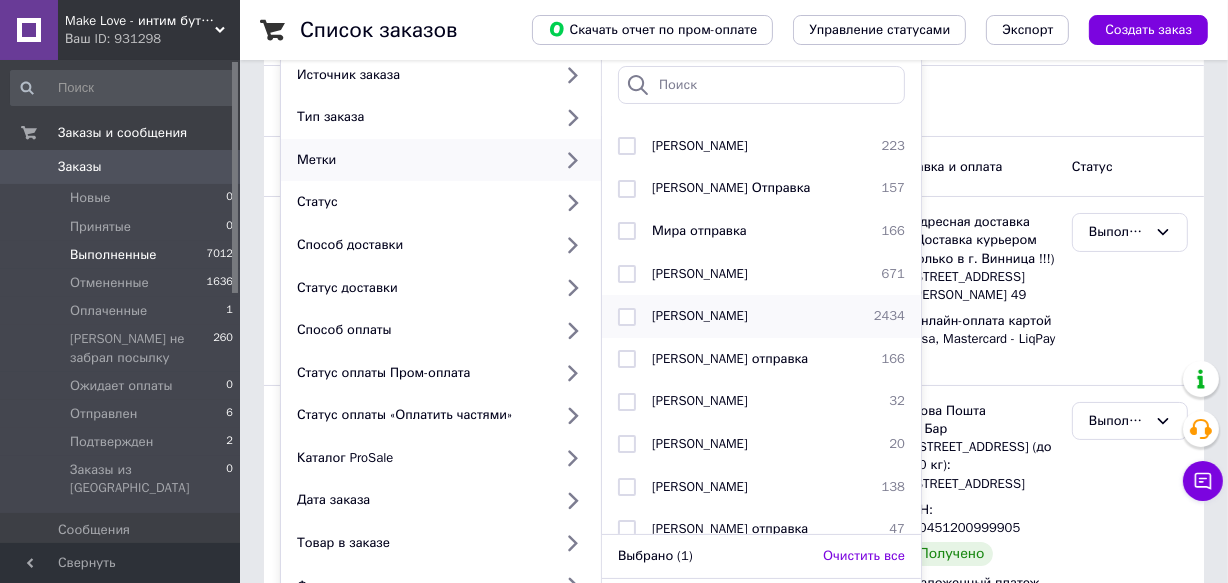 click at bounding box center (627, 317) 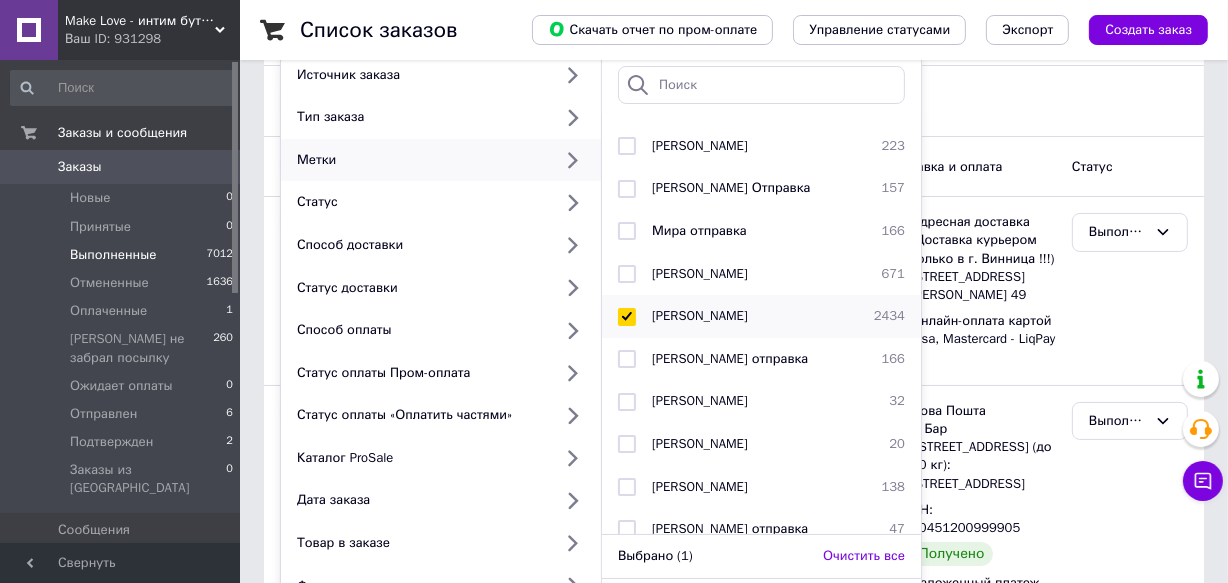 checkbox on "true" 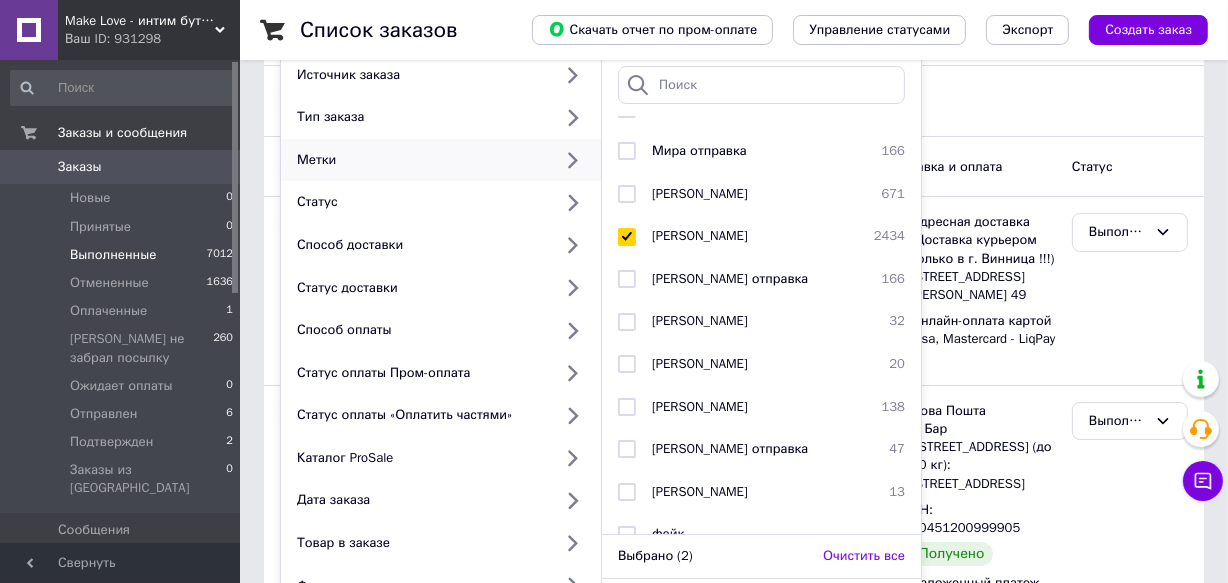 scroll, scrollTop: 942, scrollLeft: 0, axis: vertical 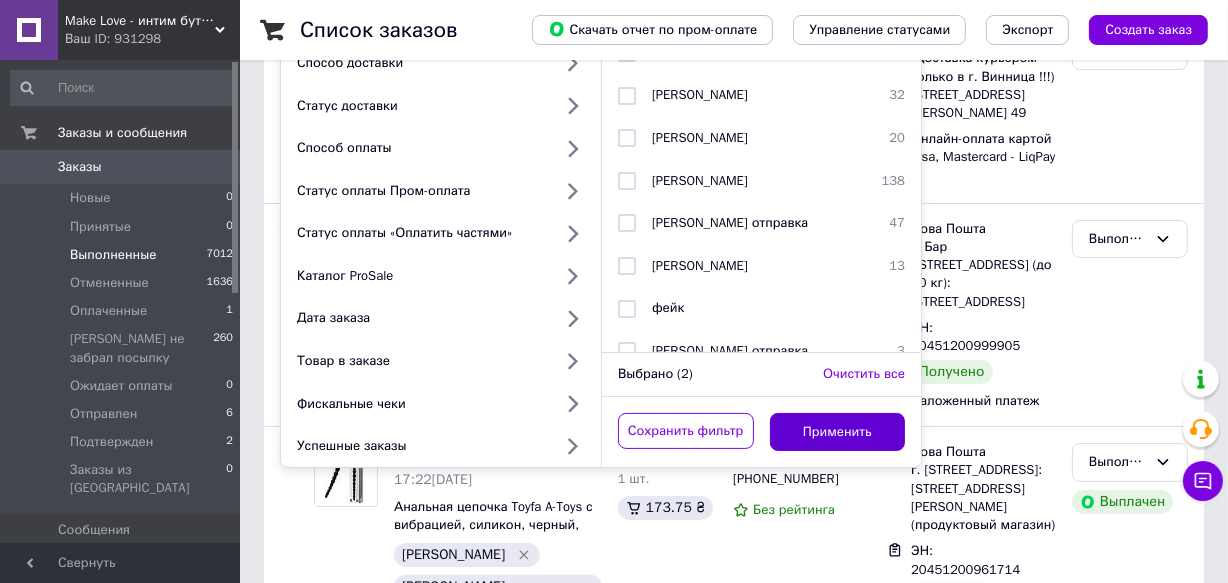 click on "Применить" at bounding box center [838, 432] 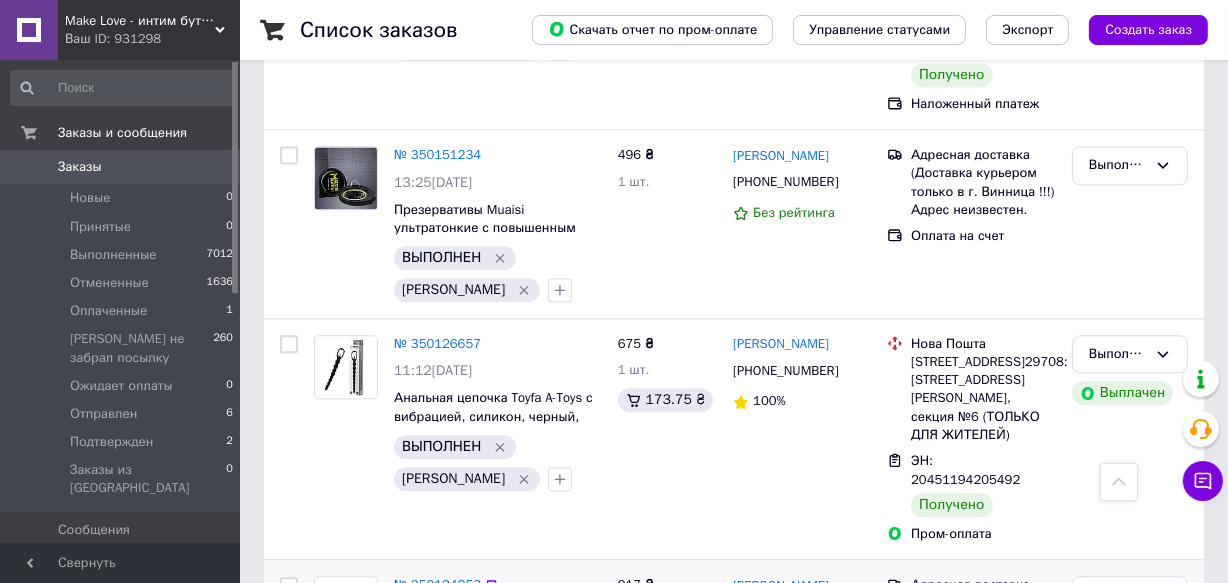 scroll, scrollTop: 4097, scrollLeft: 0, axis: vertical 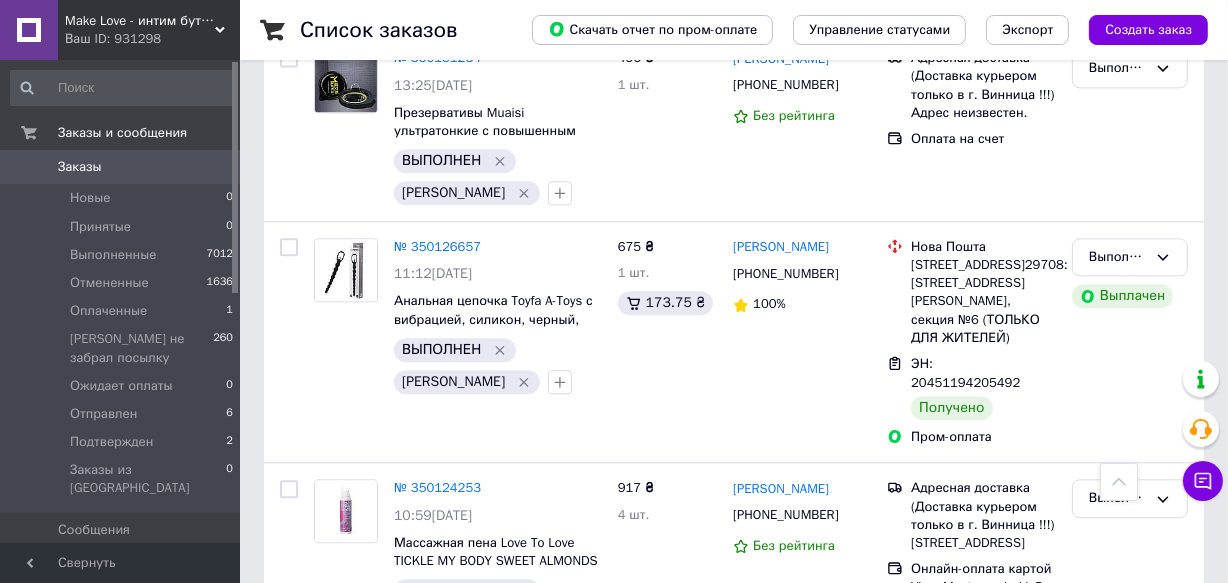 click on "3" at bounding box center [372, 760] 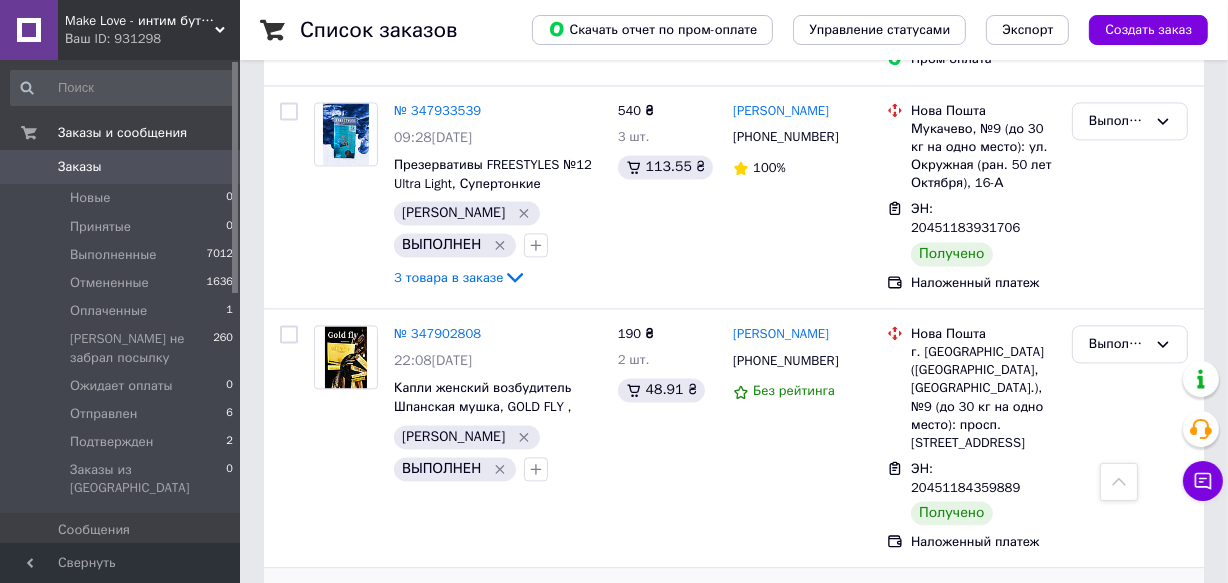 scroll, scrollTop: 3942, scrollLeft: 0, axis: vertical 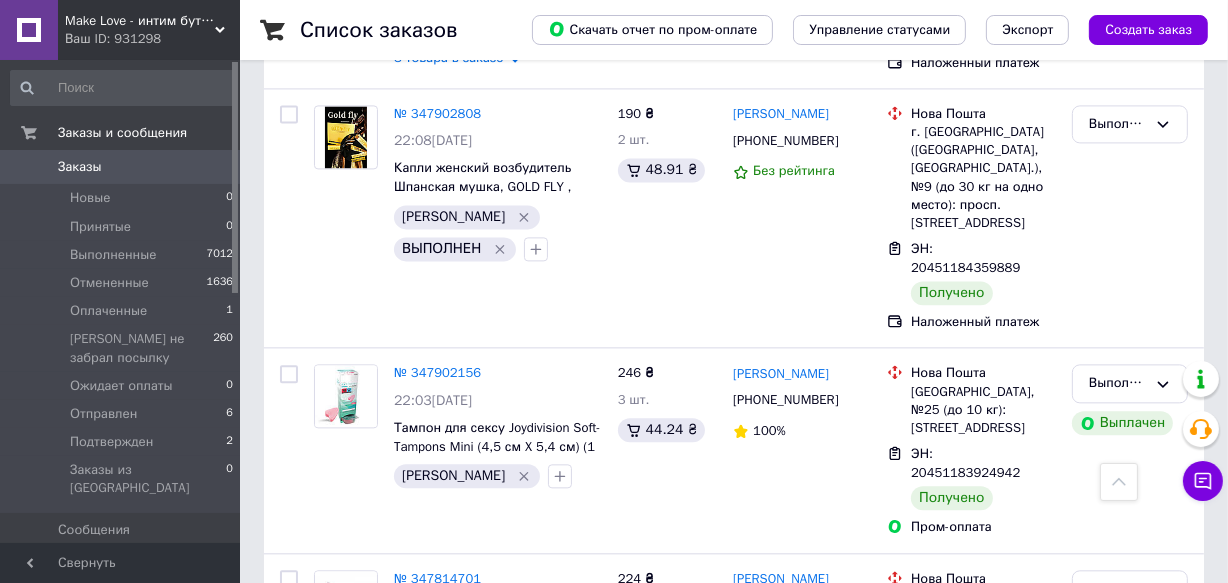 click on "4" at bounding box center [550, 839] 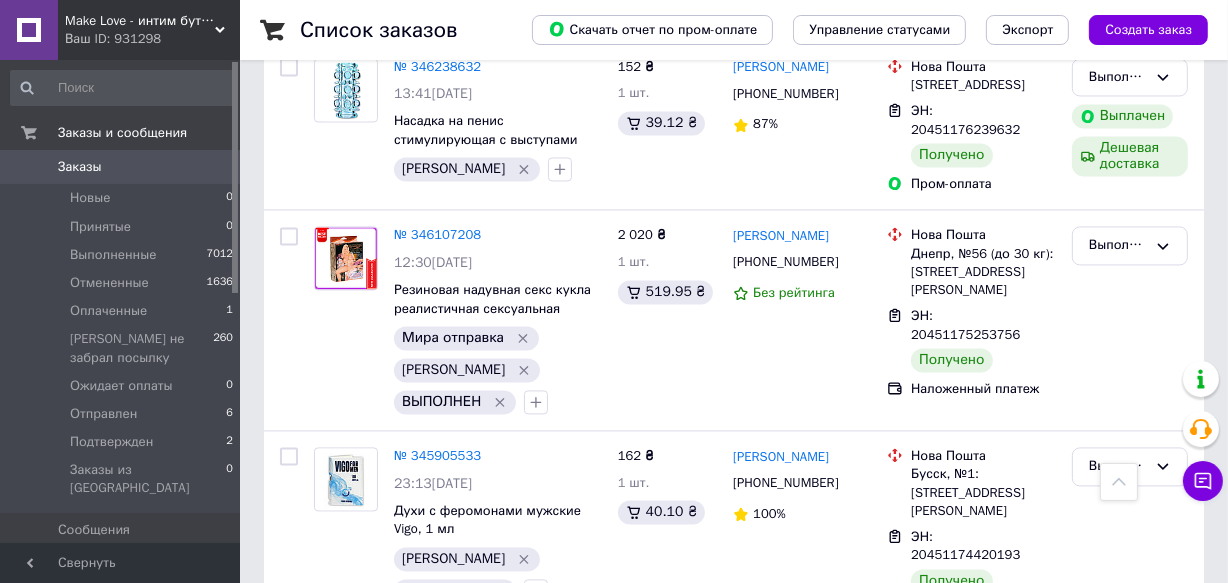 scroll, scrollTop: 3782, scrollLeft: 0, axis: vertical 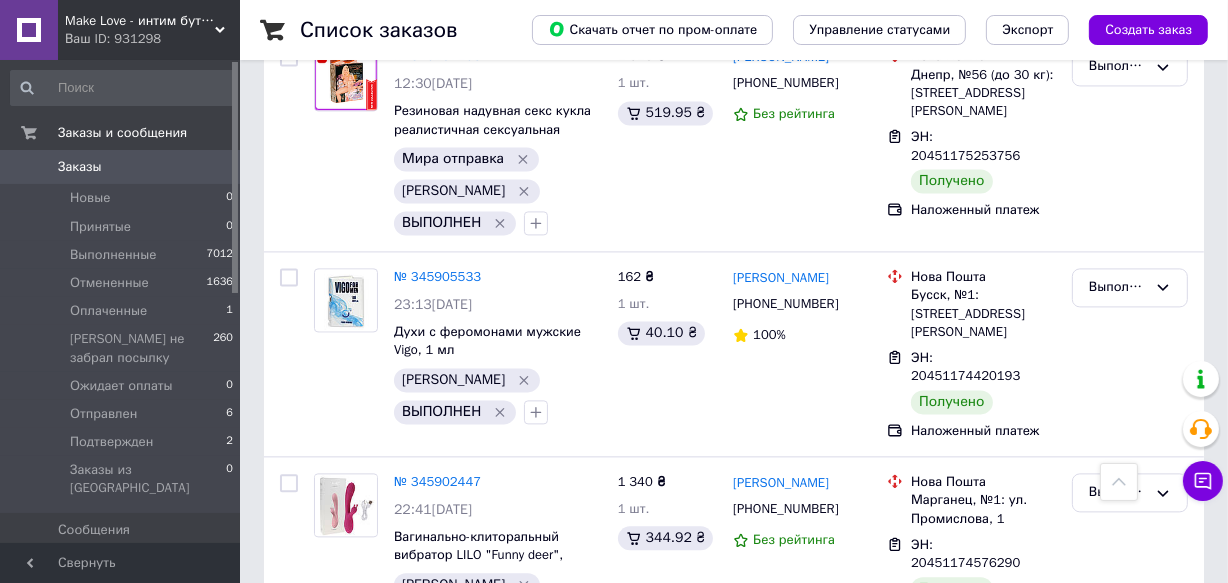 click on "3" at bounding box center (505, 879) 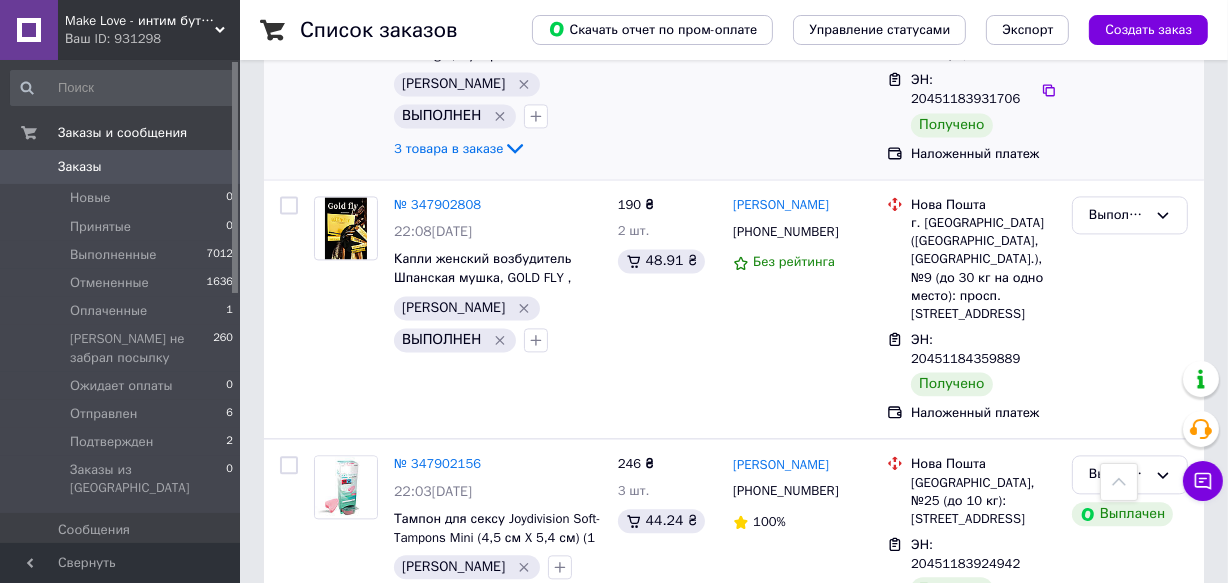 scroll, scrollTop: 3942, scrollLeft: 0, axis: vertical 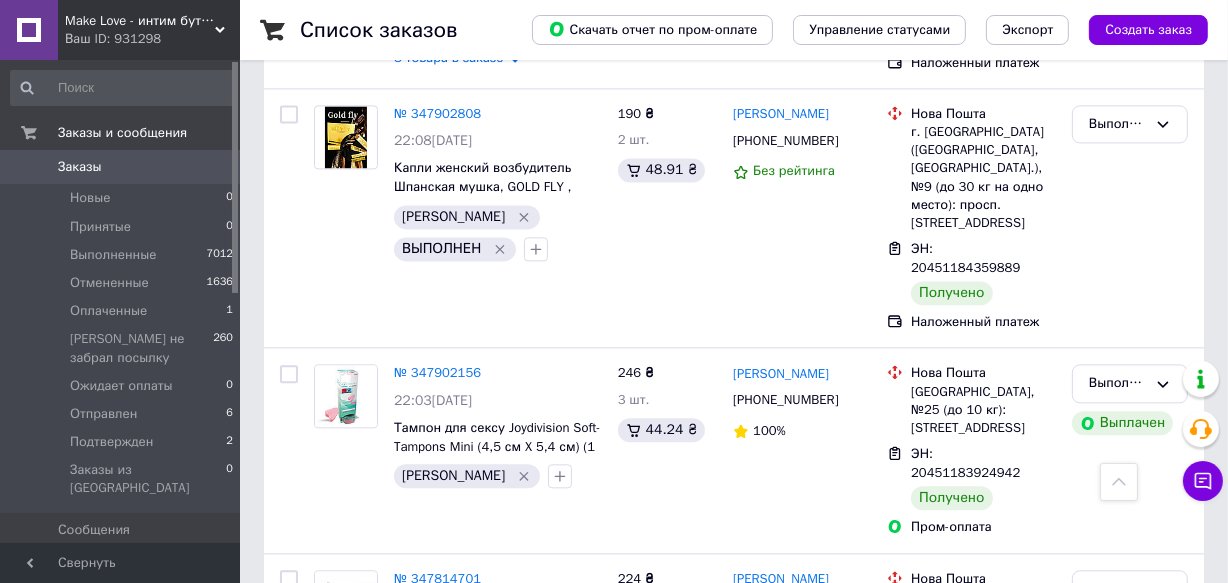 click on "2" at bounding box center (460, 839) 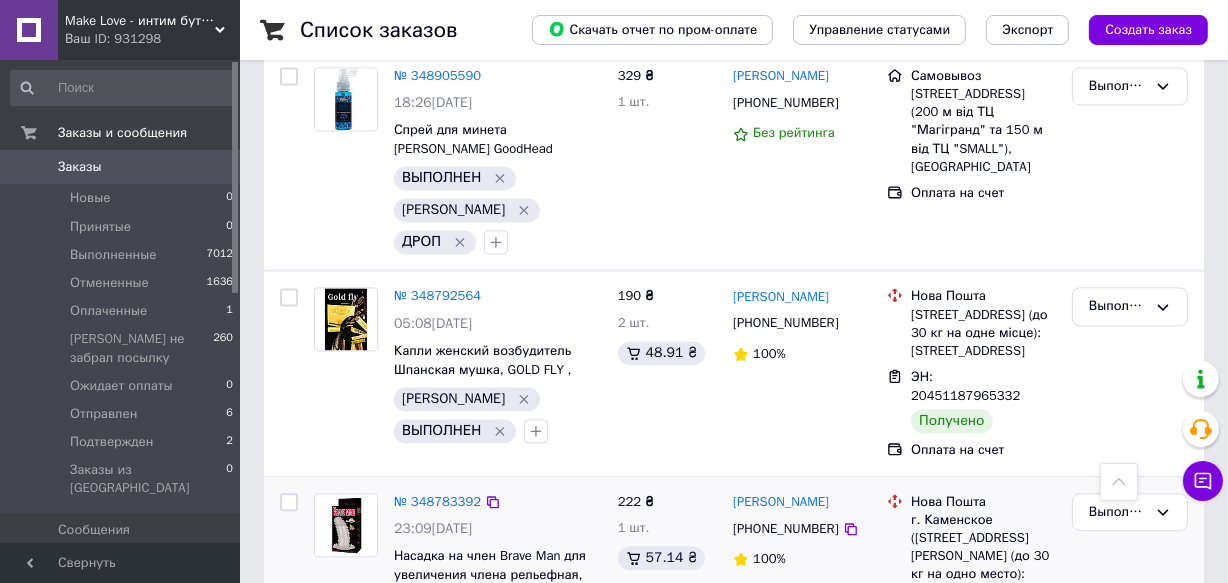 scroll, scrollTop: 4109, scrollLeft: 0, axis: vertical 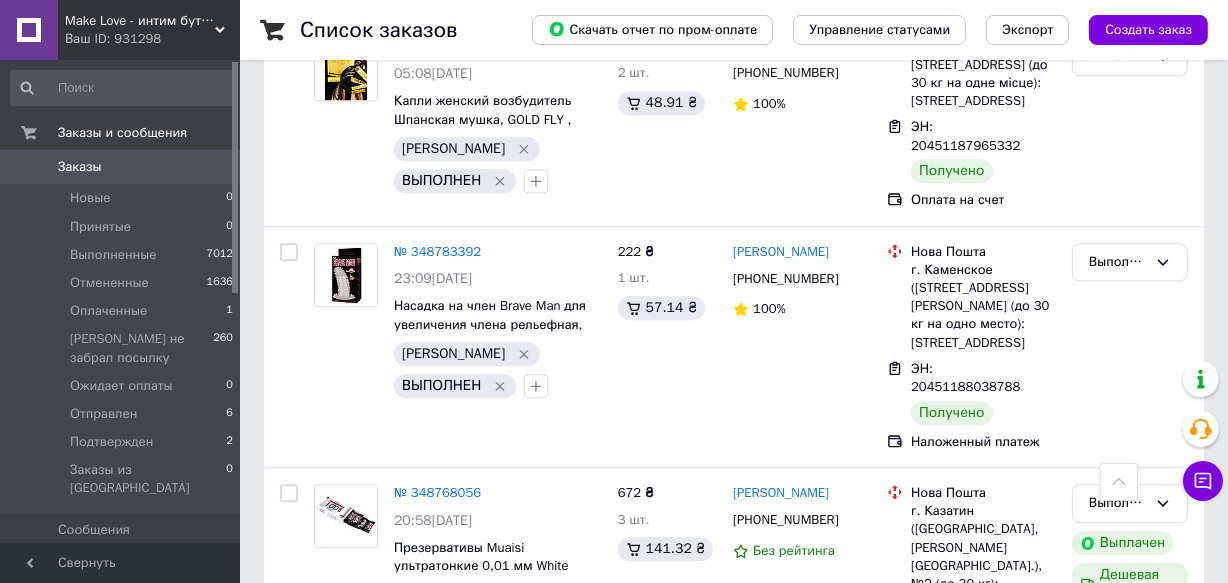 click on "1" at bounding box center (415, 960) 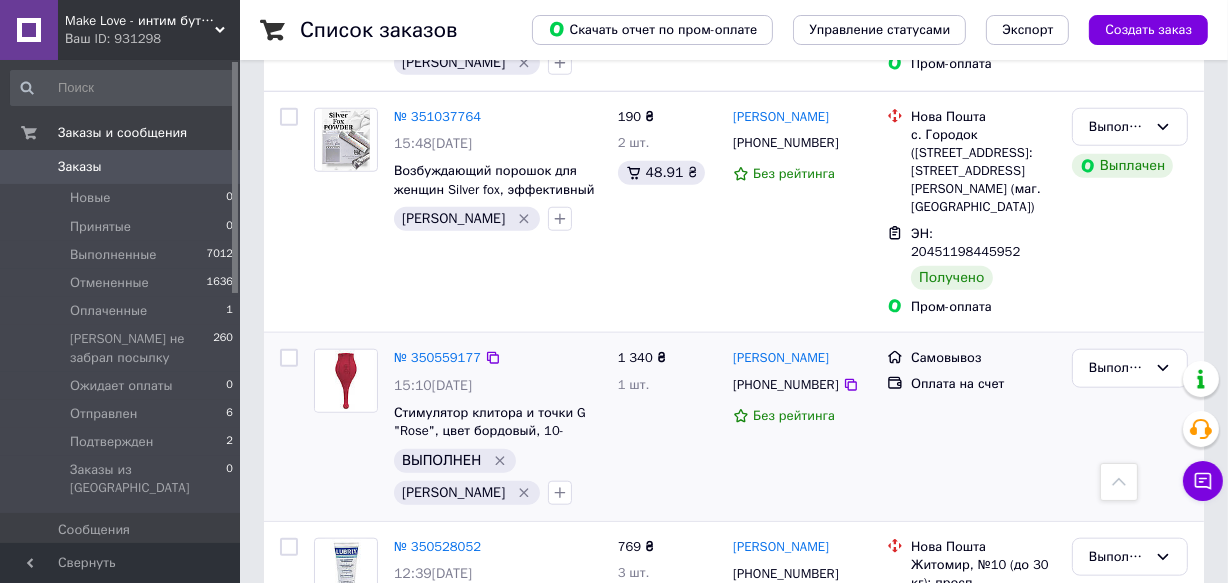 scroll, scrollTop: 1642, scrollLeft: 0, axis: vertical 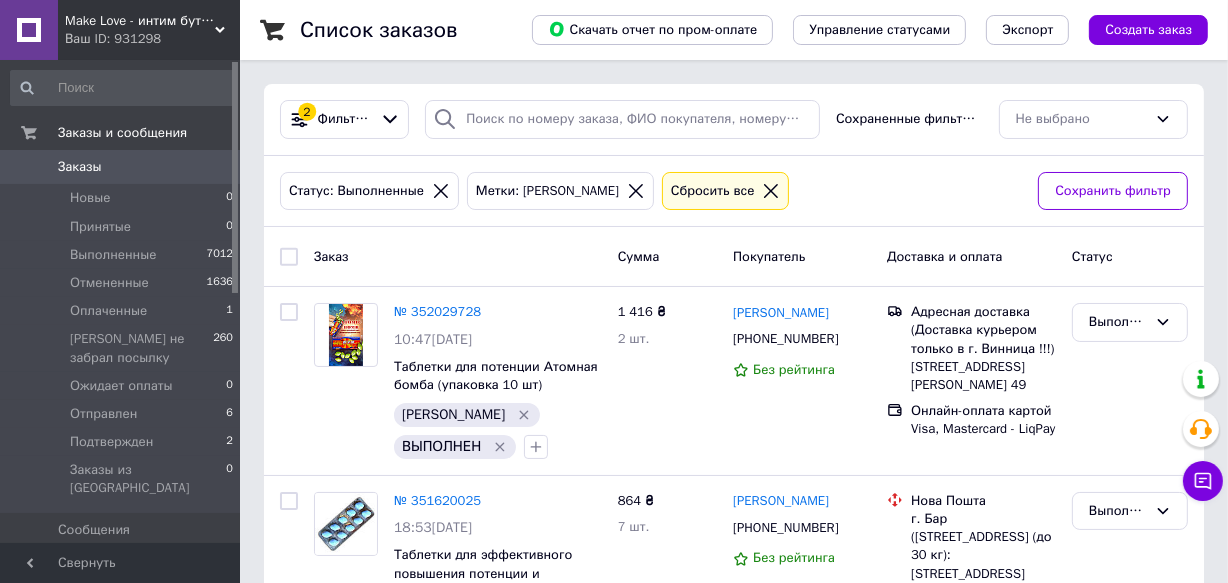 click 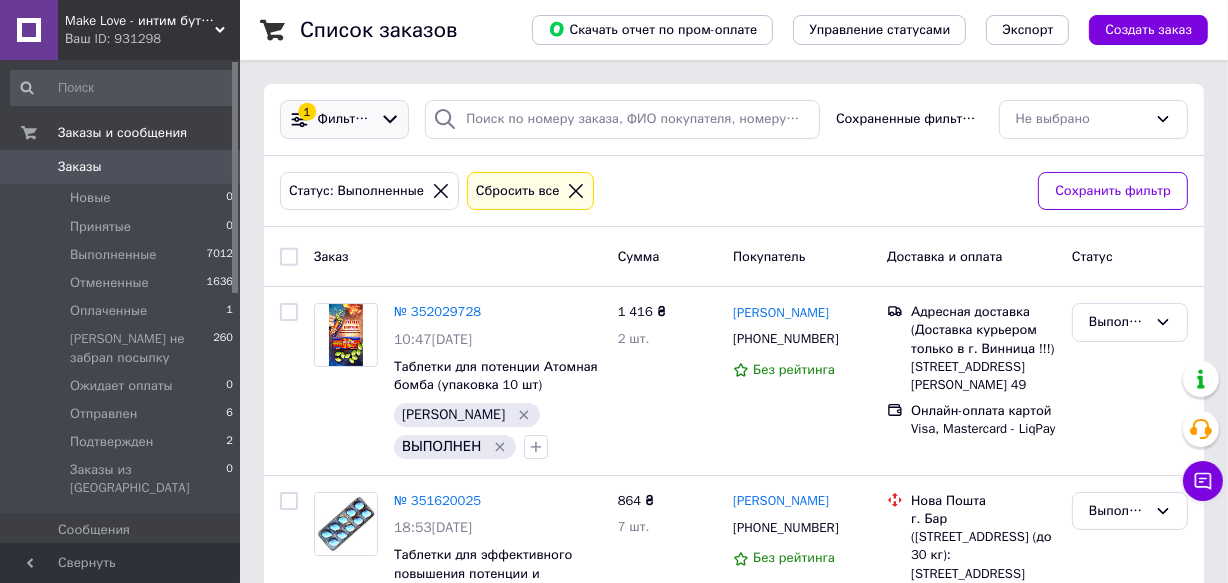 click on "Фильтры" at bounding box center (345, 119) 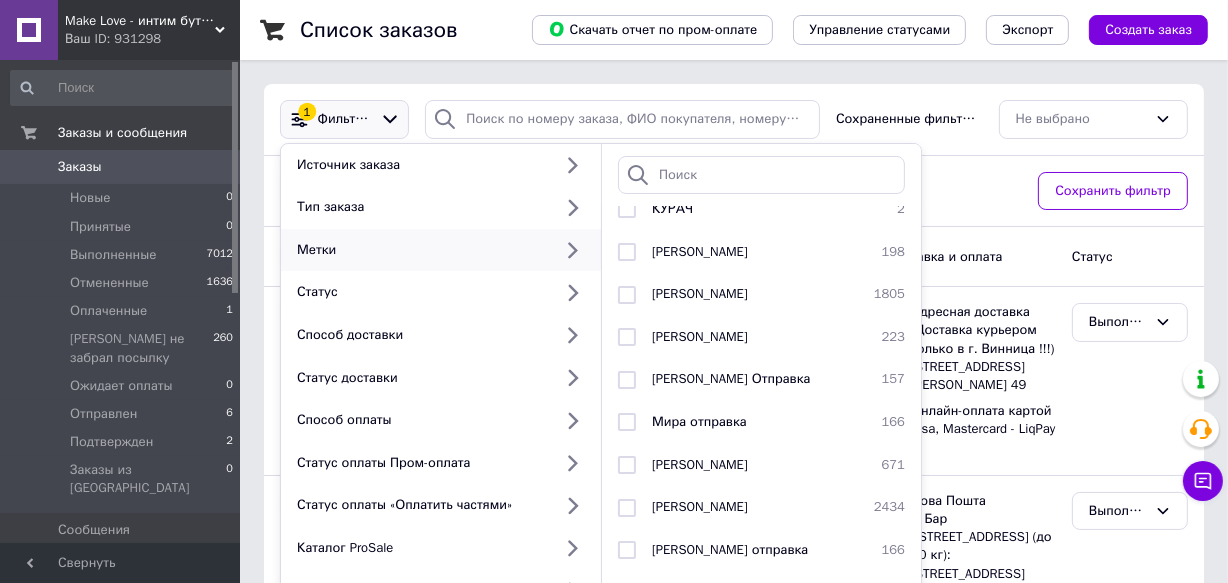 scroll, scrollTop: 727, scrollLeft: 0, axis: vertical 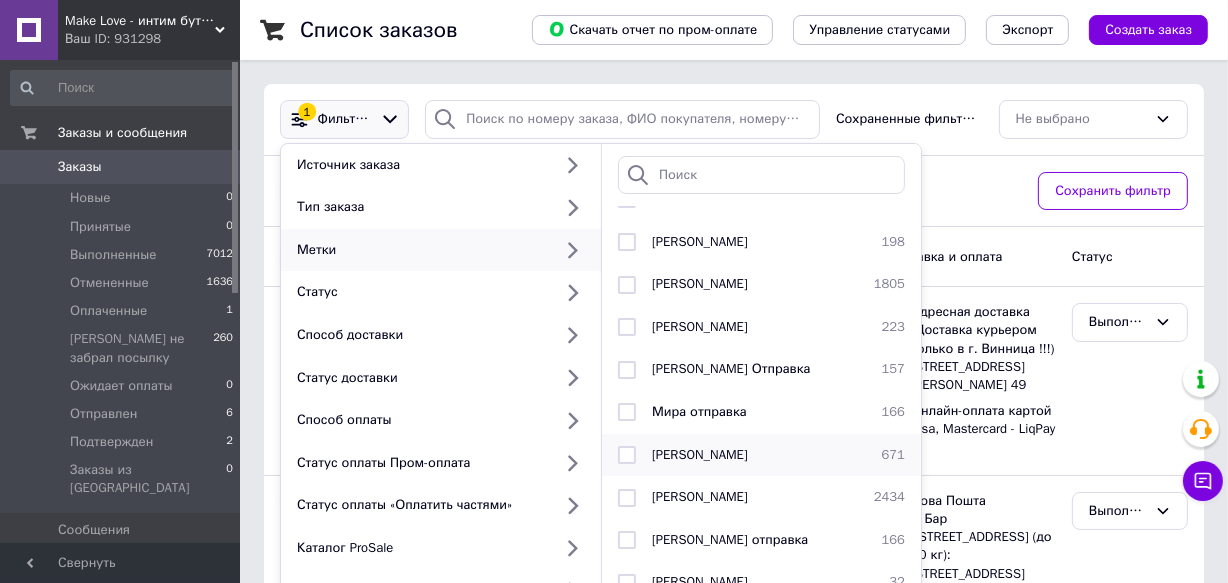 click at bounding box center [627, 455] 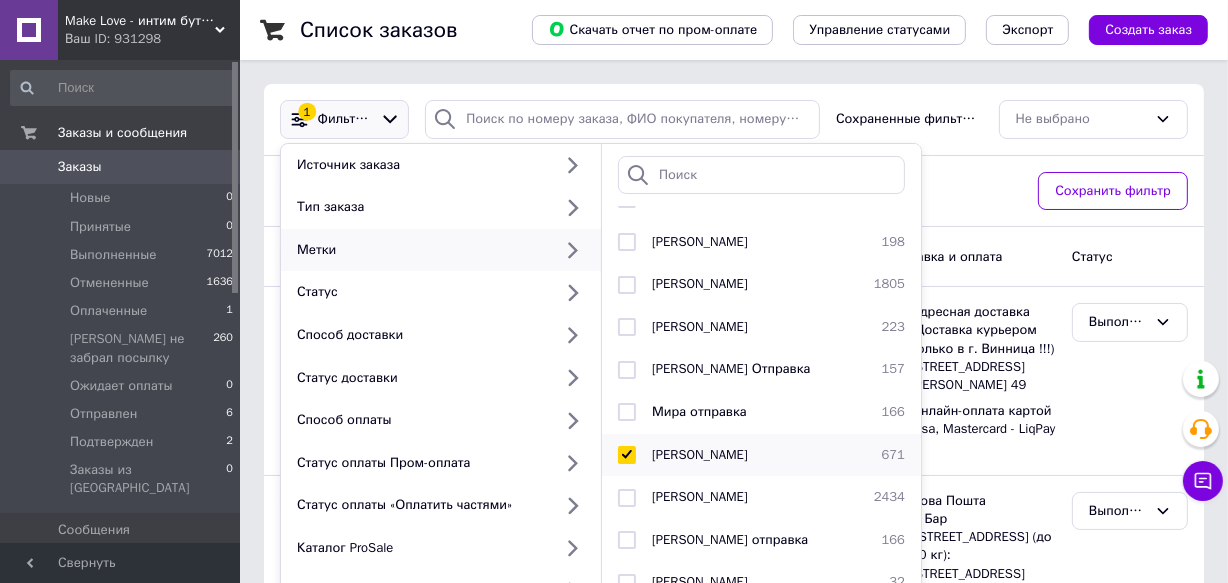 checkbox on "true" 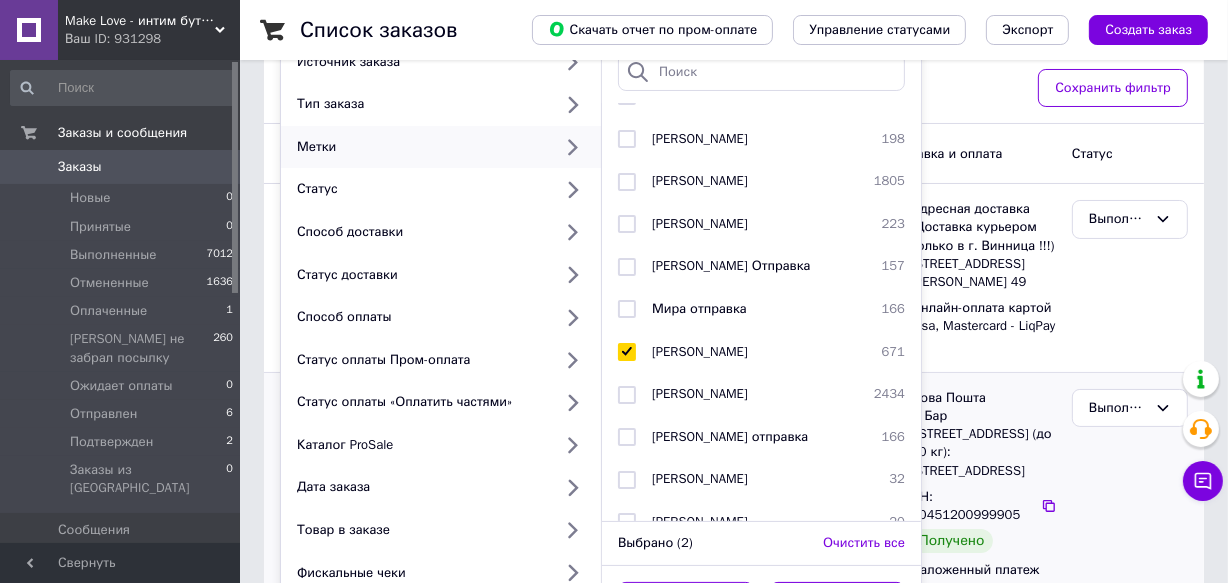 scroll, scrollTop: 181, scrollLeft: 0, axis: vertical 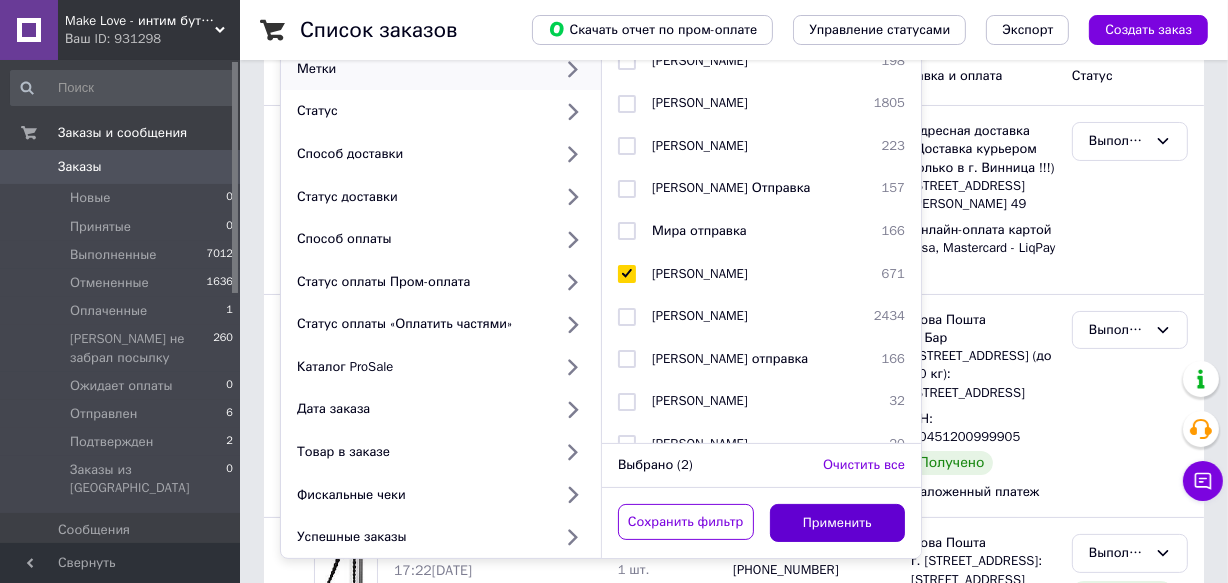 click on "Применить" at bounding box center (838, 523) 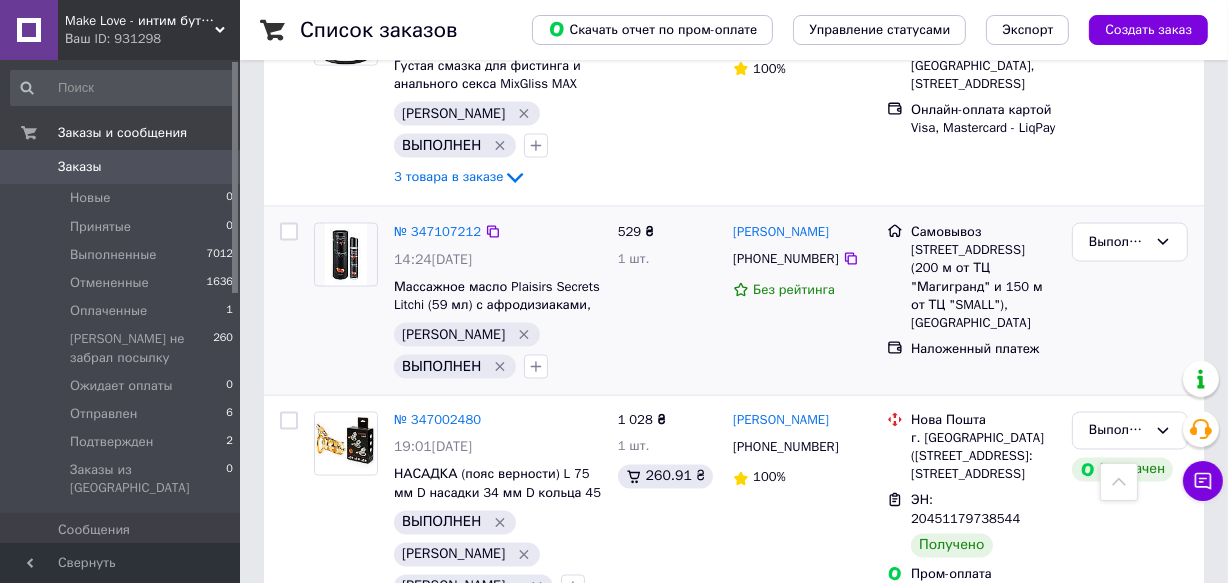 scroll, scrollTop: 3000, scrollLeft: 0, axis: vertical 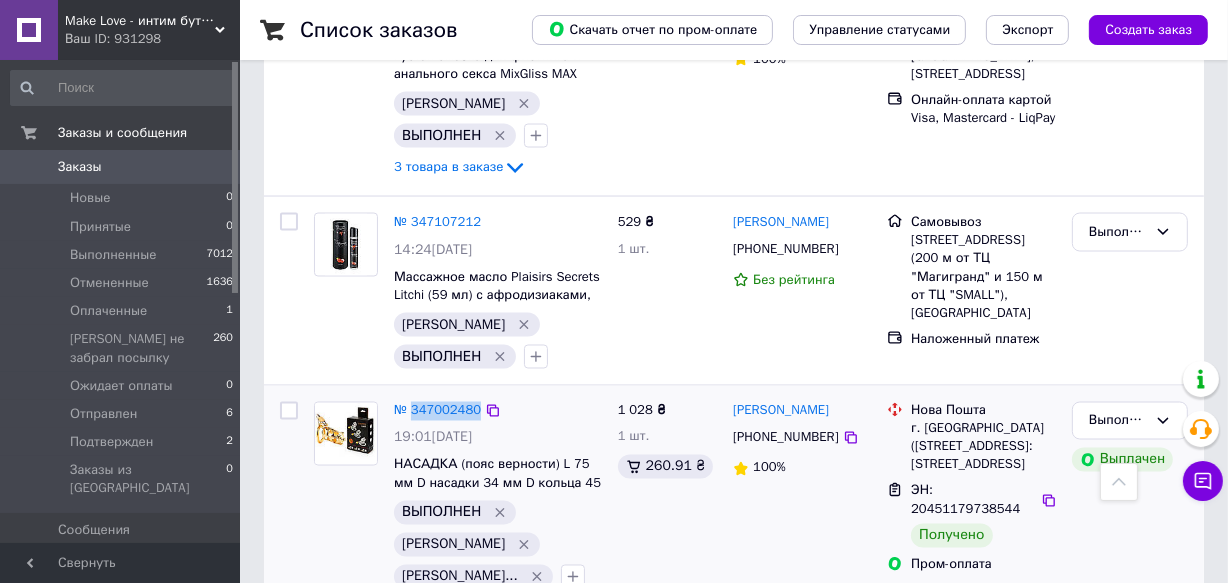 drag, startPoint x: 475, startPoint y: 209, endPoint x: 412, endPoint y: 221, distance: 64.132675 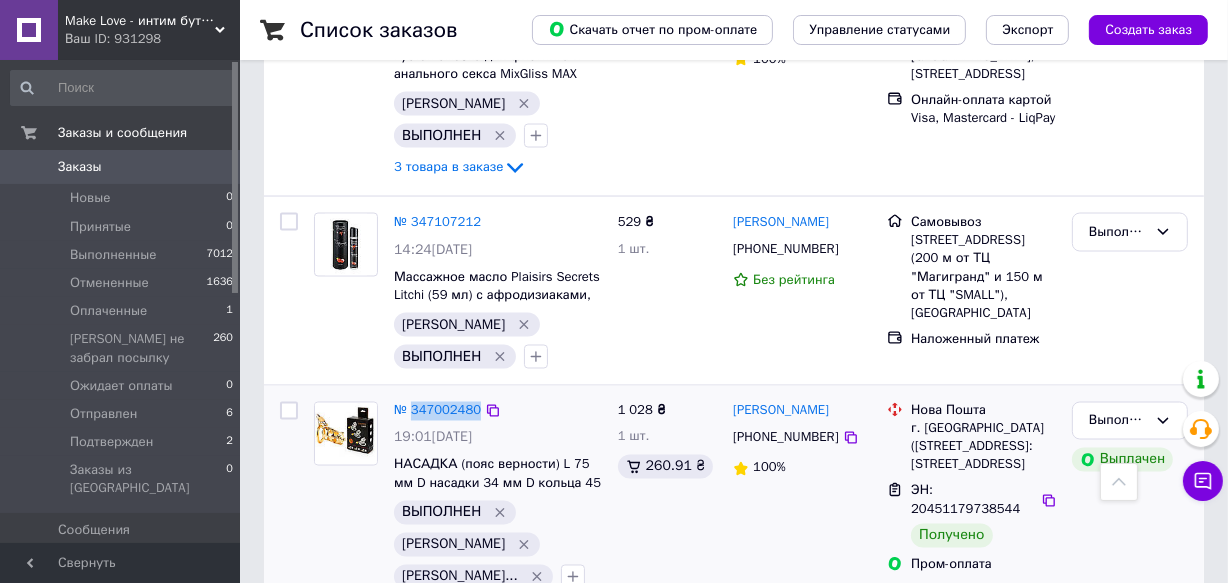 copy on "347002480" 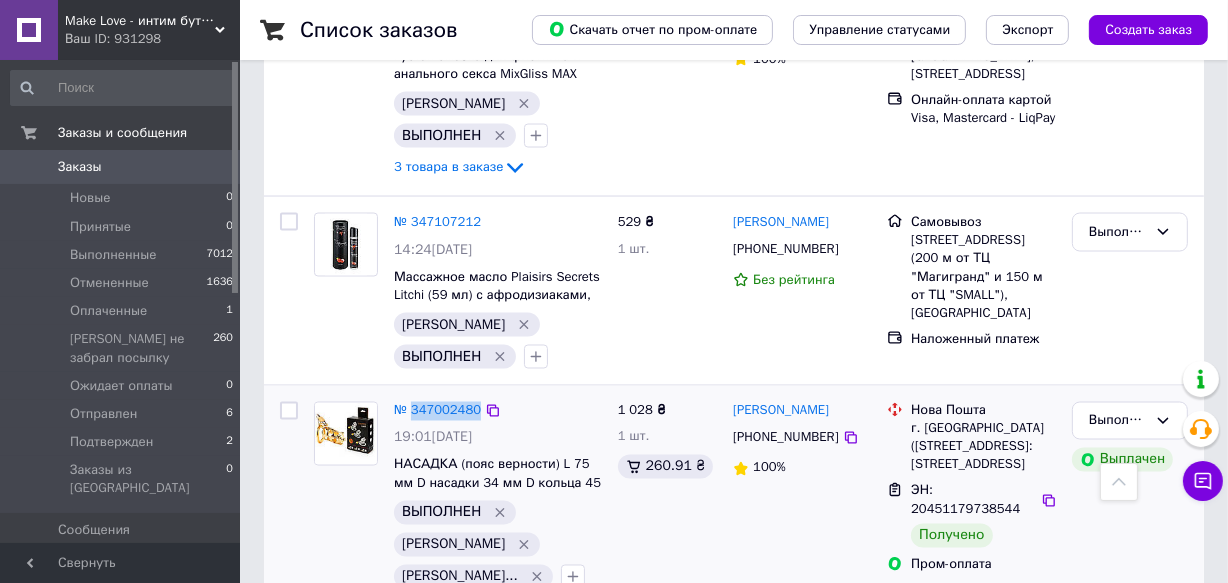 drag, startPoint x: 501, startPoint y: 239, endPoint x: 436, endPoint y: 243, distance: 65.12296 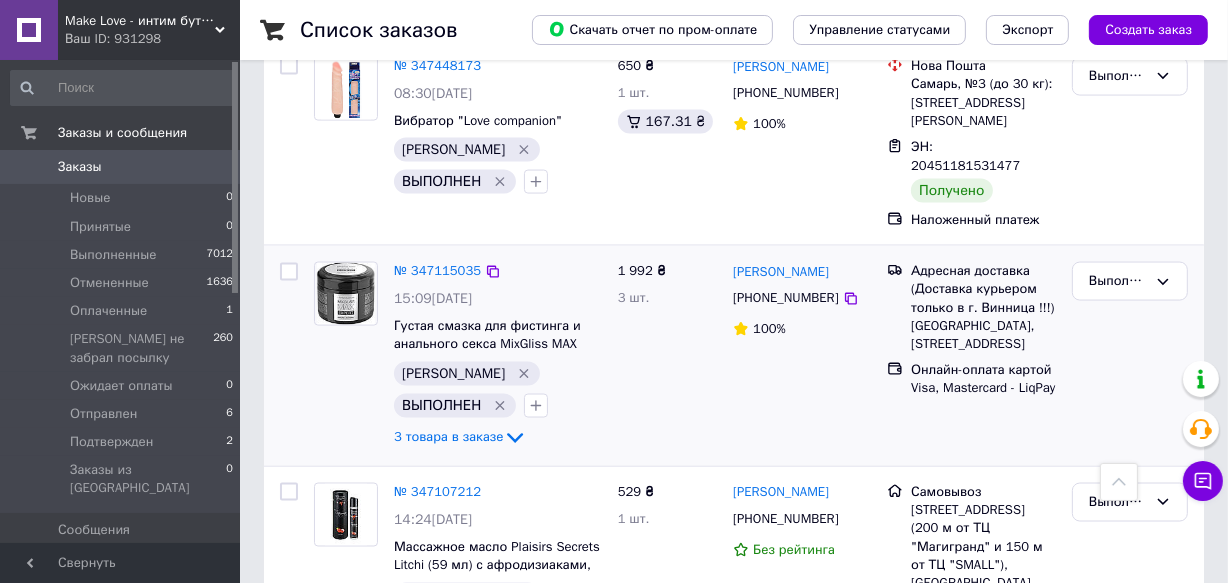 scroll, scrollTop: 2727, scrollLeft: 0, axis: vertical 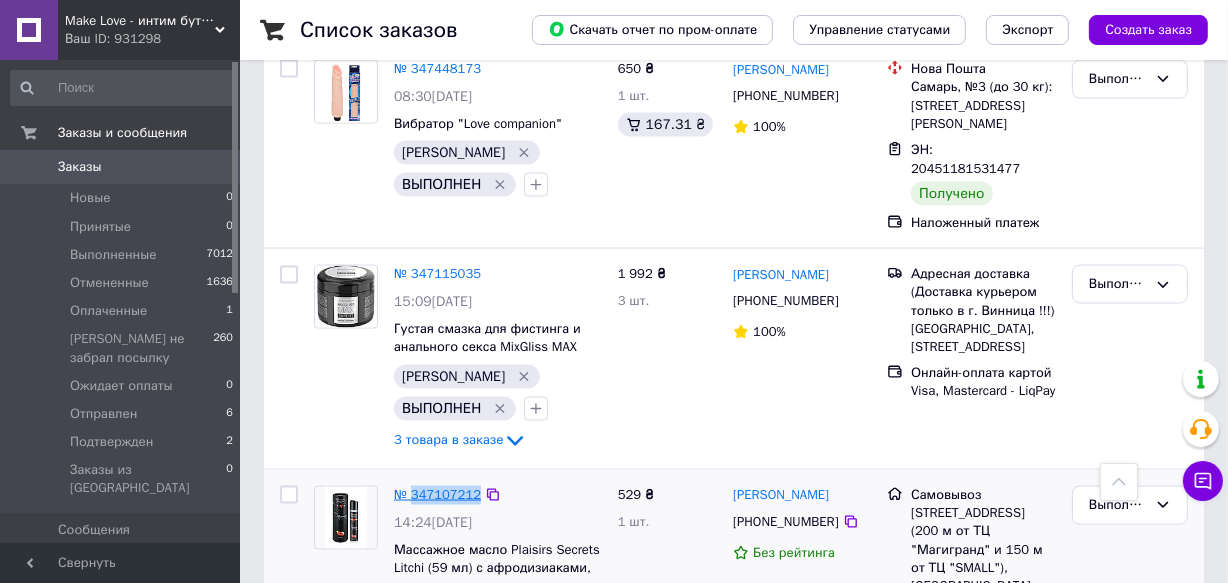 drag, startPoint x: 475, startPoint y: 293, endPoint x: 415, endPoint y: 298, distance: 60.207973 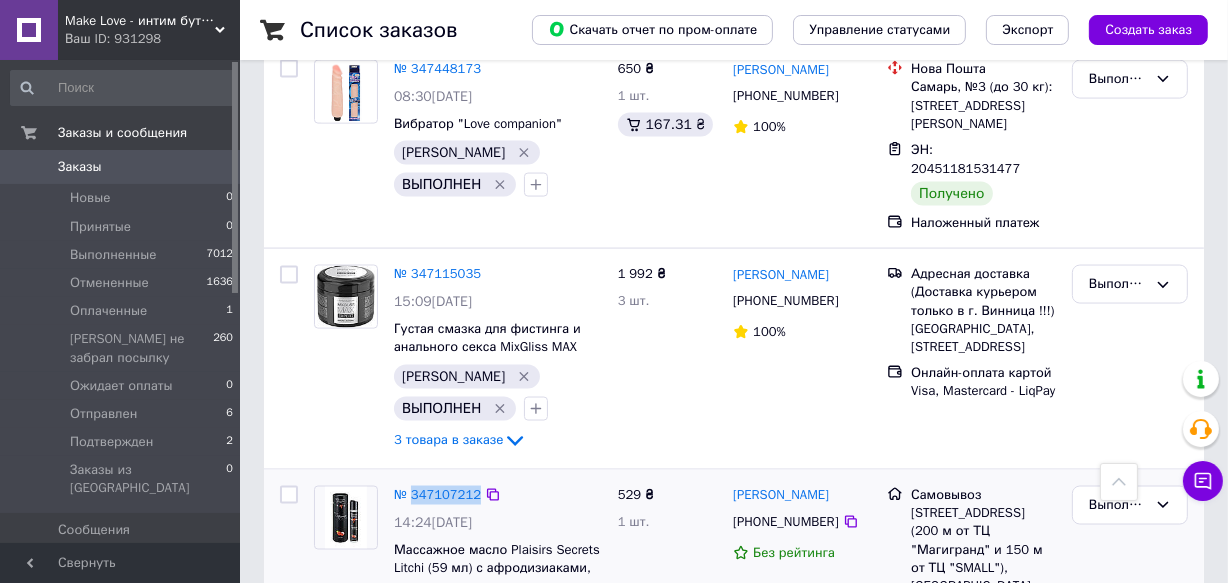 drag, startPoint x: 502, startPoint y: 320, endPoint x: 431, endPoint y: 330, distance: 71.70077 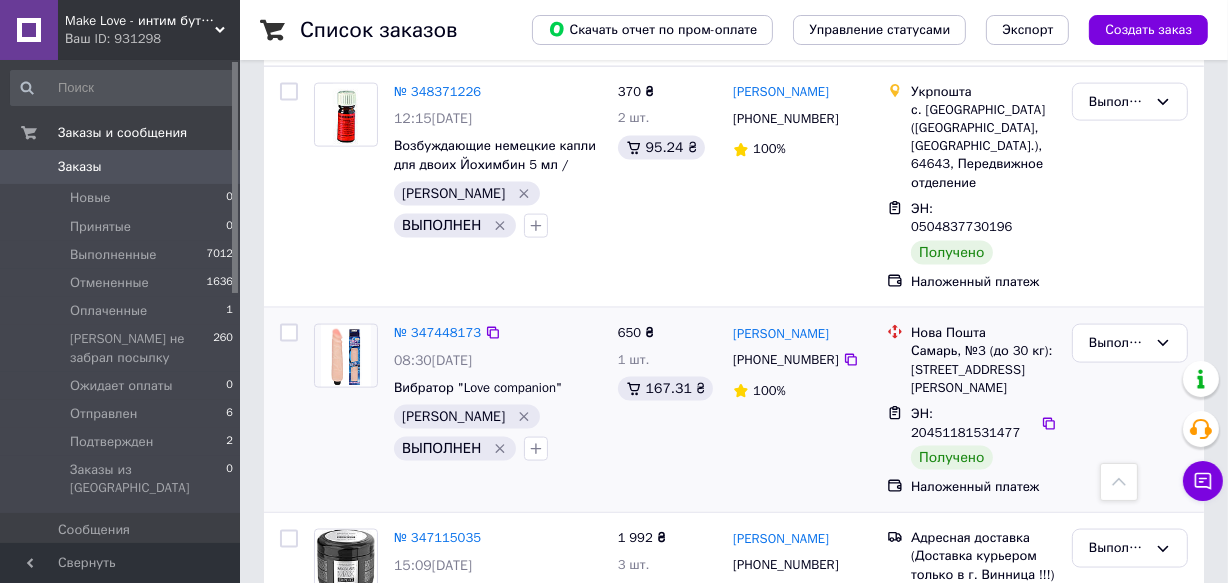 scroll, scrollTop: 2454, scrollLeft: 0, axis: vertical 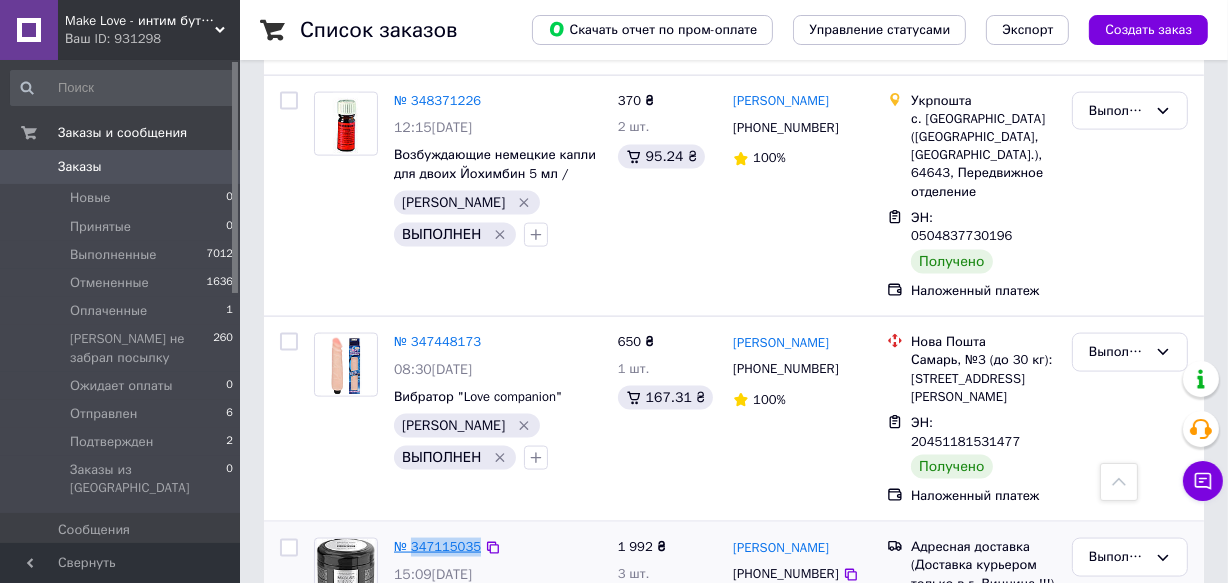 drag, startPoint x: 476, startPoint y: 347, endPoint x: 410, endPoint y: 354, distance: 66.37017 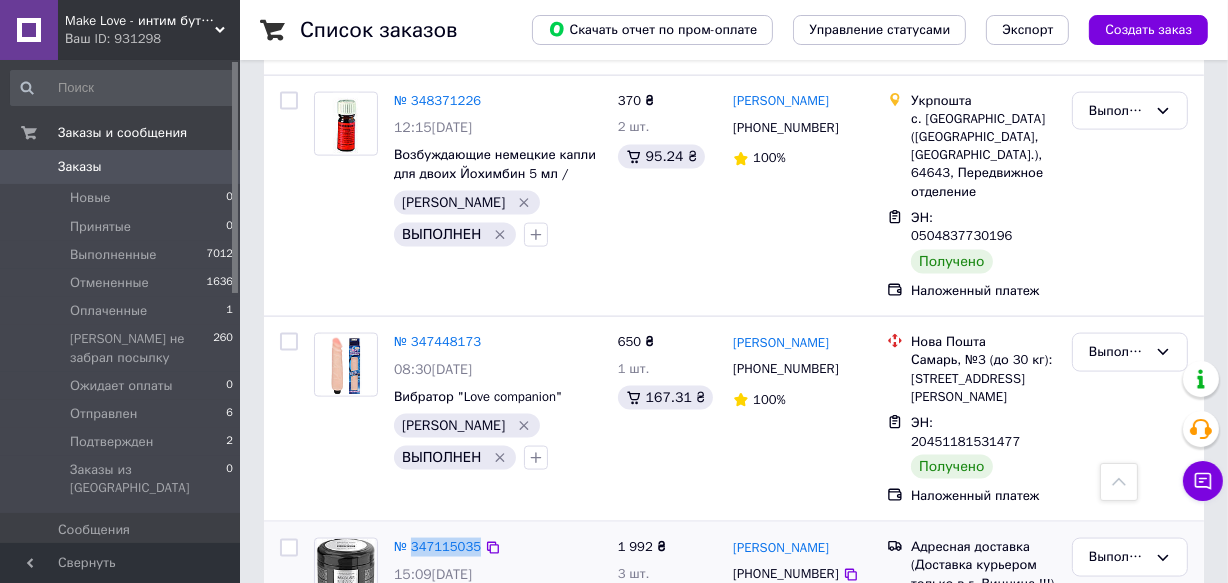 drag, startPoint x: 500, startPoint y: 371, endPoint x: 435, endPoint y: 376, distance: 65.192024 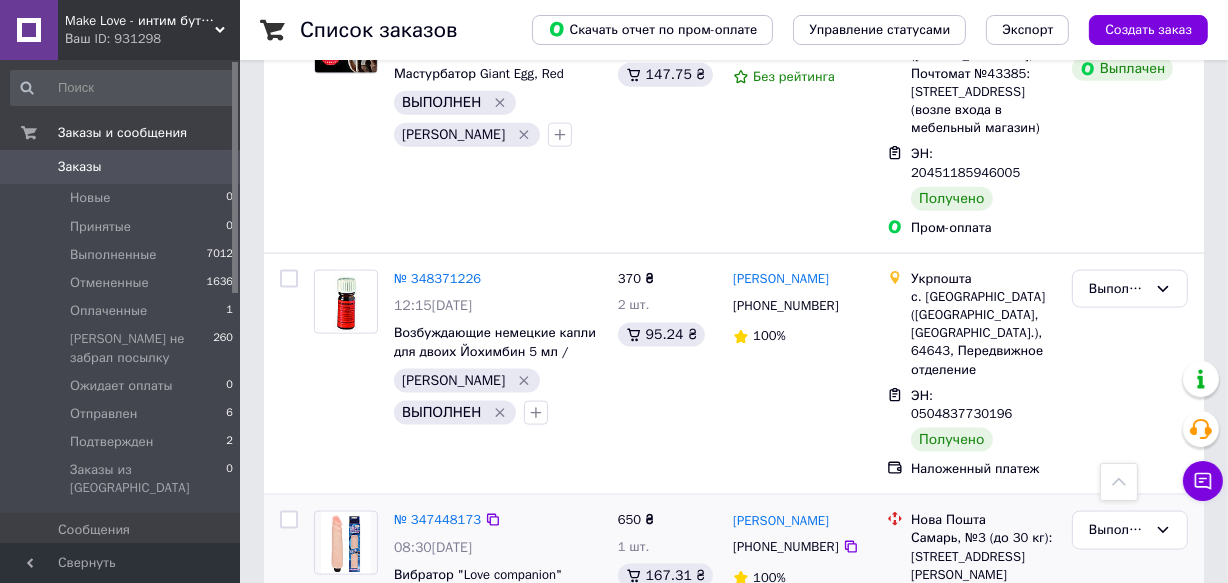 scroll, scrollTop: 2363, scrollLeft: 0, axis: vertical 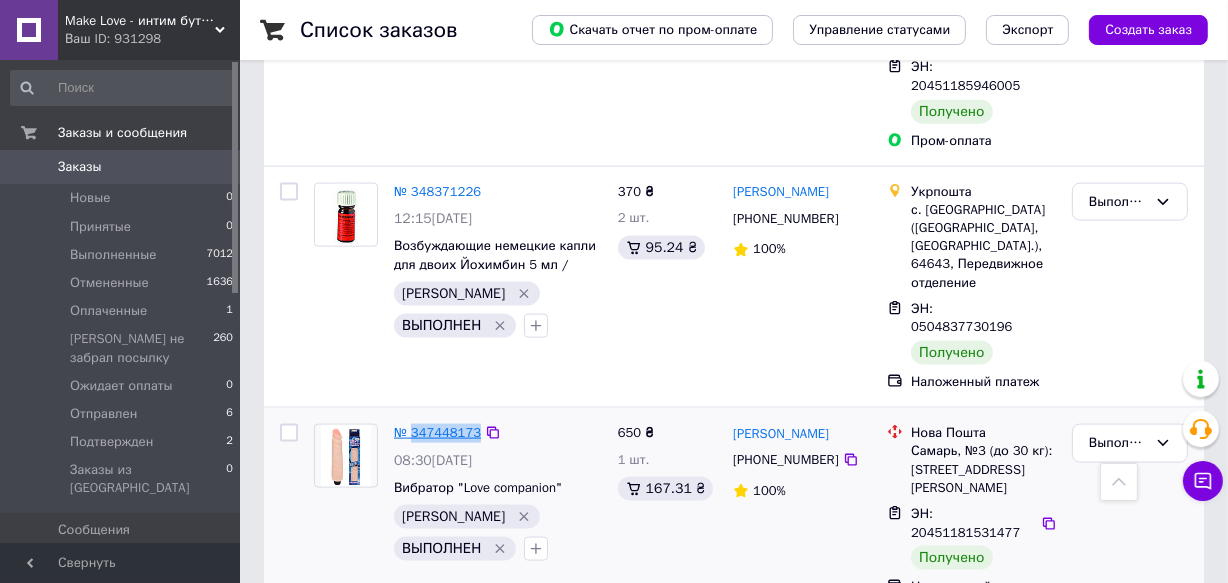 drag, startPoint x: 477, startPoint y: 265, endPoint x: 415, endPoint y: 269, distance: 62.1289 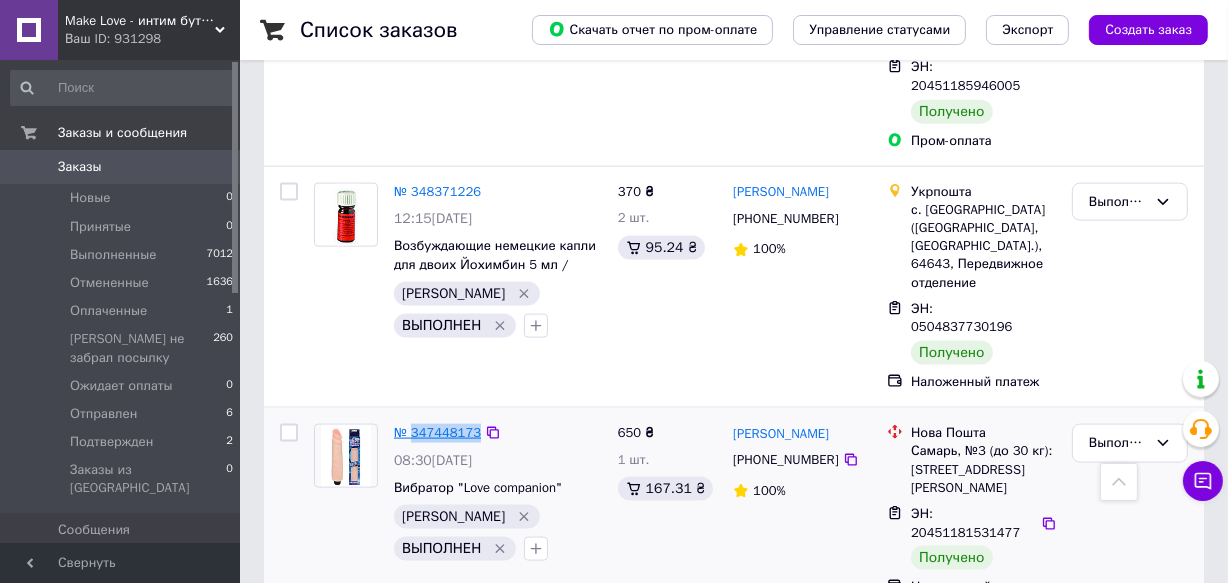 copy on "347448173" 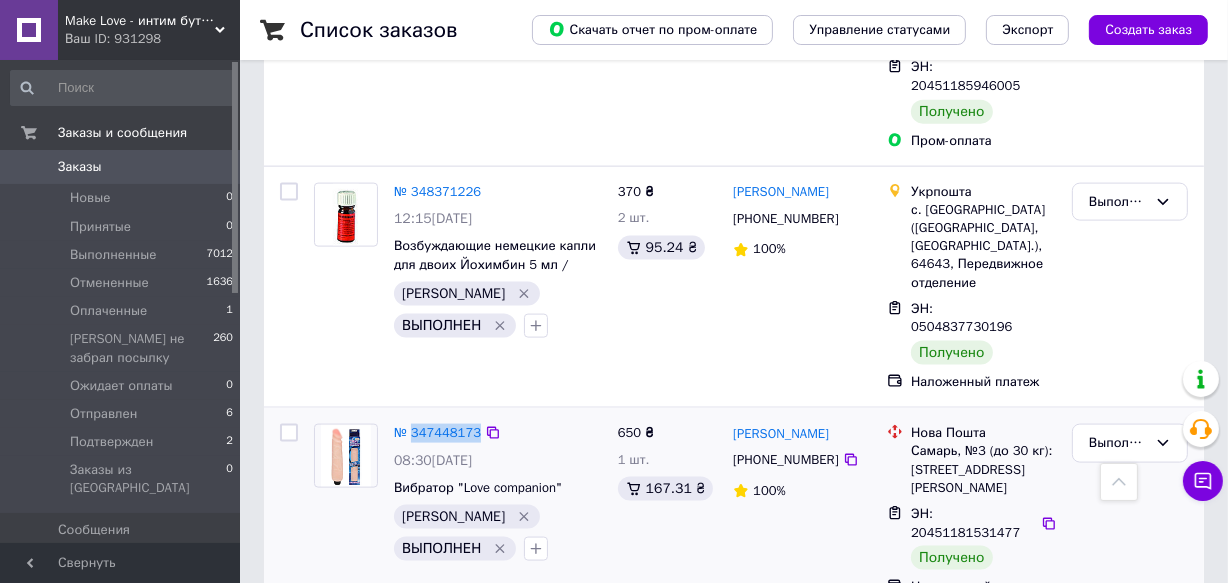 drag, startPoint x: 500, startPoint y: 292, endPoint x: 434, endPoint y: 298, distance: 66.27216 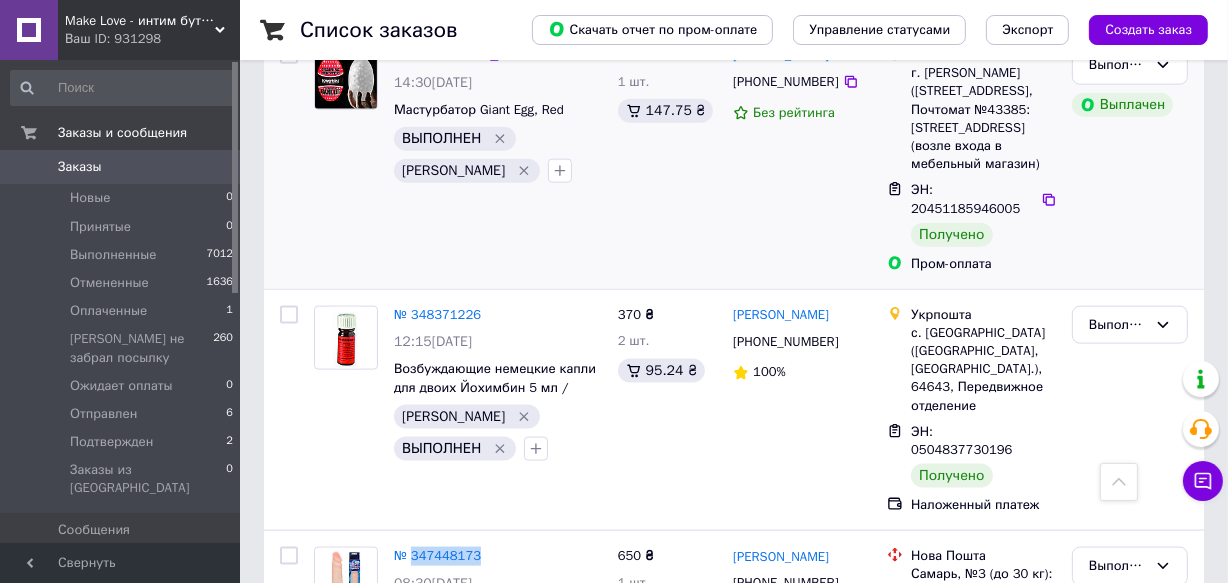 scroll, scrollTop: 2090, scrollLeft: 0, axis: vertical 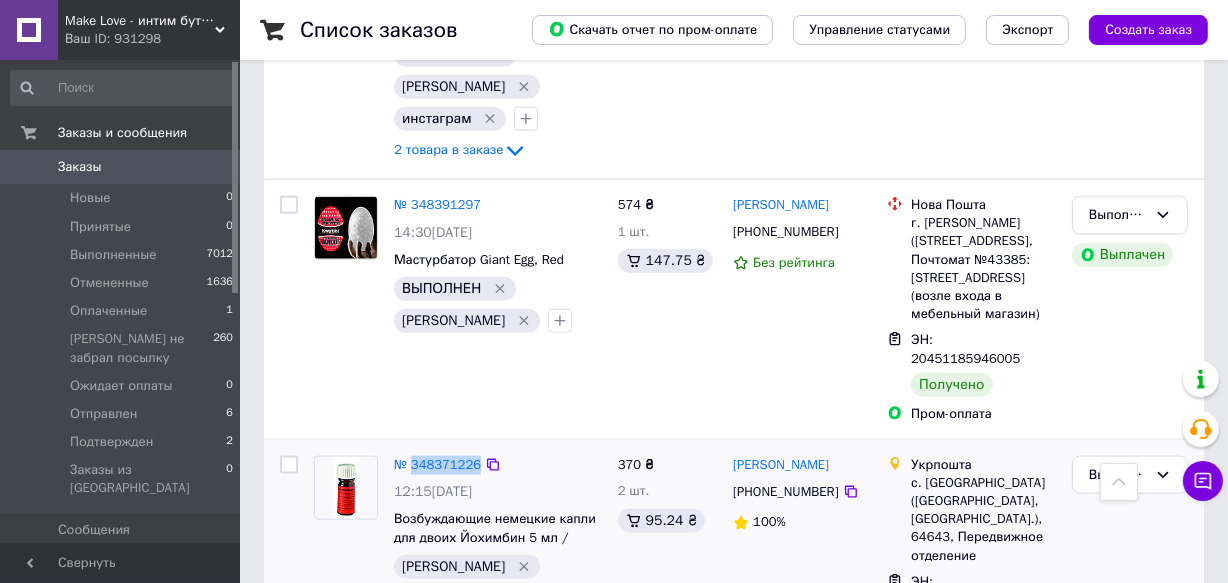 drag, startPoint x: 478, startPoint y: 319, endPoint x: 411, endPoint y: 327, distance: 67.47592 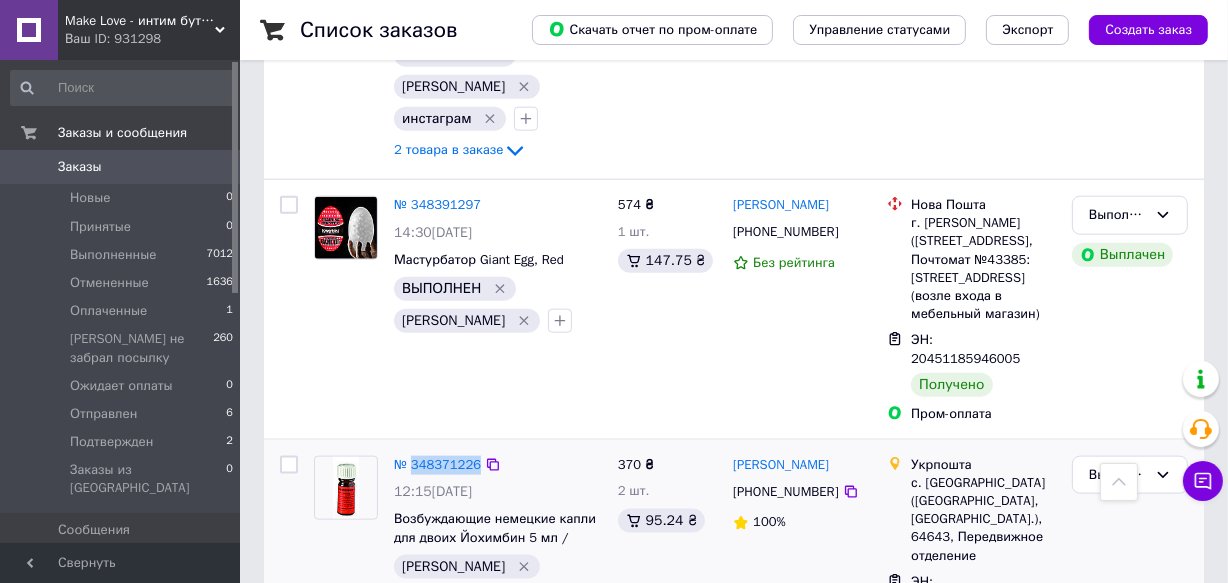 copy on "348371226" 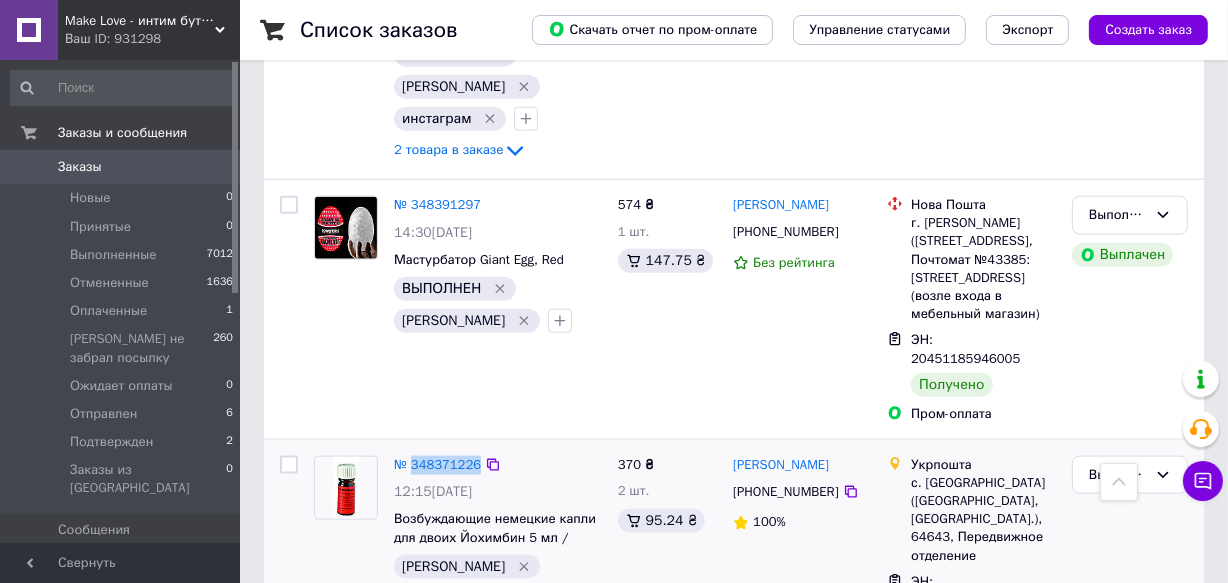 drag, startPoint x: 502, startPoint y: 342, endPoint x: 433, endPoint y: 343, distance: 69.00725 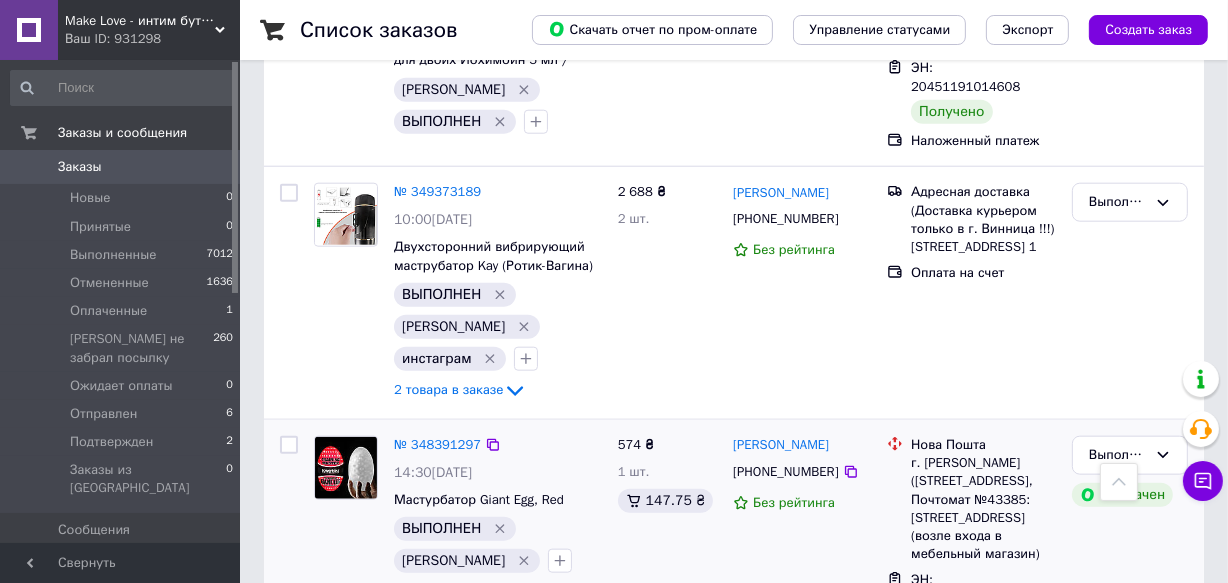 scroll, scrollTop: 1818, scrollLeft: 0, axis: vertical 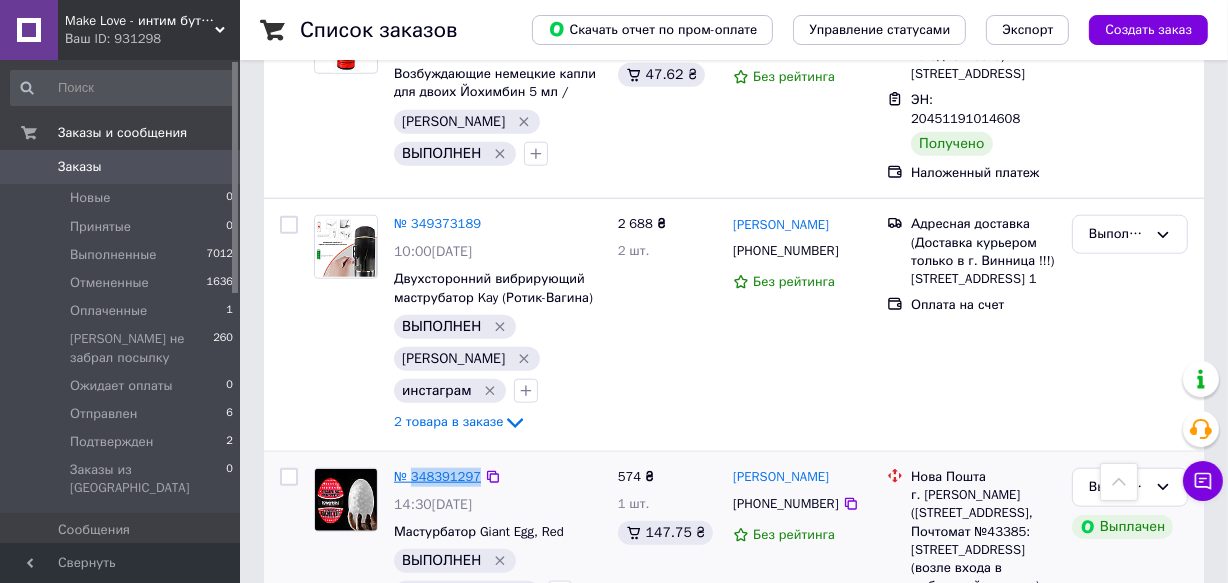 drag, startPoint x: 477, startPoint y: 350, endPoint x: 411, endPoint y: 358, distance: 66.48308 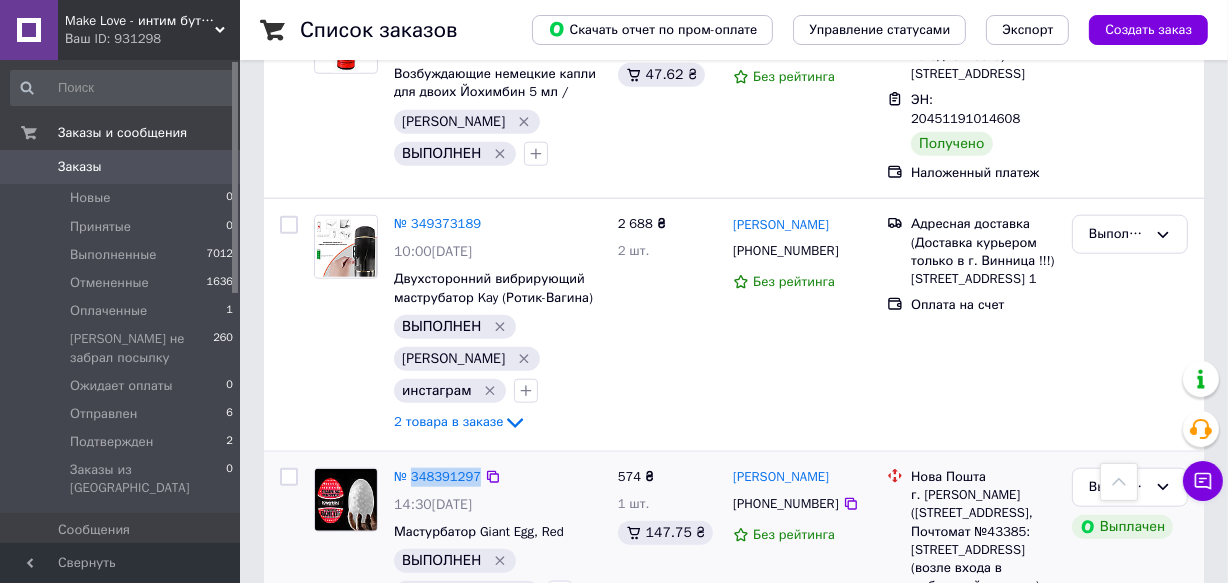 drag, startPoint x: 500, startPoint y: 373, endPoint x: 436, endPoint y: 380, distance: 64.381676 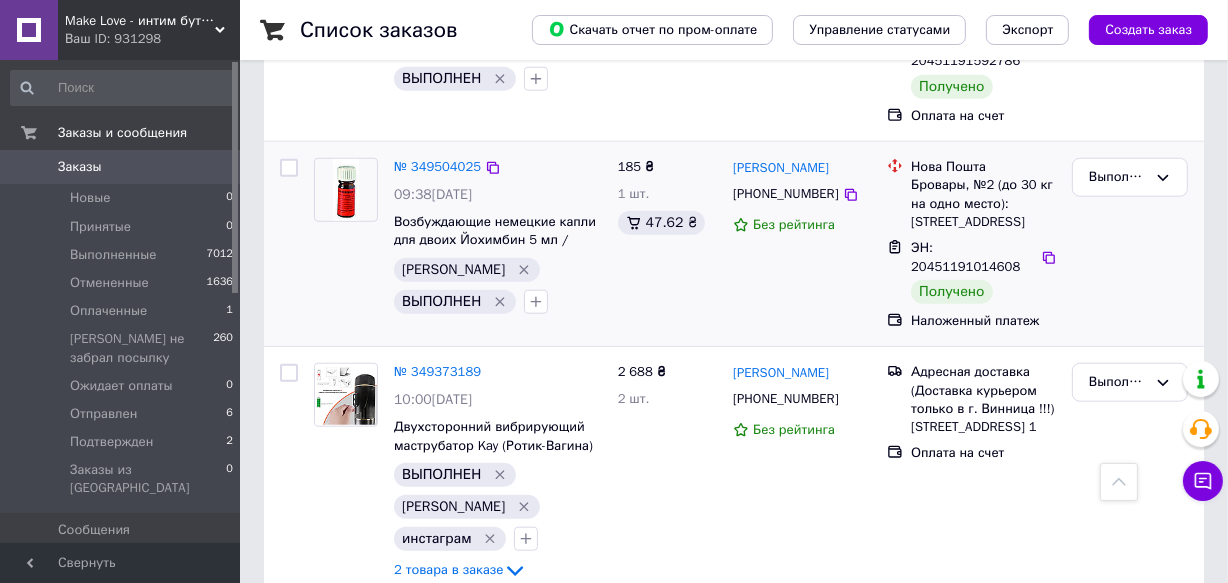 scroll, scrollTop: 1636, scrollLeft: 0, axis: vertical 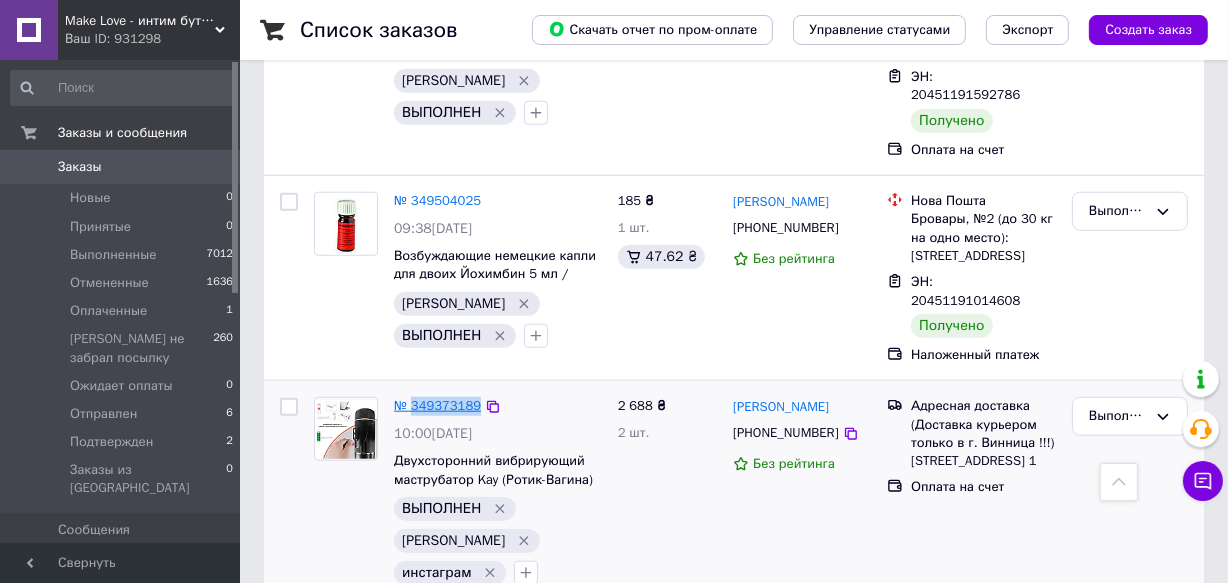drag, startPoint x: 476, startPoint y: 278, endPoint x: 412, endPoint y: 281, distance: 64.070274 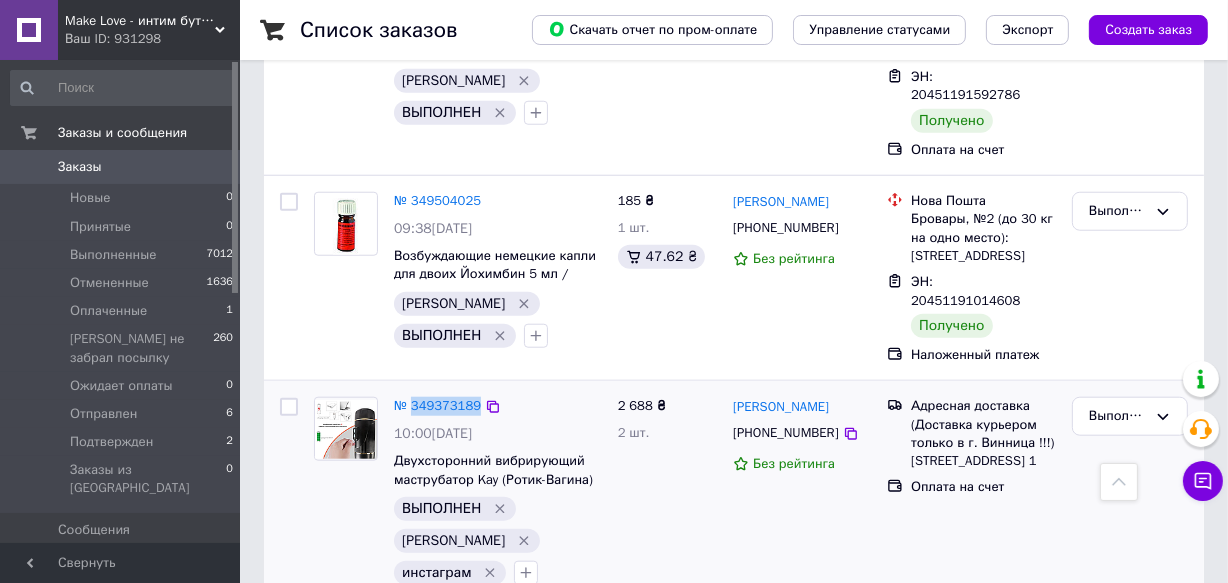 drag, startPoint x: 504, startPoint y: 308, endPoint x: 434, endPoint y: 310, distance: 70.028564 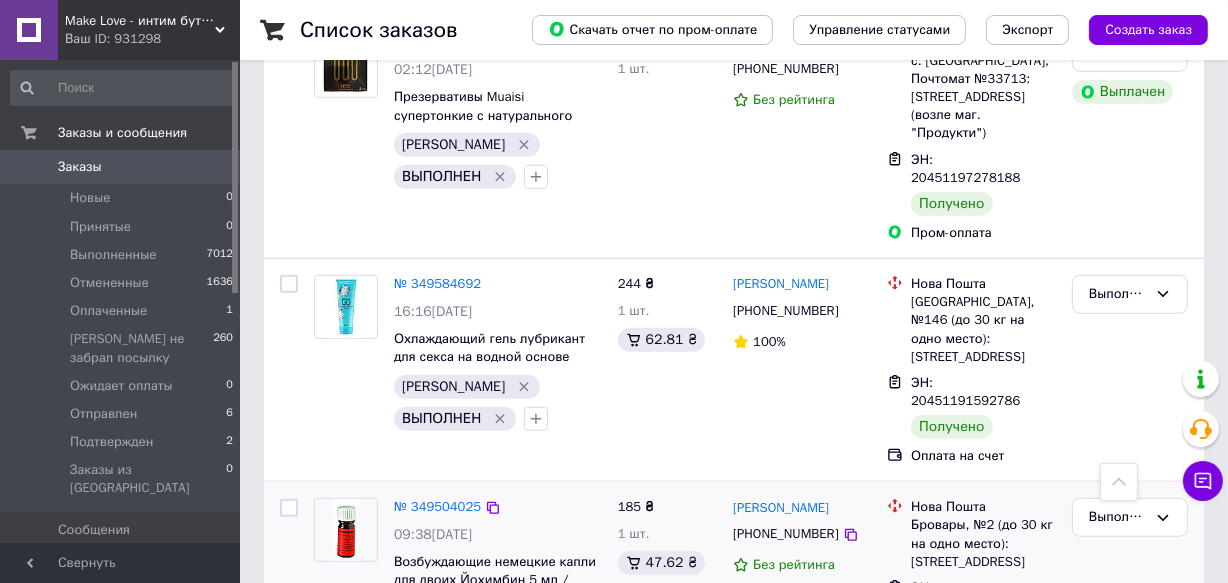 scroll, scrollTop: 1363, scrollLeft: 0, axis: vertical 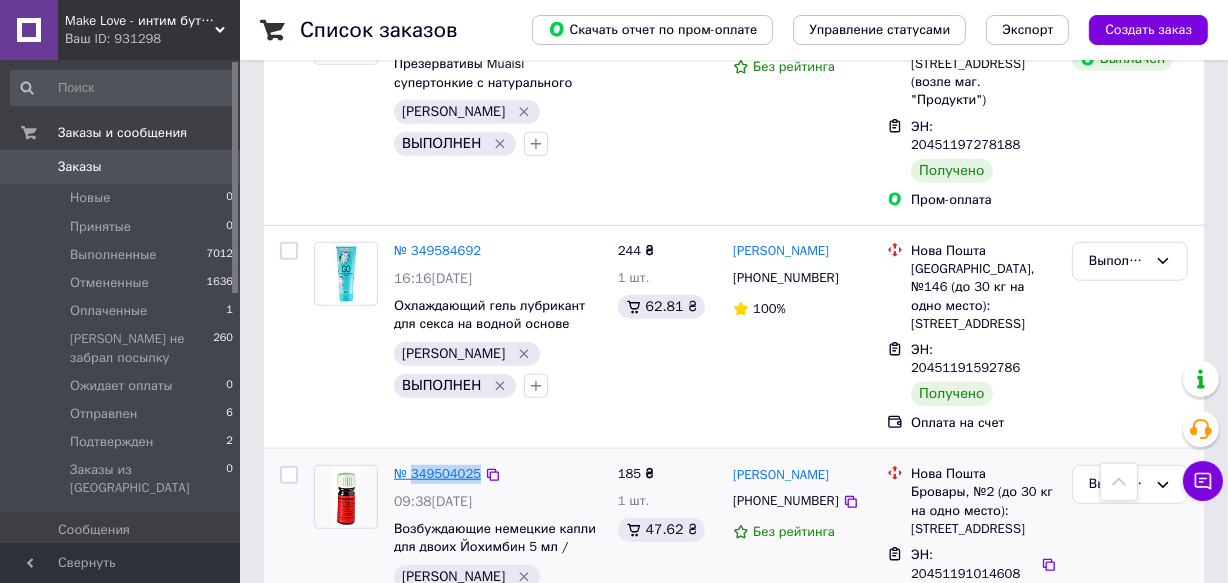 drag, startPoint x: 476, startPoint y: 362, endPoint x: 413, endPoint y: 369, distance: 63.387695 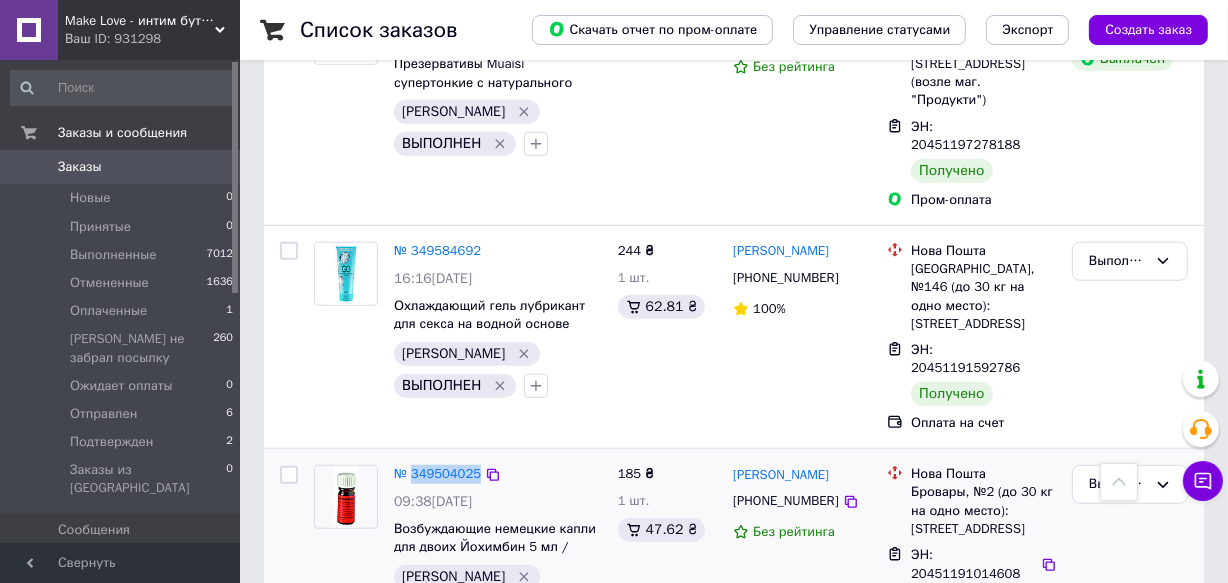 drag, startPoint x: 502, startPoint y: 390, endPoint x: 435, endPoint y: 392, distance: 67.02985 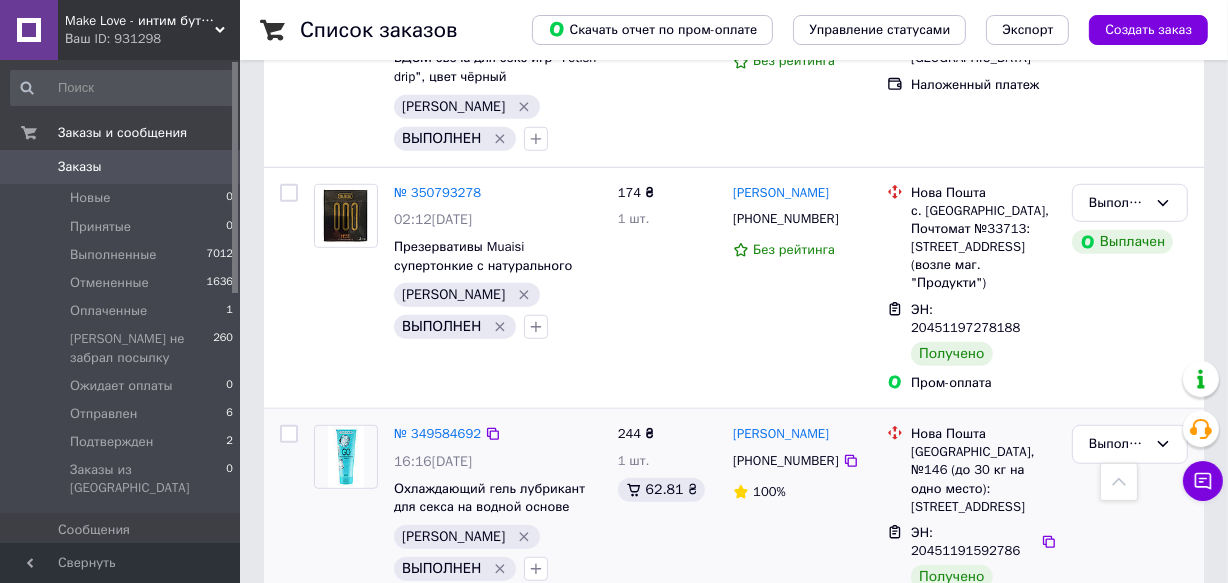 scroll, scrollTop: 1181, scrollLeft: 0, axis: vertical 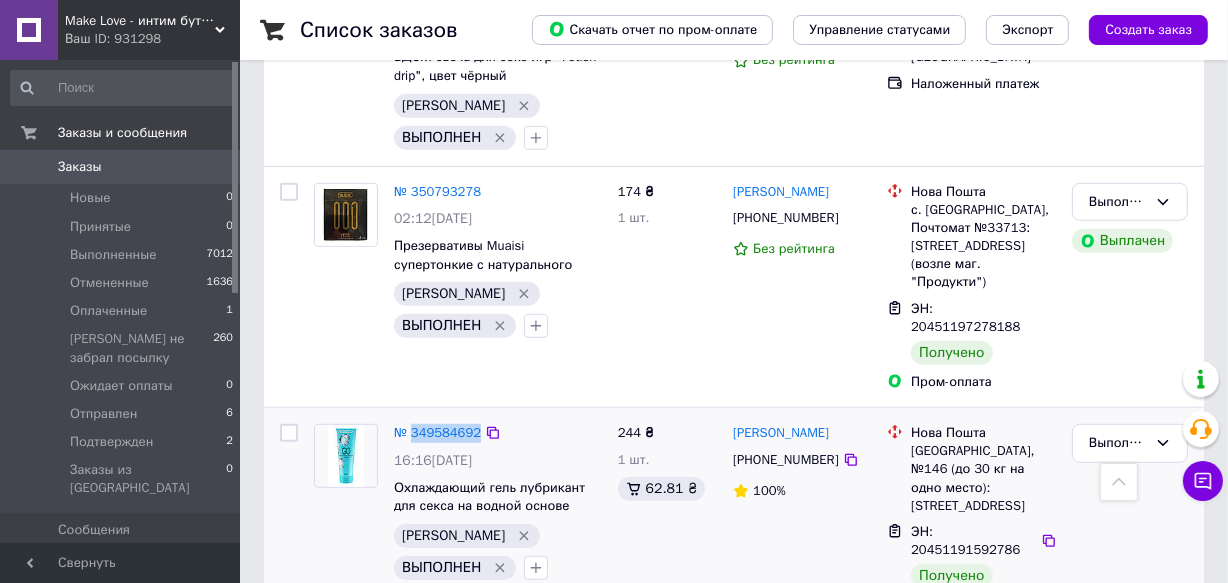 drag, startPoint x: 475, startPoint y: 356, endPoint x: 410, endPoint y: 368, distance: 66.09841 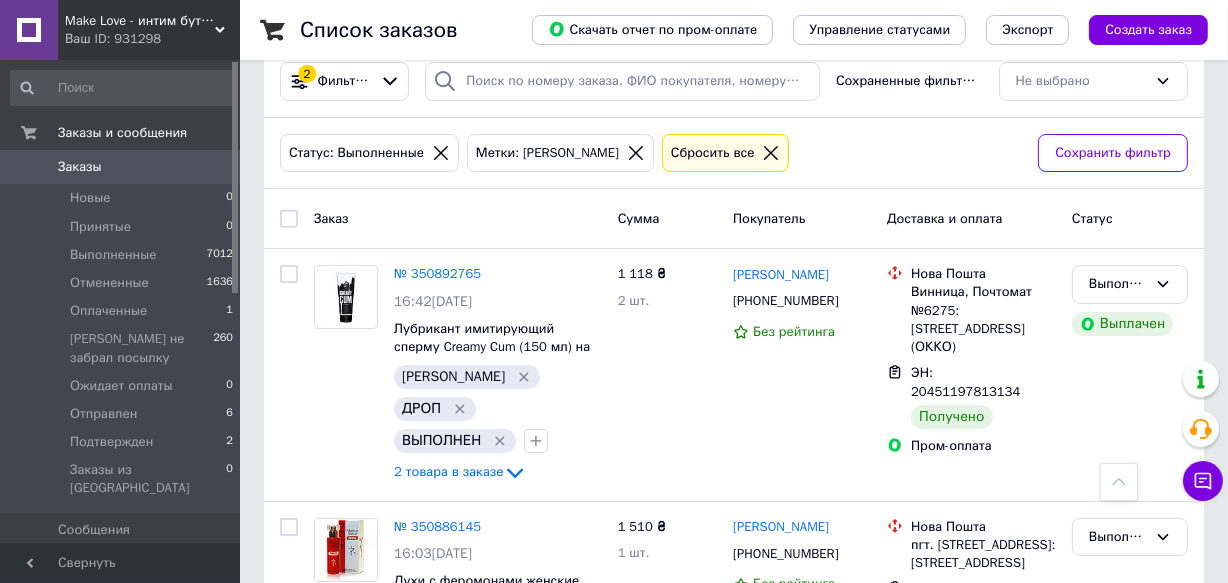 scroll, scrollTop: 0, scrollLeft: 0, axis: both 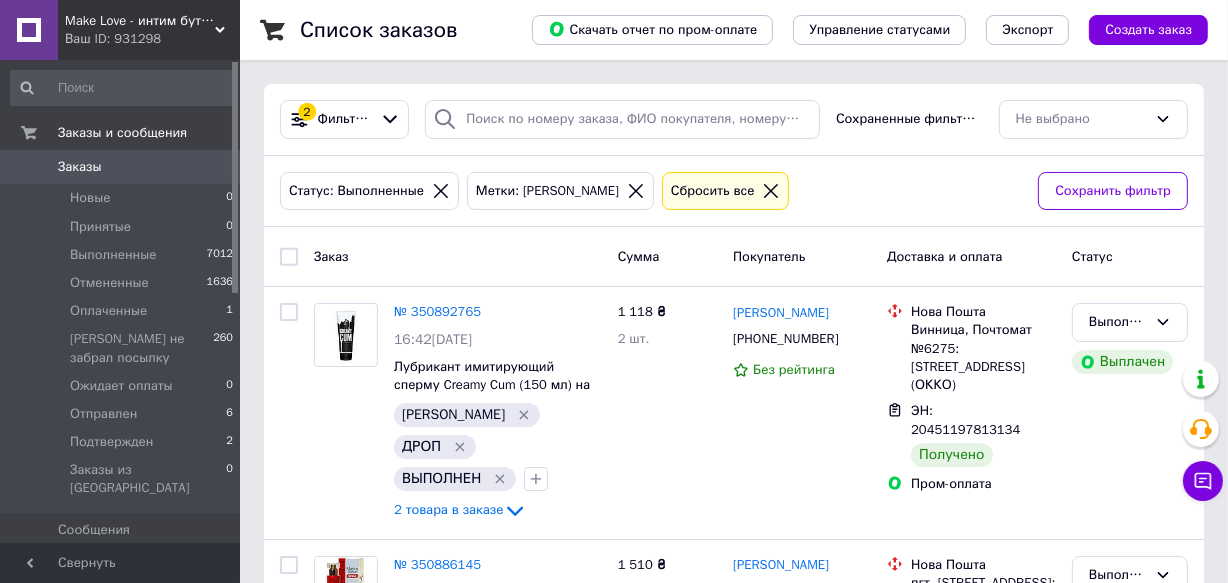 click 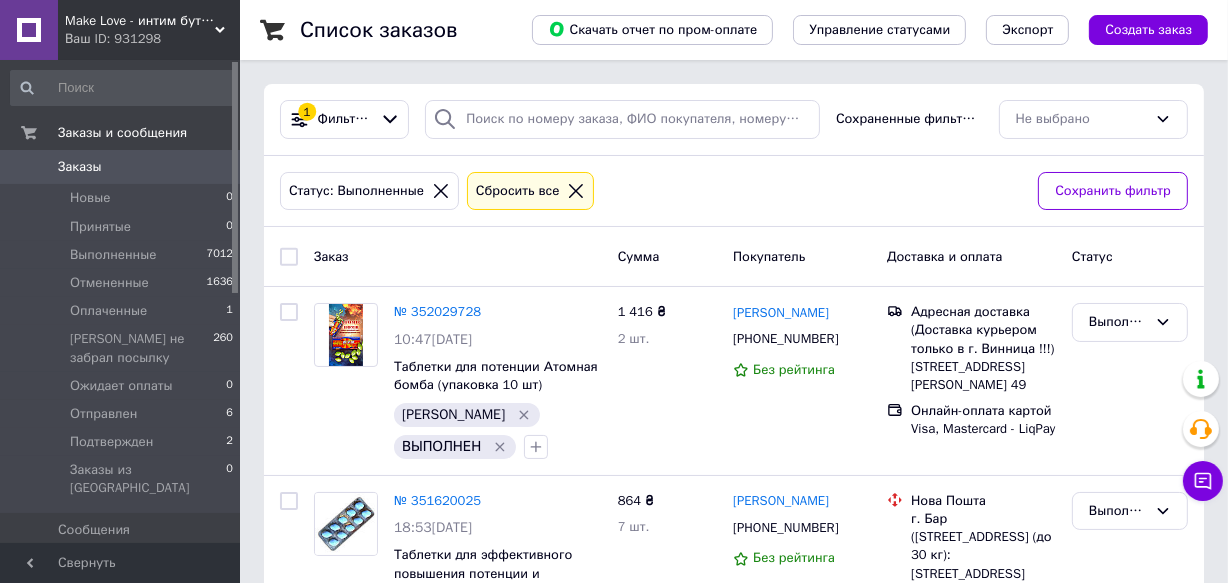 click on "Фильтры" at bounding box center [345, 119] 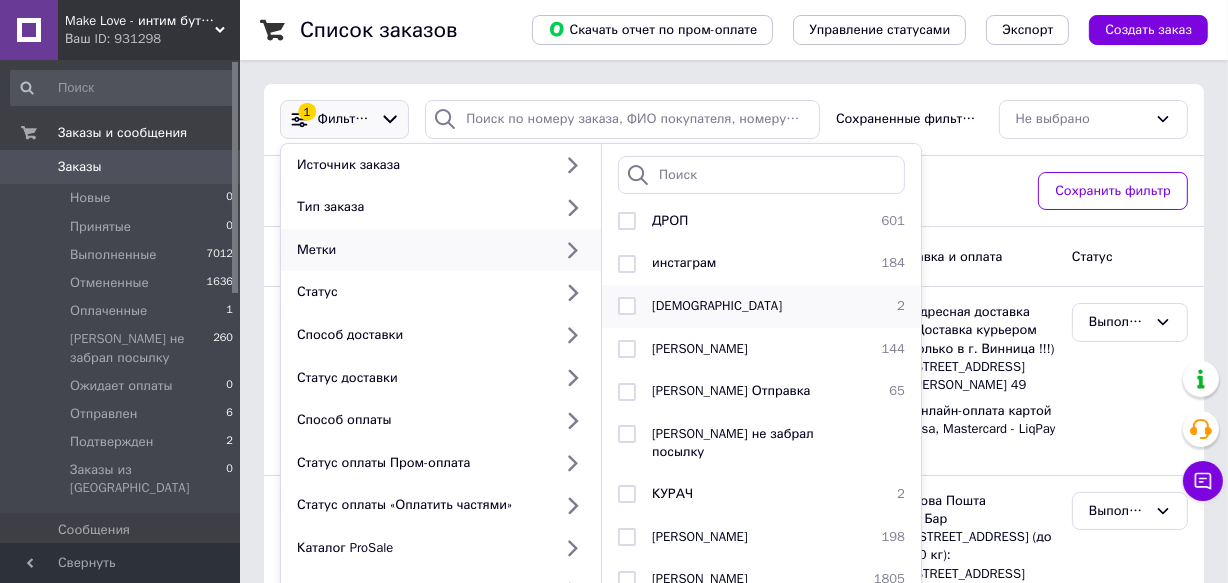 scroll, scrollTop: 454, scrollLeft: 0, axis: vertical 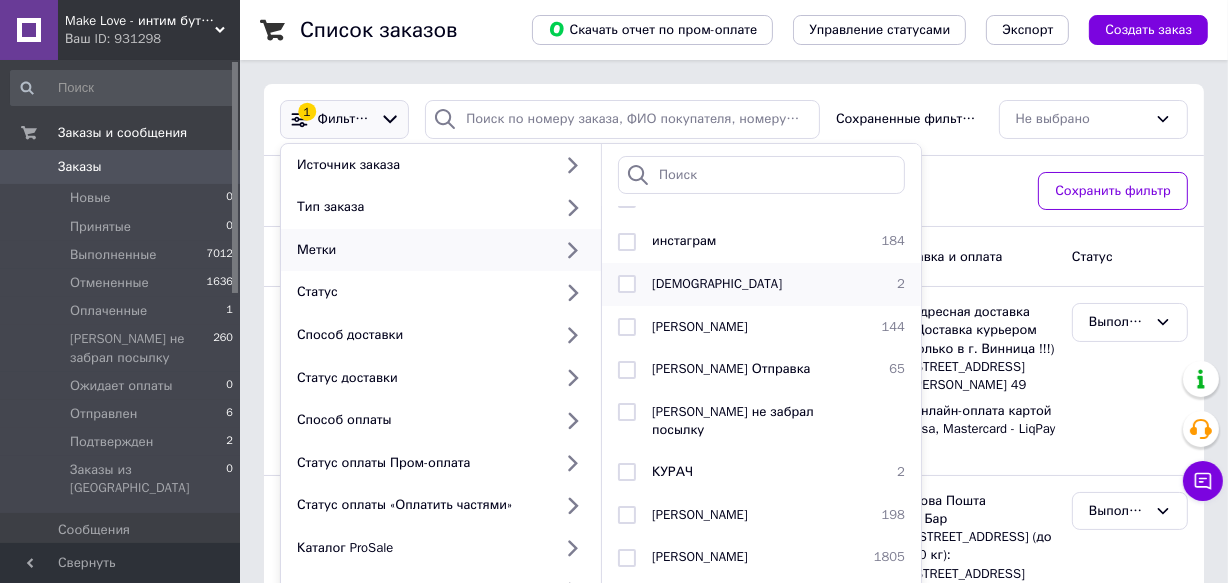 click on "[DEMOGRAPHIC_DATA]" at bounding box center (717, 283) 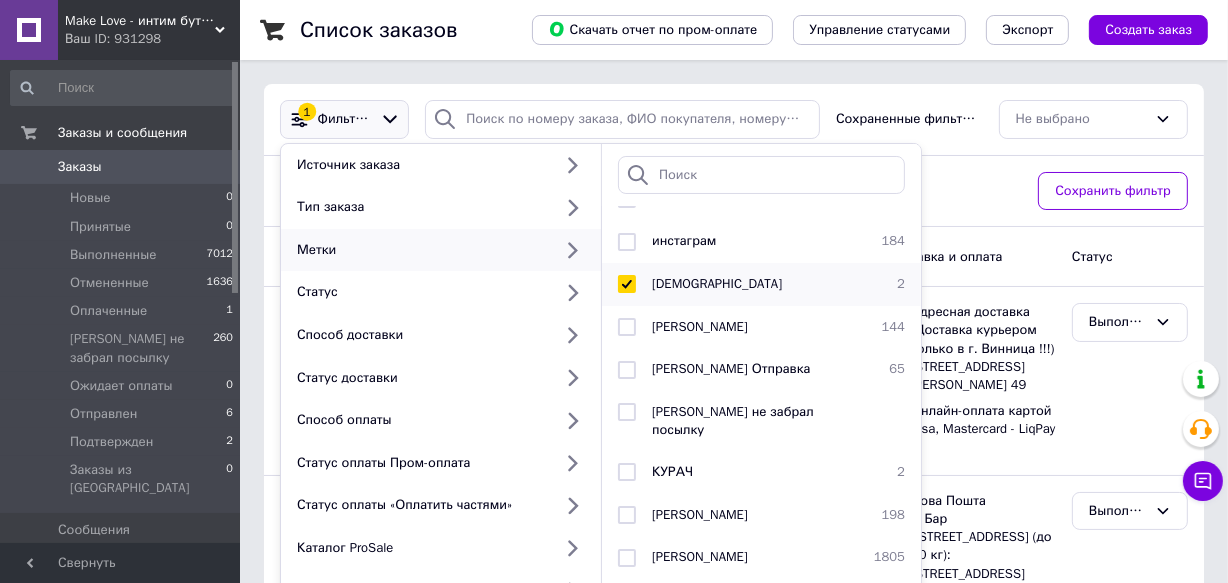 checkbox on "true" 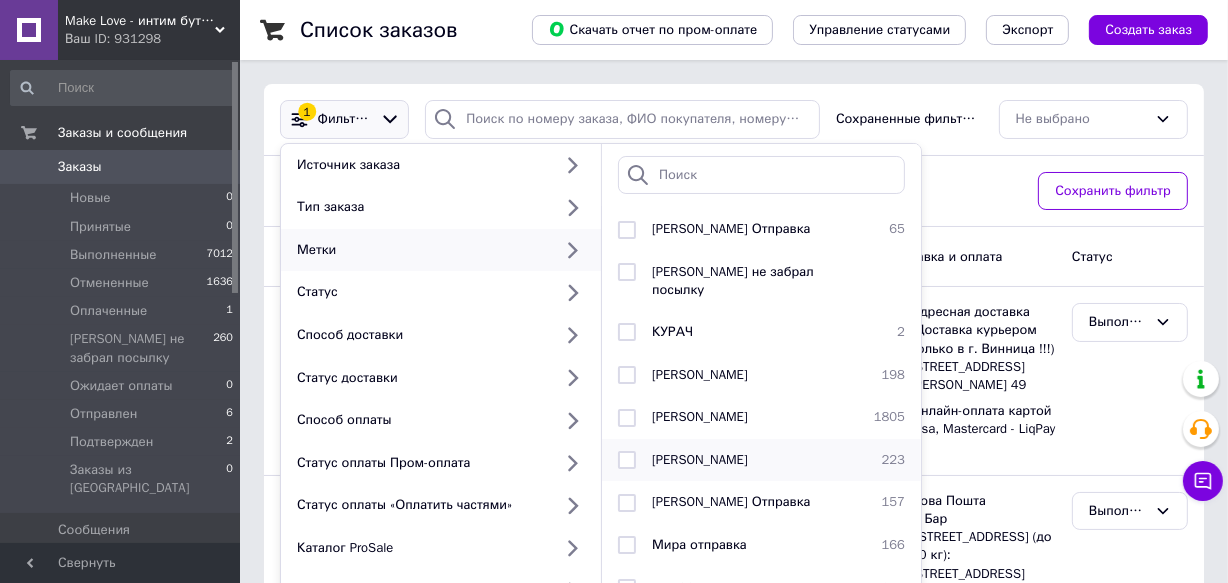scroll, scrollTop: 727, scrollLeft: 0, axis: vertical 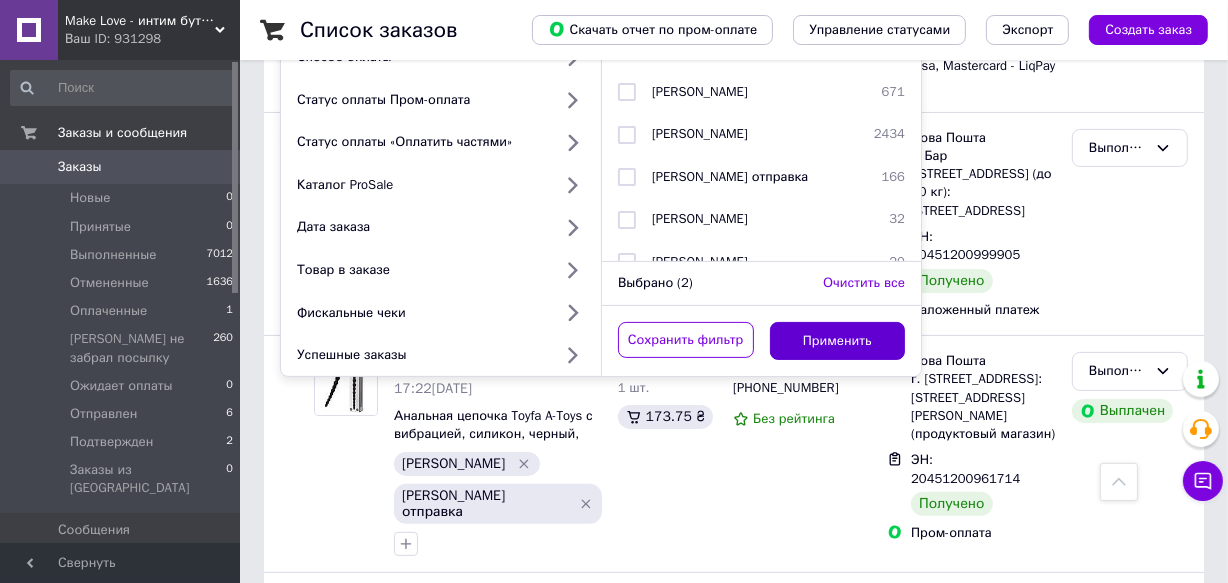 click on "Применить" at bounding box center [838, 341] 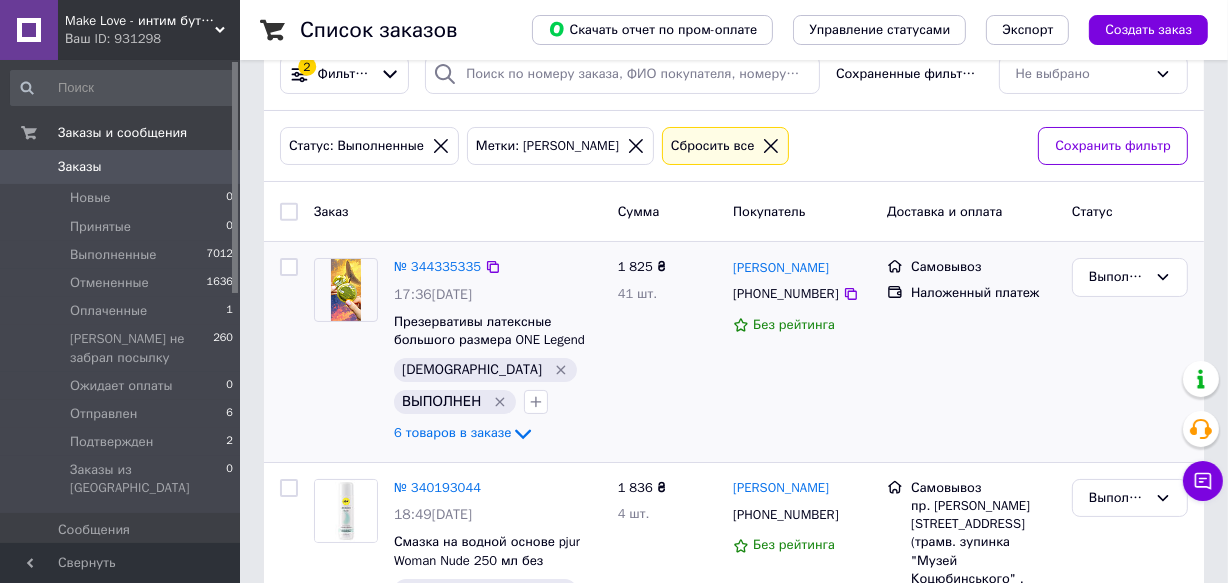 scroll, scrollTop: 0, scrollLeft: 0, axis: both 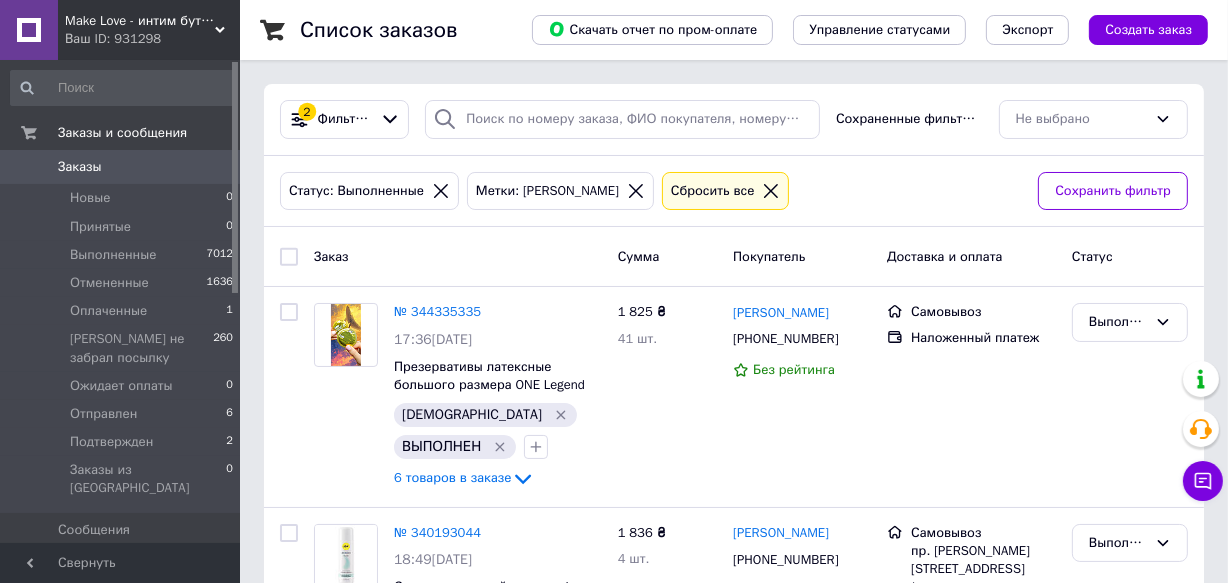 click 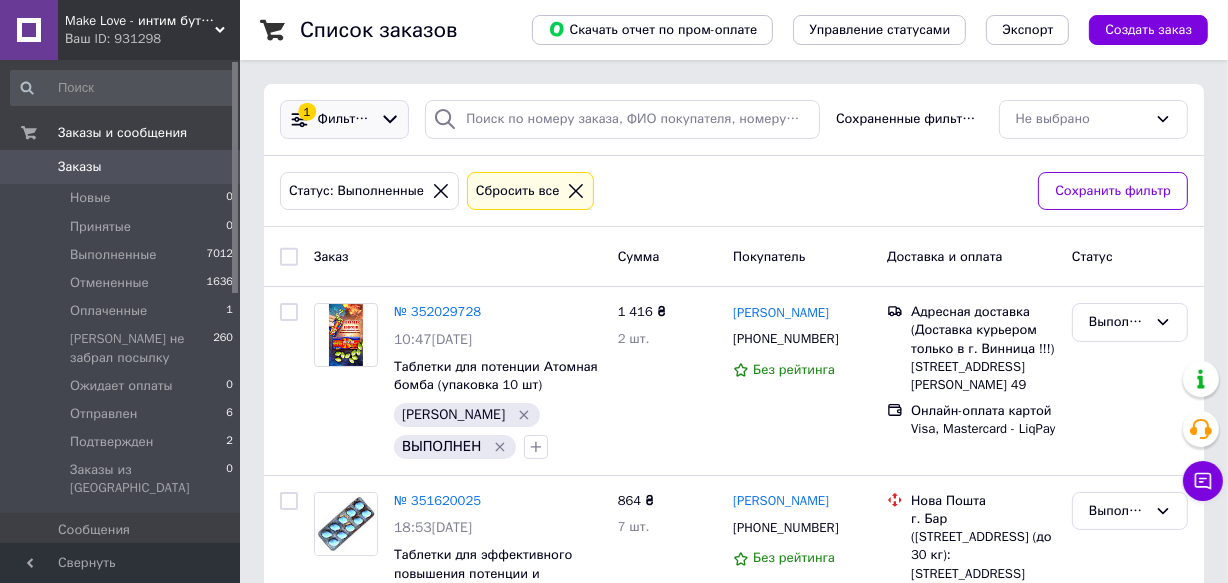click on "Фильтры" at bounding box center [345, 119] 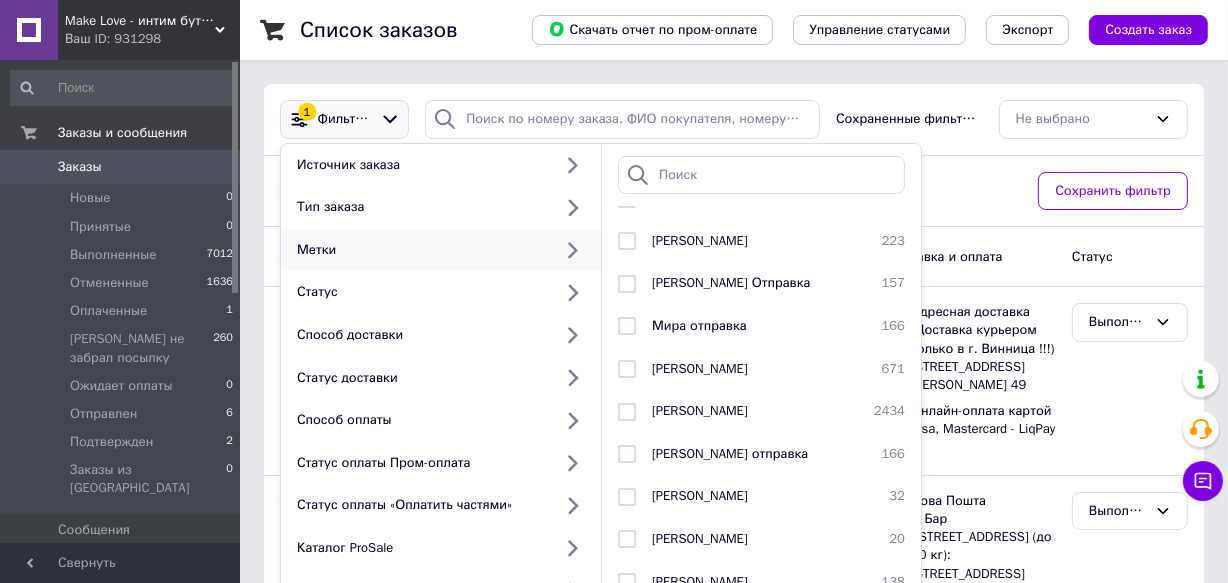 scroll, scrollTop: 818, scrollLeft: 0, axis: vertical 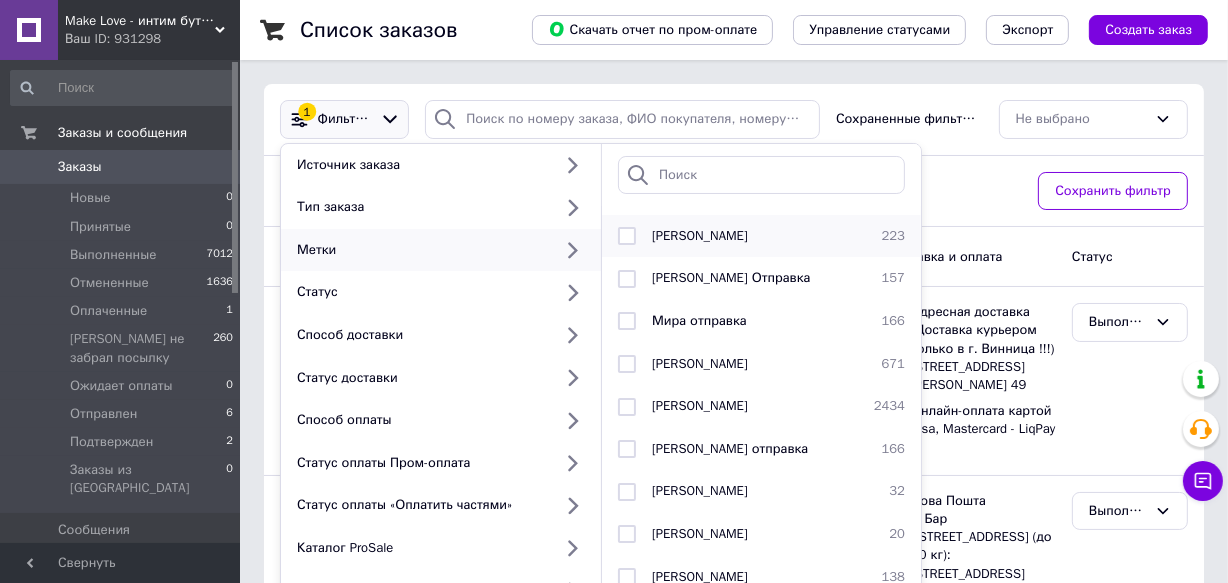 click at bounding box center [627, 236] 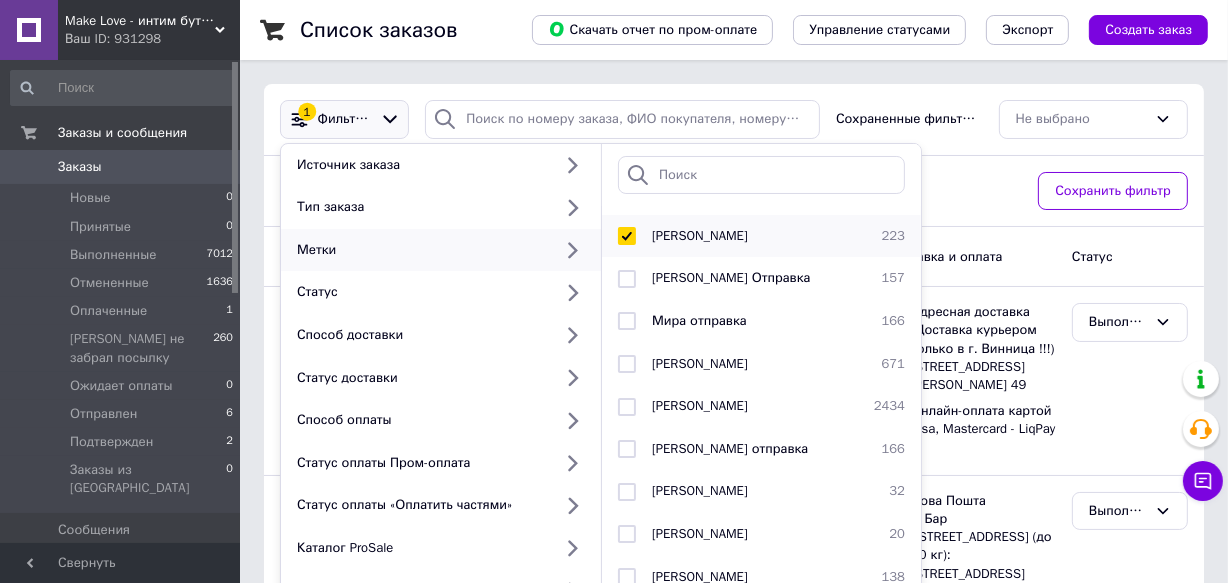 checkbox on "true" 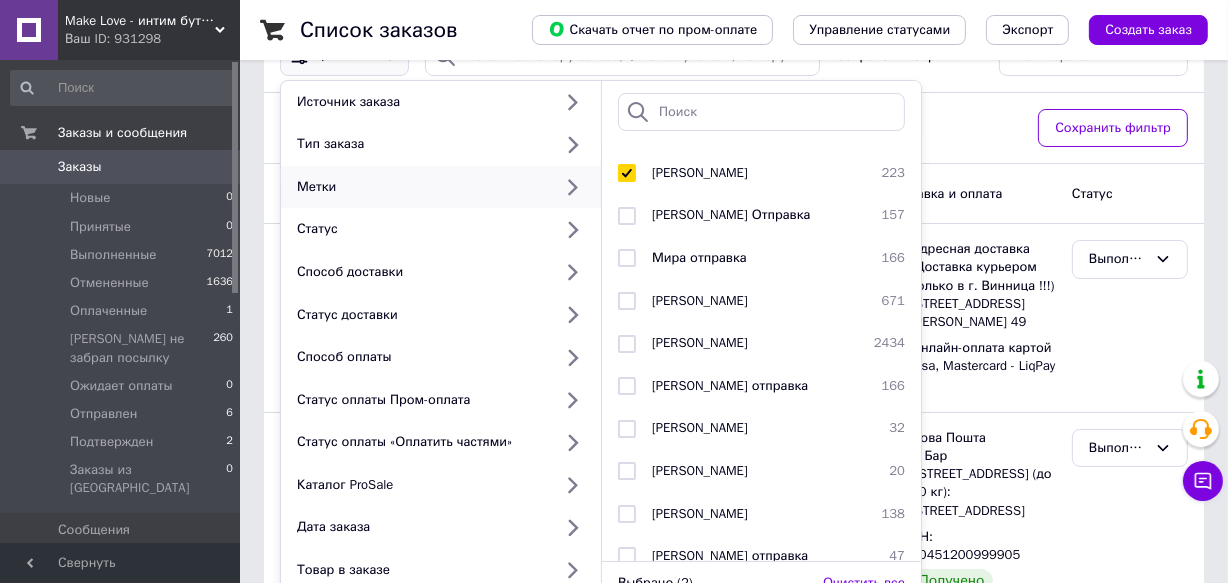 scroll, scrollTop: 363, scrollLeft: 0, axis: vertical 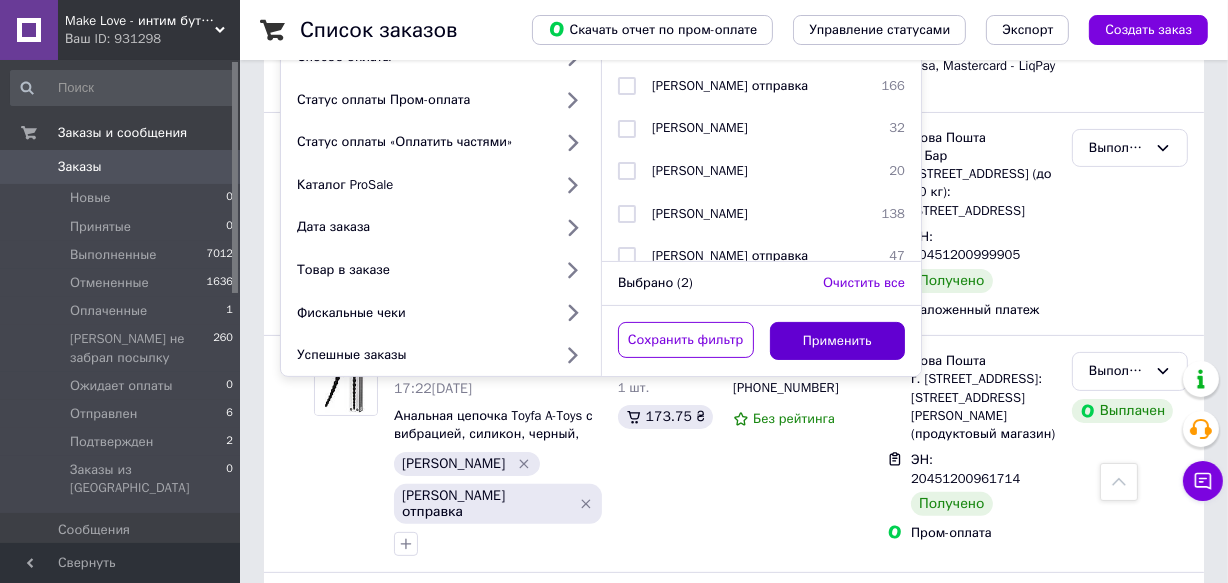 click on "Применить" at bounding box center [838, 341] 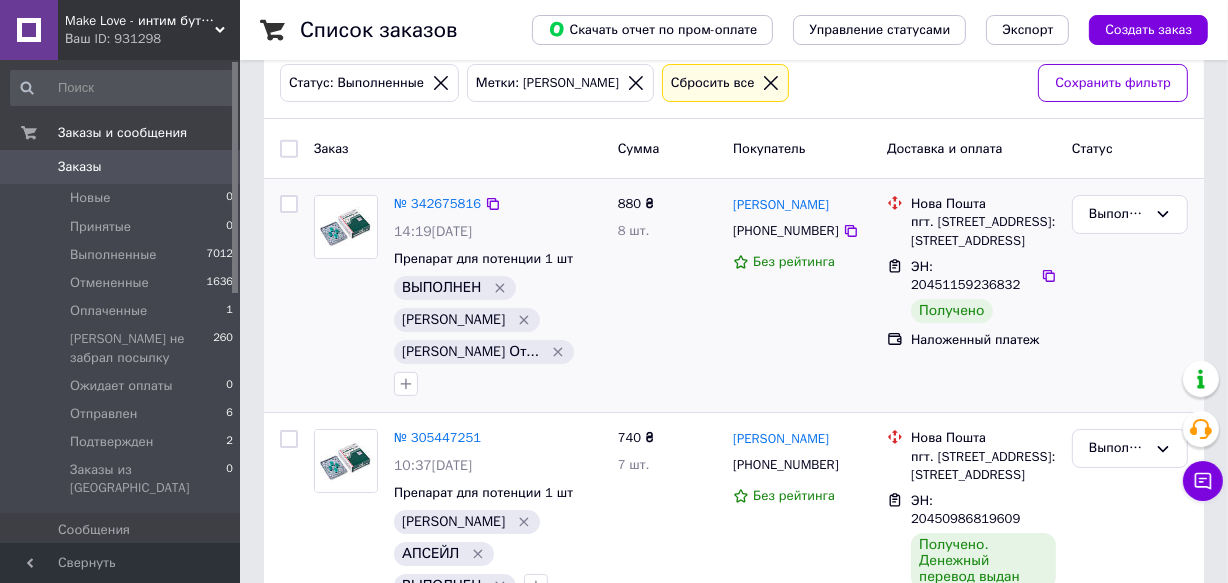scroll, scrollTop: 0, scrollLeft: 0, axis: both 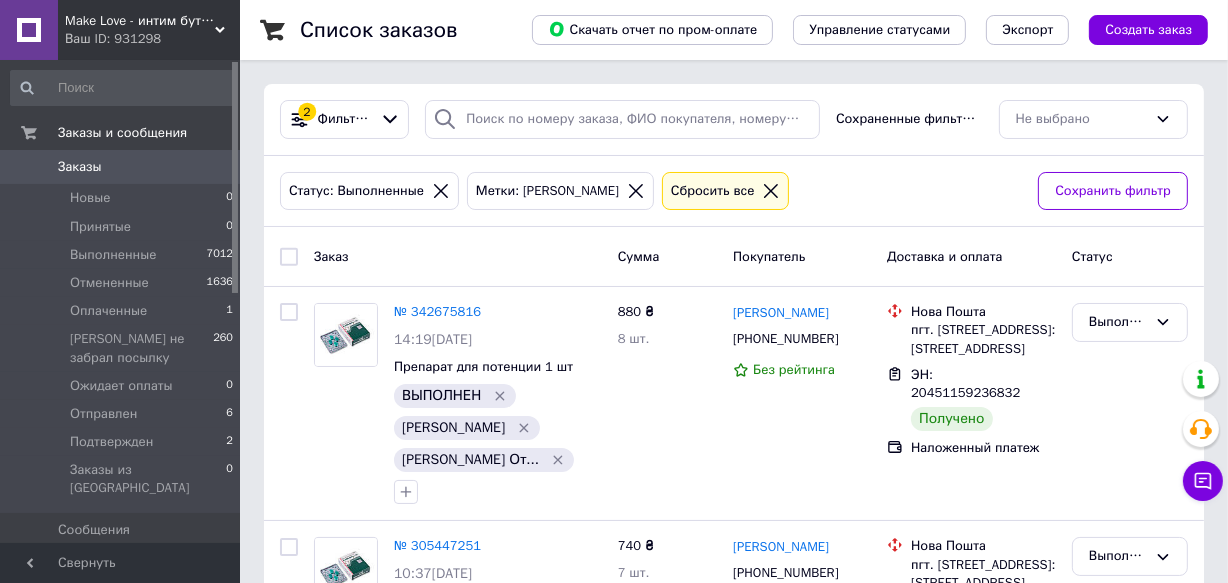 click on "Сбросить все" at bounding box center [713, 191] 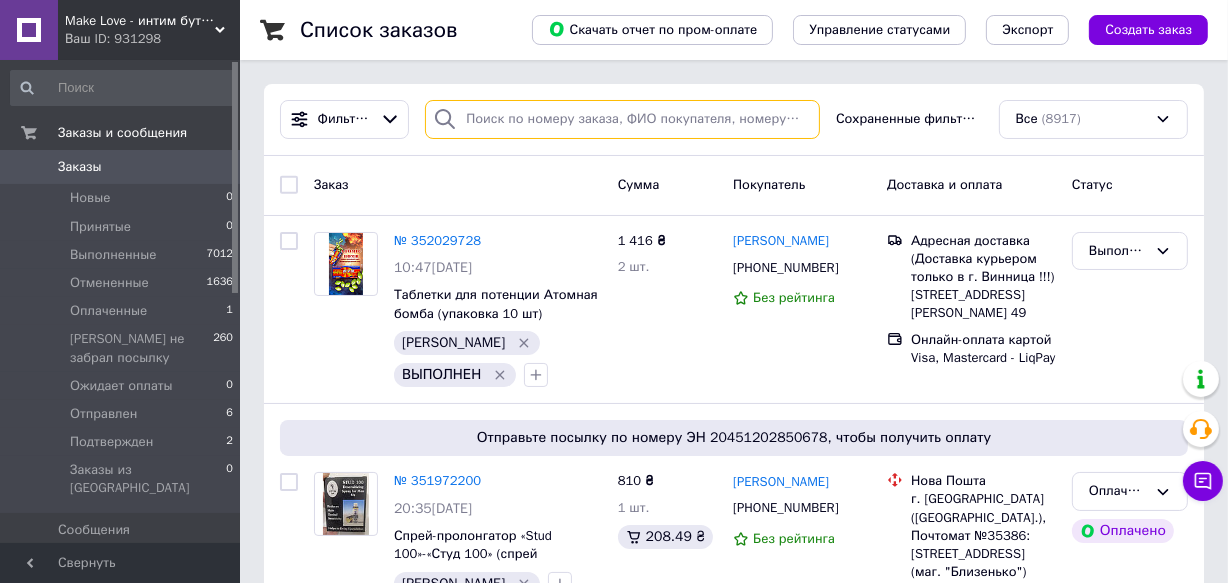 click at bounding box center [622, 119] 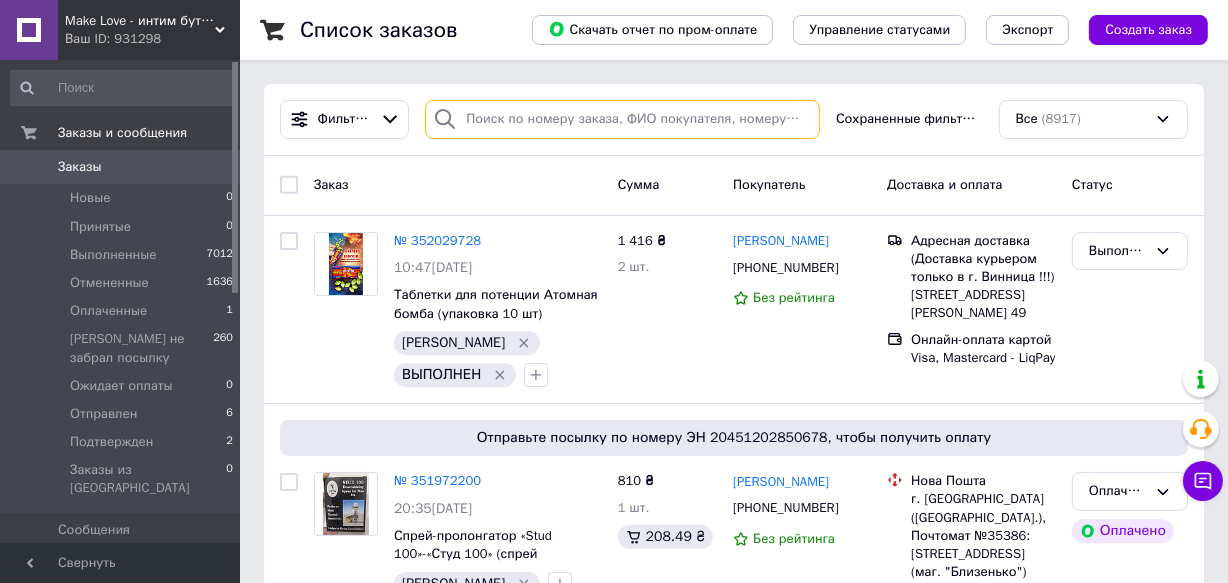 paste on "0684219115" 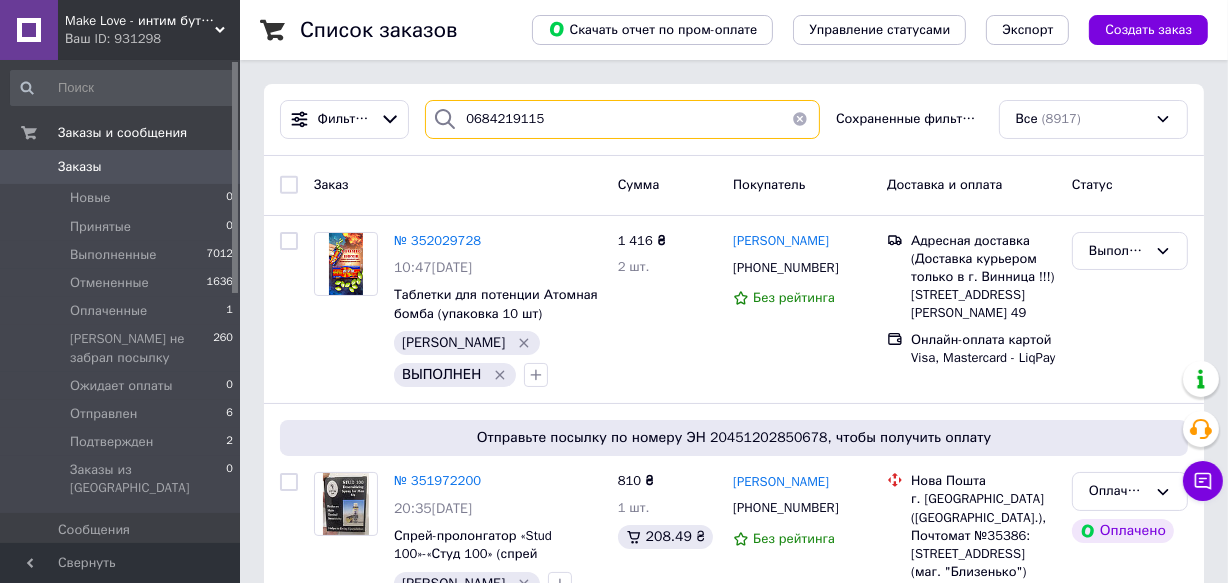 type on "0684219115" 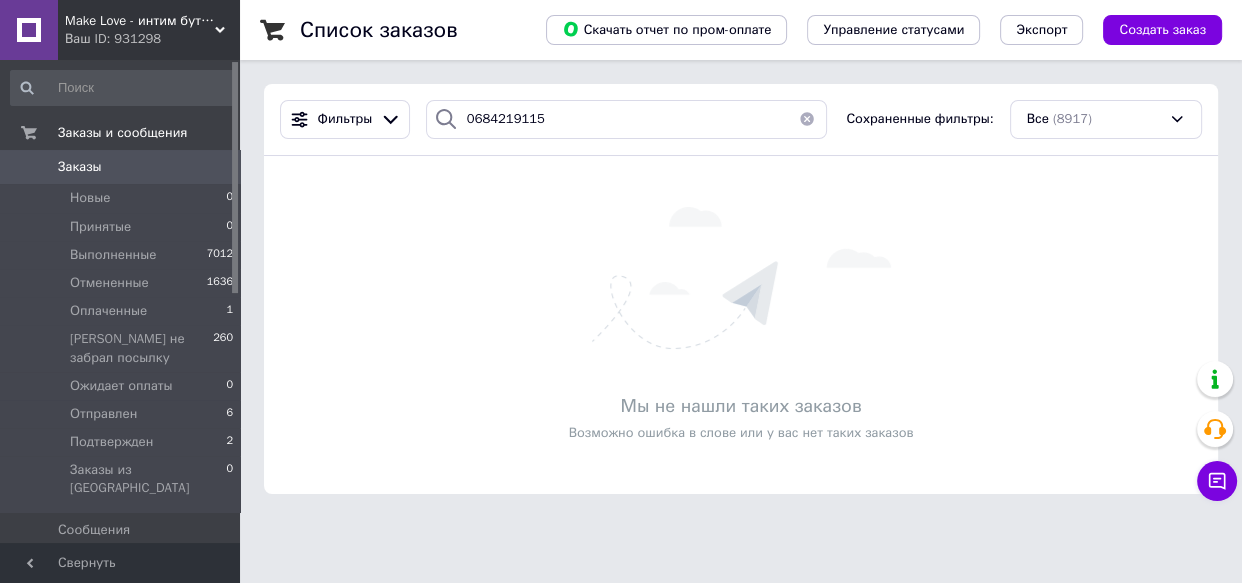 click at bounding box center [807, 119] 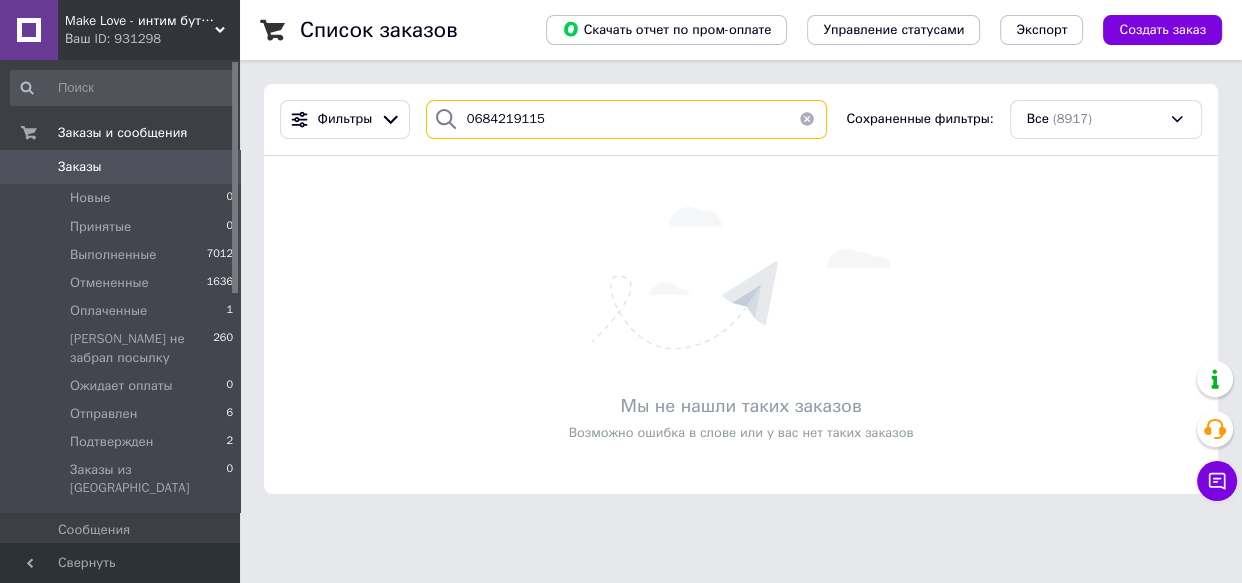 type 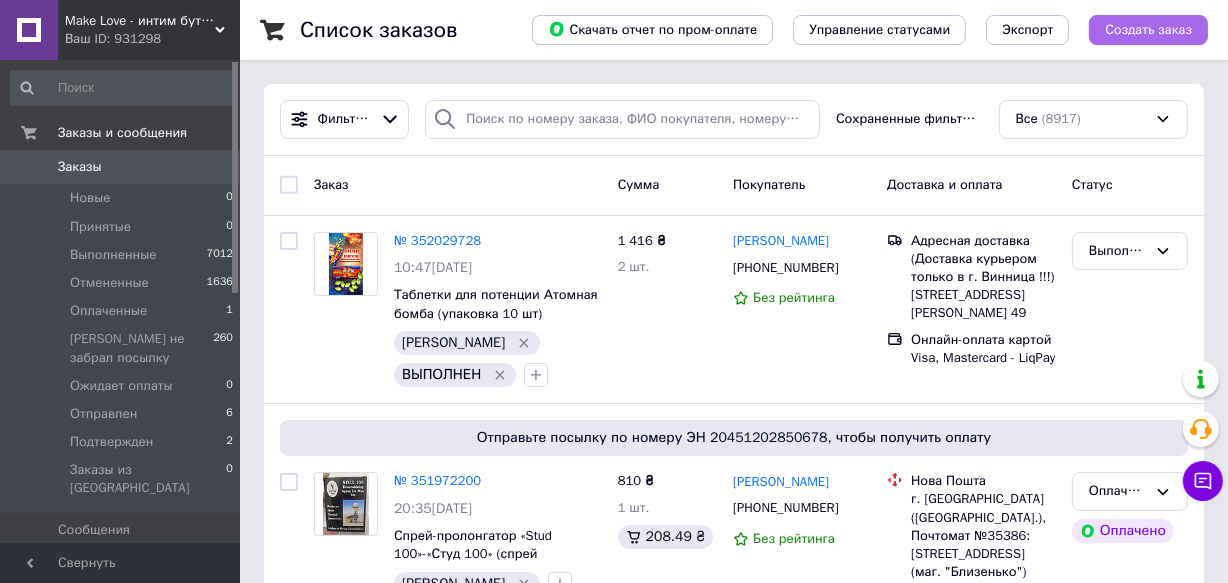 click on "Создать заказ" at bounding box center (1148, 30) 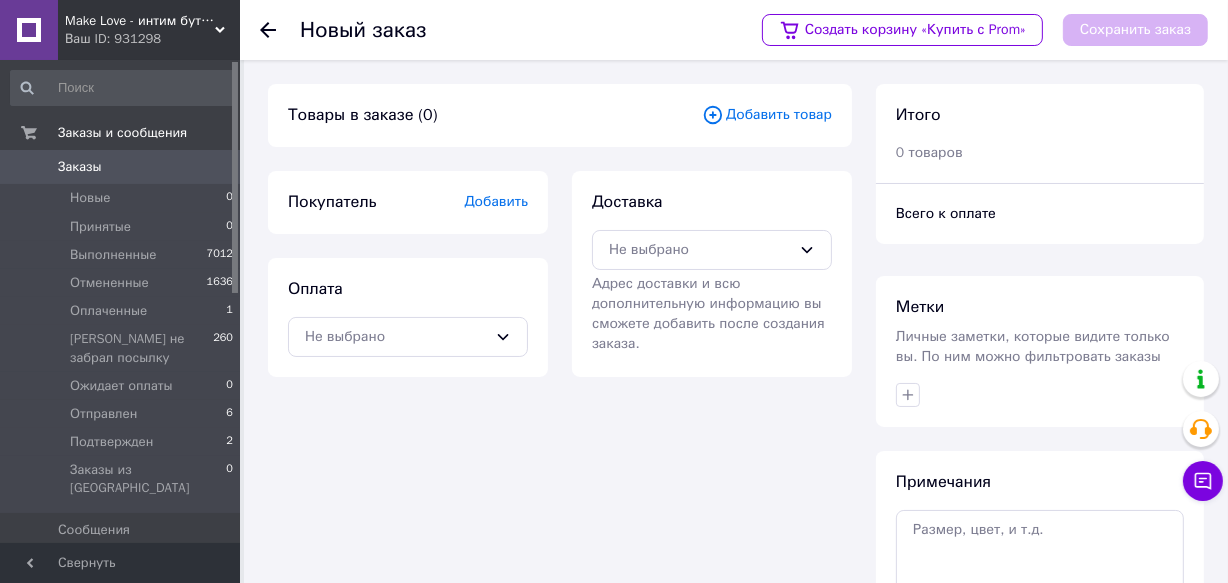 click on "Добавить товар" at bounding box center (767, 115) 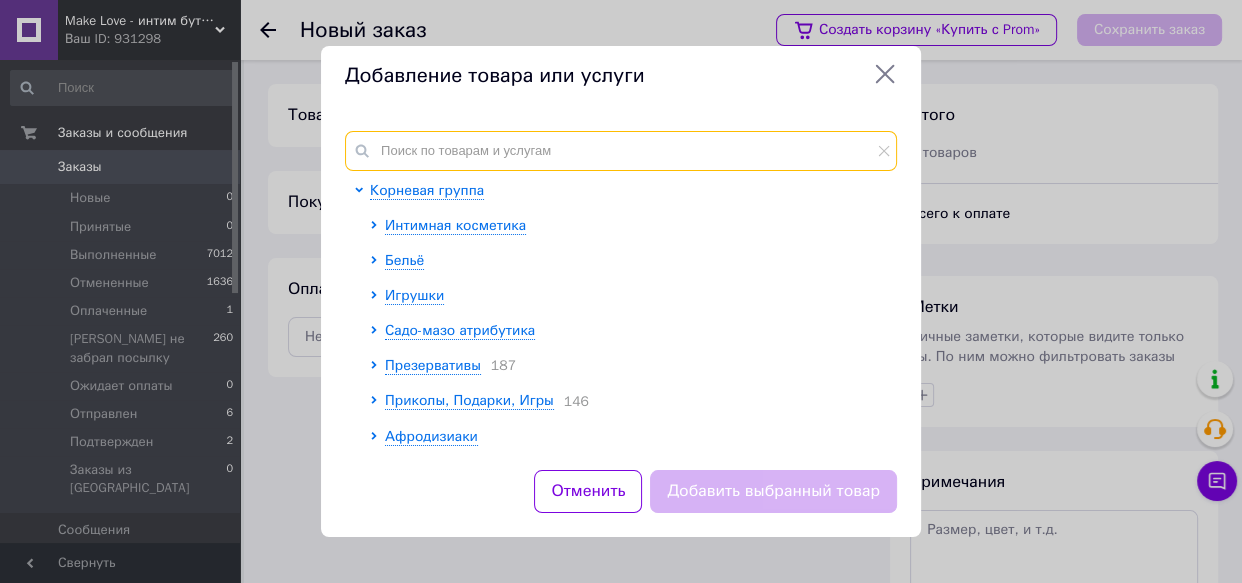 click at bounding box center [621, 151] 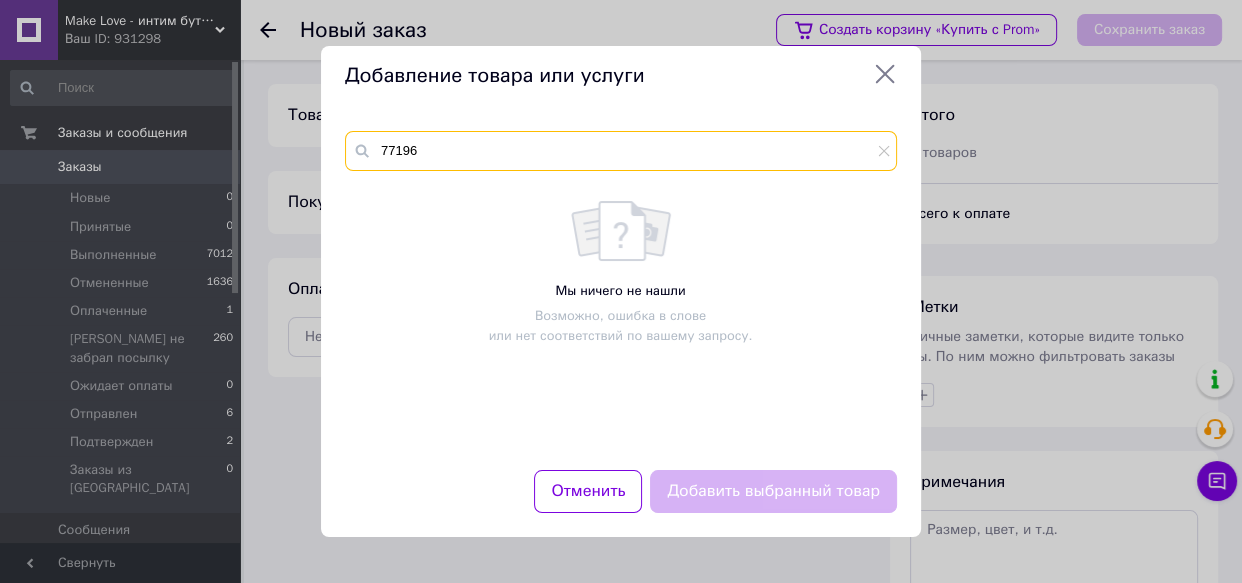 type on "77196" 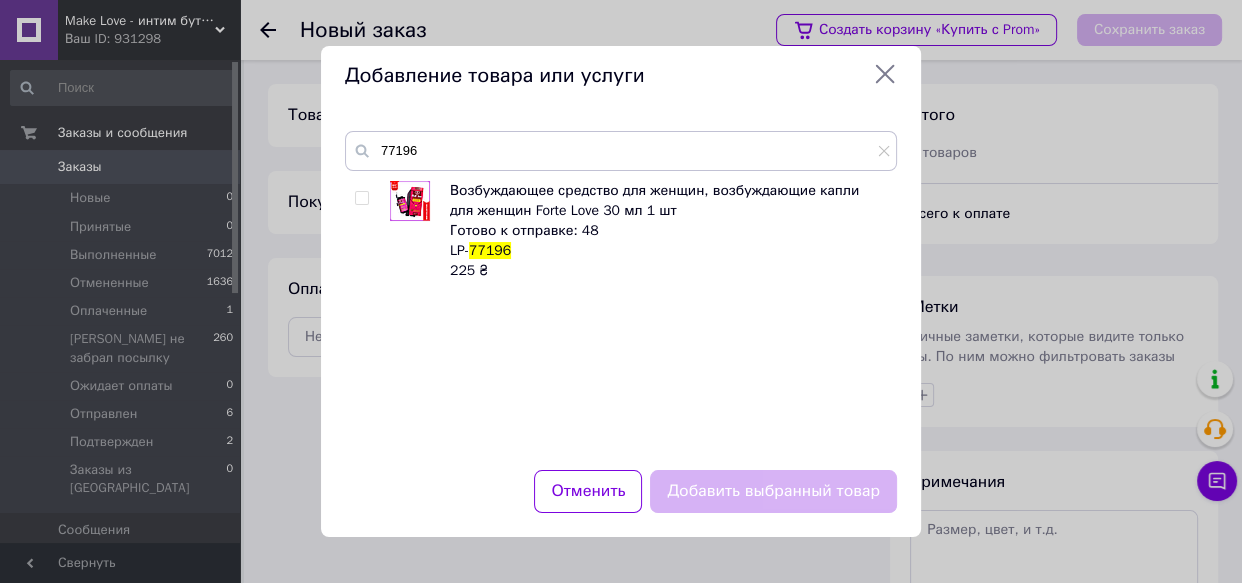 click at bounding box center [361, 198] 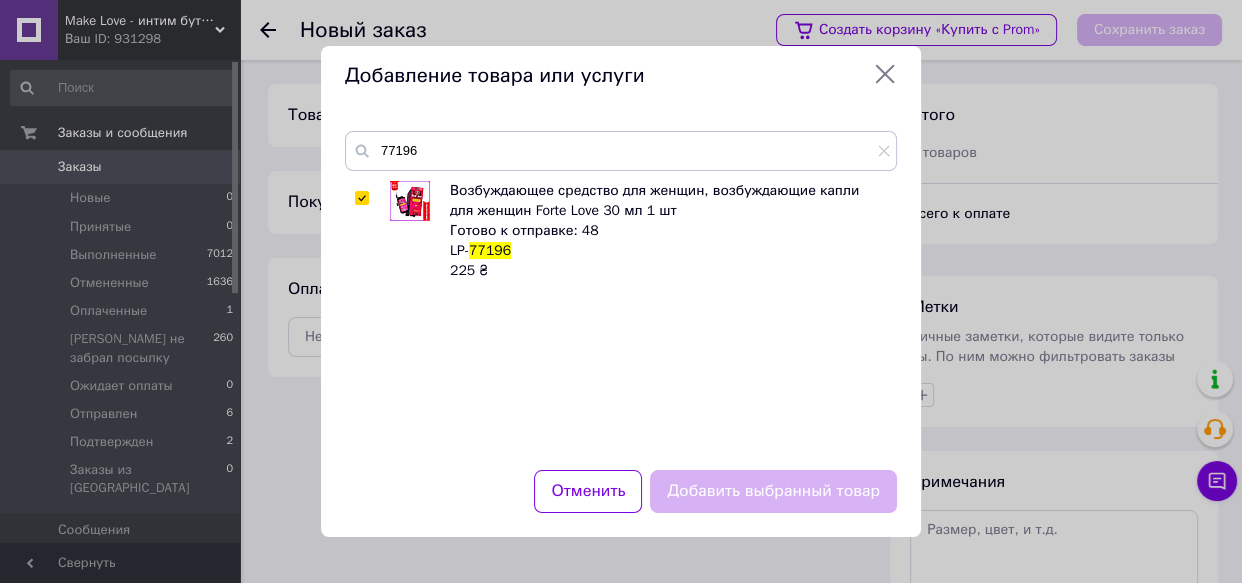 checkbox on "true" 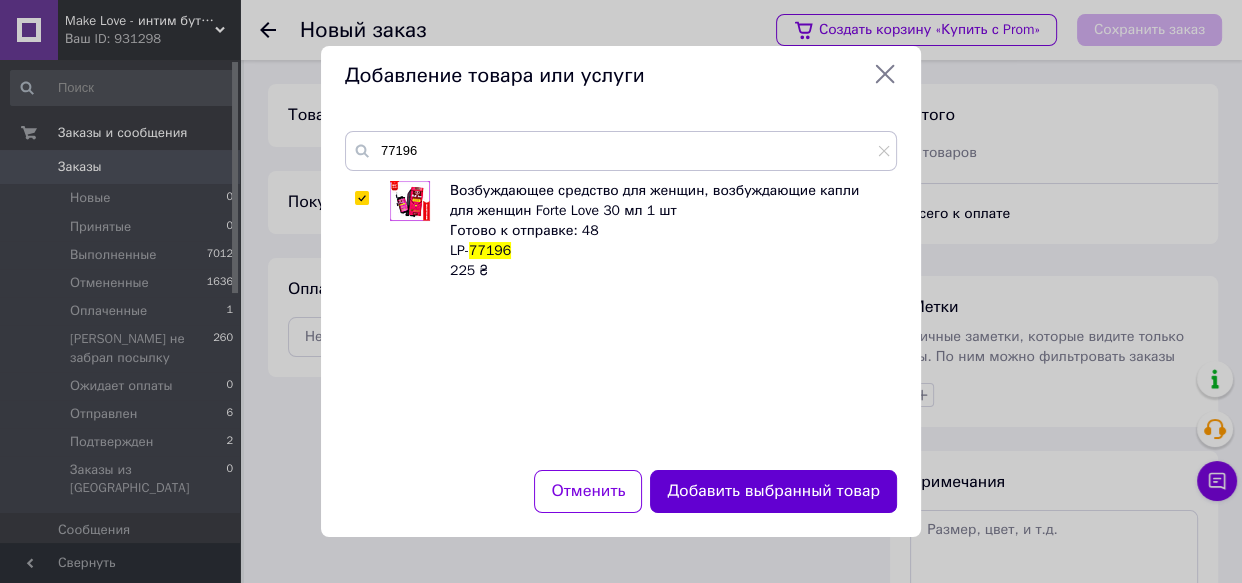 click on "Добавить выбранный товар" at bounding box center (773, 491) 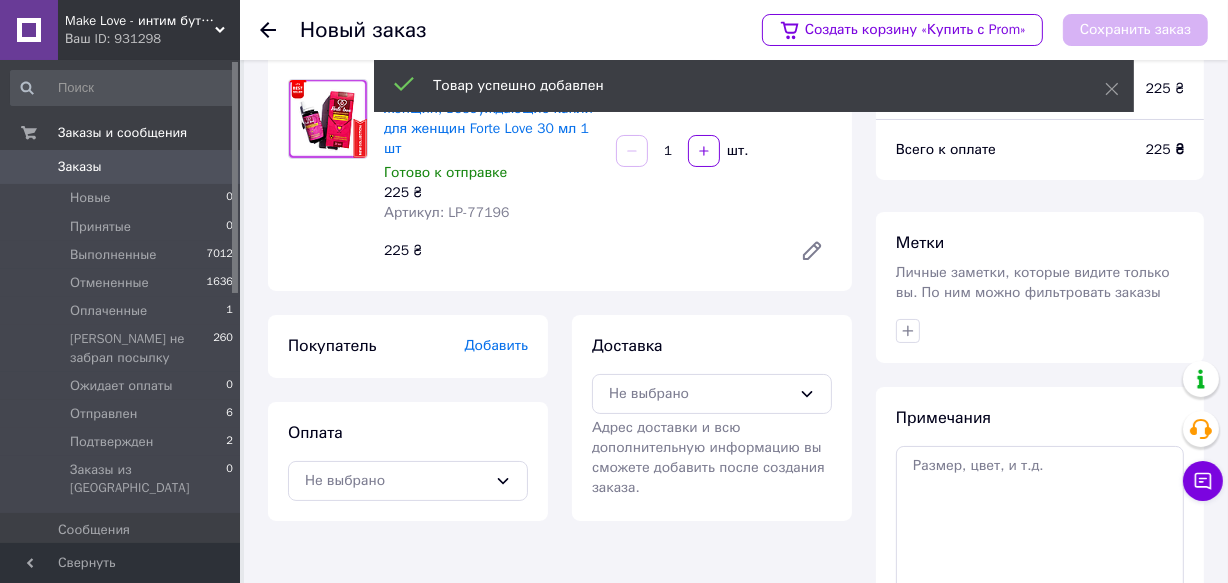 scroll, scrollTop: 90, scrollLeft: 0, axis: vertical 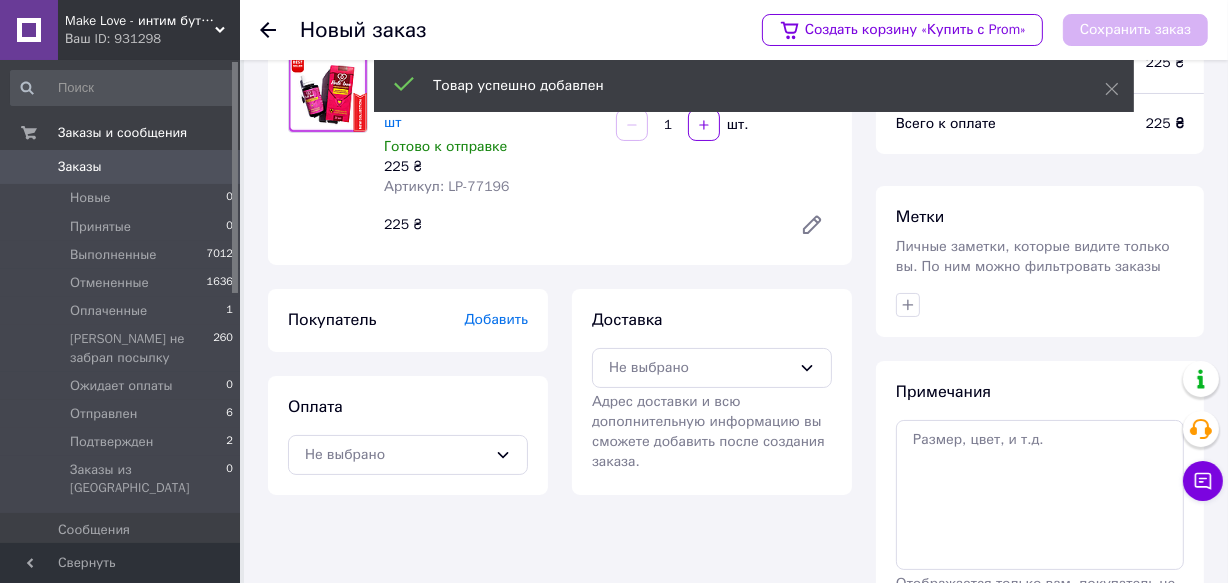click on "Добавить" at bounding box center [496, 319] 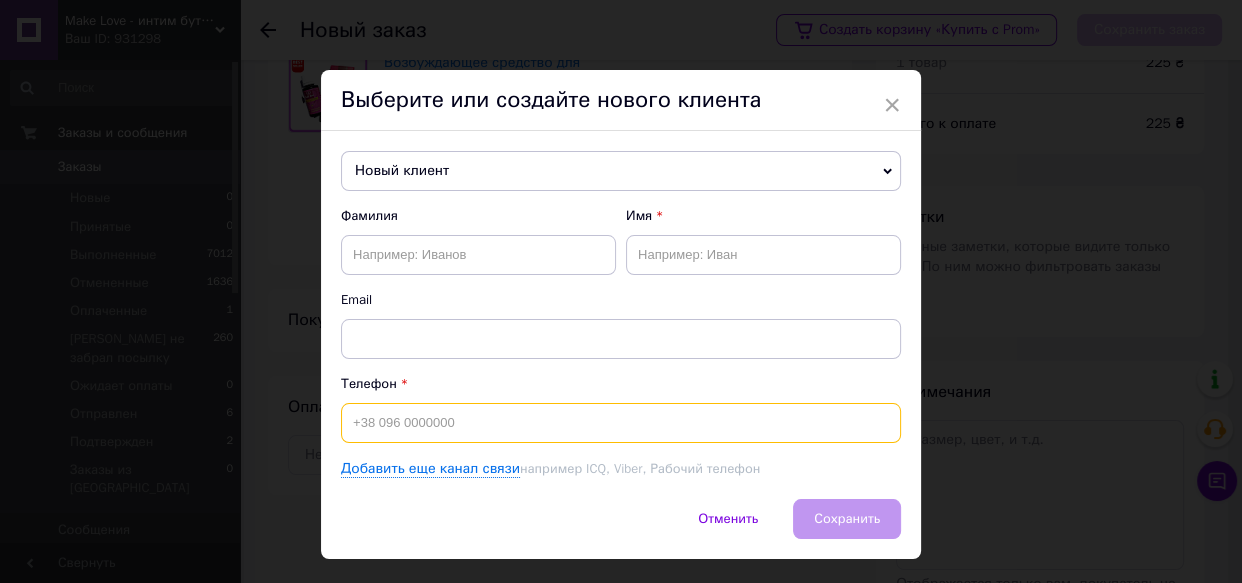 click at bounding box center (621, 423) 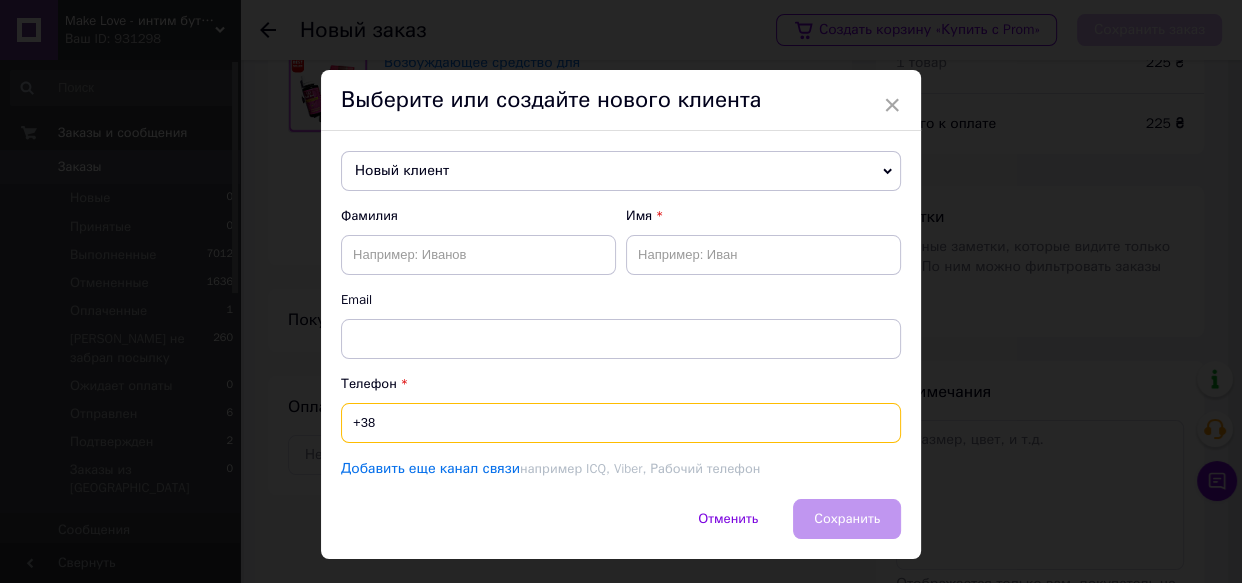 paste on "0684219115" 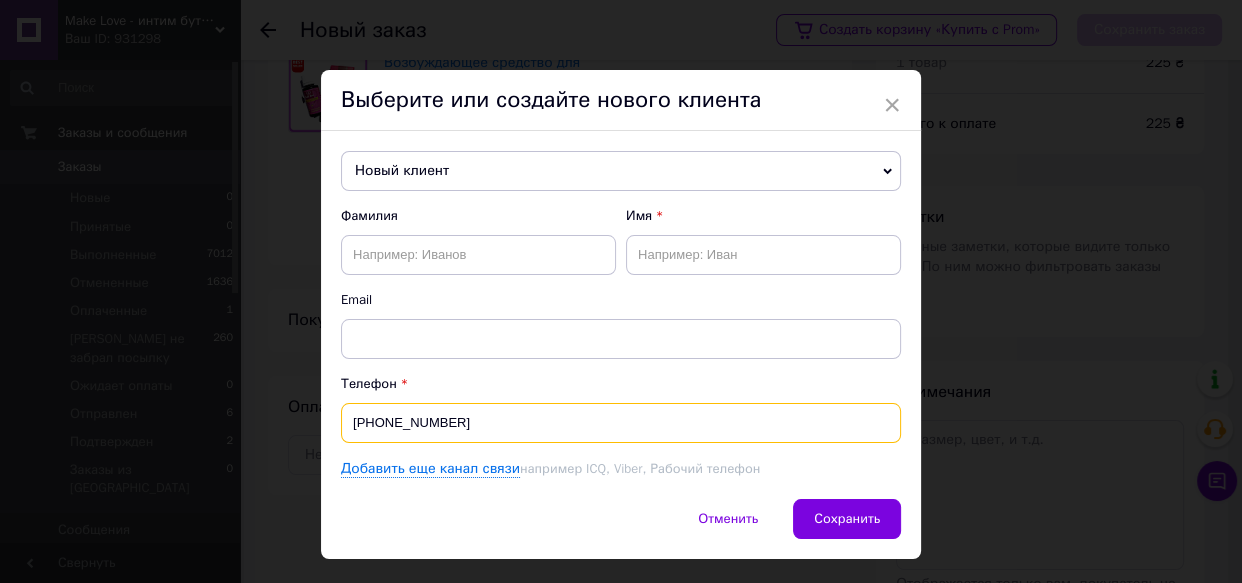type on "[PHONE_NUMBER]" 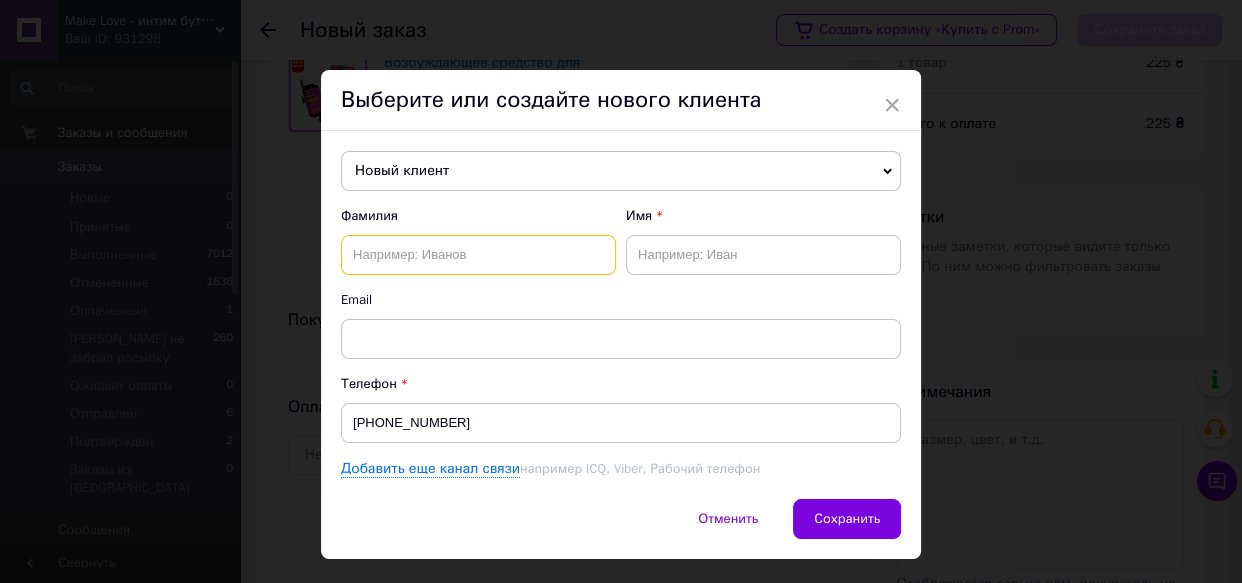 click at bounding box center (478, 255) 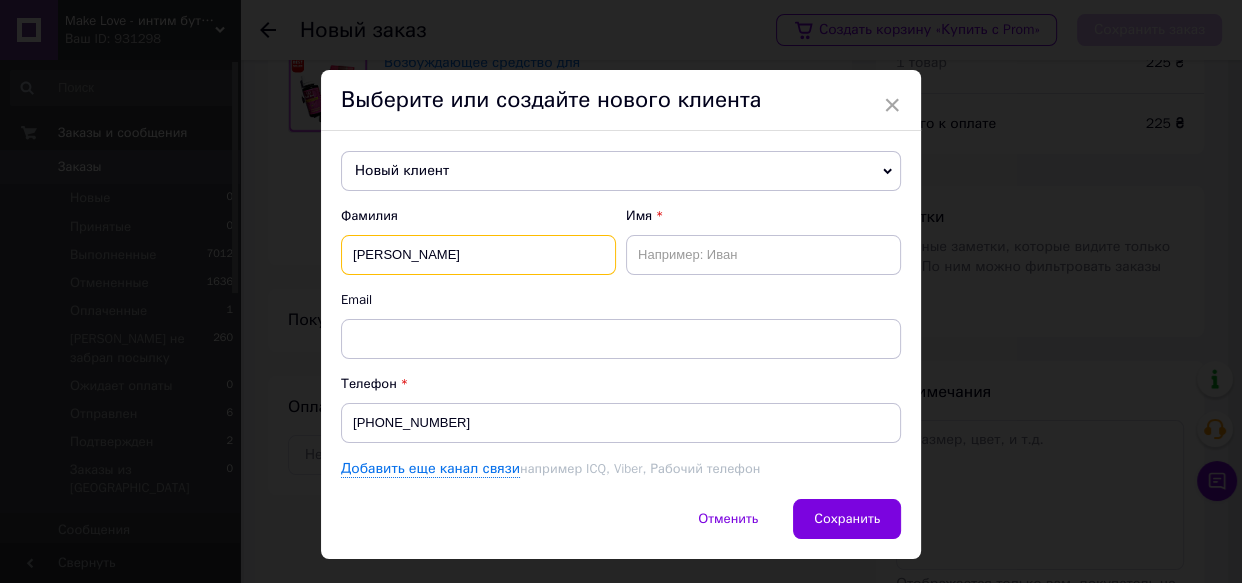 type on "[PERSON_NAME]" 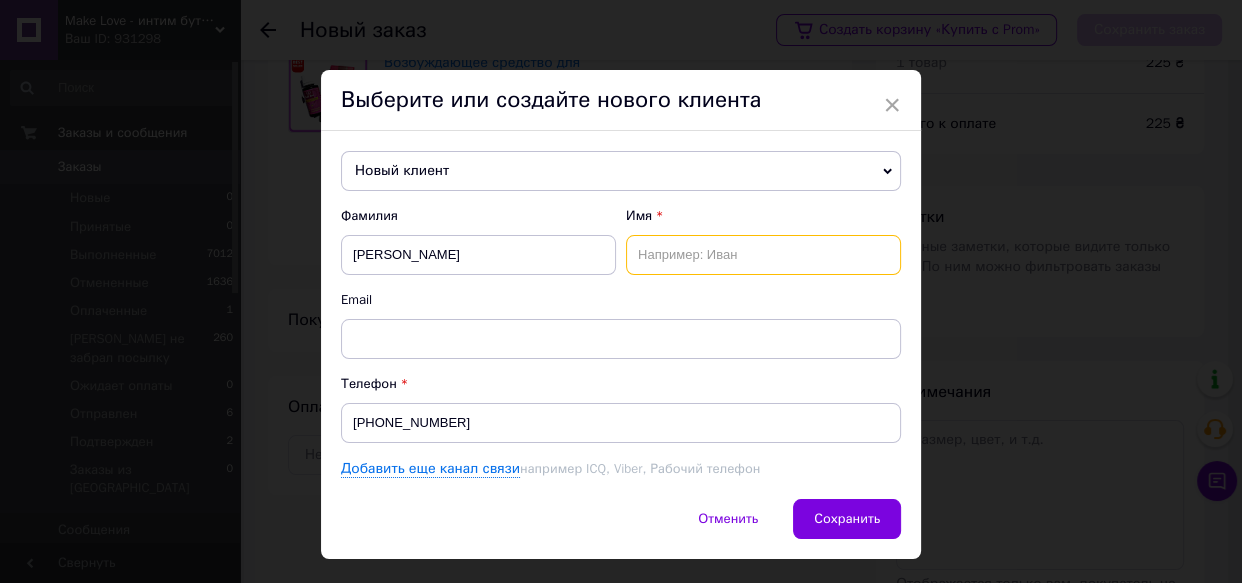 click at bounding box center (763, 255) 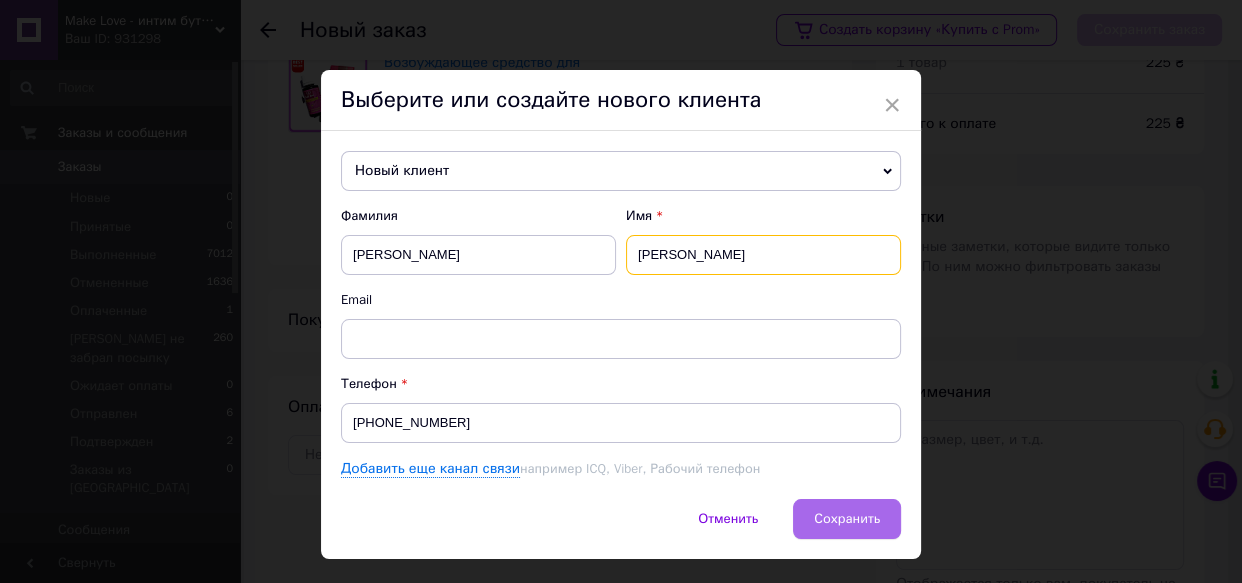 type on "[PERSON_NAME]" 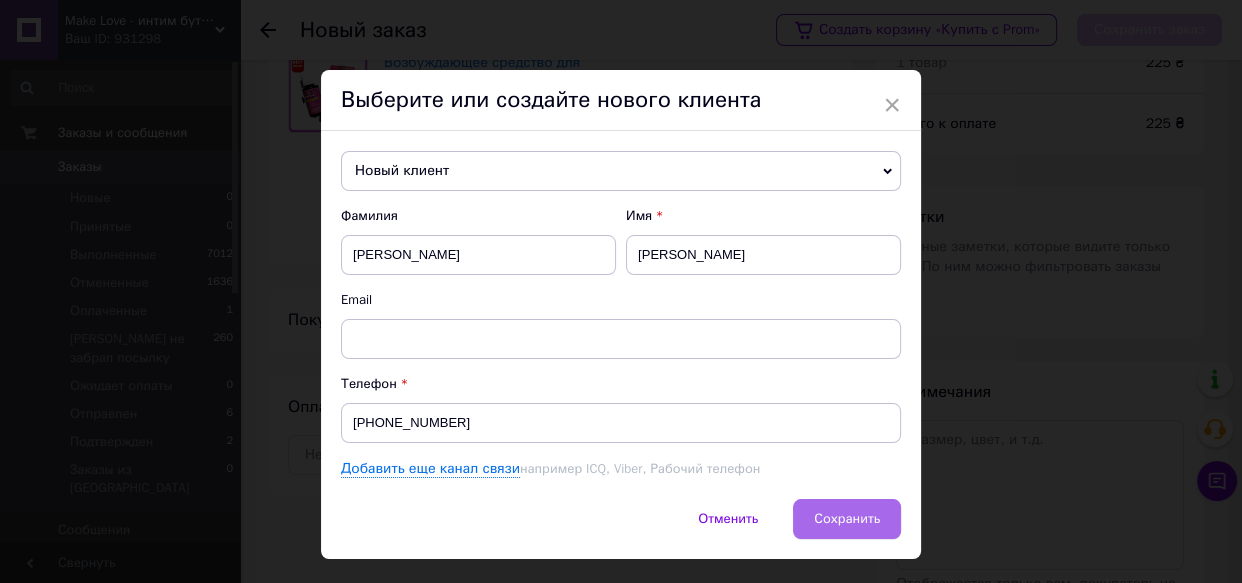 click on "Сохранить" at bounding box center [847, 518] 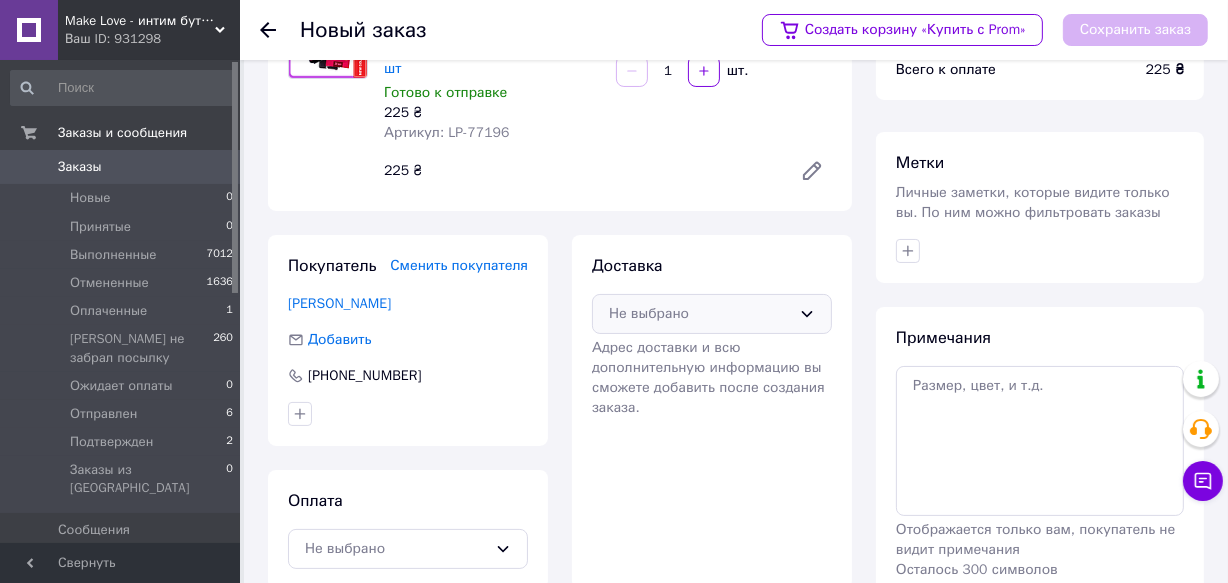 scroll, scrollTop: 240, scrollLeft: 0, axis: vertical 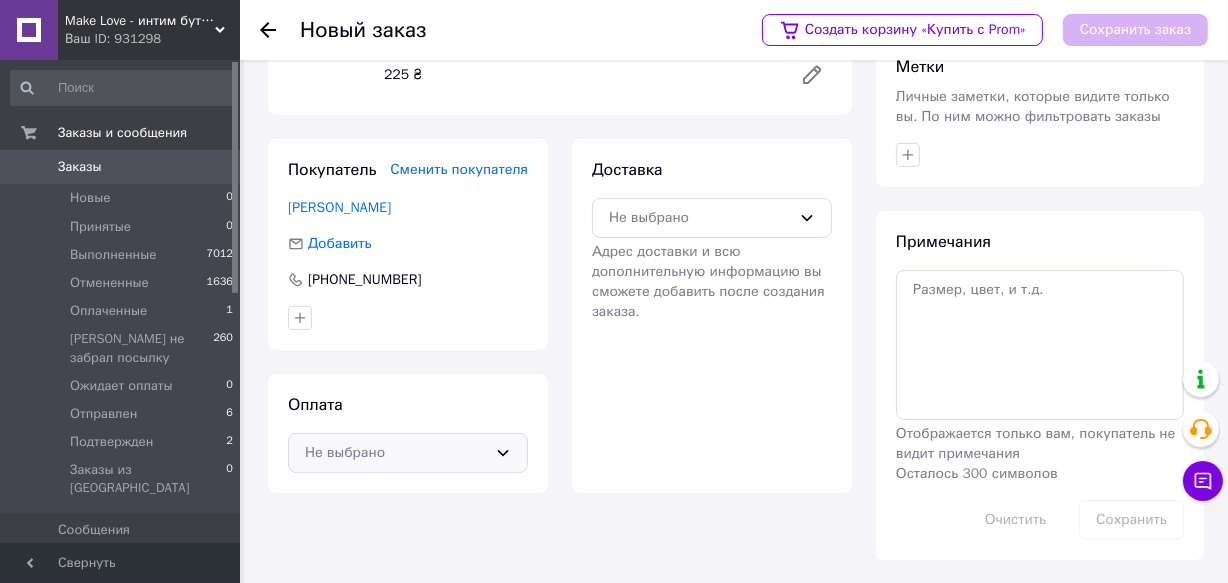 click on "Не выбрано" at bounding box center (396, 453) 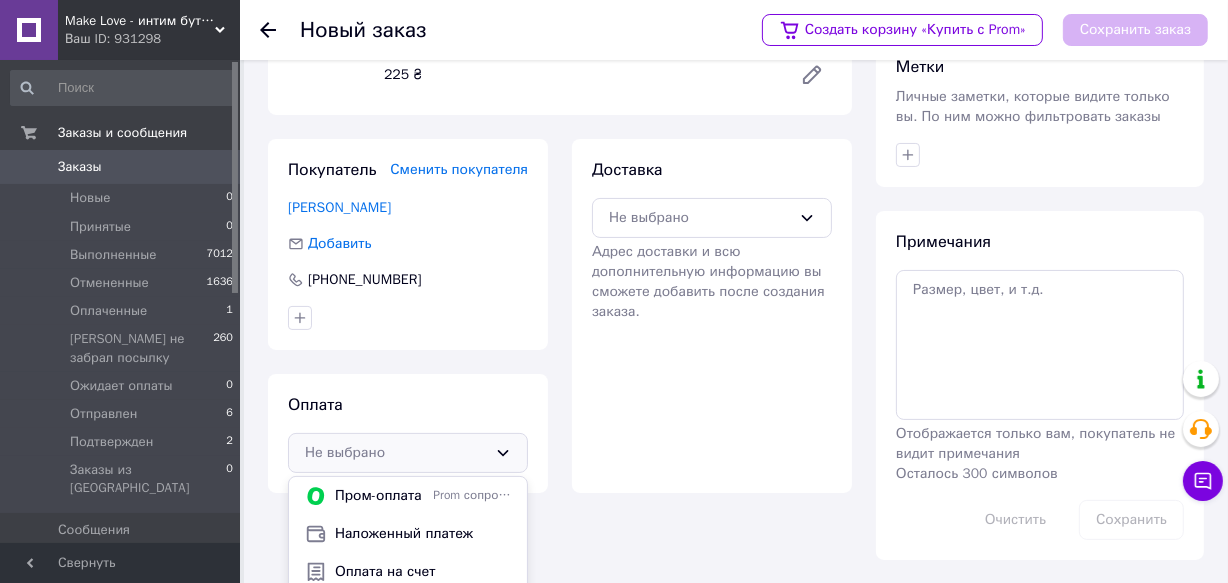 scroll, scrollTop: 286, scrollLeft: 0, axis: vertical 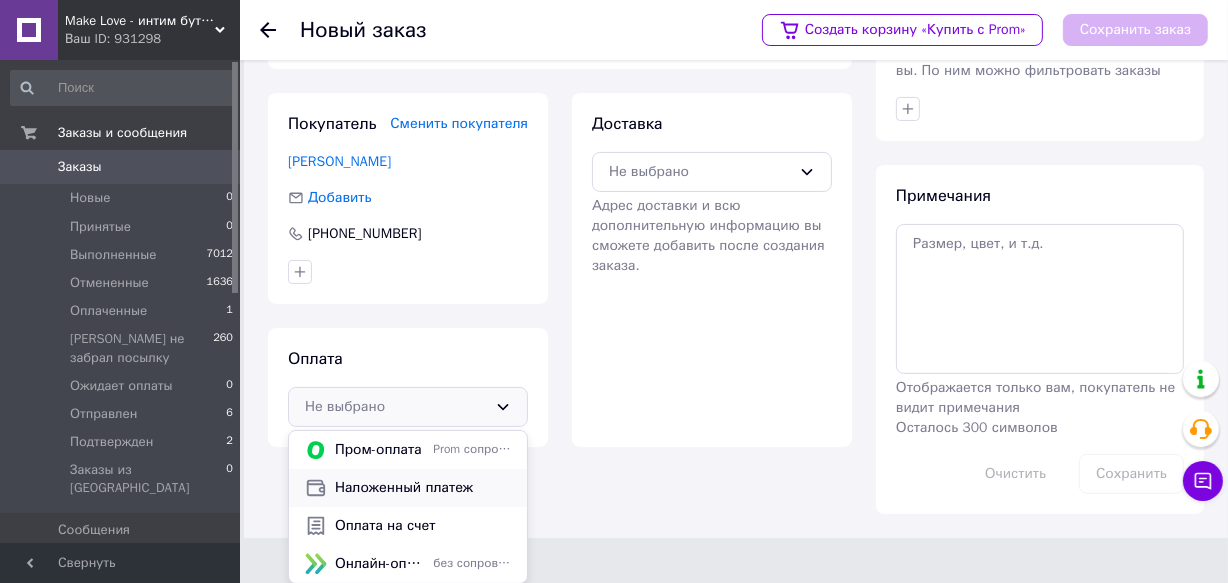click on "Наложенный платеж" at bounding box center [423, 488] 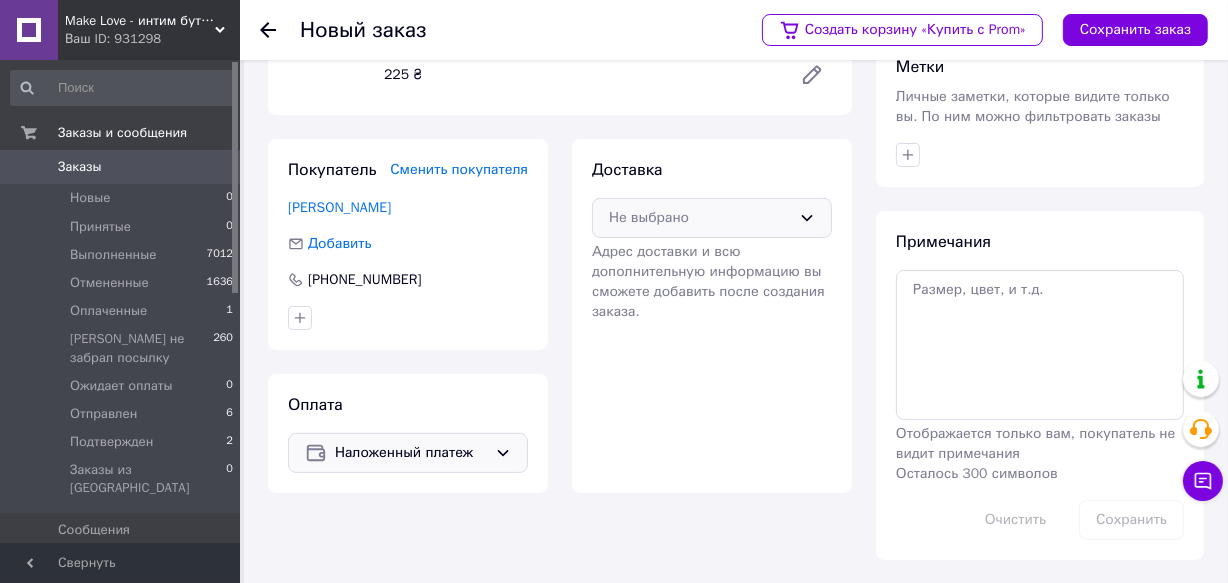 click on "Не выбрано" at bounding box center (700, 218) 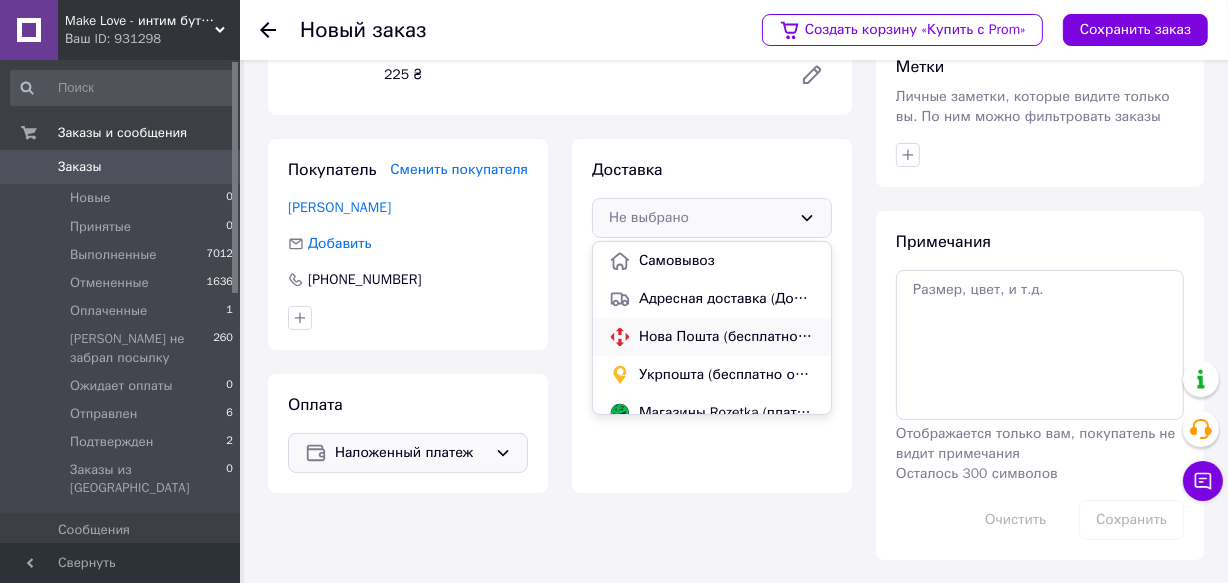 scroll, scrollTop: 18, scrollLeft: 0, axis: vertical 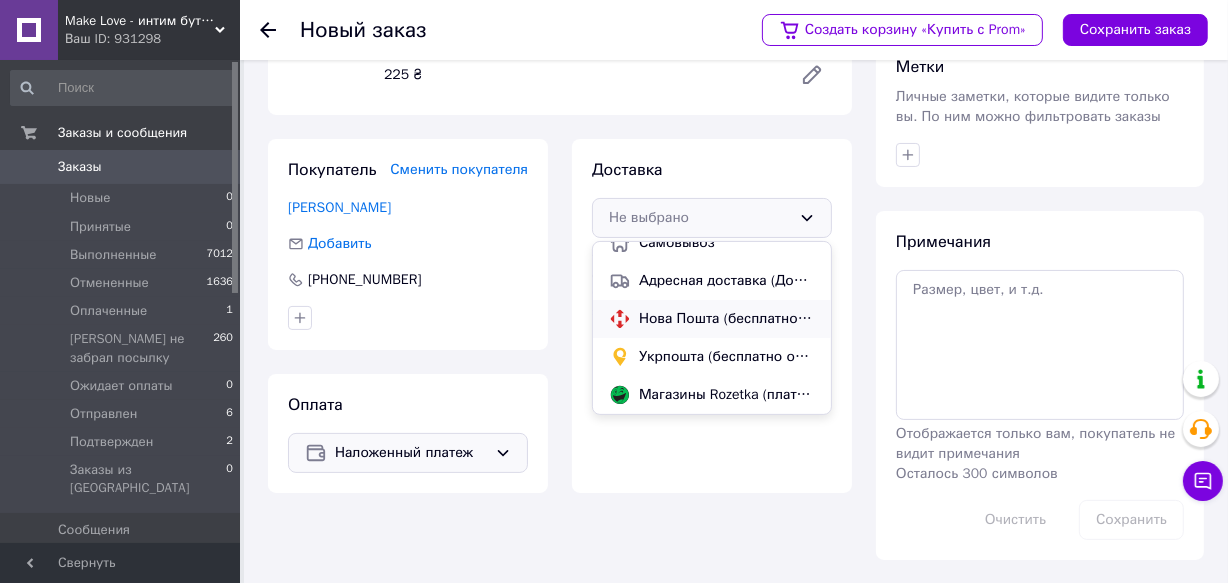 click on "Нова Пошта (бесплатно от 700 ₴)" at bounding box center (727, 319) 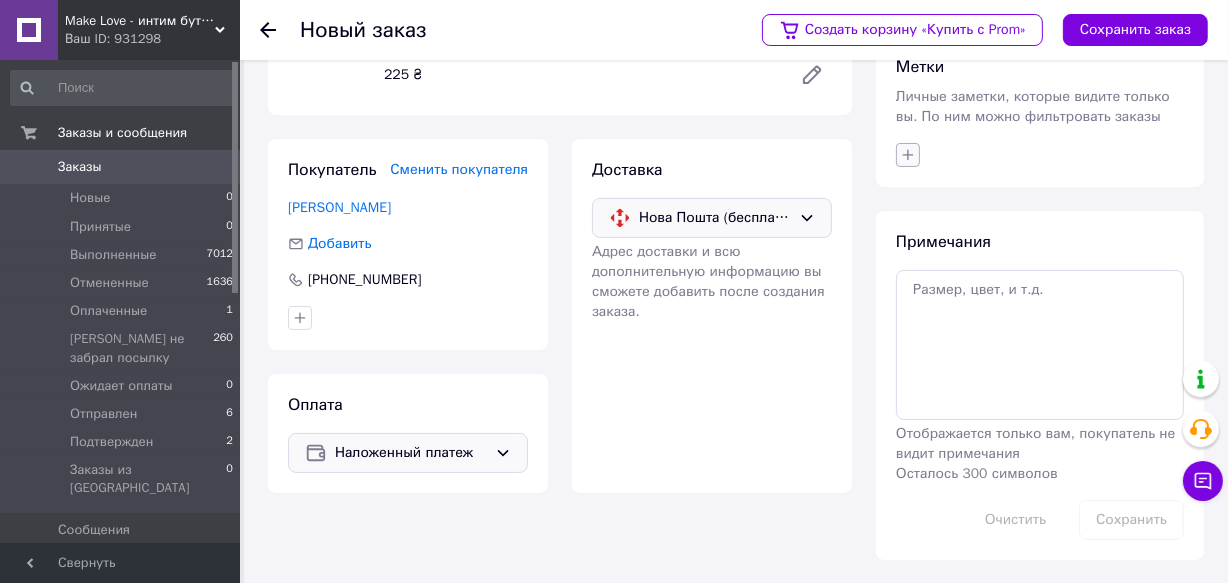 click 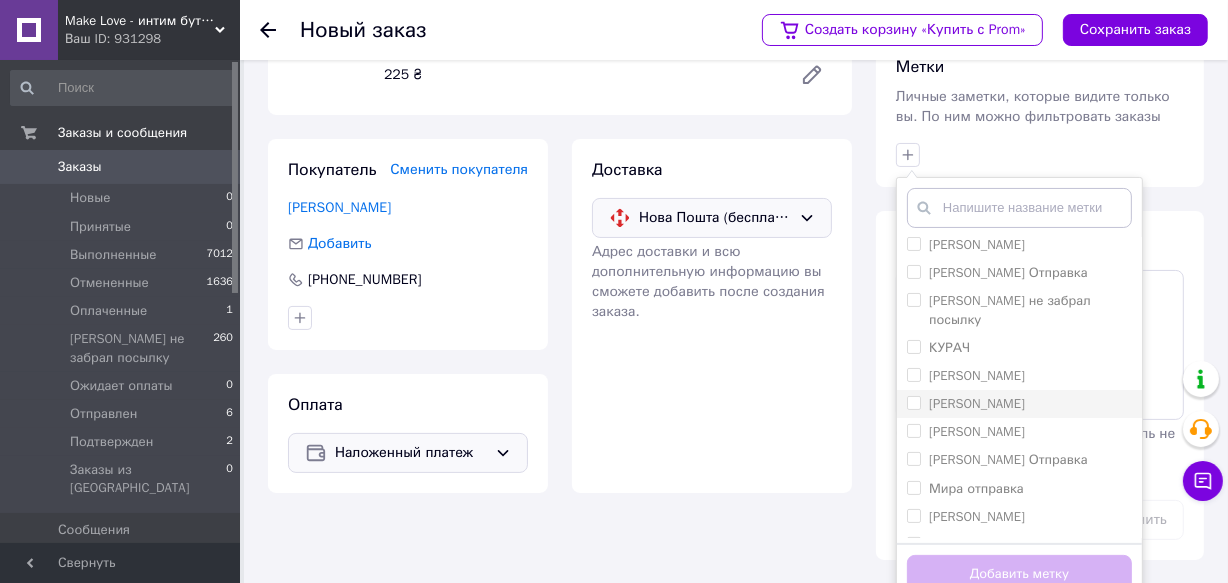 scroll, scrollTop: 363, scrollLeft: 0, axis: vertical 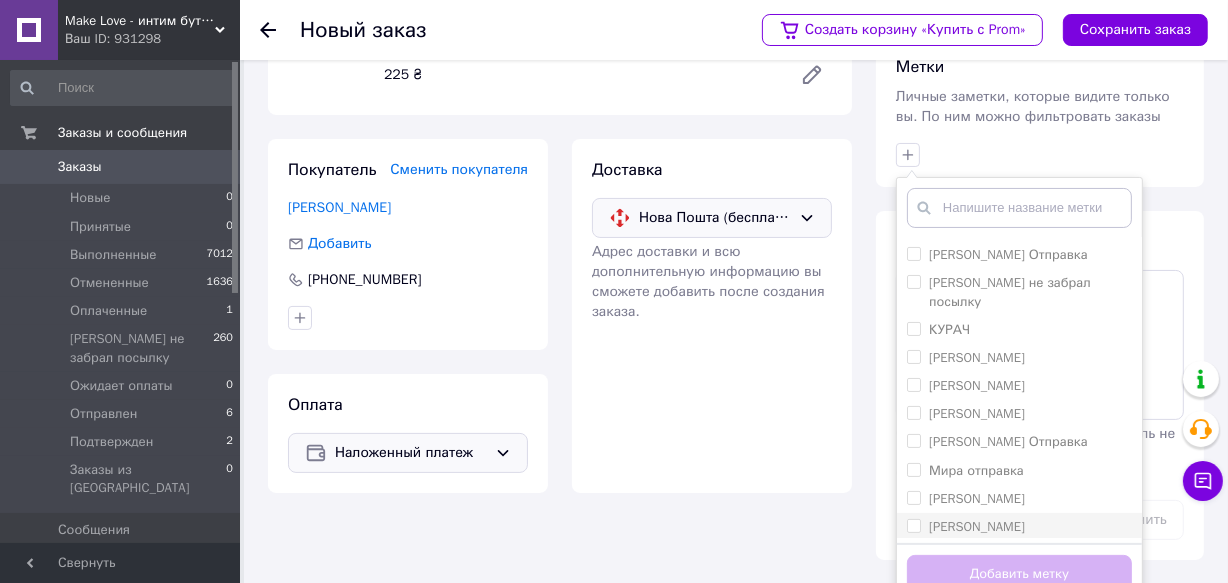 click on "[PERSON_NAME]" at bounding box center [913, 525] 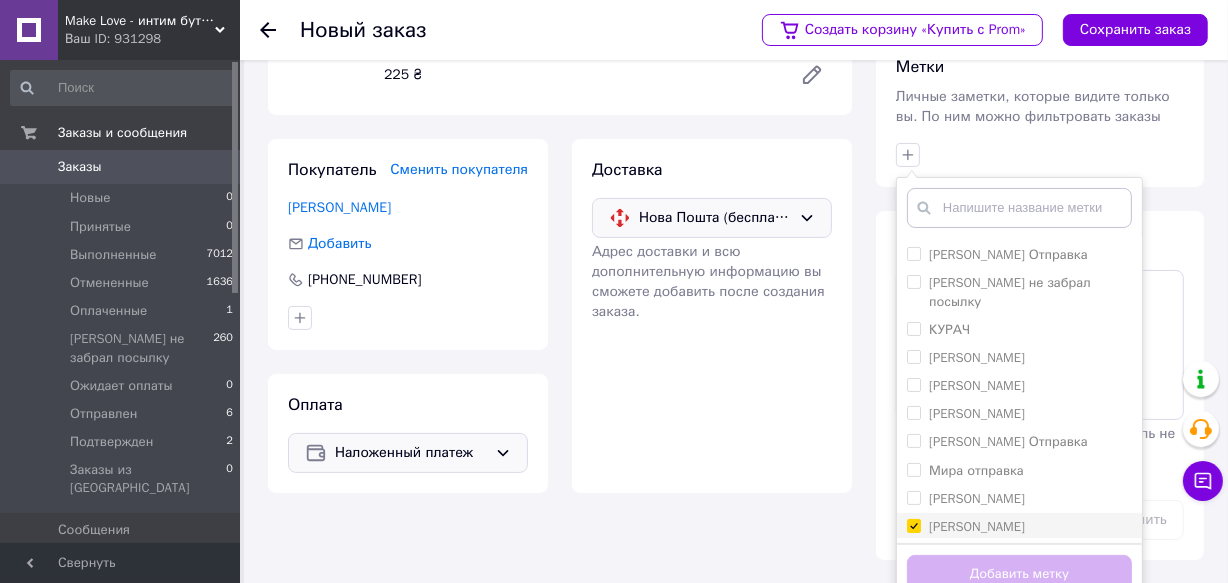 checkbox on "true" 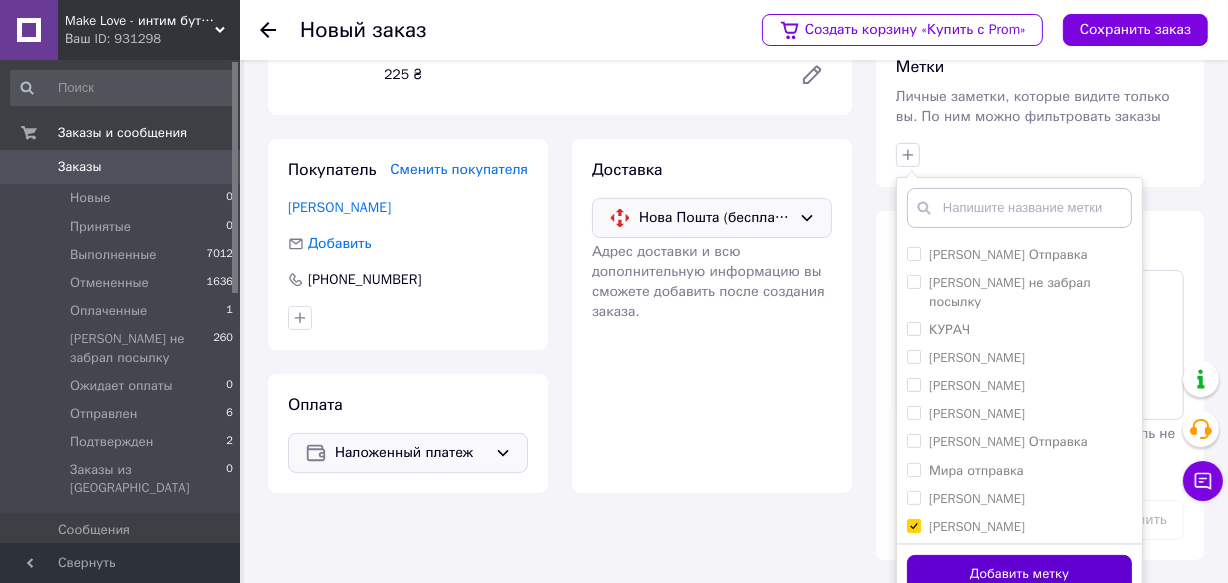 click on "Добавить метку" at bounding box center (1019, 574) 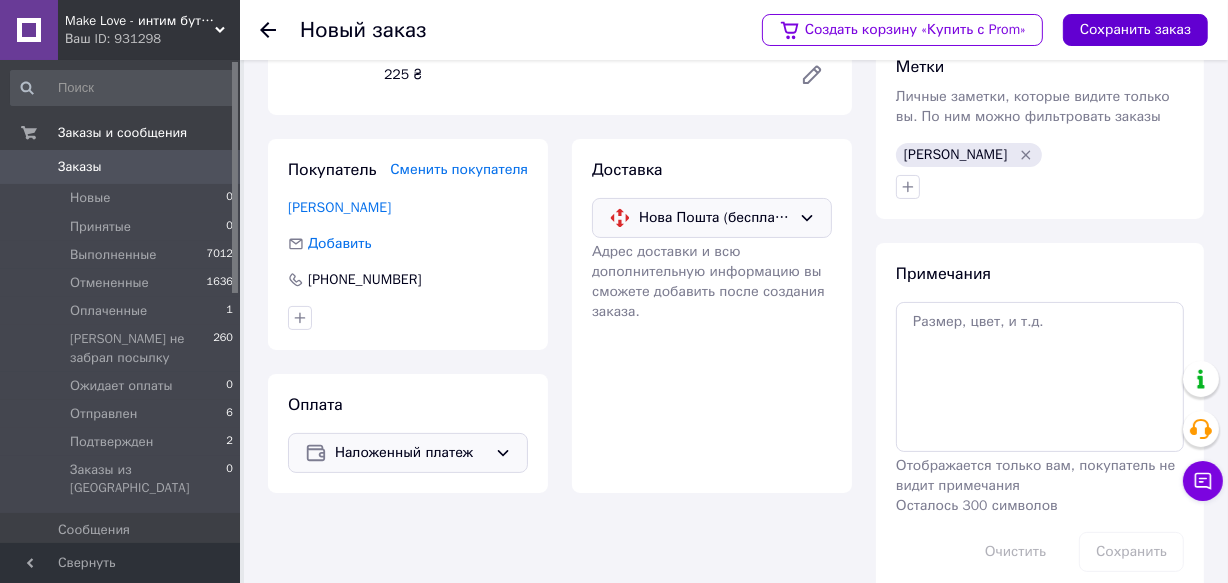 click on "Сохранить заказ" at bounding box center (1135, 30) 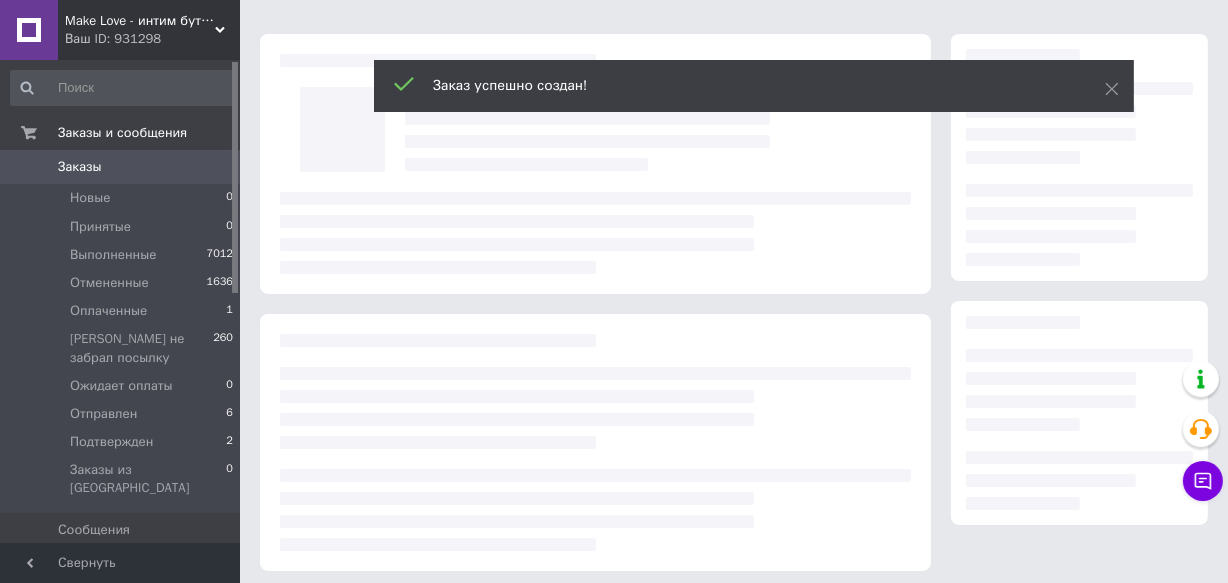 scroll, scrollTop: 0, scrollLeft: 0, axis: both 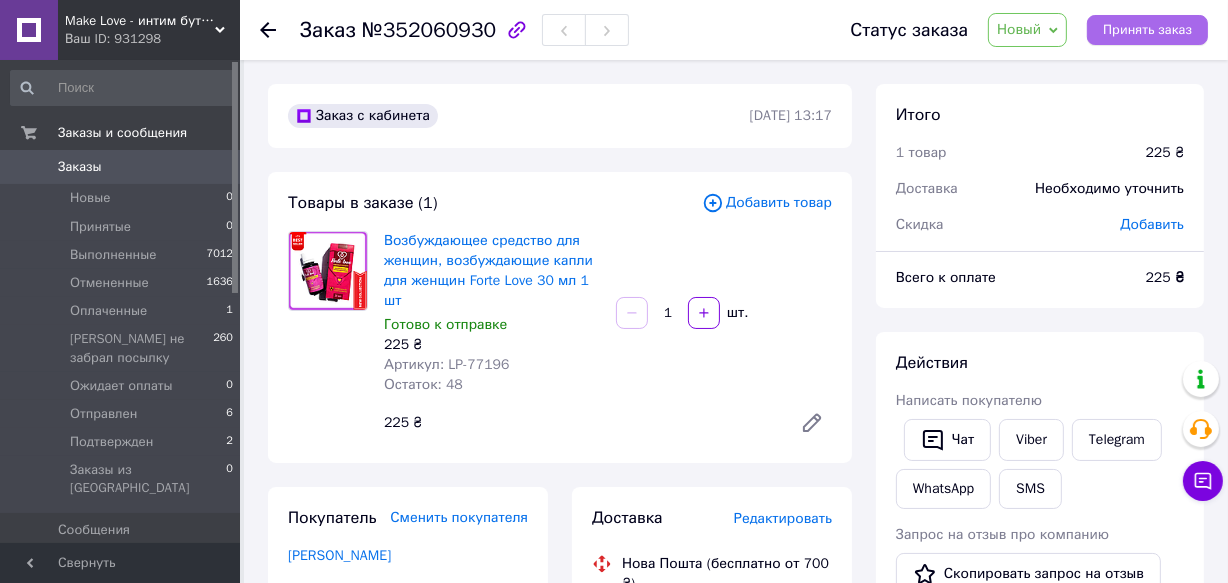 click on "Принять заказ" at bounding box center [1147, 30] 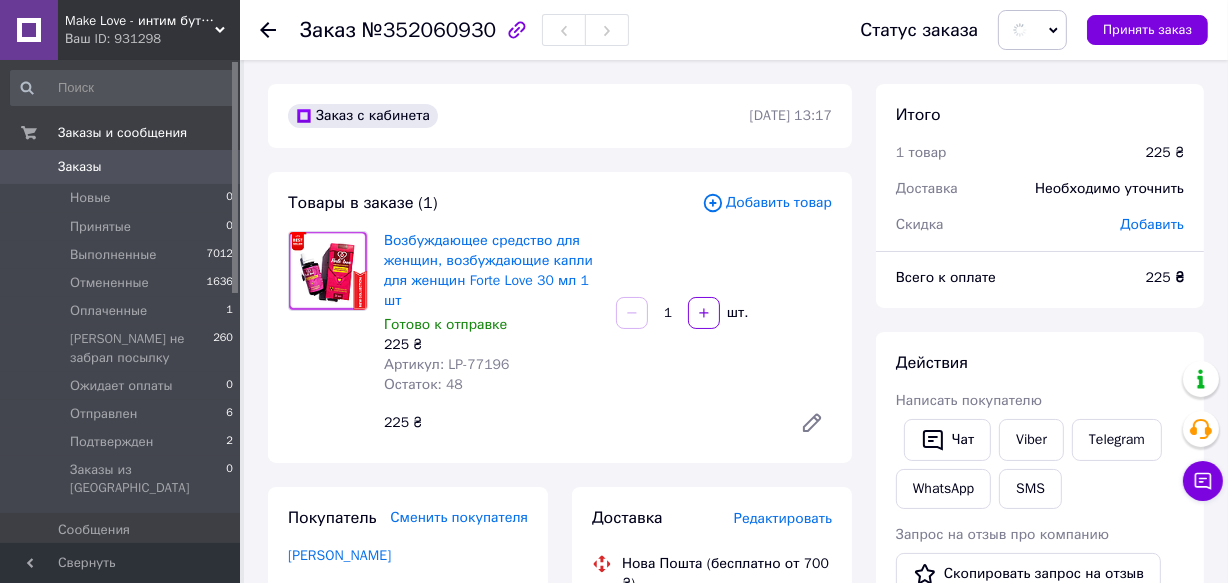 click 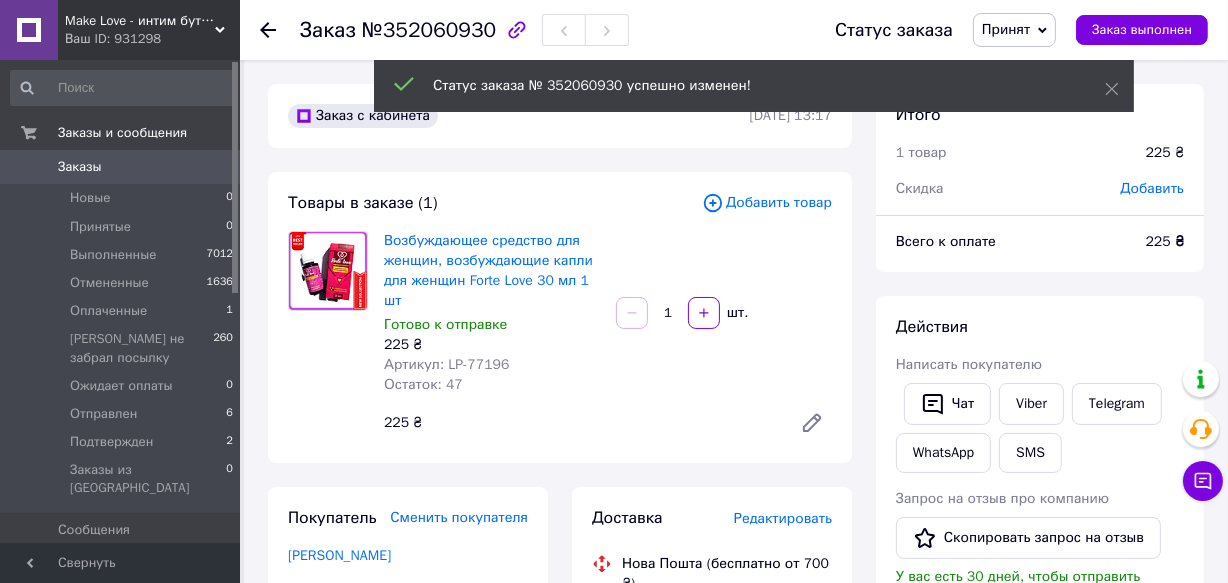 click on "Принят" at bounding box center (1006, 29) 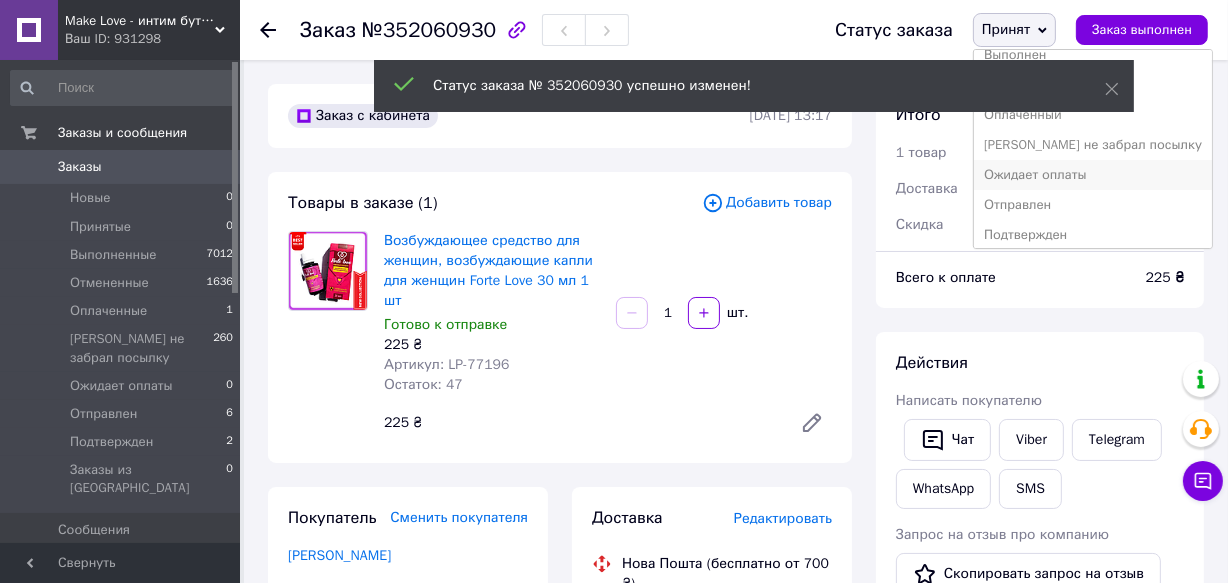 scroll, scrollTop: 21, scrollLeft: 0, axis: vertical 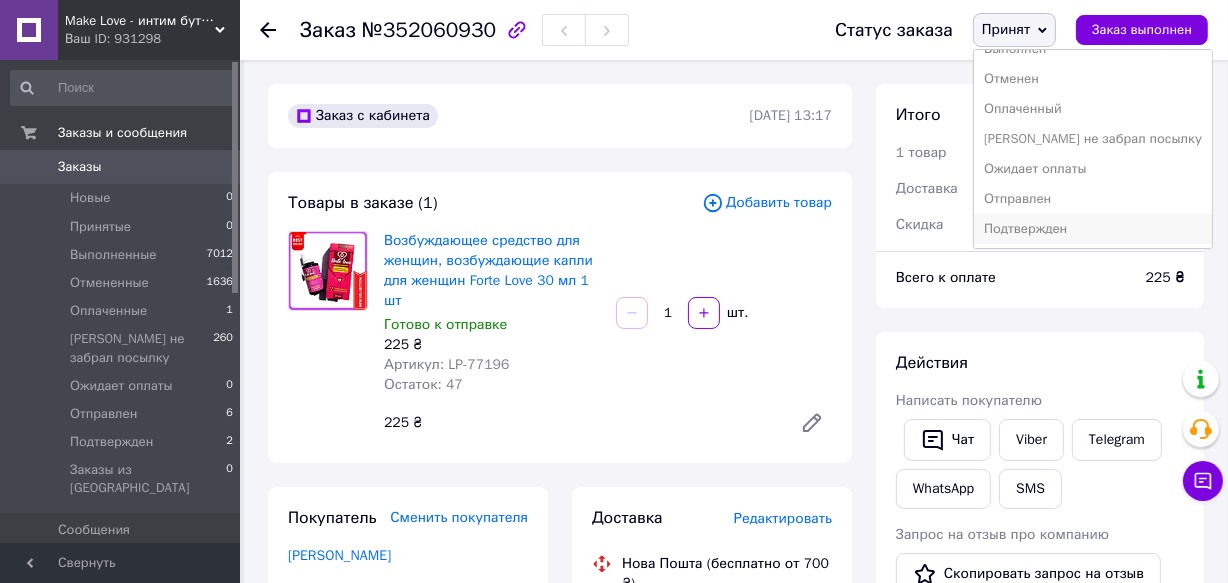 click on "Подтвержден" at bounding box center (1093, 229) 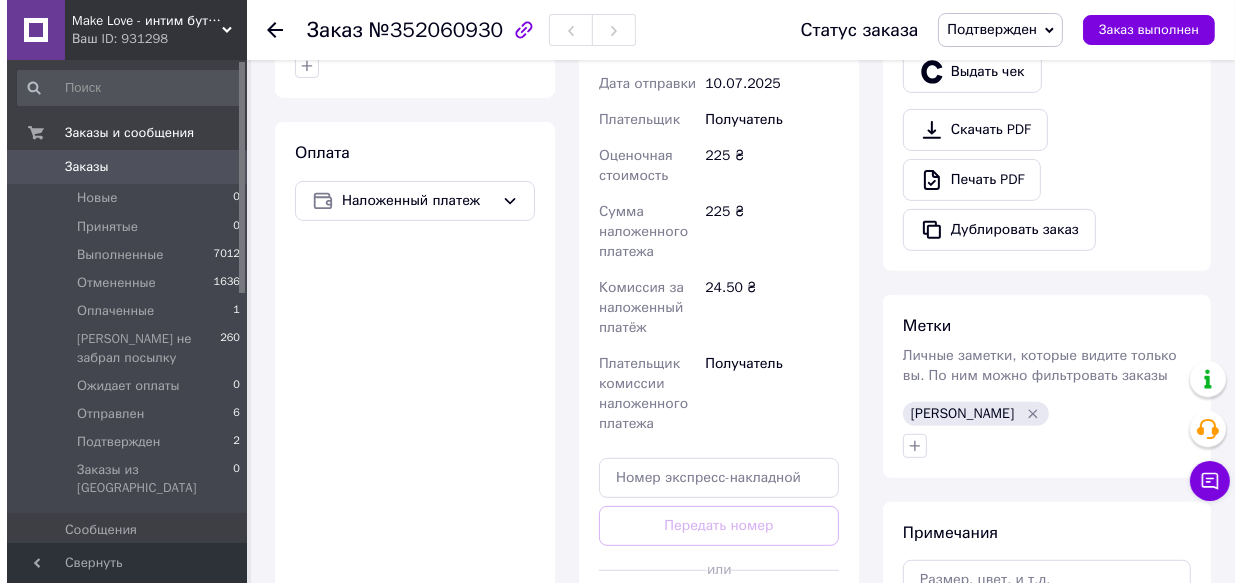 scroll, scrollTop: 272, scrollLeft: 0, axis: vertical 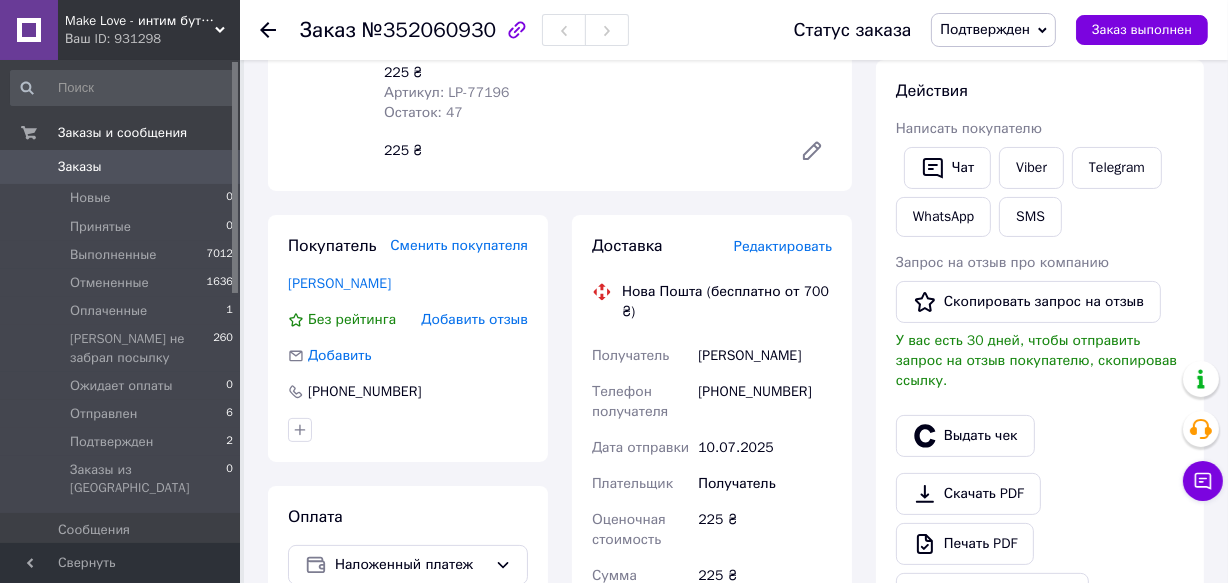 click on "Редактировать" at bounding box center (783, 246) 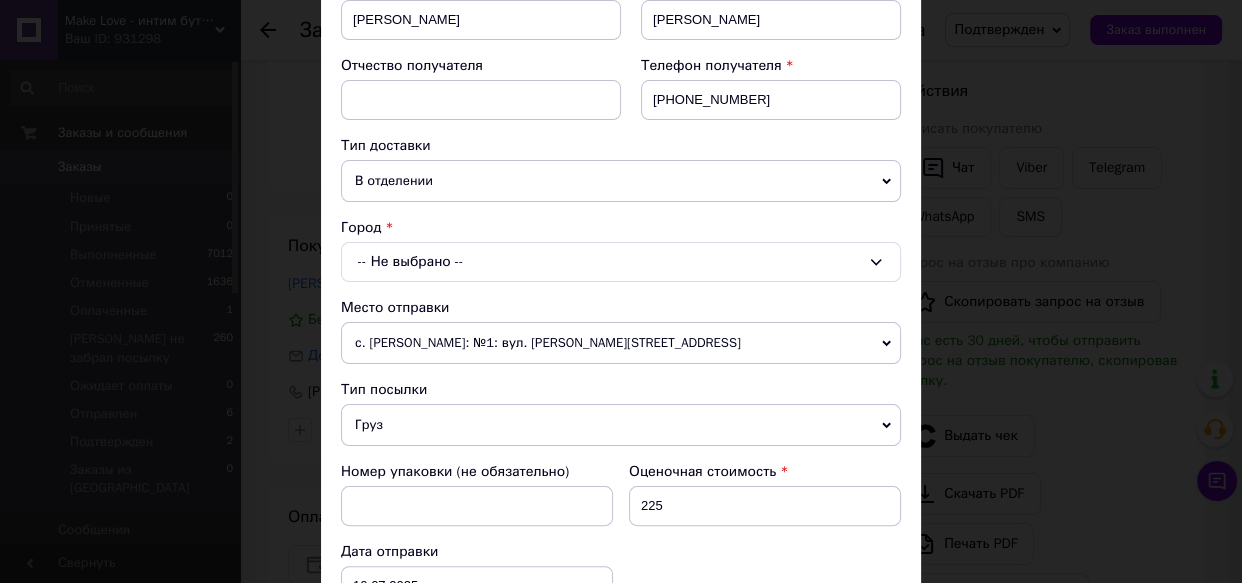 scroll, scrollTop: 363, scrollLeft: 0, axis: vertical 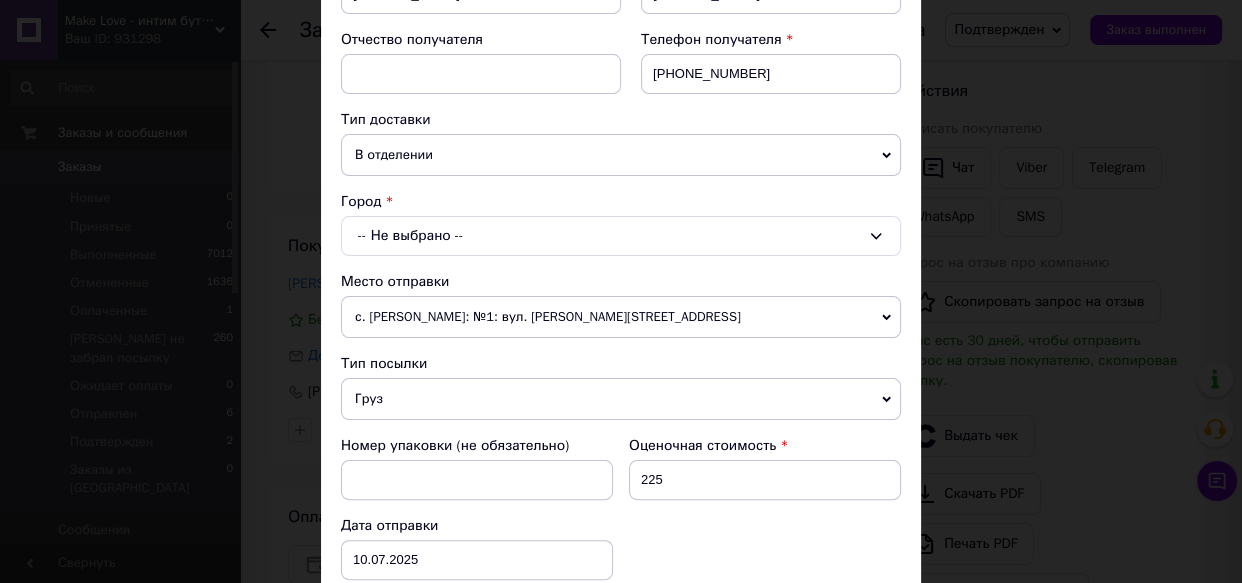 click on "-- Не выбрано --" at bounding box center (621, 236) 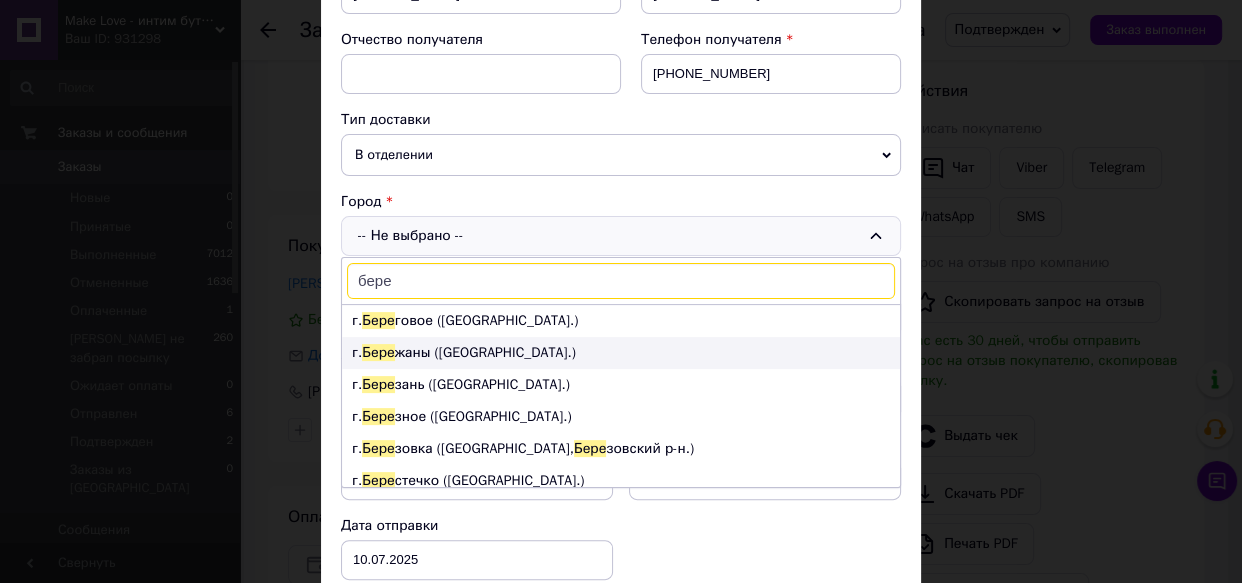 type on "бере" 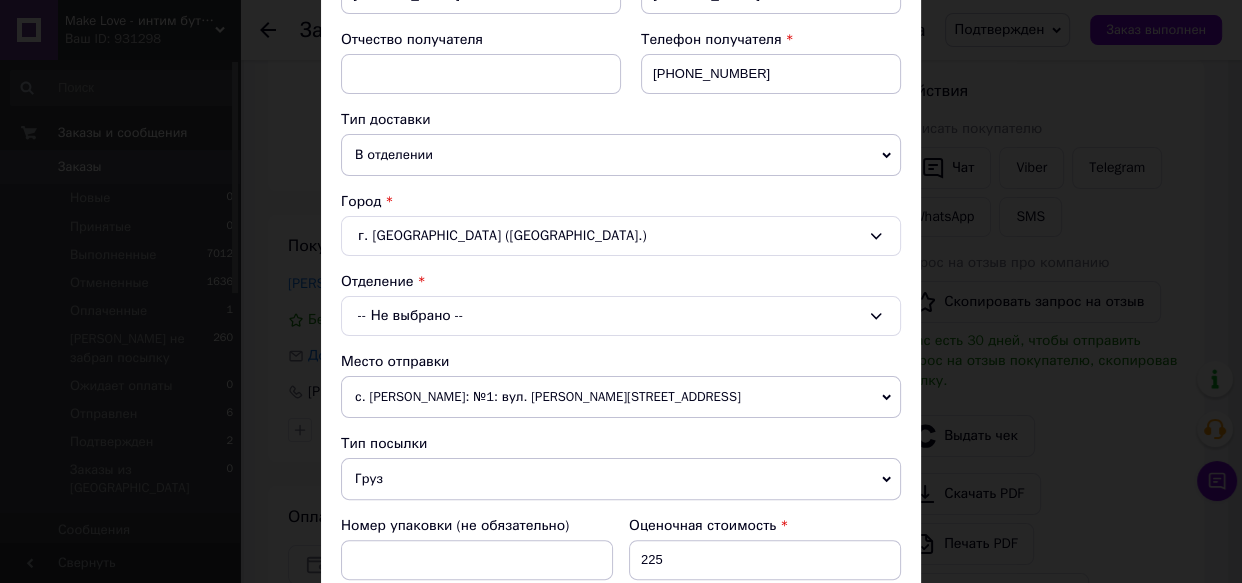 click 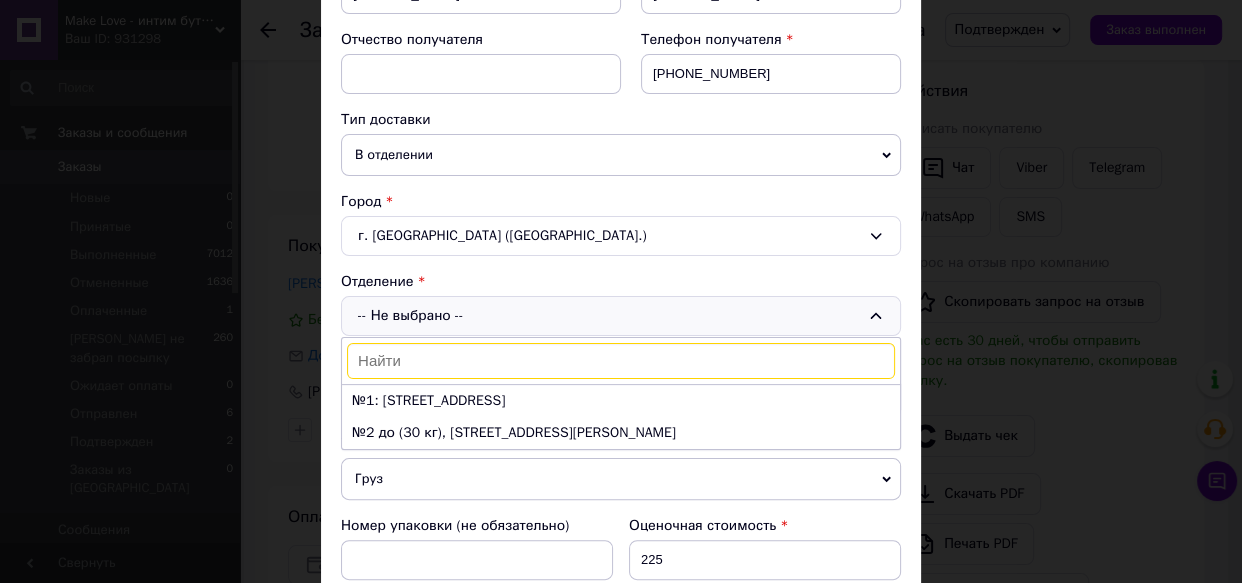 click on "№1: [STREET_ADDRESS]" at bounding box center [621, 401] 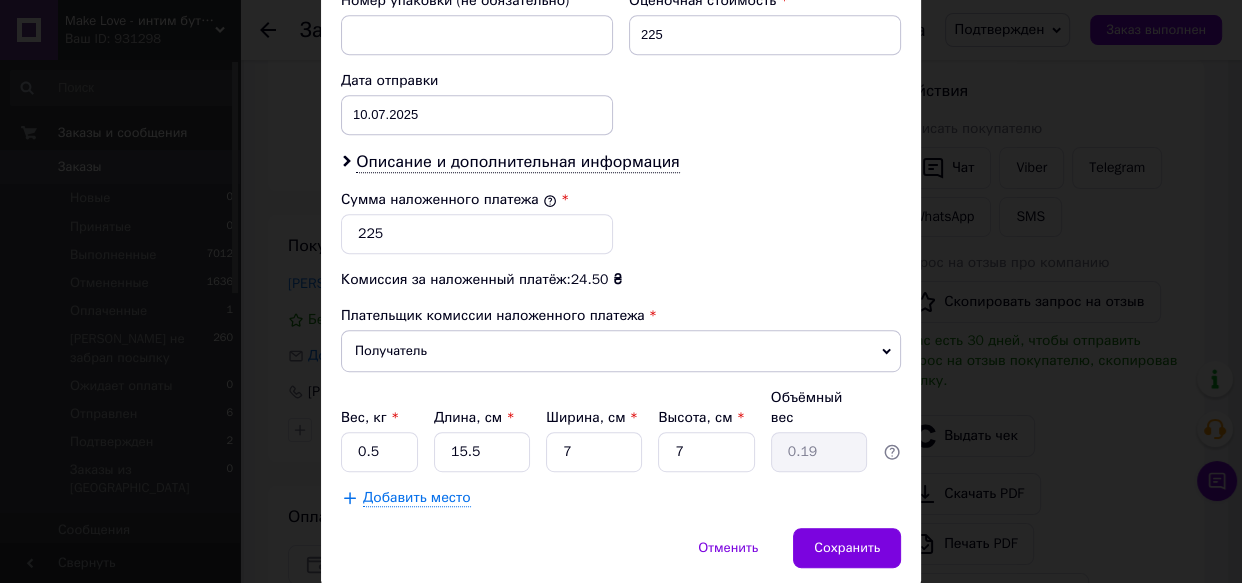 scroll, scrollTop: 909, scrollLeft: 0, axis: vertical 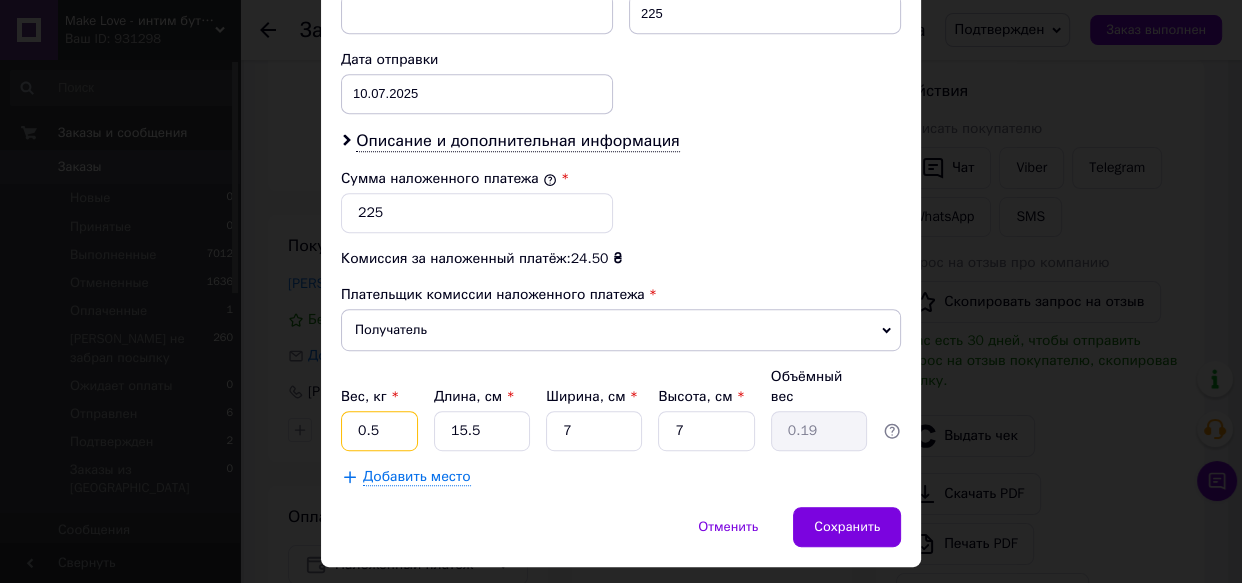 click on "0.5" at bounding box center (379, 431) 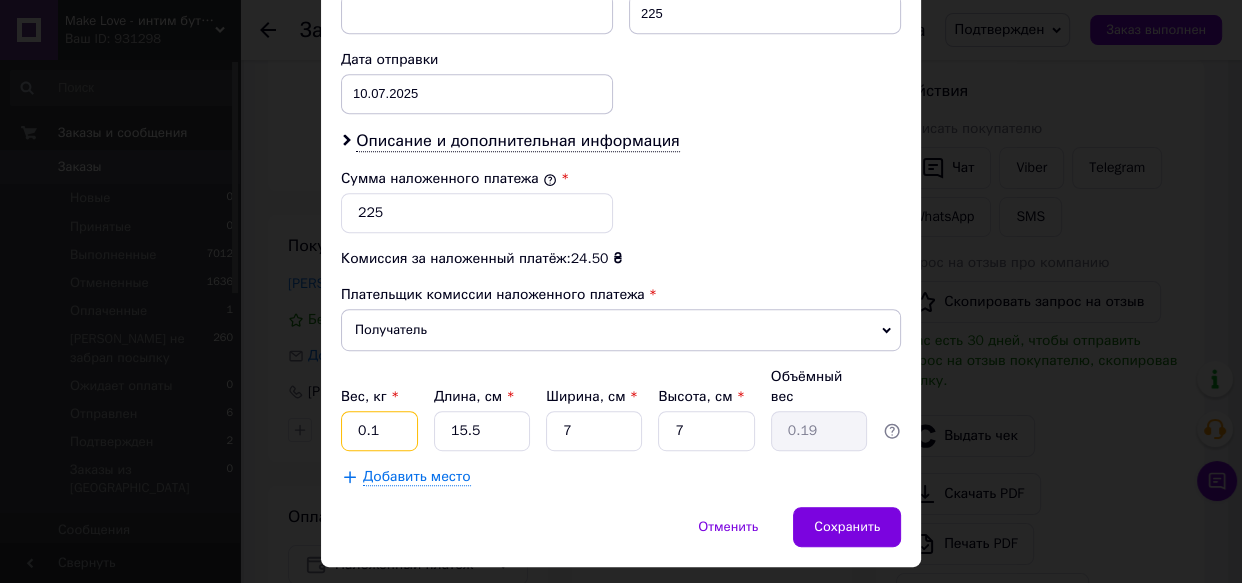 type on "0.1" 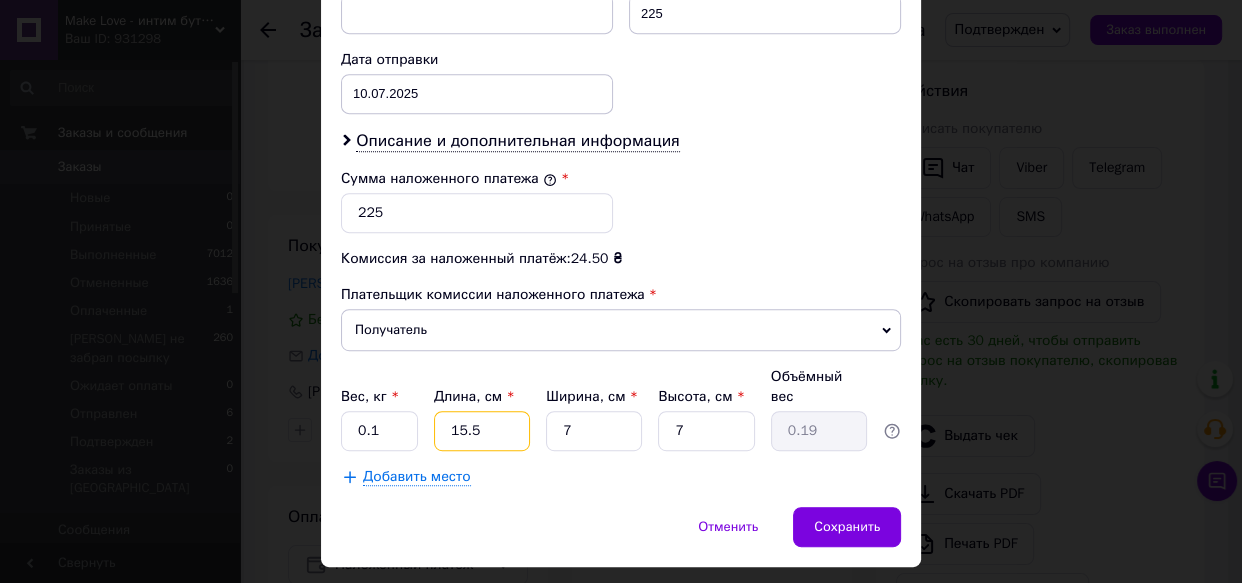 click on "15.5" at bounding box center (482, 431) 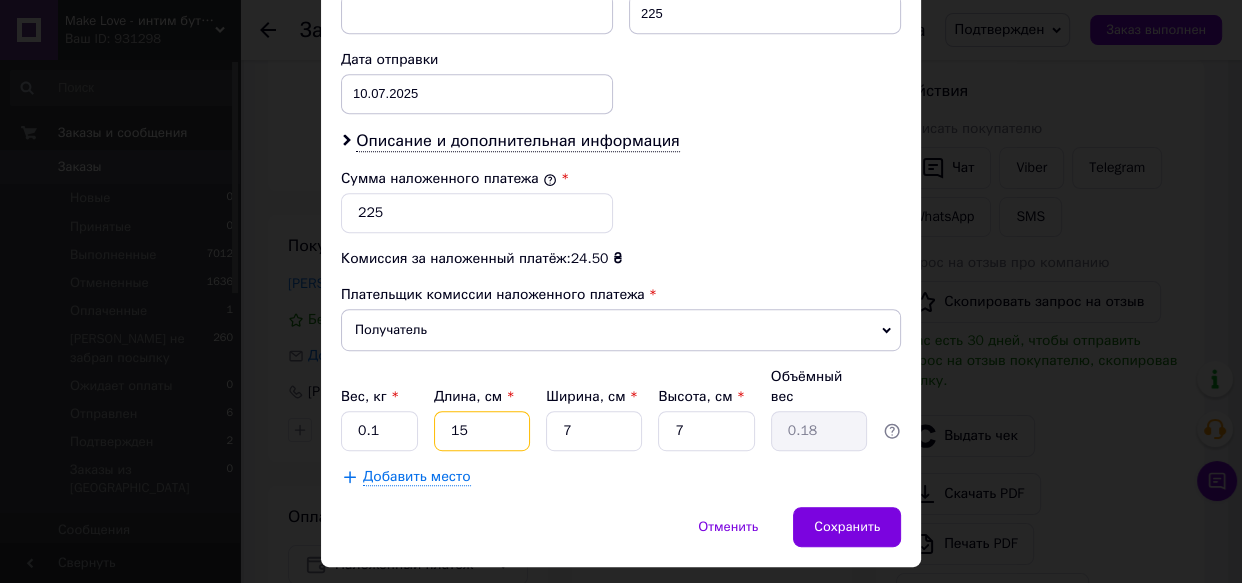 type on "1" 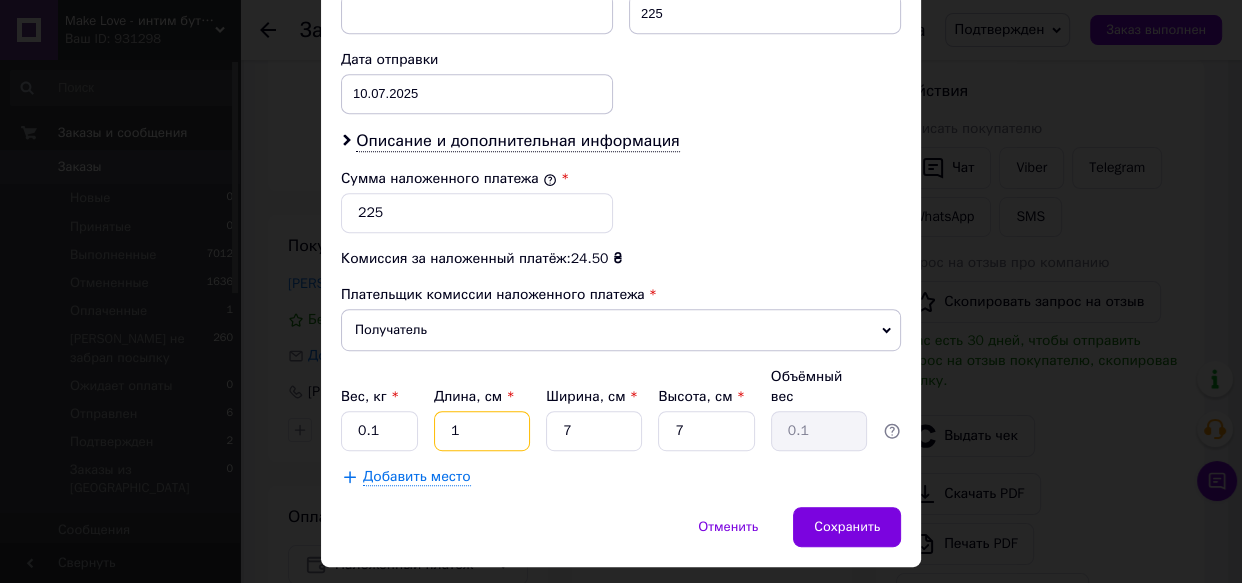 type 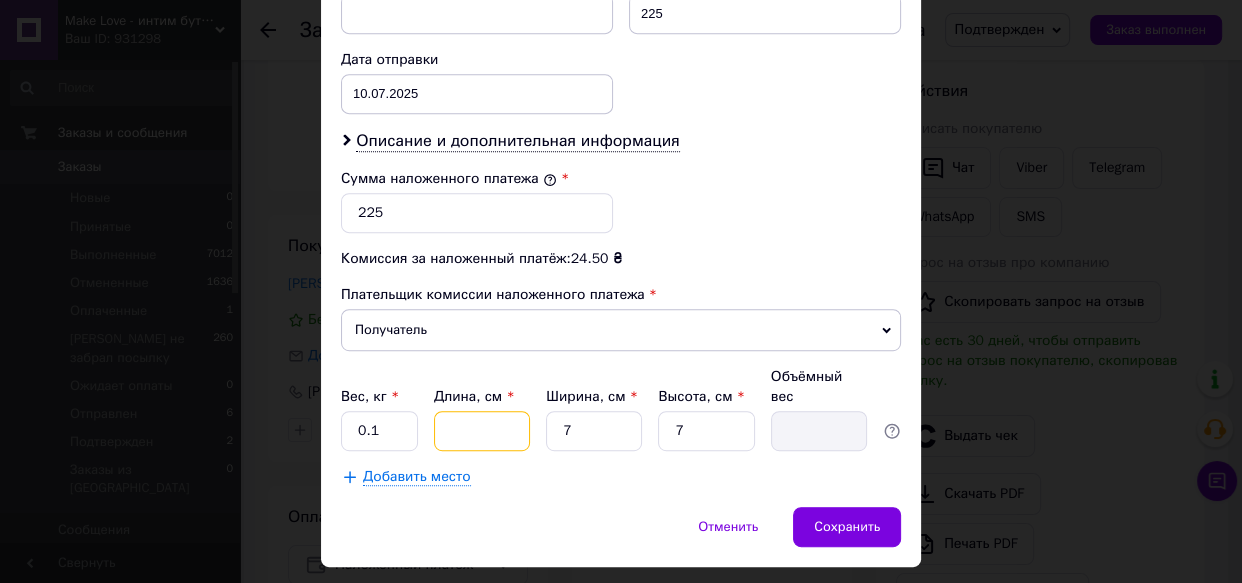 type on "7" 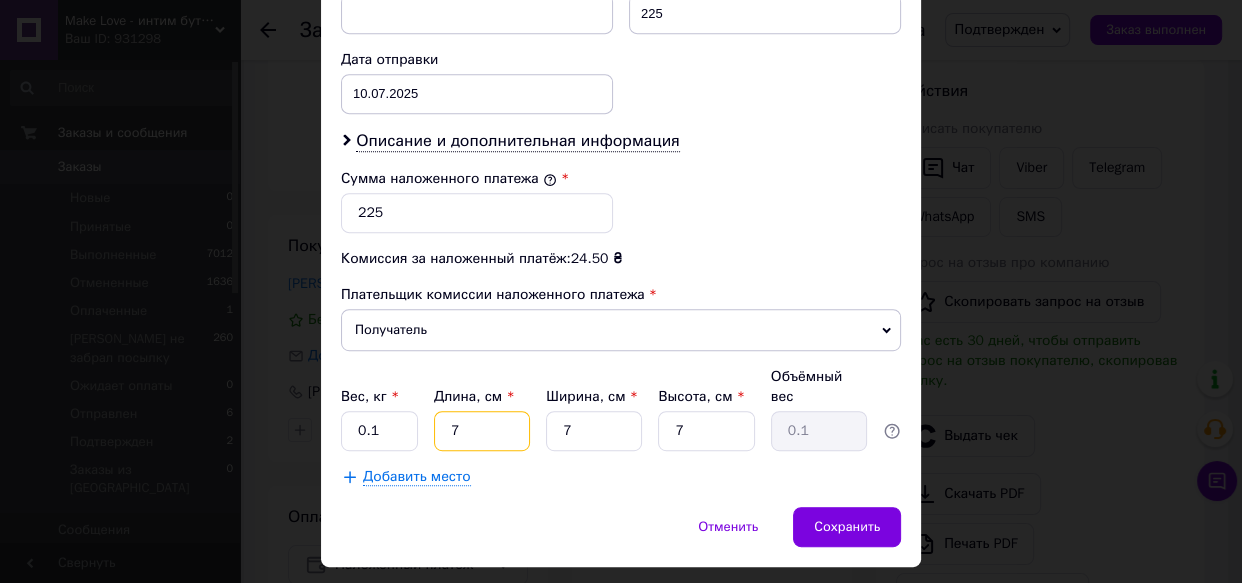 type on "7" 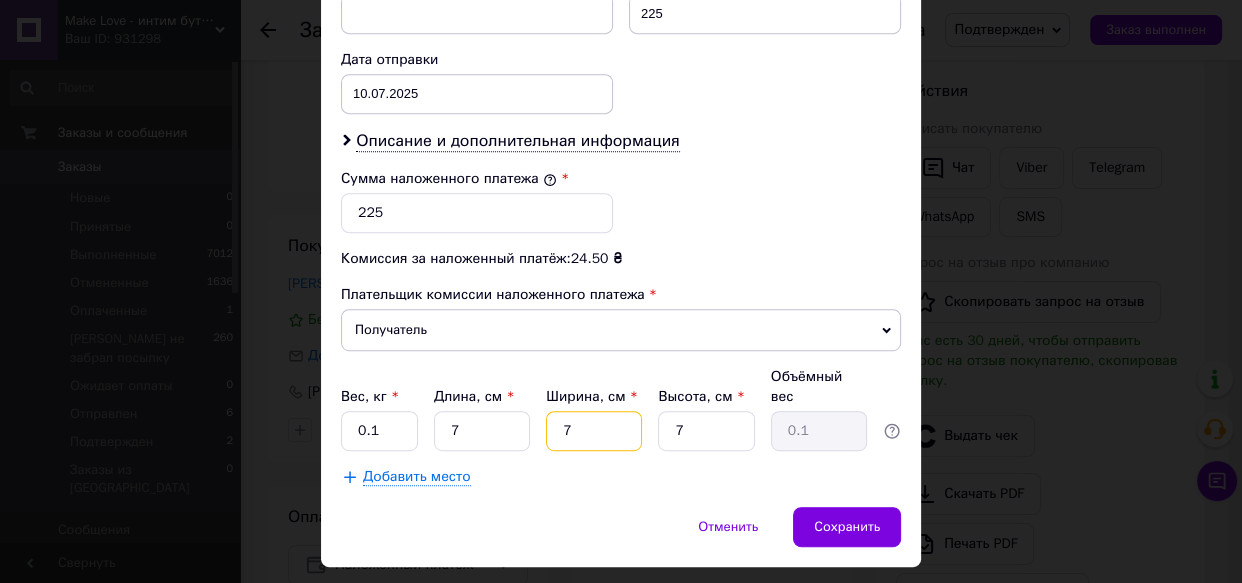 click on "7" at bounding box center [594, 431] 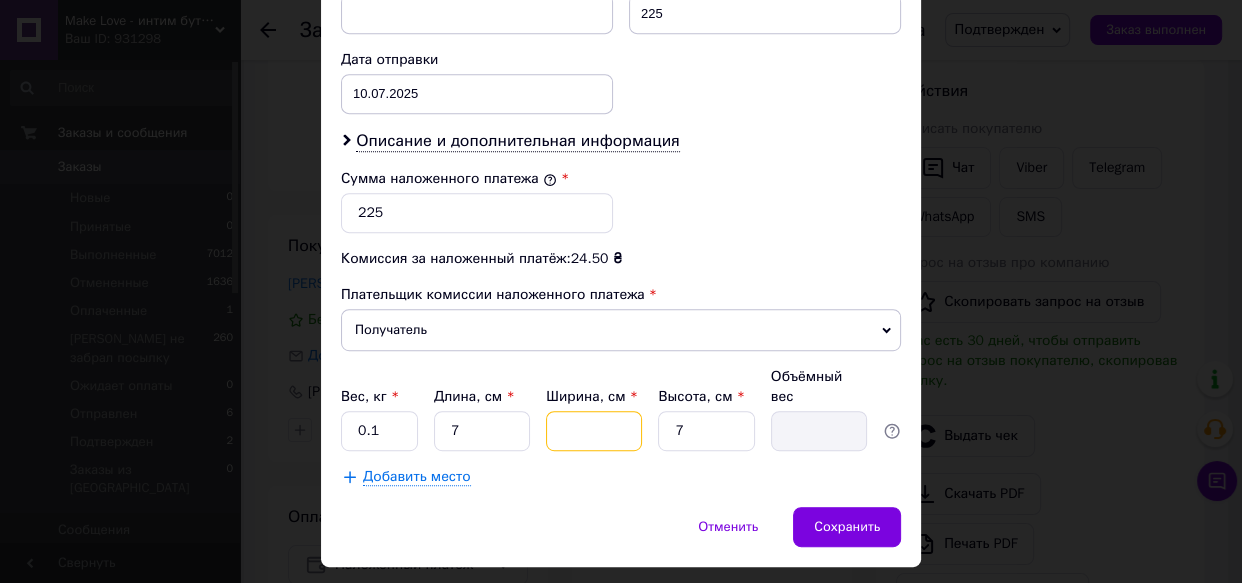 type on "4" 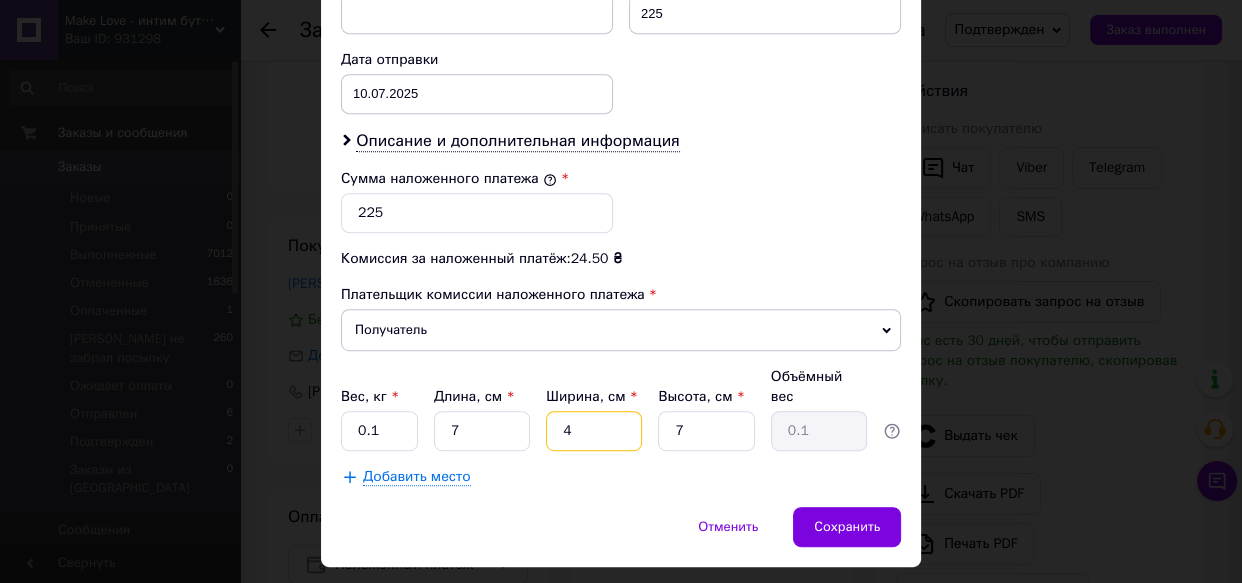 type on "4" 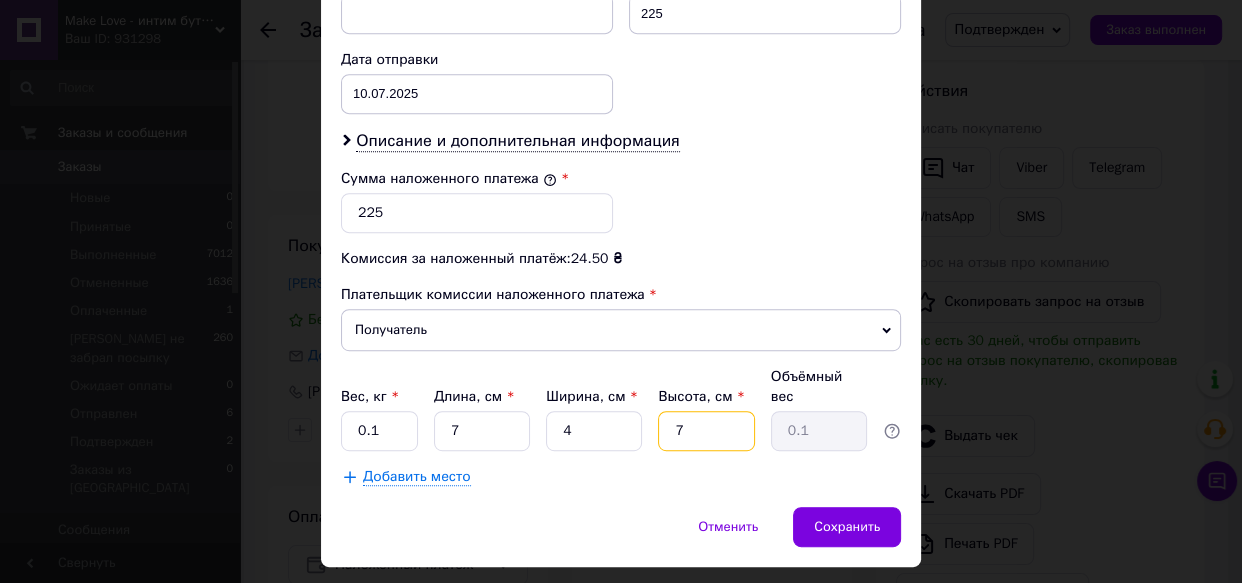 click on "7" at bounding box center (706, 431) 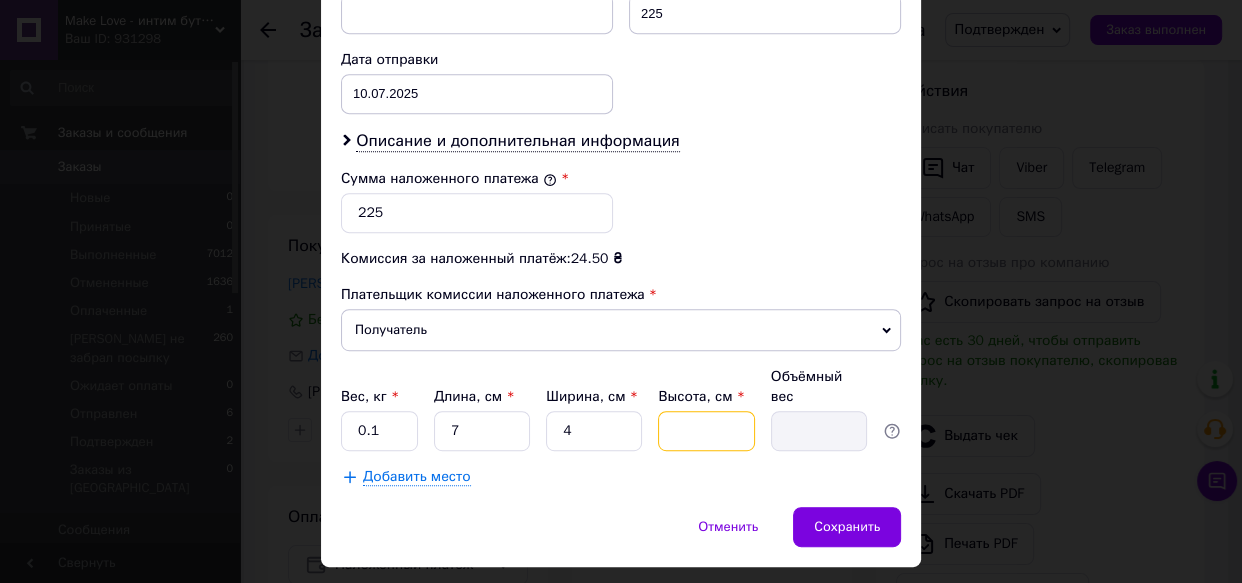 type on "4" 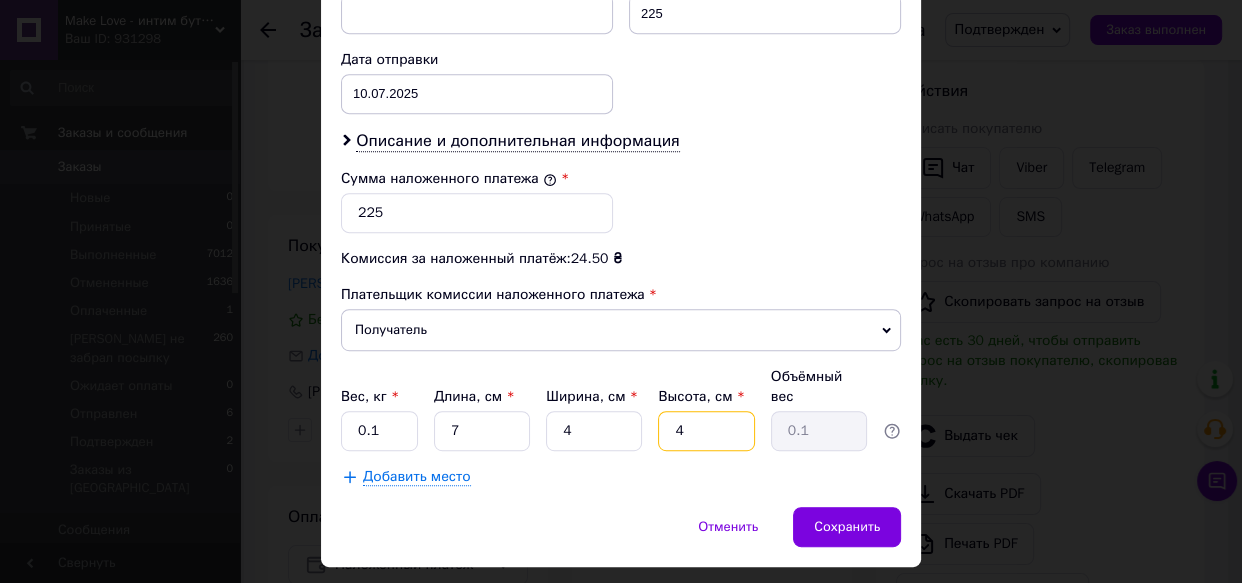 type on "4" 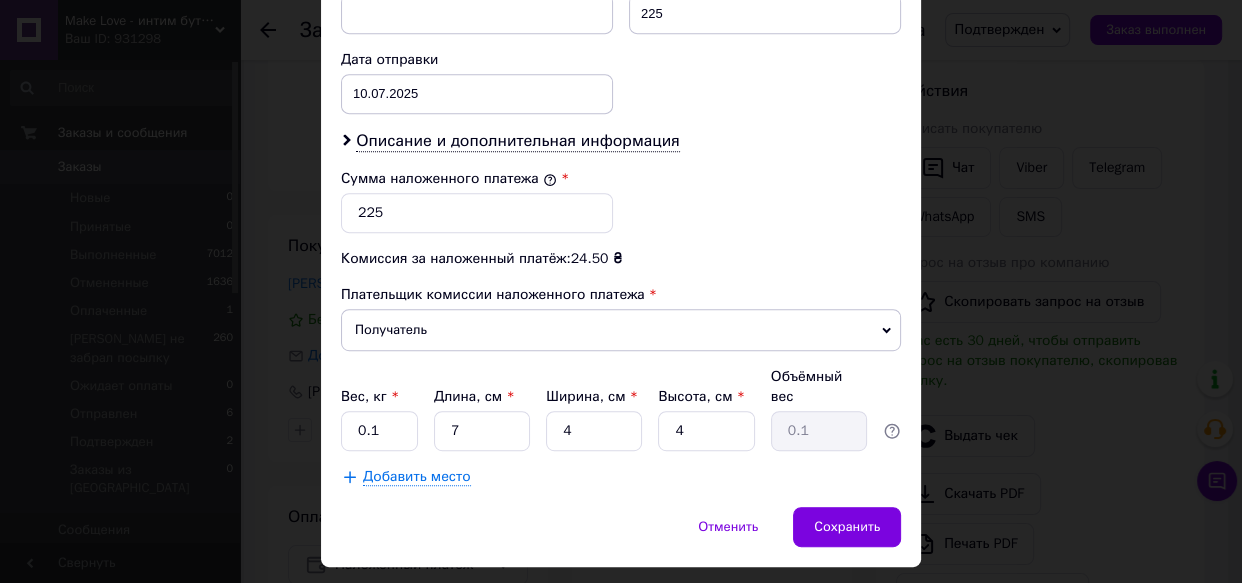 click on "Способ доставки Нова Пошта (бесплатно от 700 ₴) Плательщик Получатель Отправитель Фамилия получателя Левицький Имя получателя [PERSON_NAME] Отчество получателя Телефон получателя [PHONE_NUMBER] Тип доставки В отделении Курьером В почтомате Город г. [GEOGRAPHIC_DATA] ([GEOGRAPHIC_DATA].) Отделение №1: [STREET_ADDRESS] Место отправки с. [PERSON_NAME]: №1: вул. [PERSON_NAME][STREET_ADDRESS] Вінниця: №3 (до 30 кг): вул. Соборна, 89 Вінниця: №5 (до 30 кг на одне місце): вул. Келецька, 83 [GEOGRAPHIC_DATA]: №16 (до 30 кг на одне місце): просп. [PERSON_NAME][STREET_ADDRESS] (ТЦ "ПетроЦентр") Дніпро: №1: вул. Сонячна [STREET_ADDRESS] < >" at bounding box center (621, -136) 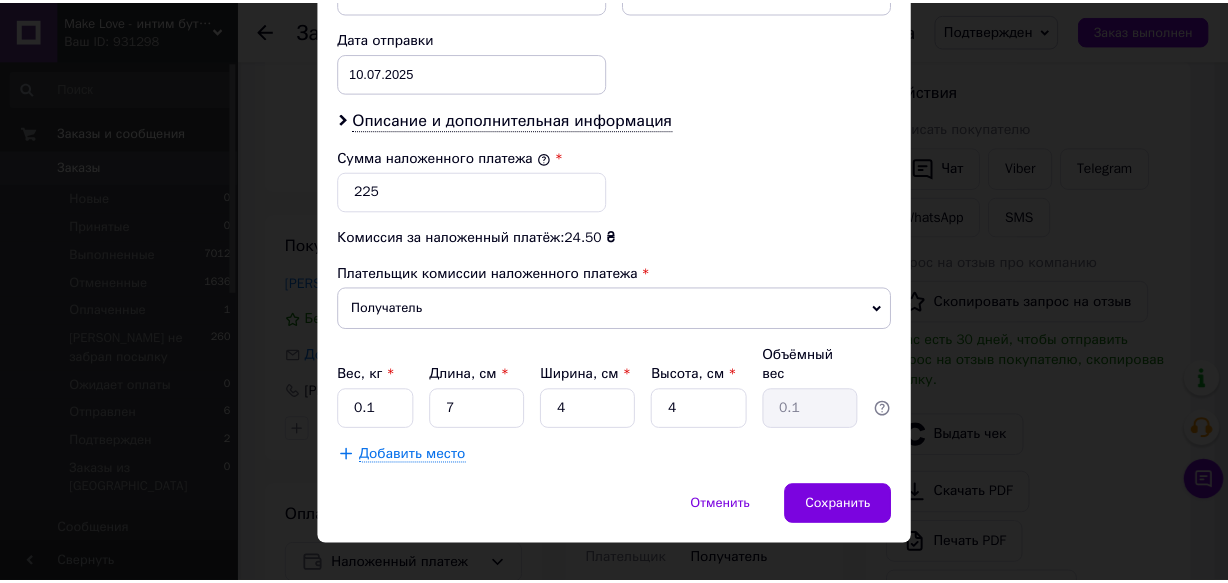 scroll, scrollTop: 940, scrollLeft: 0, axis: vertical 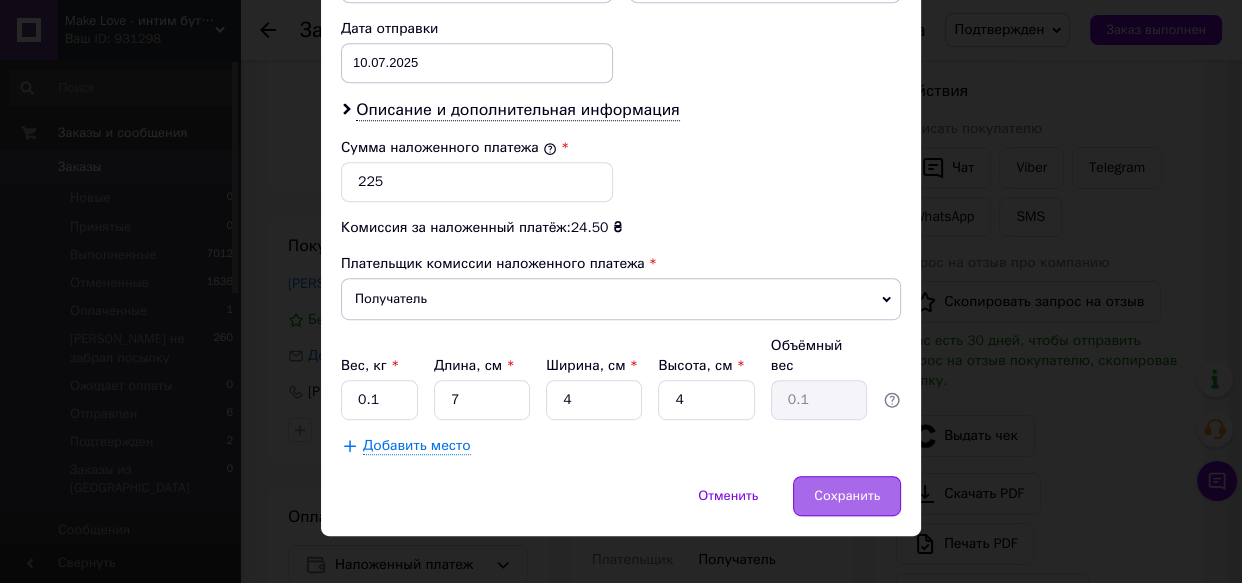 click on "Сохранить" at bounding box center (847, 496) 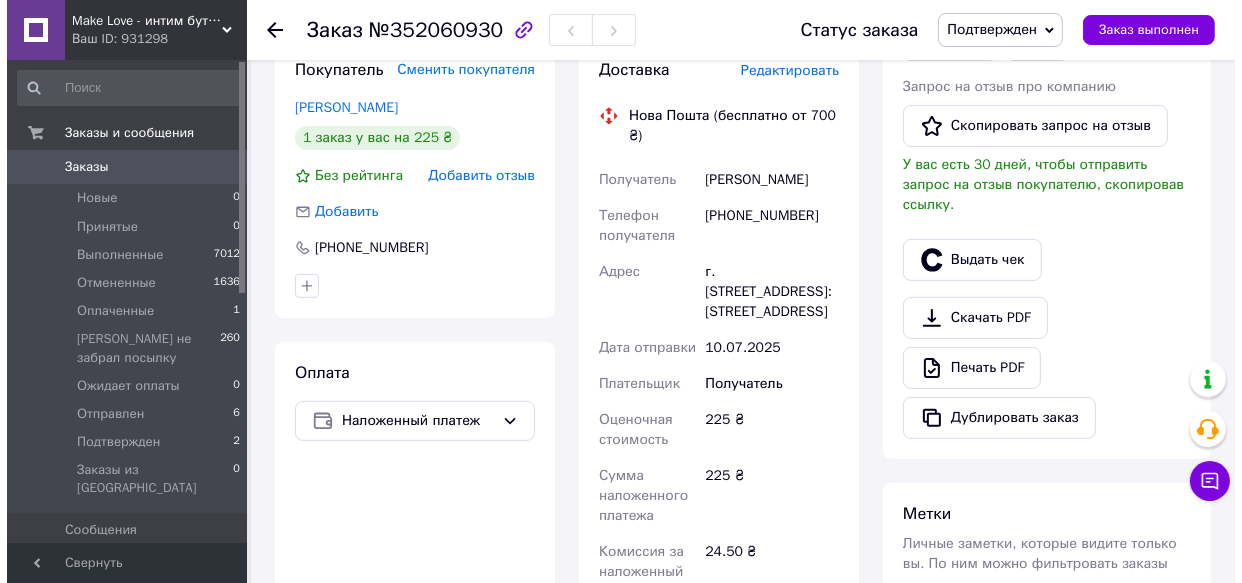 scroll, scrollTop: 363, scrollLeft: 0, axis: vertical 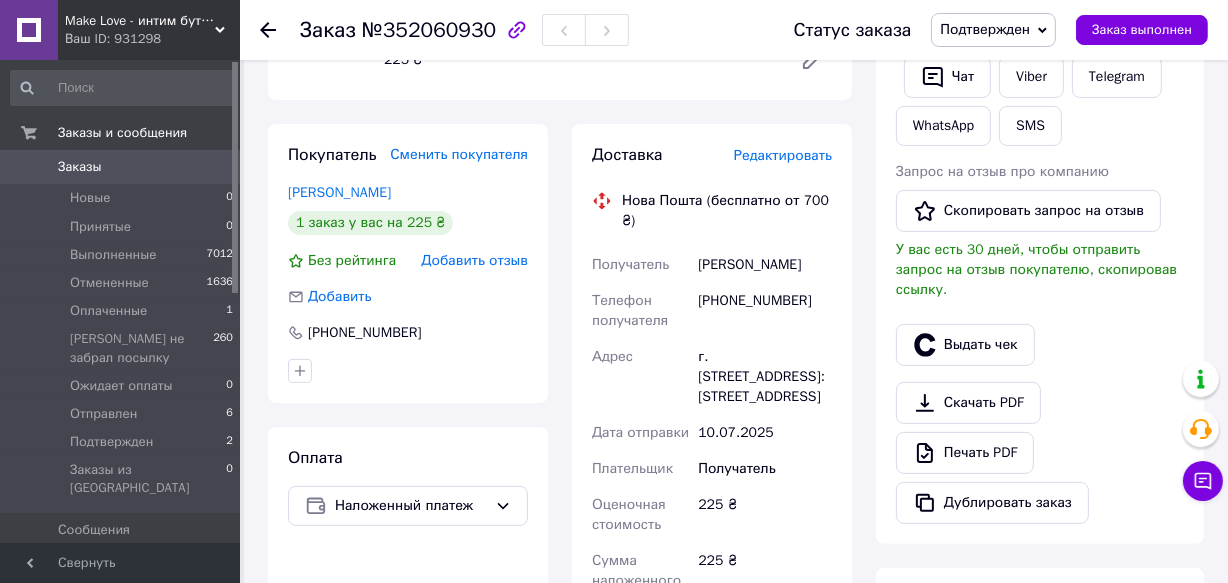 click on "Редактировать" at bounding box center (783, 155) 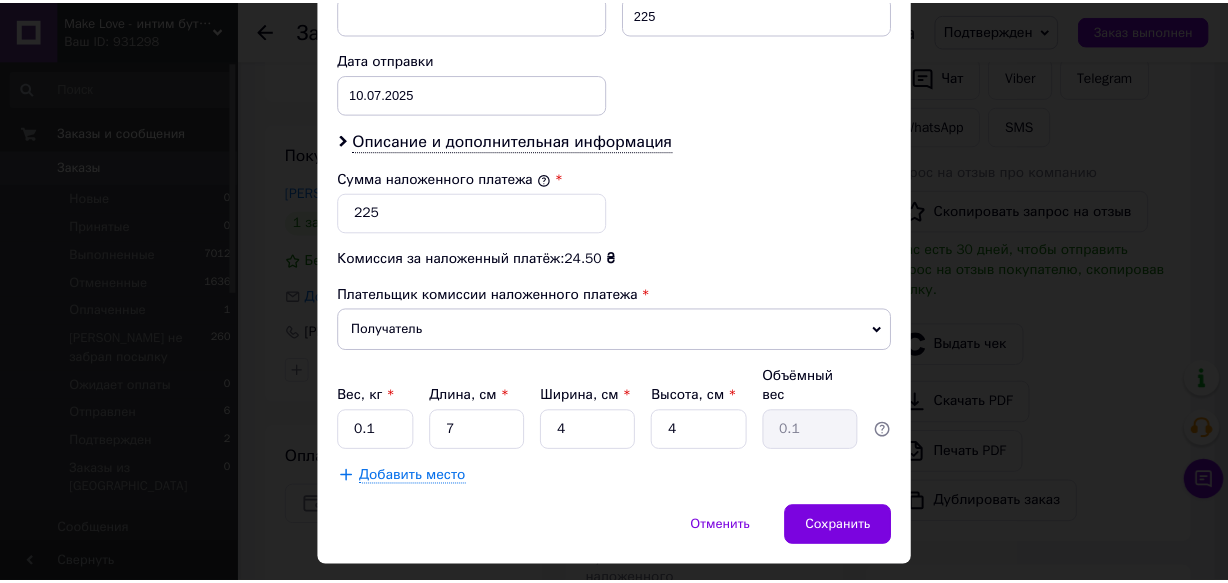 scroll, scrollTop: 940, scrollLeft: 0, axis: vertical 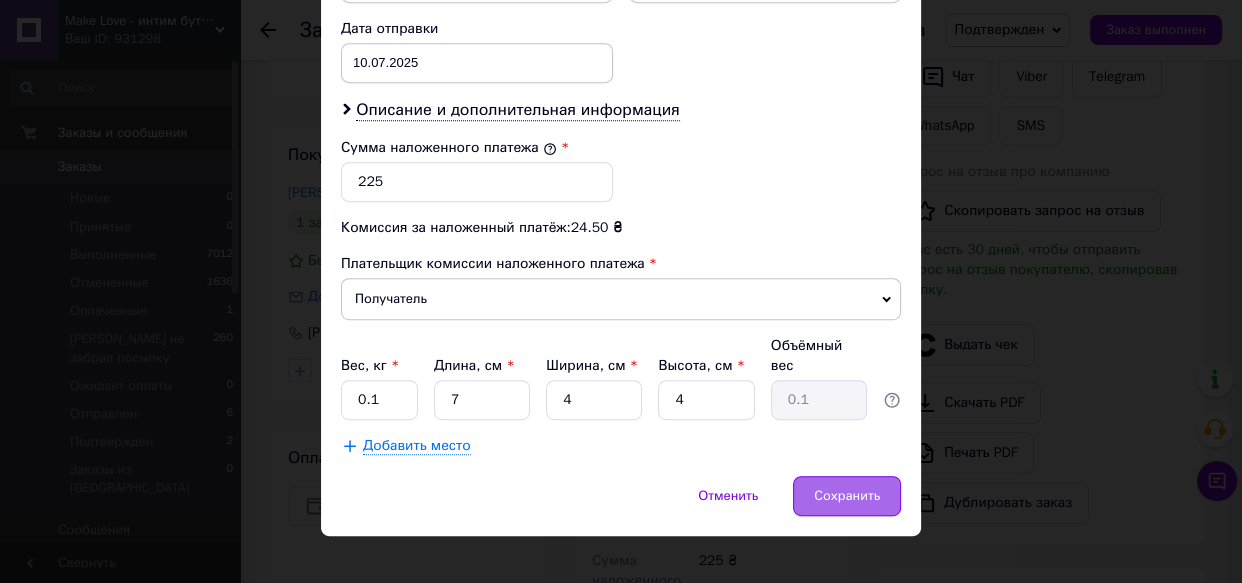 click on "Сохранить" at bounding box center (847, 496) 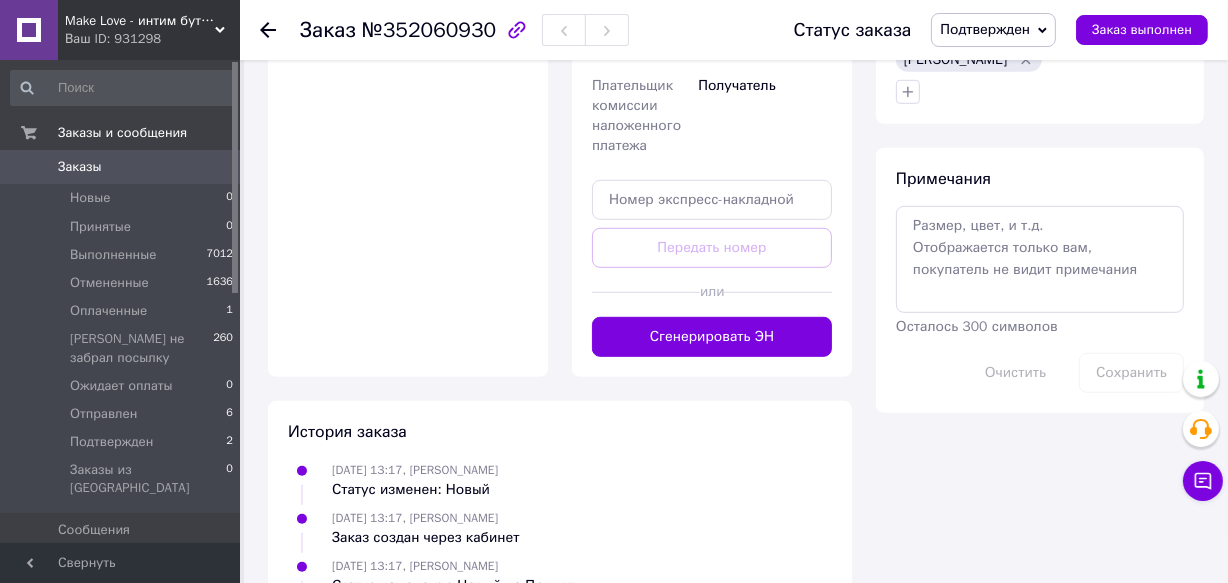 scroll, scrollTop: 1000, scrollLeft: 0, axis: vertical 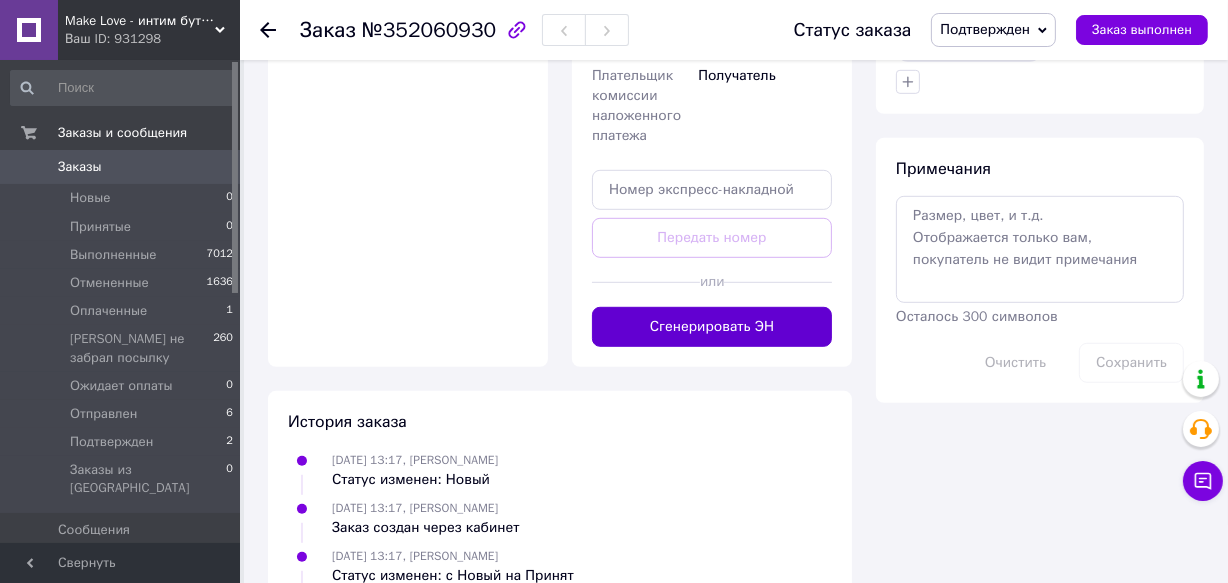 click on "Сгенерировать ЭН" at bounding box center (712, 327) 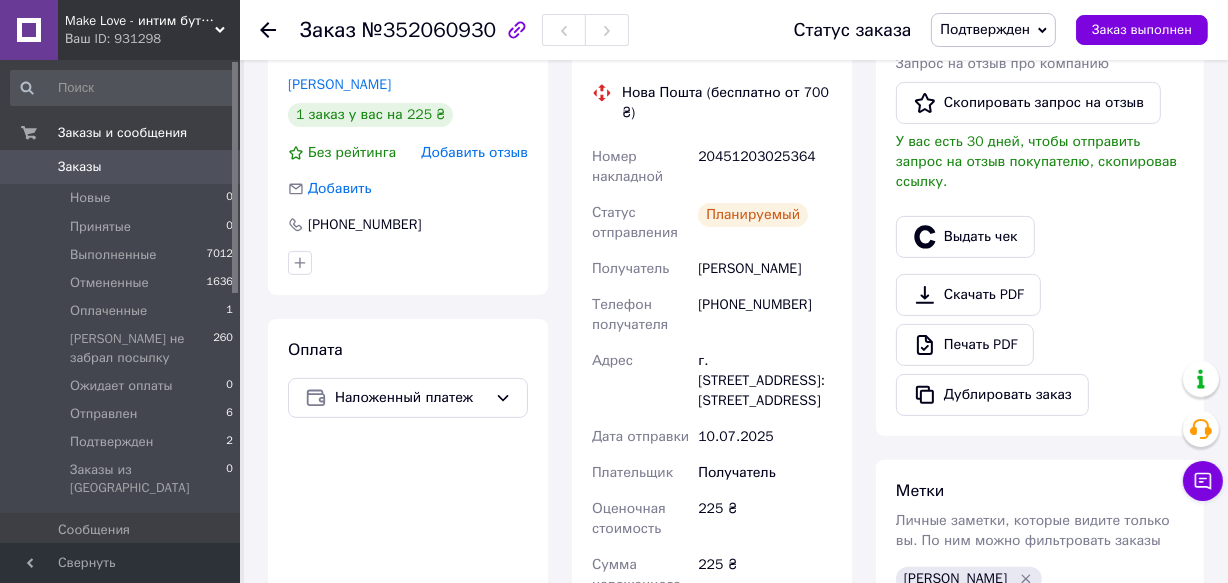 scroll, scrollTop: 454, scrollLeft: 0, axis: vertical 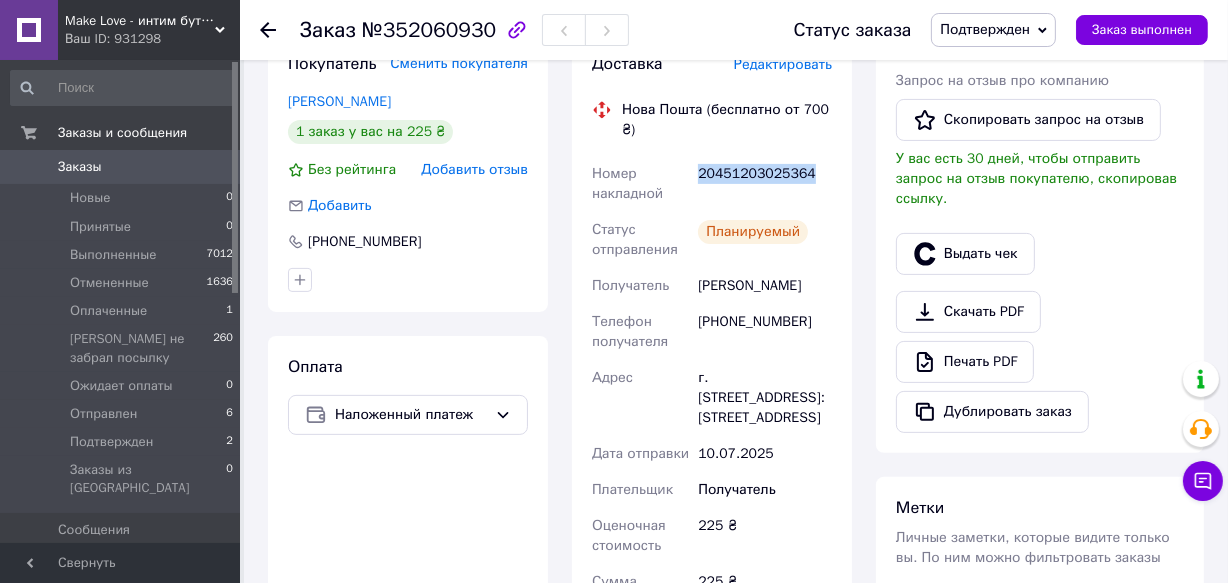 drag, startPoint x: 804, startPoint y: 172, endPoint x: 697, endPoint y: 176, distance: 107.07474 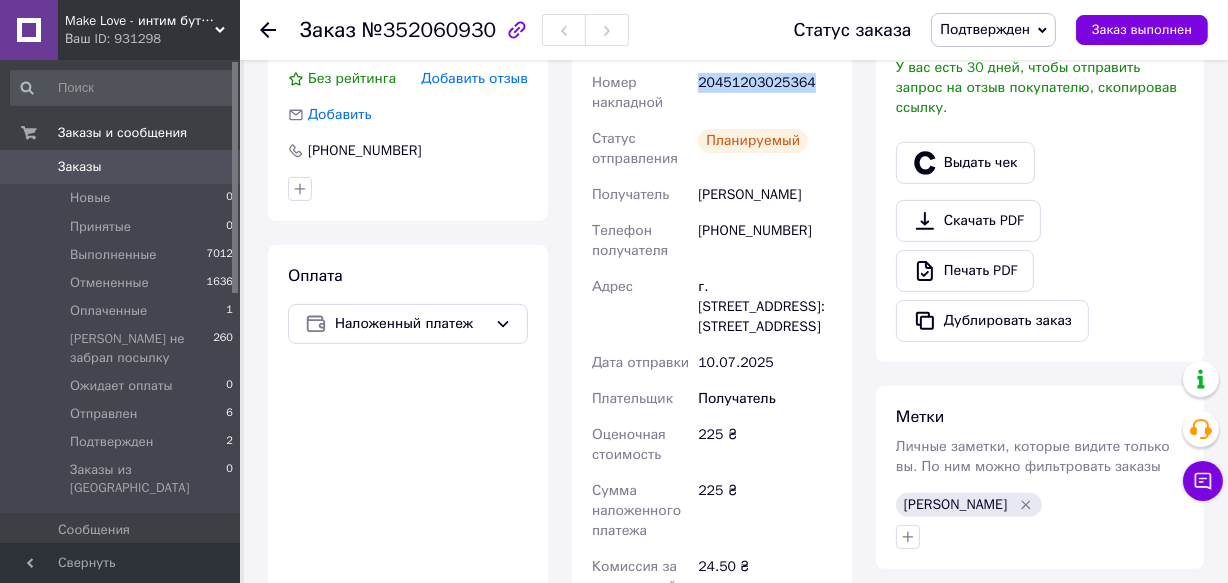 scroll, scrollTop: 454, scrollLeft: 0, axis: vertical 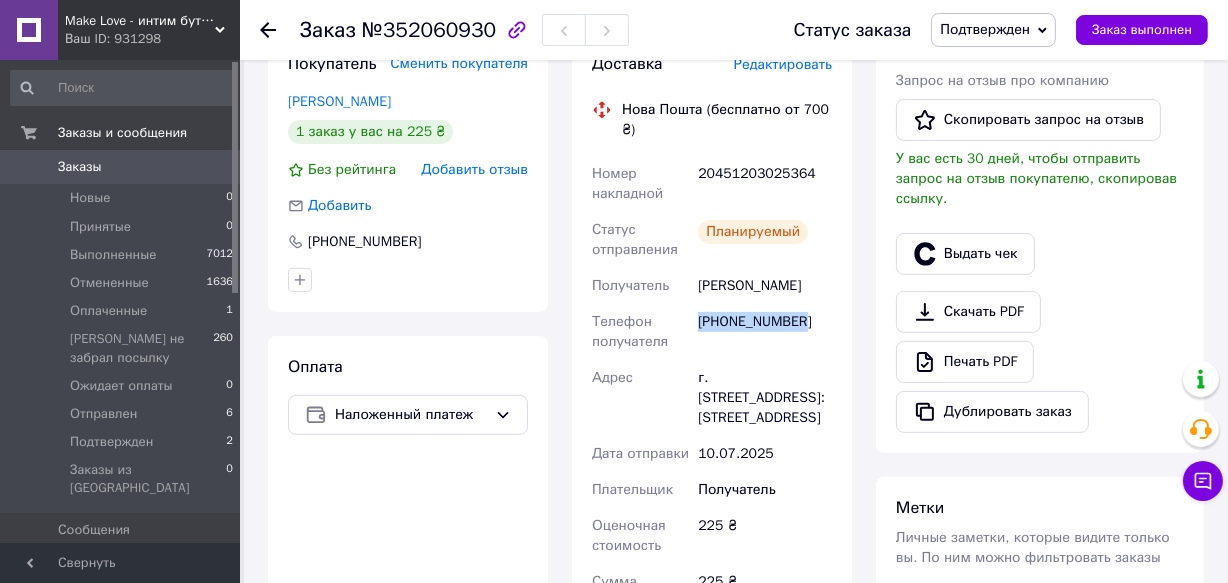 drag, startPoint x: 798, startPoint y: 319, endPoint x: 699, endPoint y: 320, distance: 99.00505 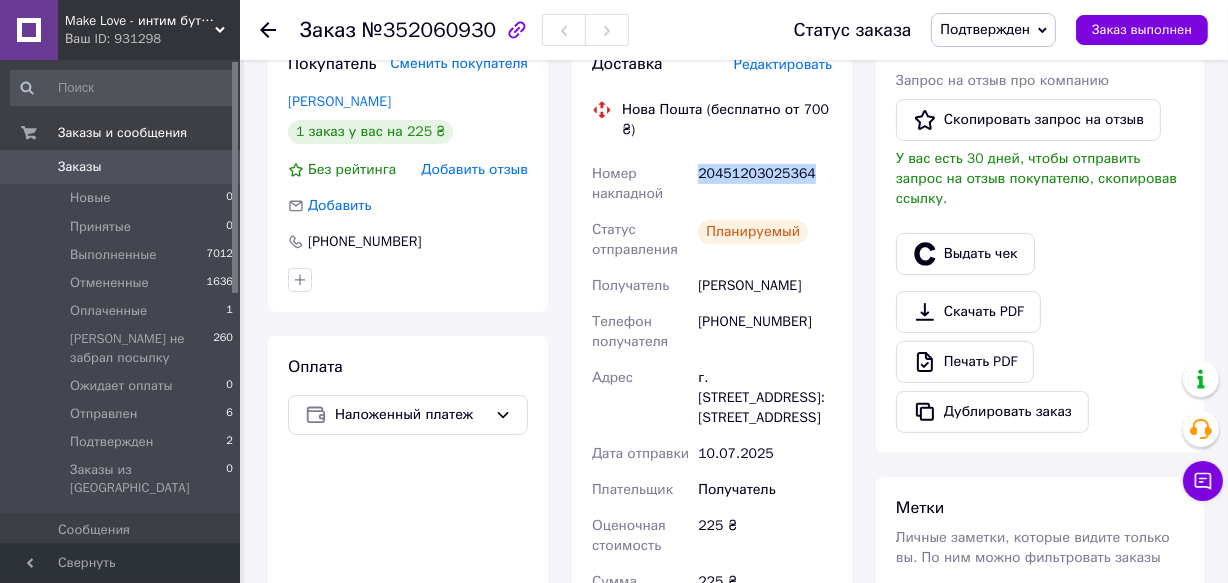 drag, startPoint x: 805, startPoint y: 170, endPoint x: 698, endPoint y: 187, distance: 108.34205 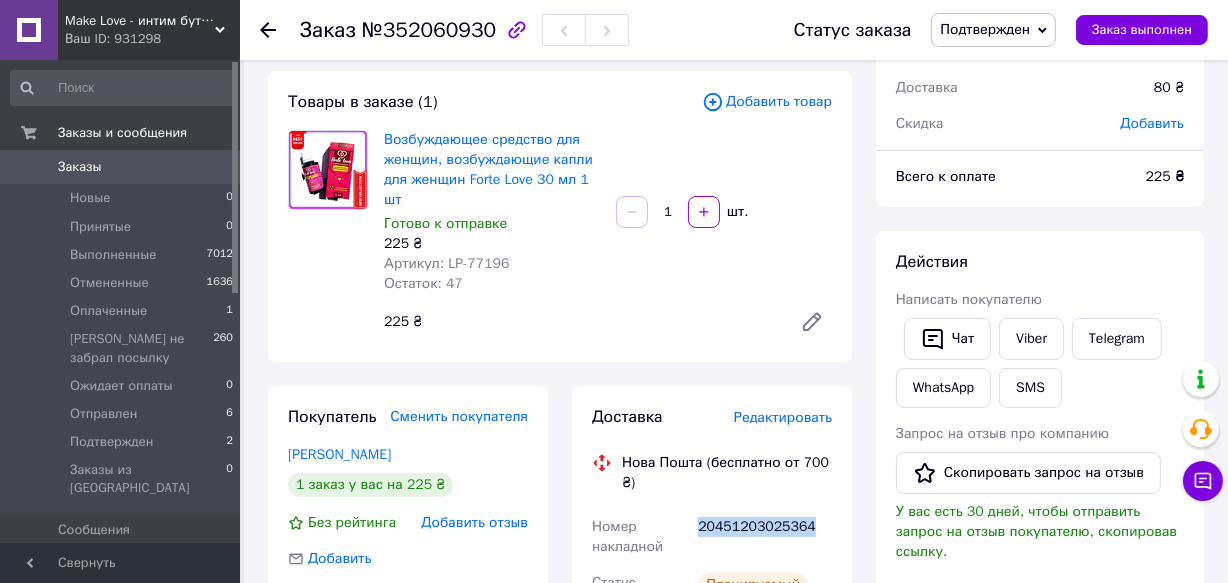 scroll, scrollTop: 90, scrollLeft: 0, axis: vertical 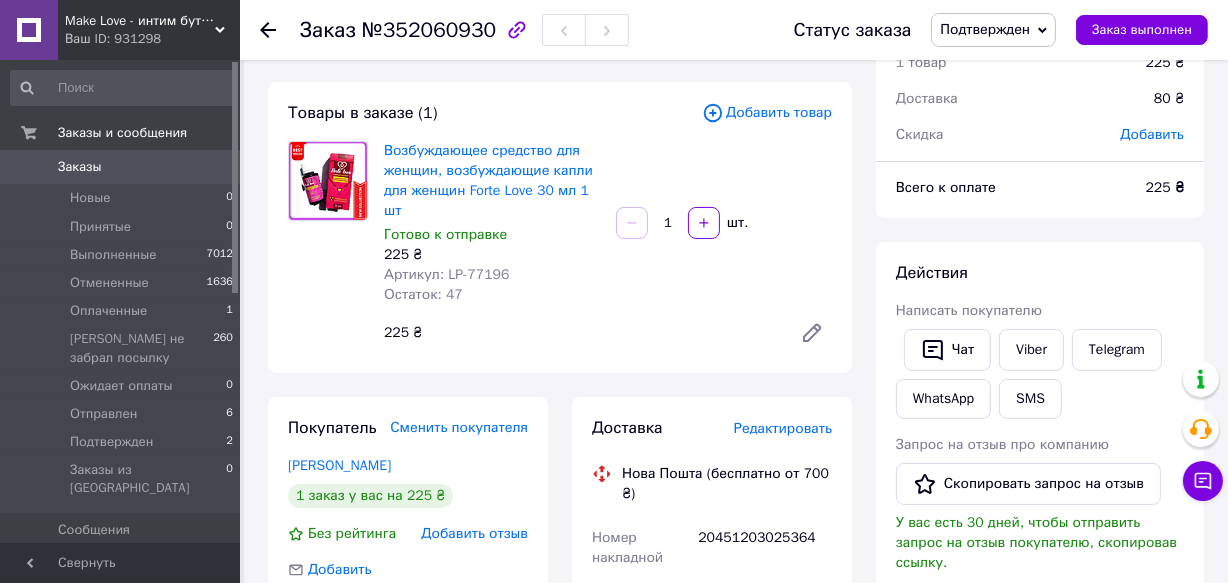 click 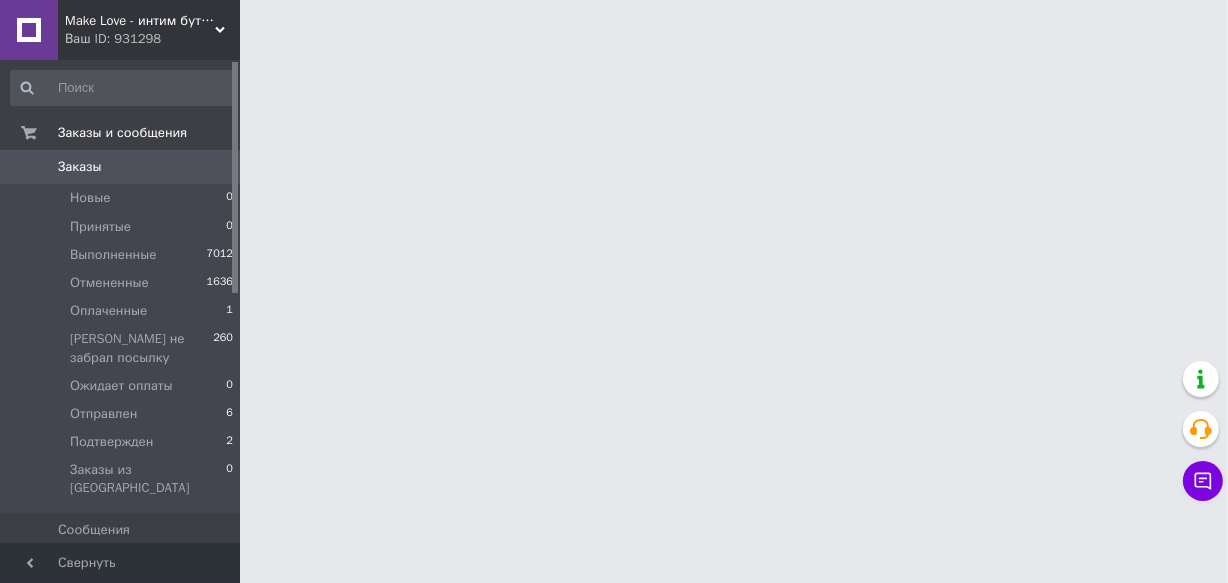 scroll, scrollTop: 0, scrollLeft: 0, axis: both 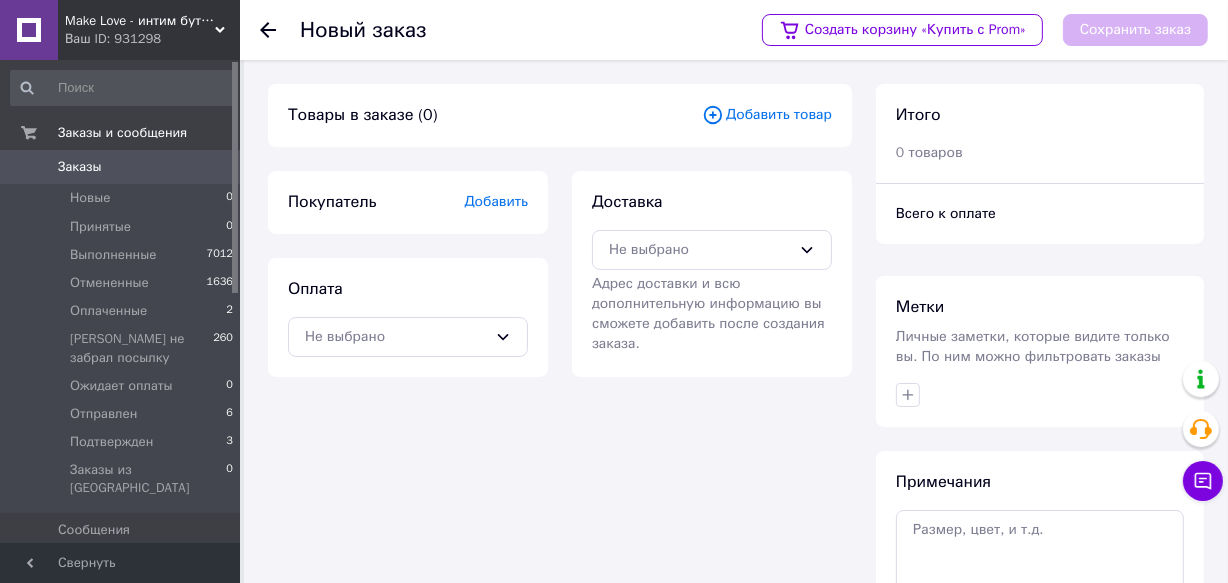 click on "Заказы" at bounding box center [80, 167] 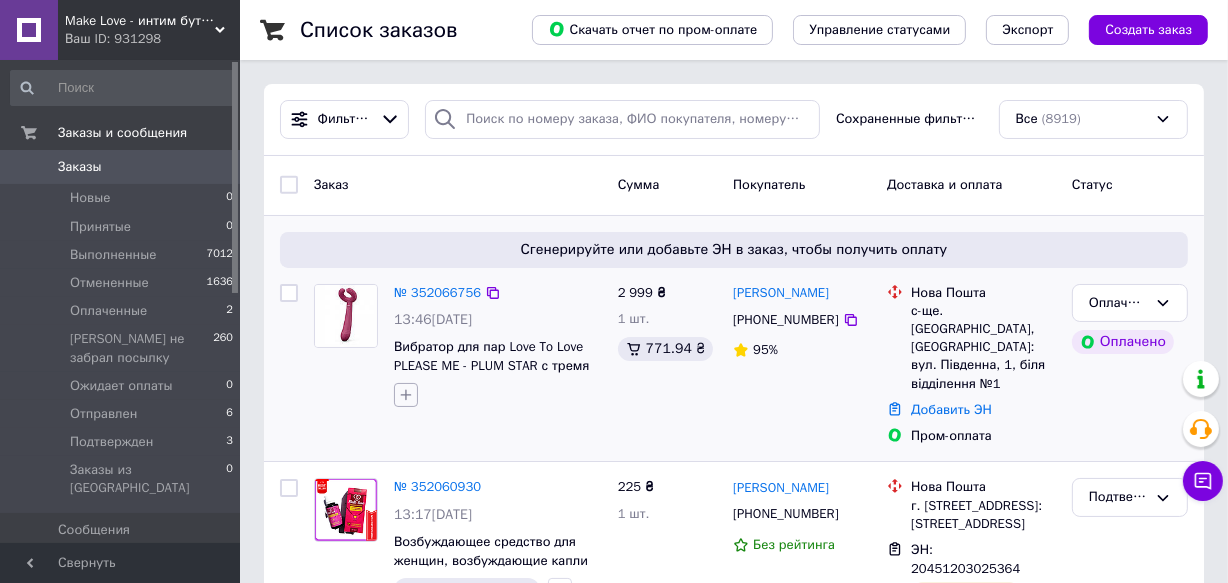 click 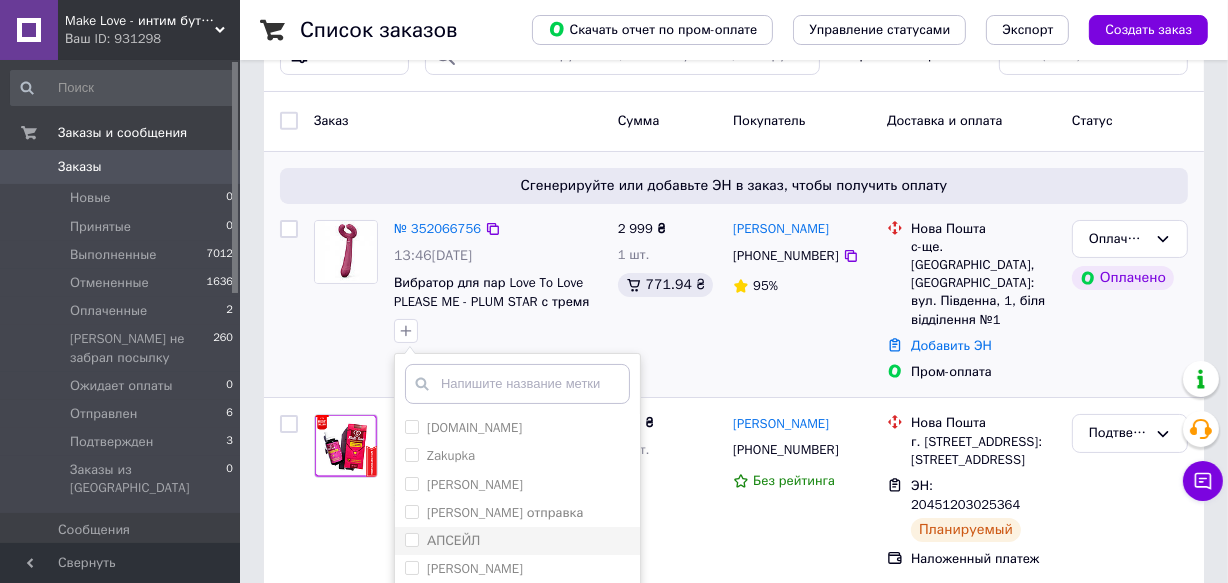 scroll, scrollTop: 272, scrollLeft: 0, axis: vertical 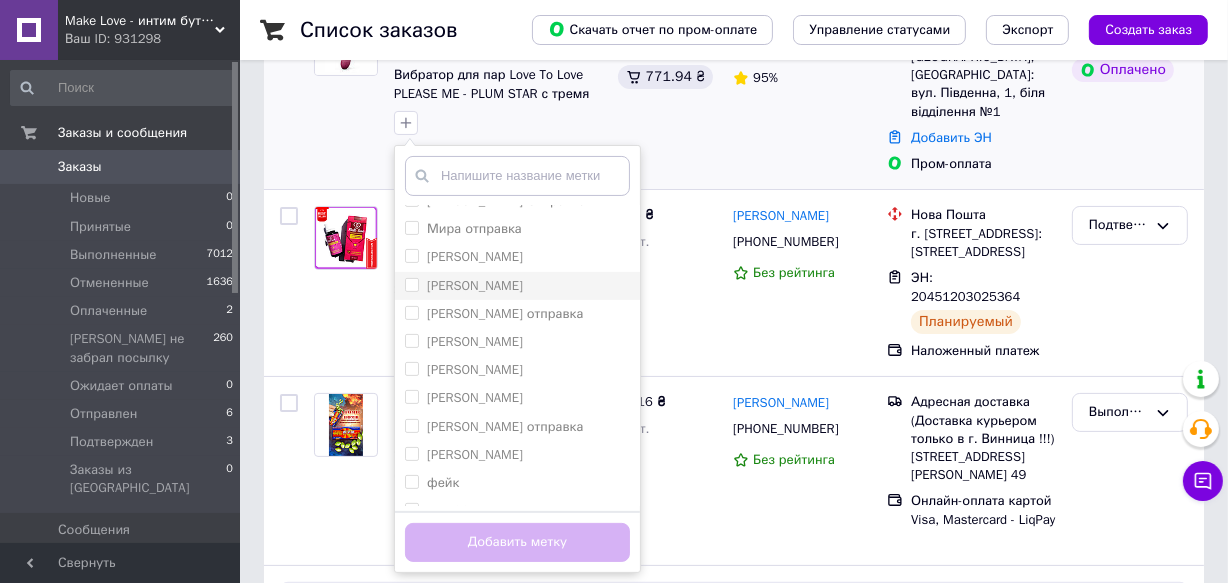 click on "[PERSON_NAME]" at bounding box center [411, 284] 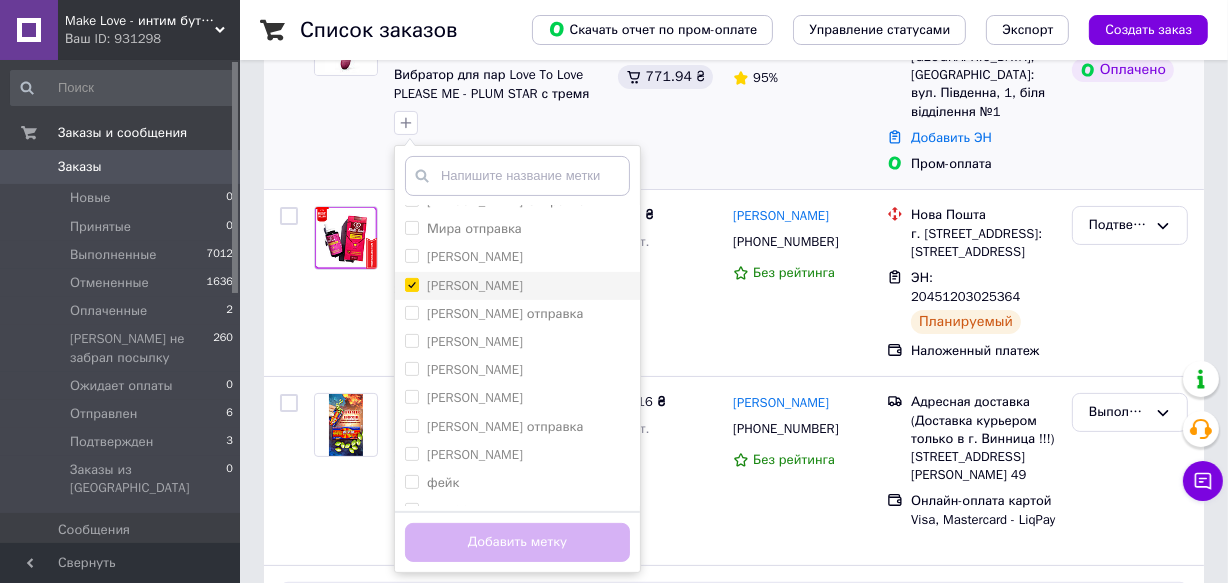 checkbox on "true" 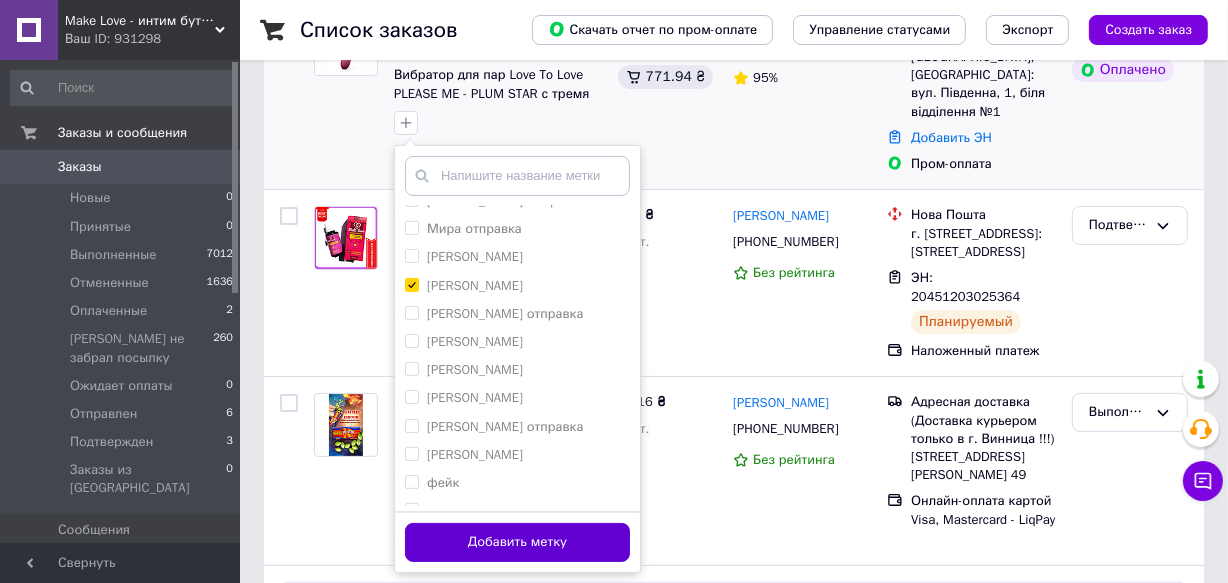 click on "Добавить метку" at bounding box center [517, 542] 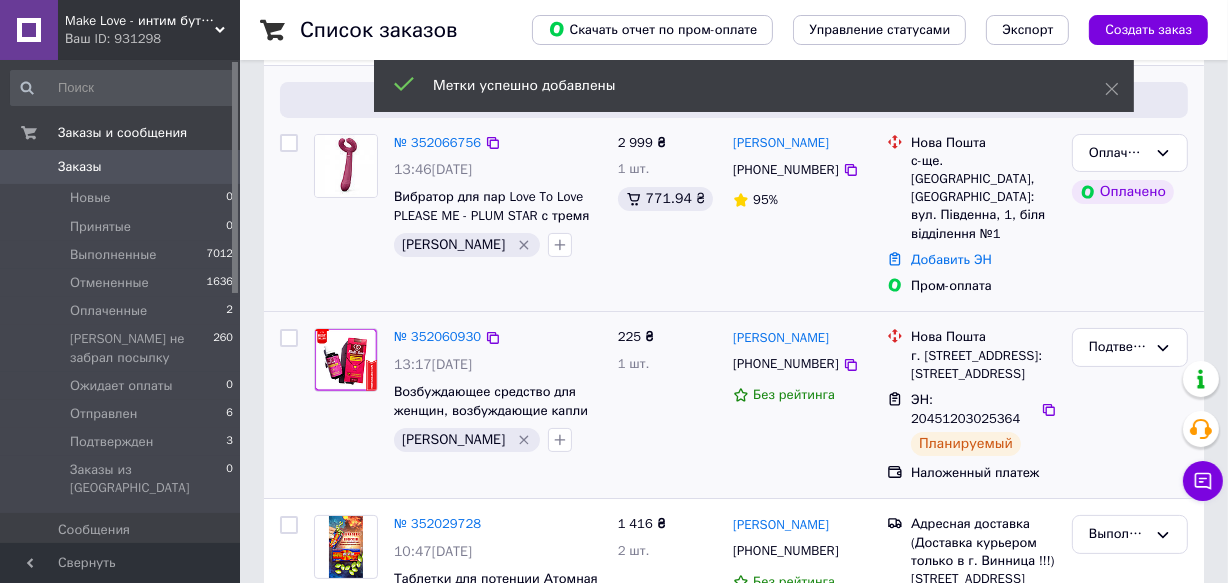scroll, scrollTop: 0, scrollLeft: 0, axis: both 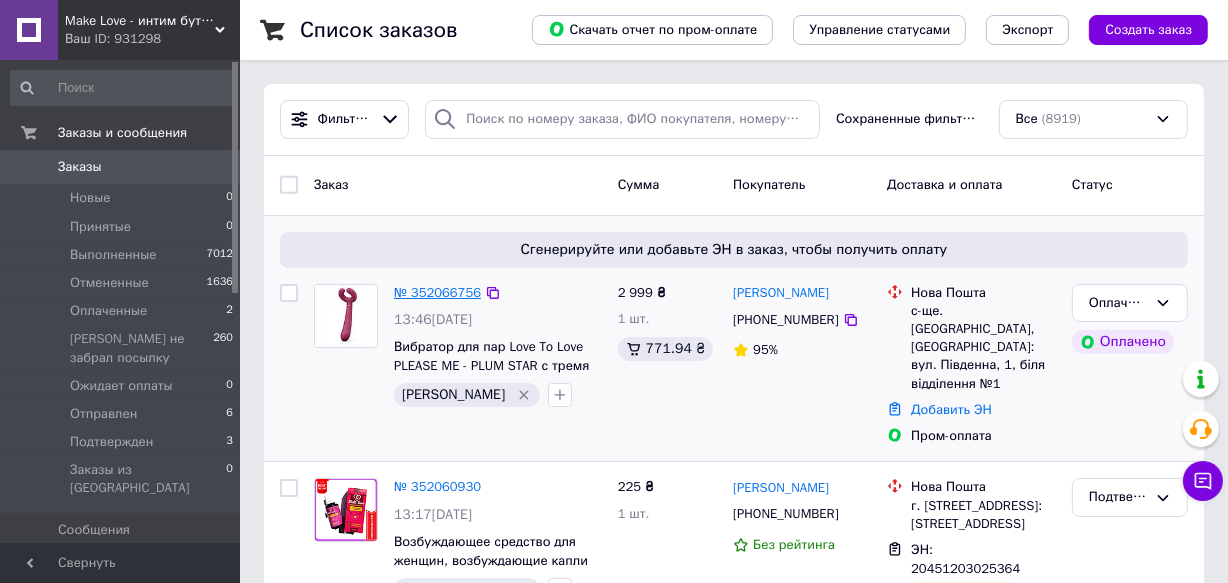 click on "№ 352066756" at bounding box center [437, 292] 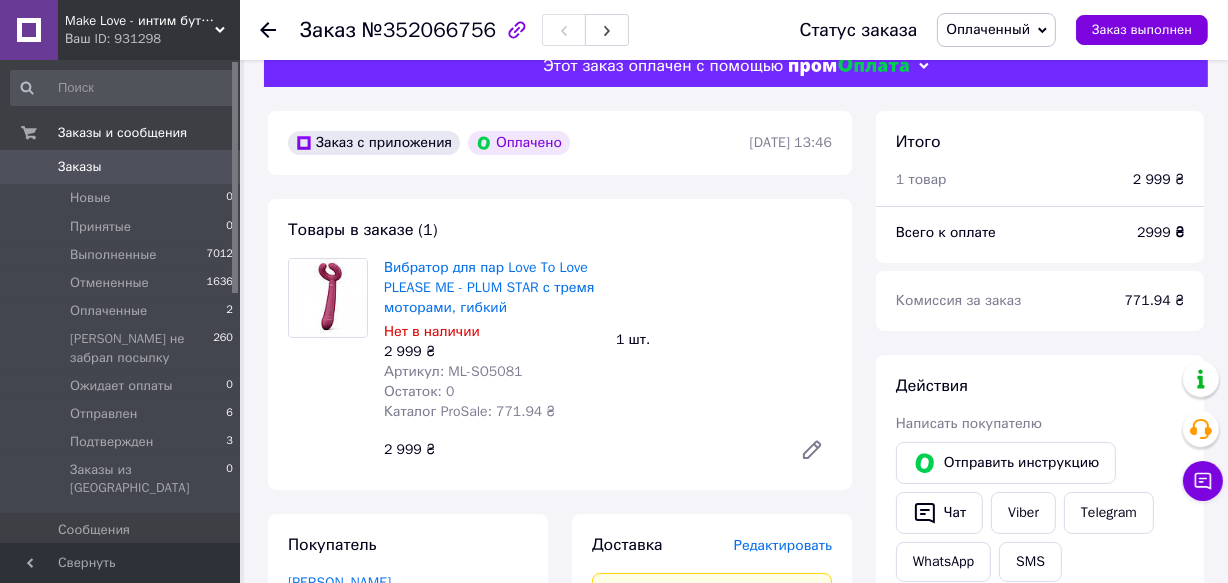 scroll, scrollTop: 0, scrollLeft: 0, axis: both 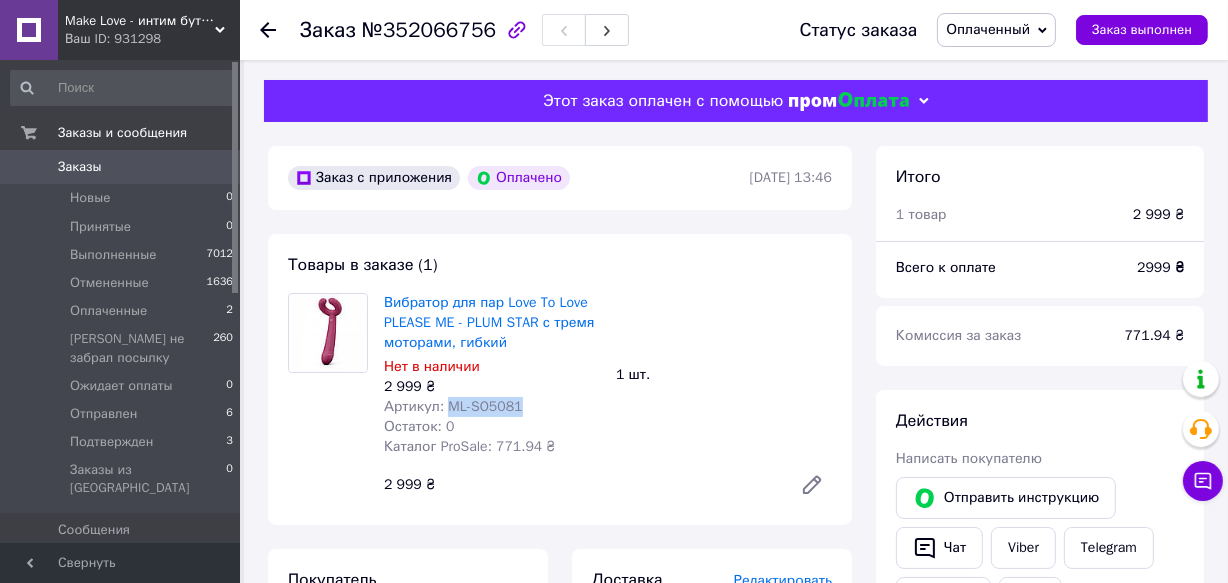 drag, startPoint x: 517, startPoint y: 407, endPoint x: 445, endPoint y: 411, distance: 72.11102 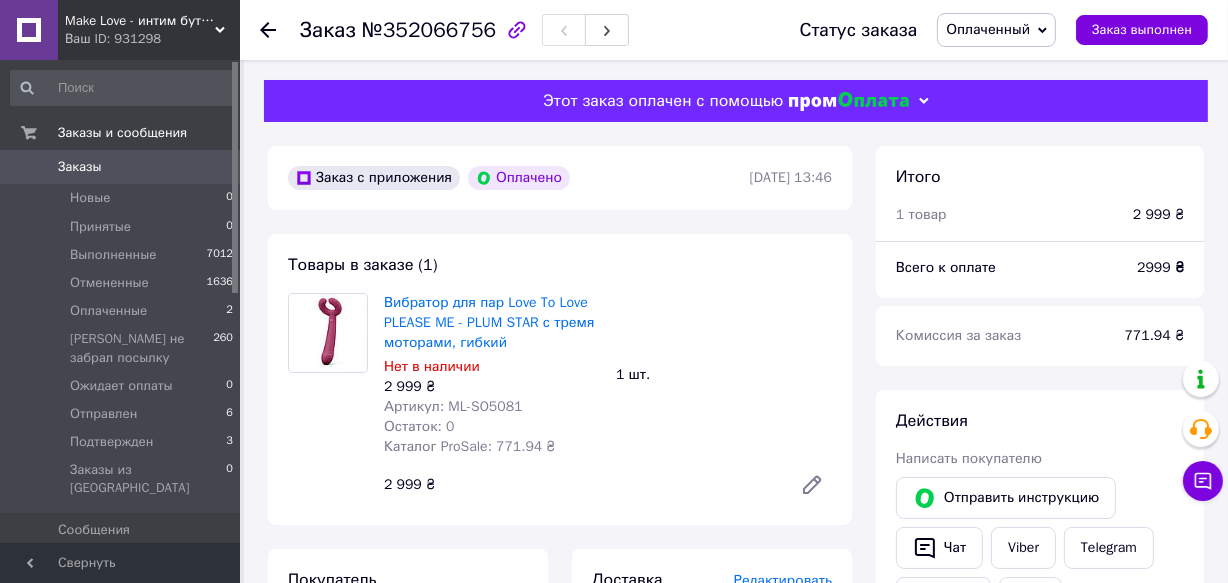 click on "Остаток: 0" at bounding box center [492, 427] 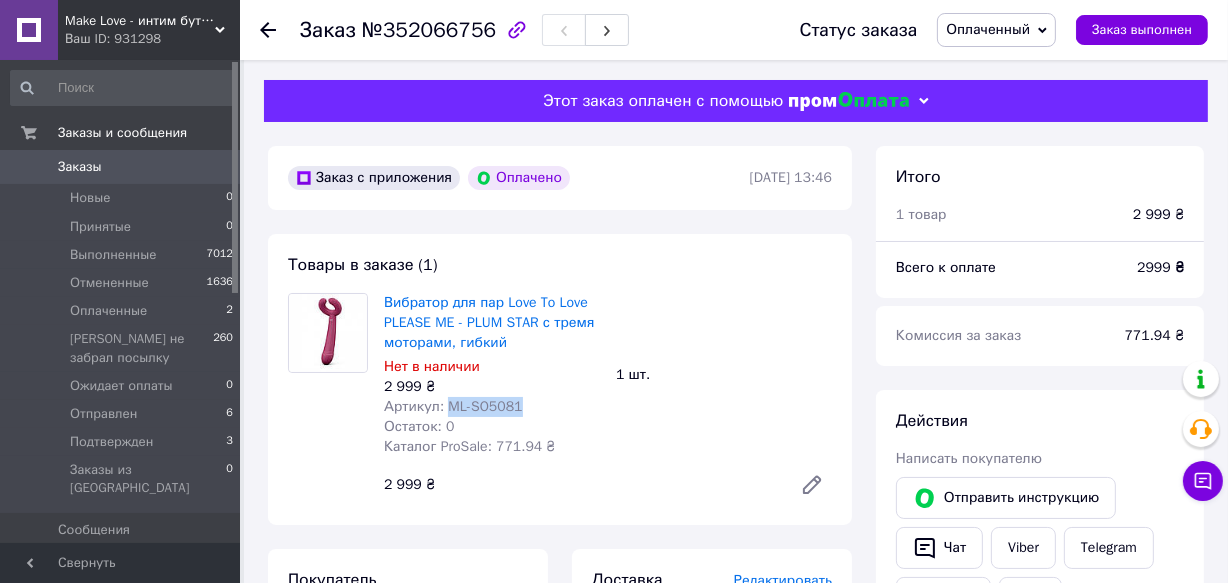 drag, startPoint x: 514, startPoint y: 406, endPoint x: 448, endPoint y: 410, distance: 66.1211 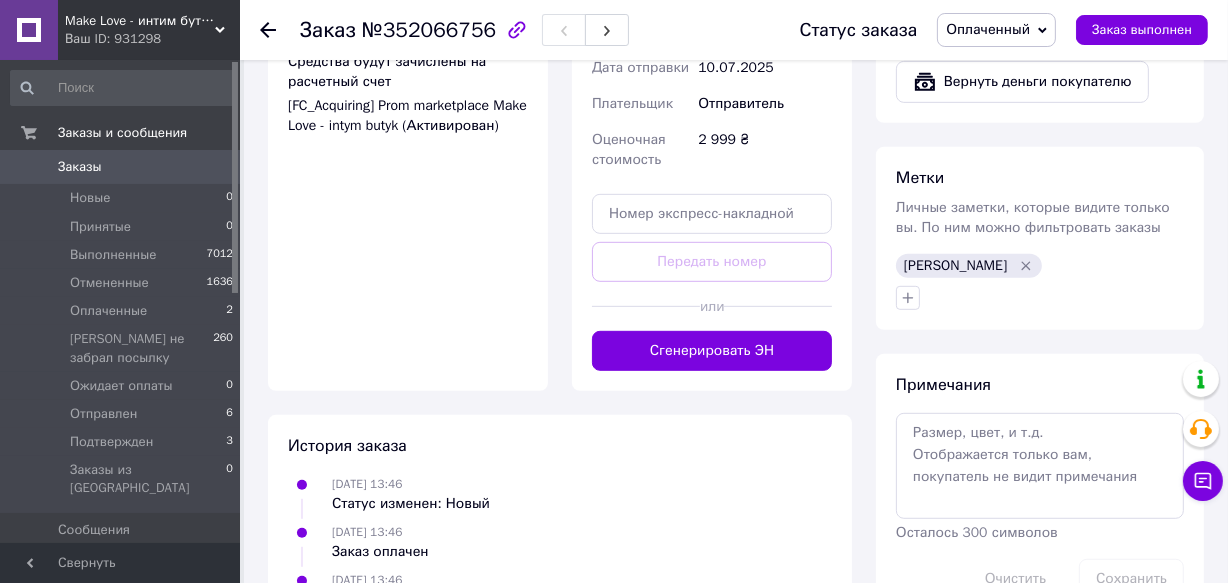 scroll, scrollTop: 909, scrollLeft: 0, axis: vertical 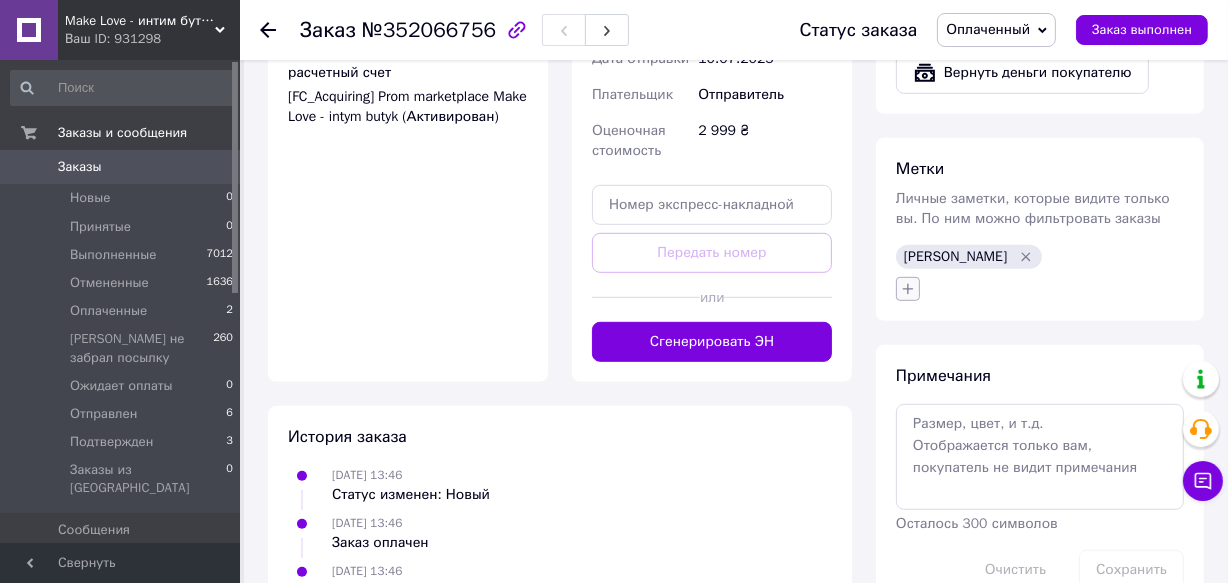 click 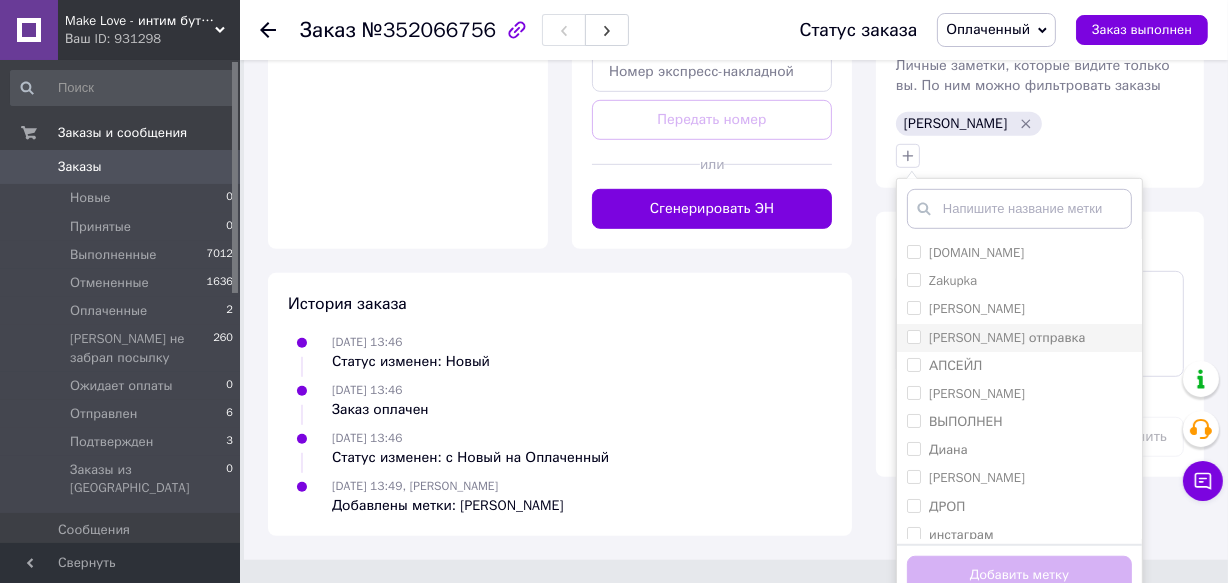 scroll, scrollTop: 1043, scrollLeft: 0, axis: vertical 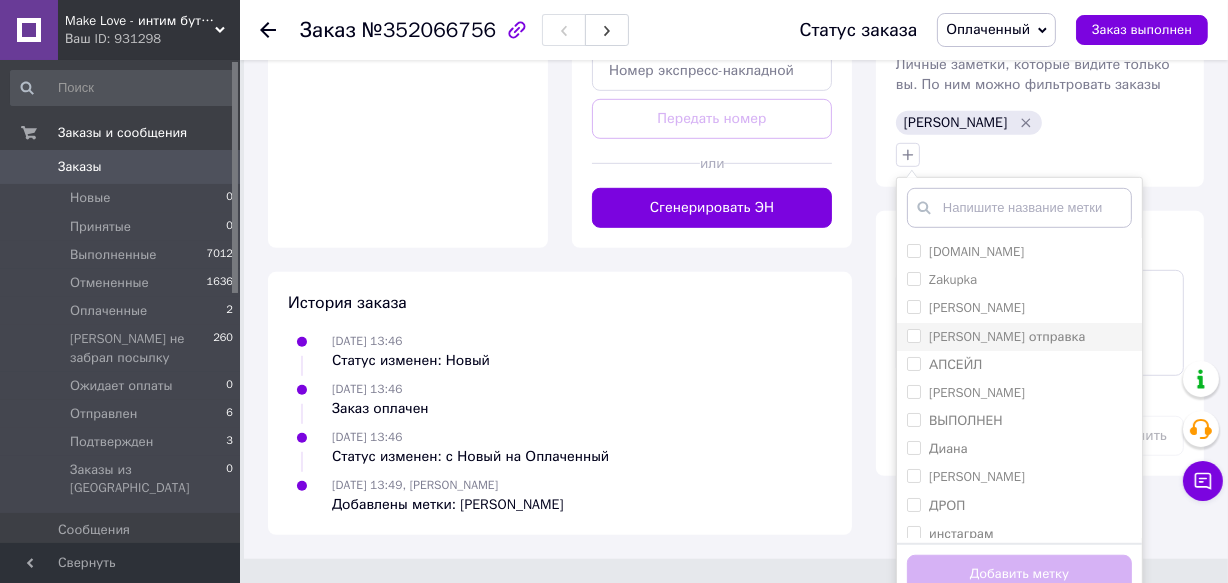 click on "[PERSON_NAME] отправка" at bounding box center (913, 335) 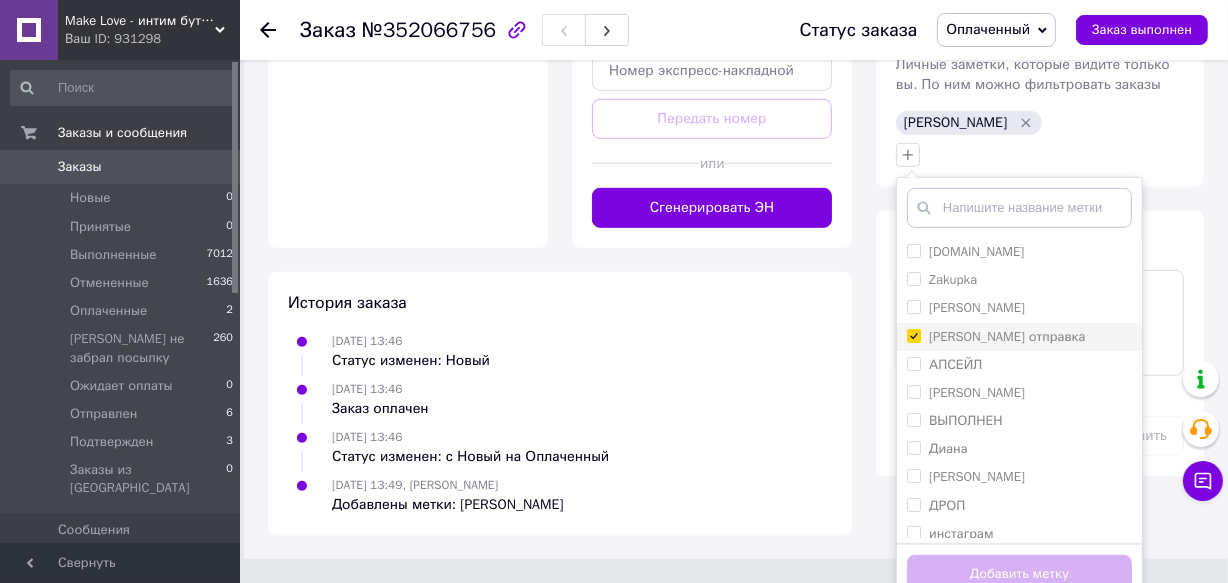 checkbox on "true" 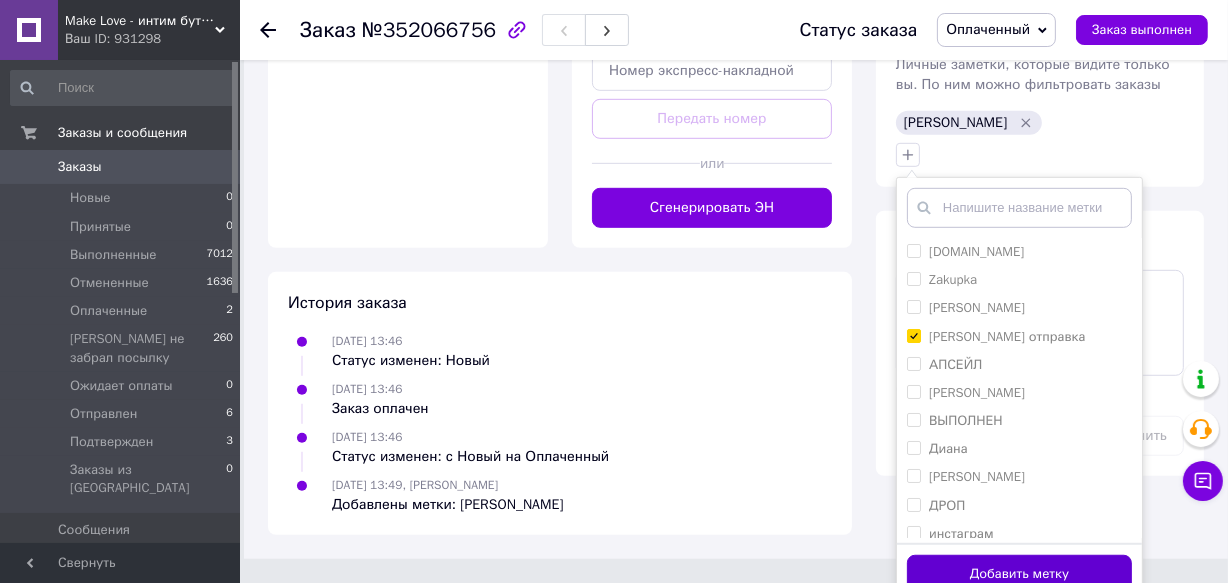 click on "Добавить метку" at bounding box center (1019, 574) 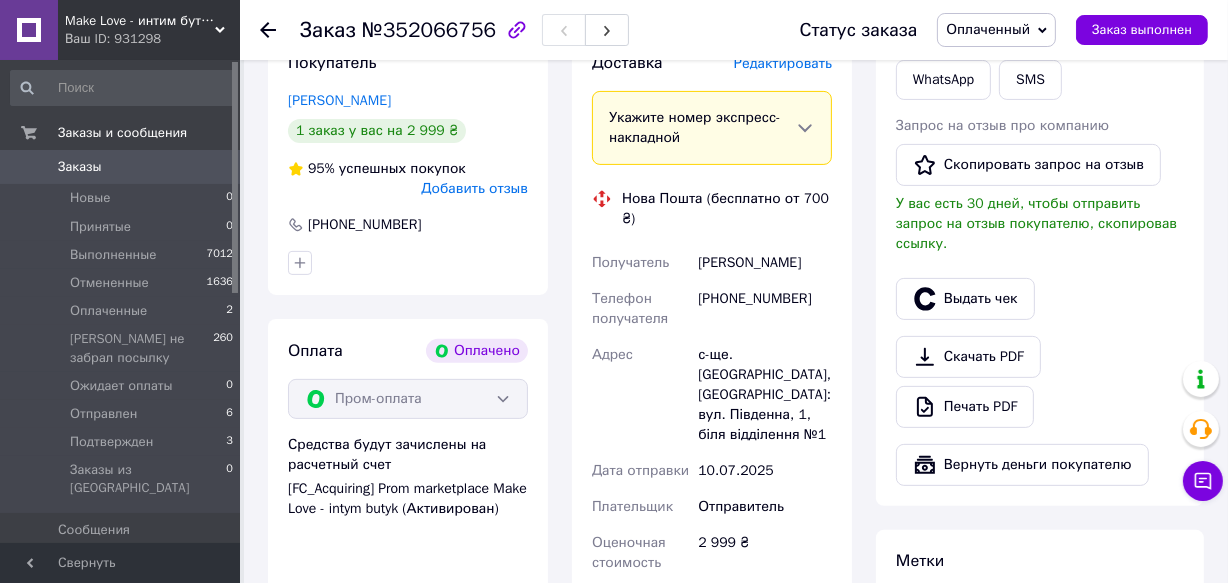 scroll, scrollTop: 498, scrollLeft: 0, axis: vertical 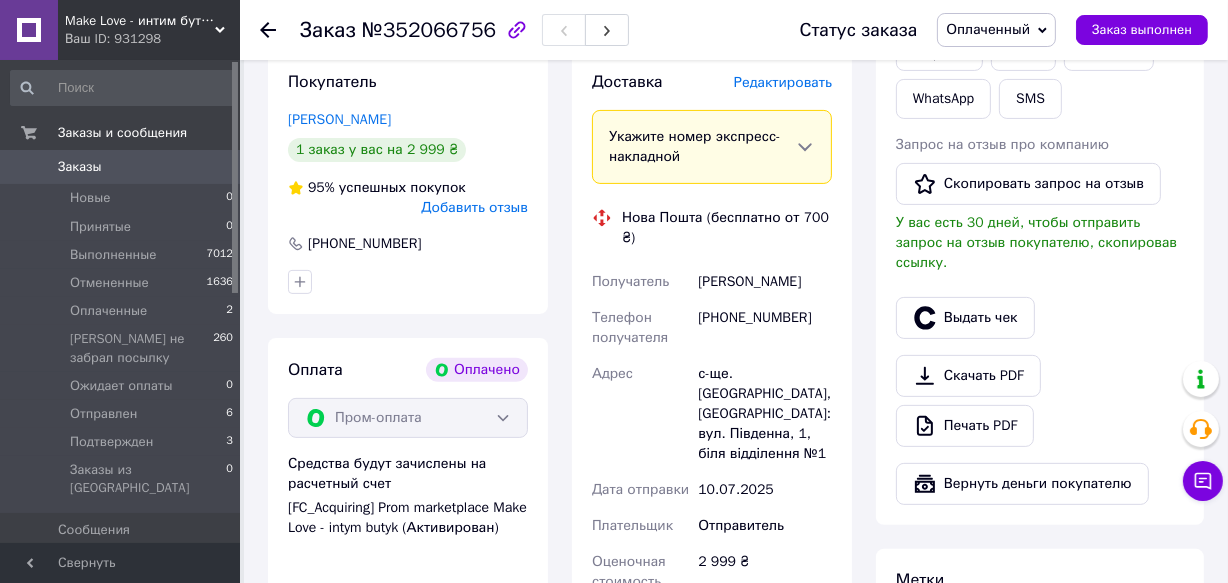 click on "Редактировать" at bounding box center (783, 82) 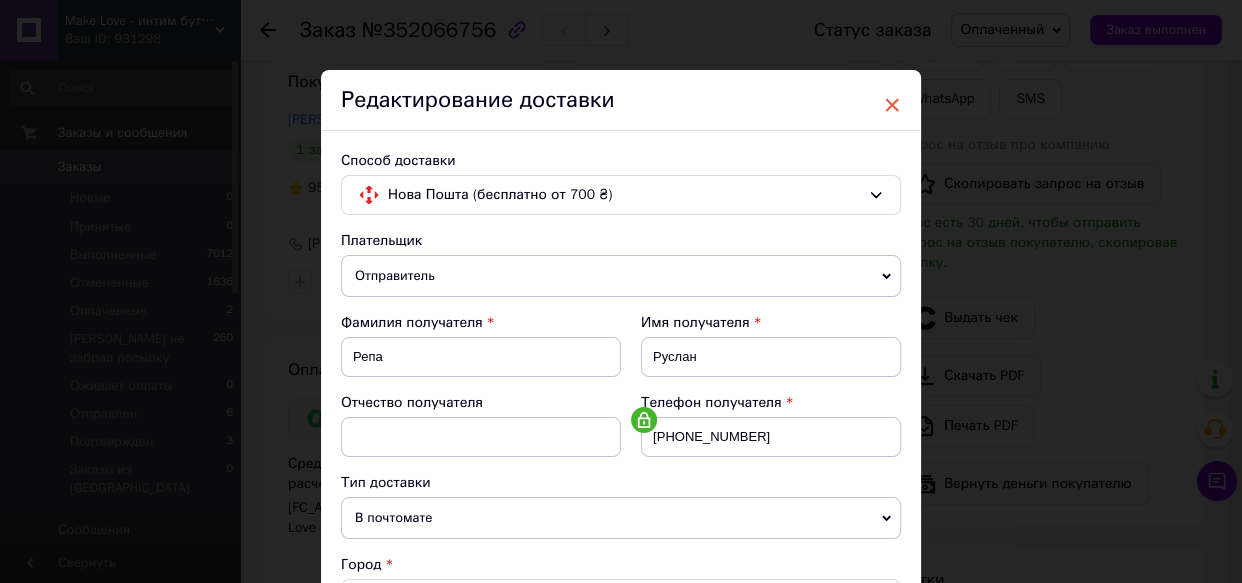 click on "×" at bounding box center (892, 105) 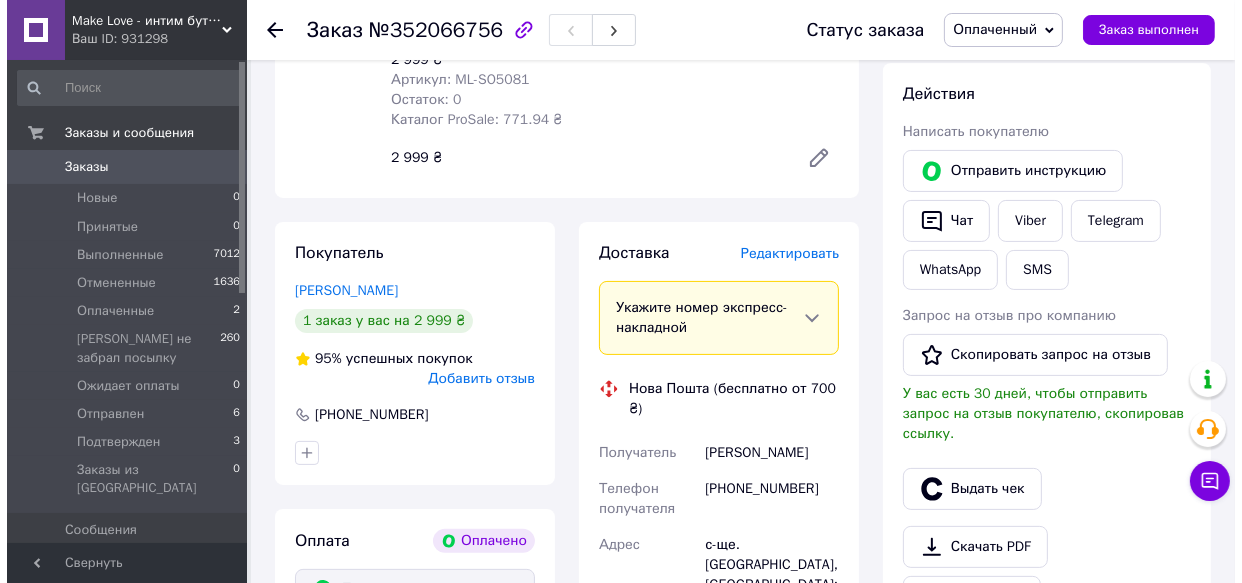 scroll, scrollTop: 407, scrollLeft: 0, axis: vertical 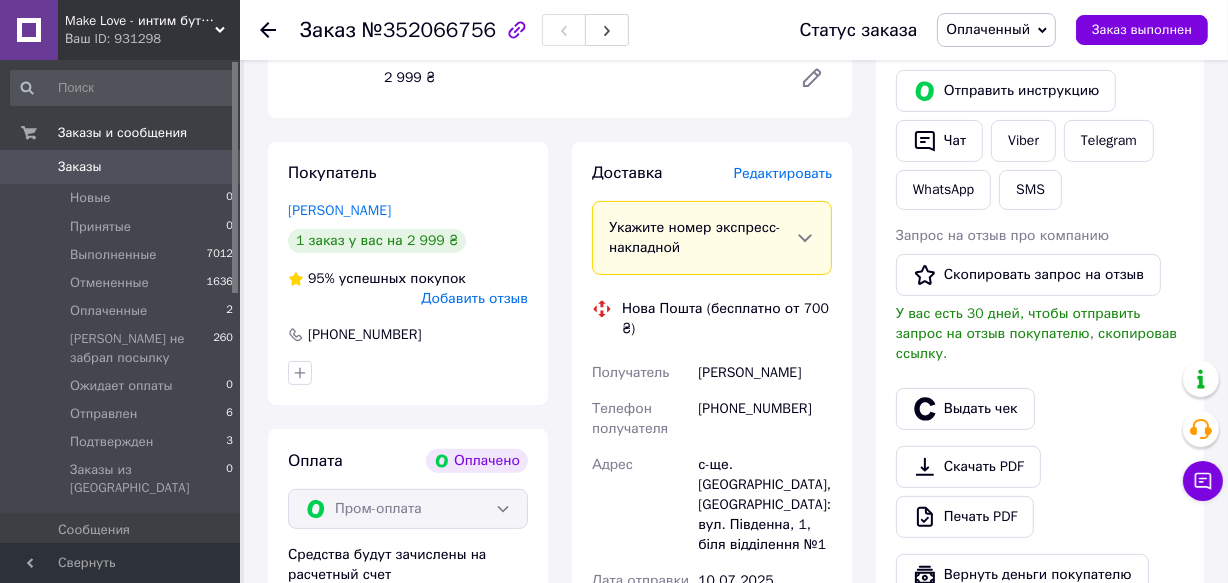 click on "Редактировать" at bounding box center [783, 173] 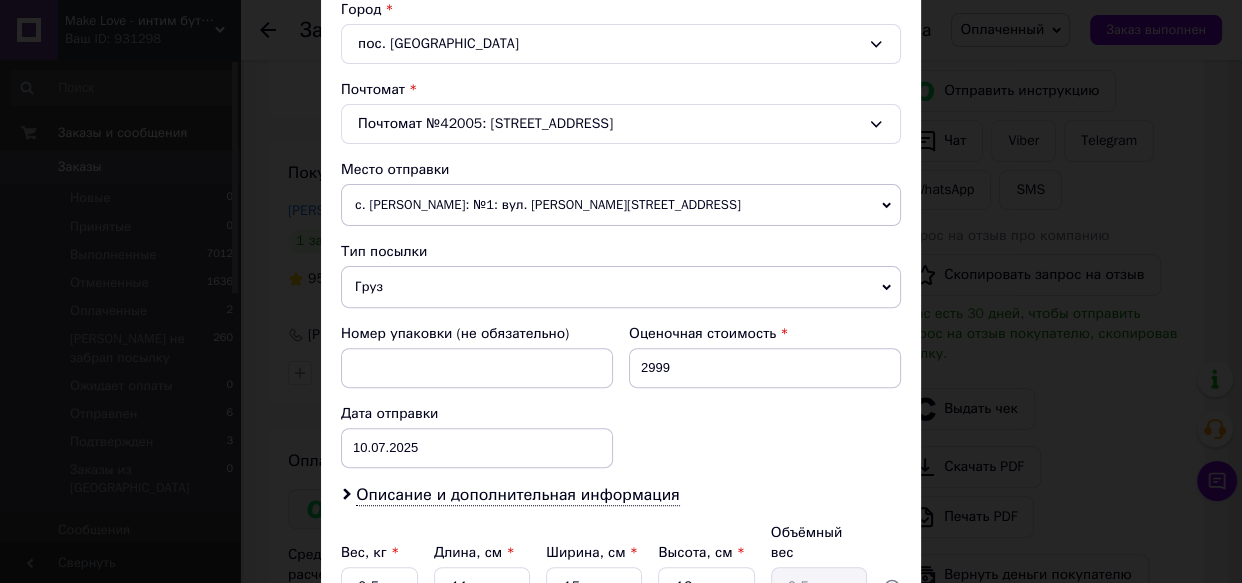 scroll, scrollTop: 636, scrollLeft: 0, axis: vertical 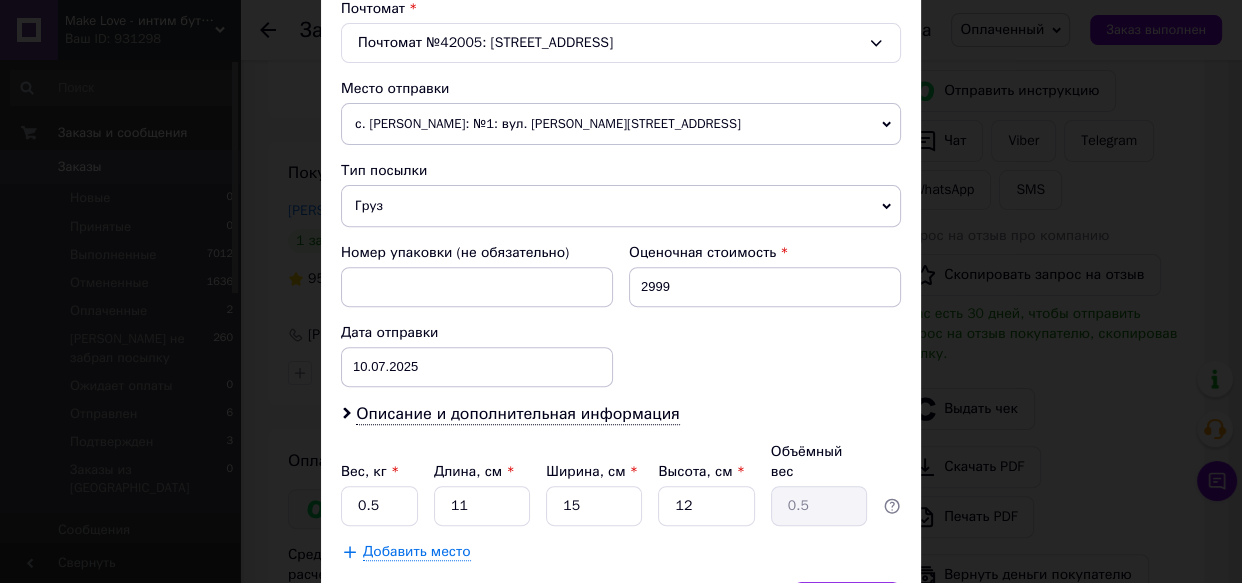 click 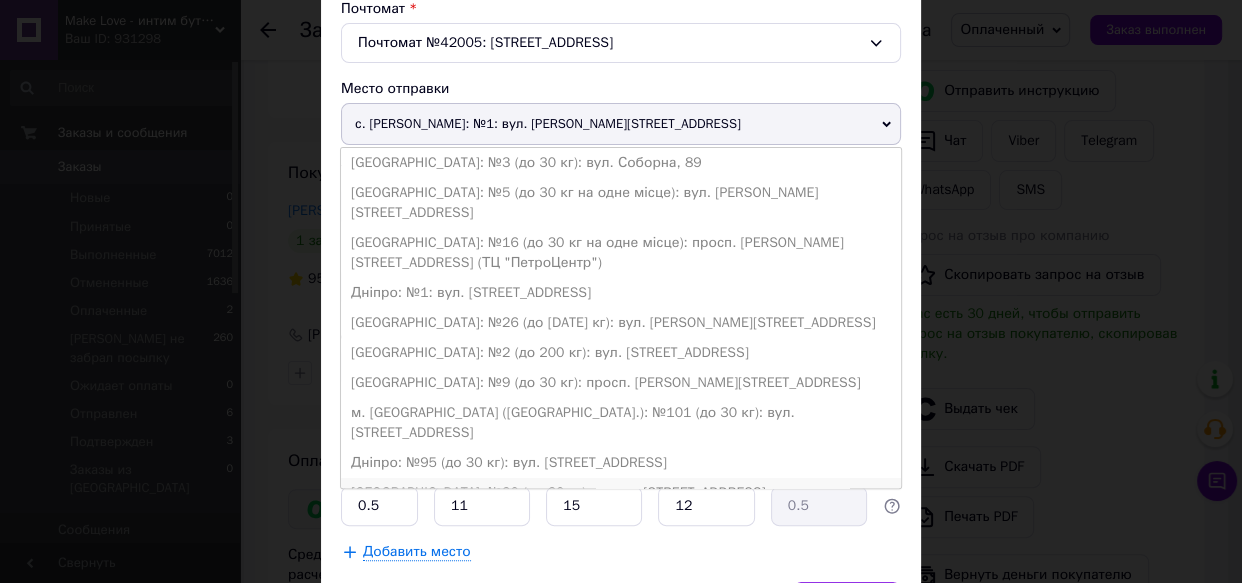 click on "[GEOGRAPHIC_DATA]: №30 (до 30 кг): просп. [STREET_ADDRESS]" at bounding box center (621, 493) 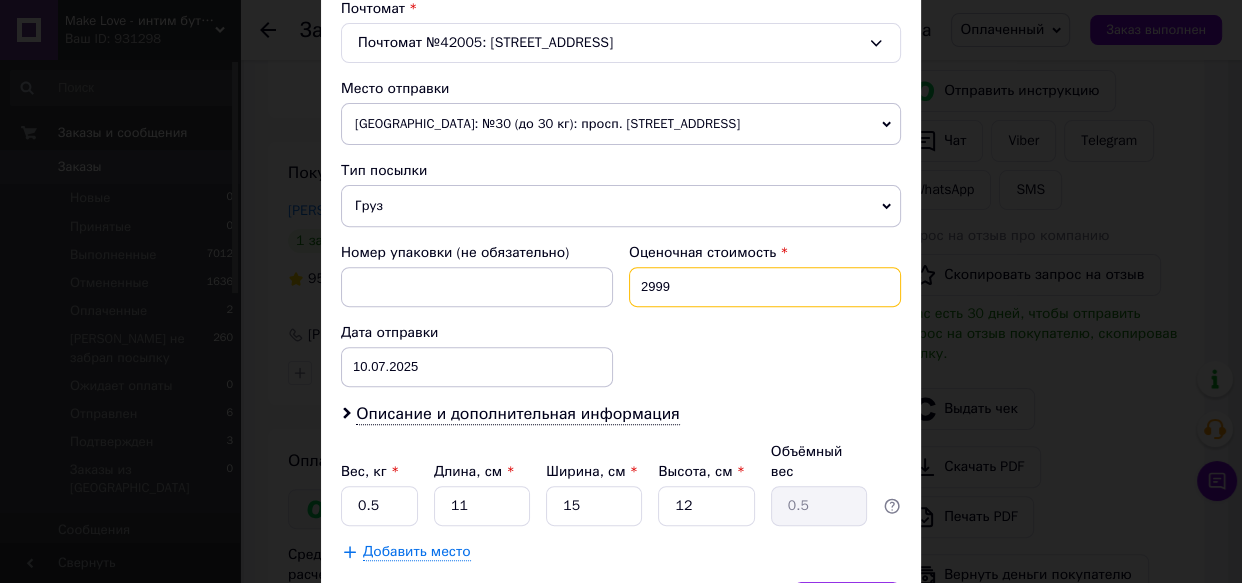 drag, startPoint x: 679, startPoint y: 283, endPoint x: 628, endPoint y: 285, distance: 51.0392 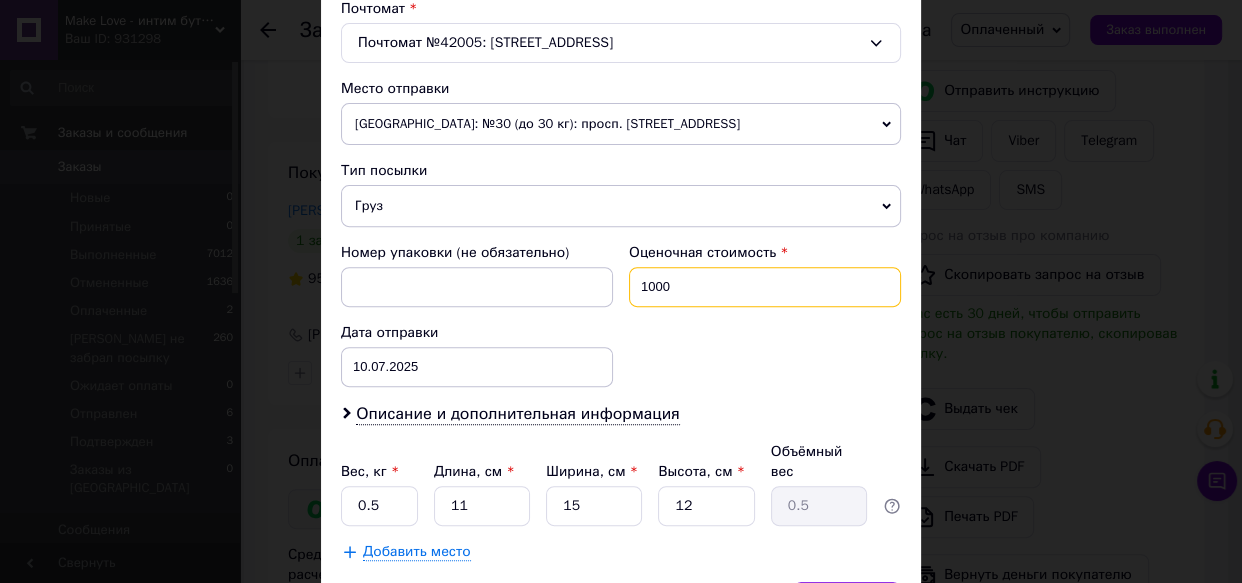 type on "1000" 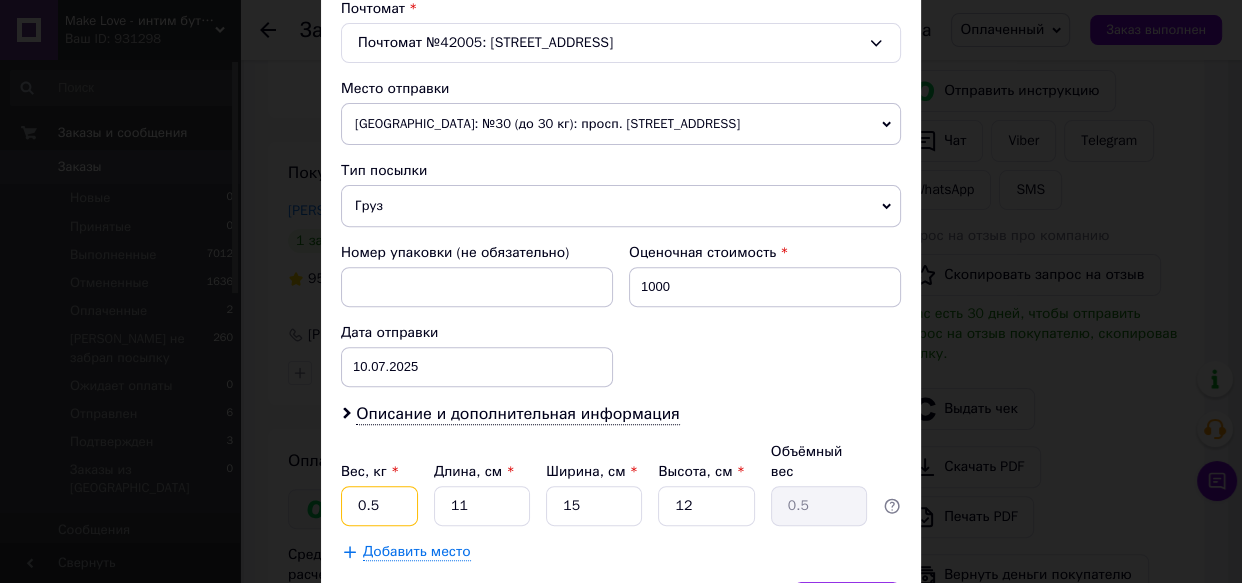 drag, startPoint x: 382, startPoint y: 477, endPoint x: 350, endPoint y: 478, distance: 32.01562 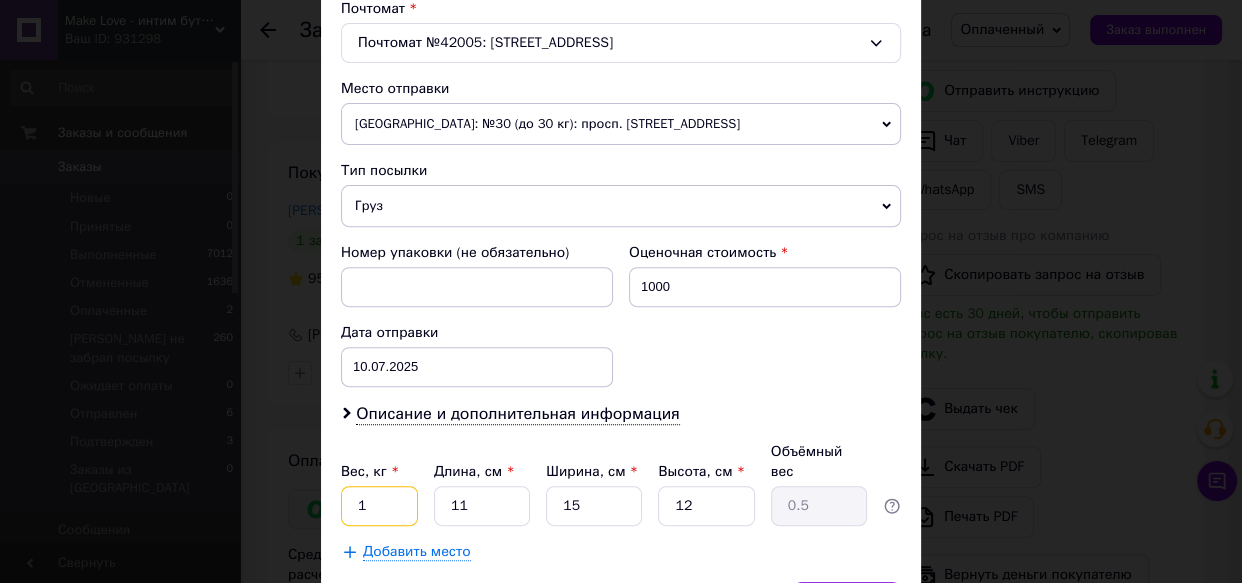 type on "1" 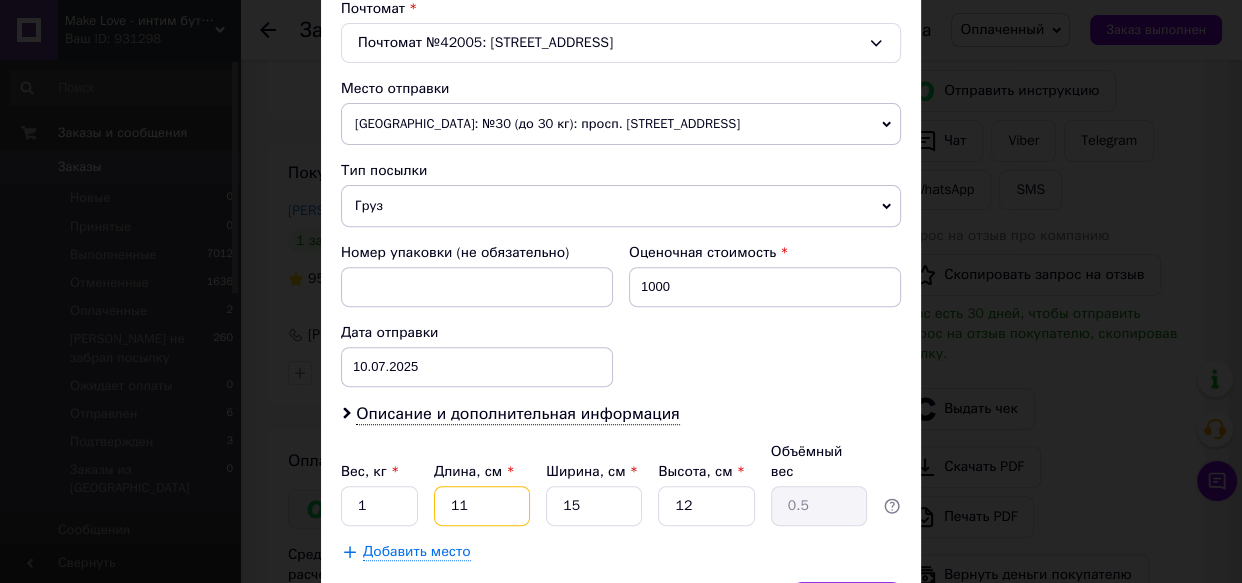drag, startPoint x: 476, startPoint y: 481, endPoint x: 450, endPoint y: 481, distance: 26 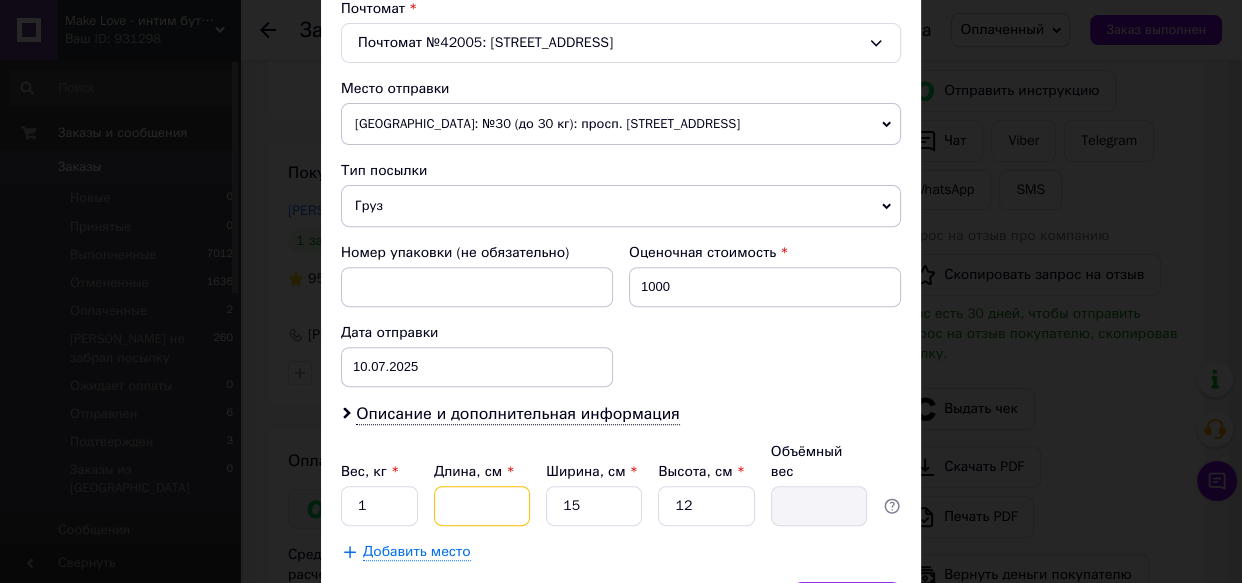 type on "3" 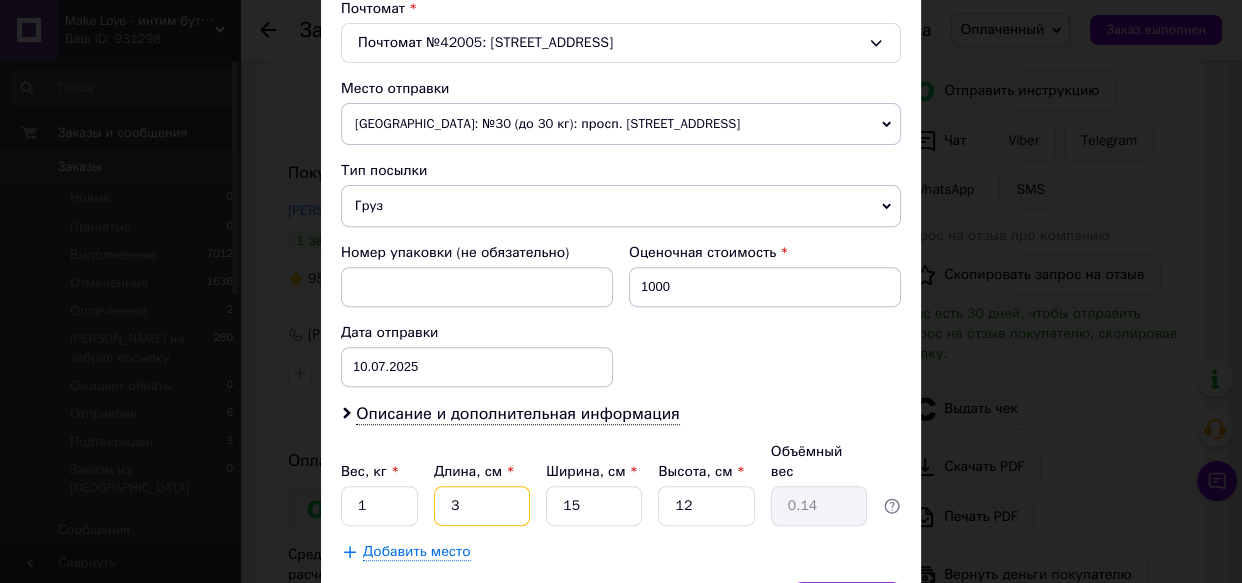type on "30" 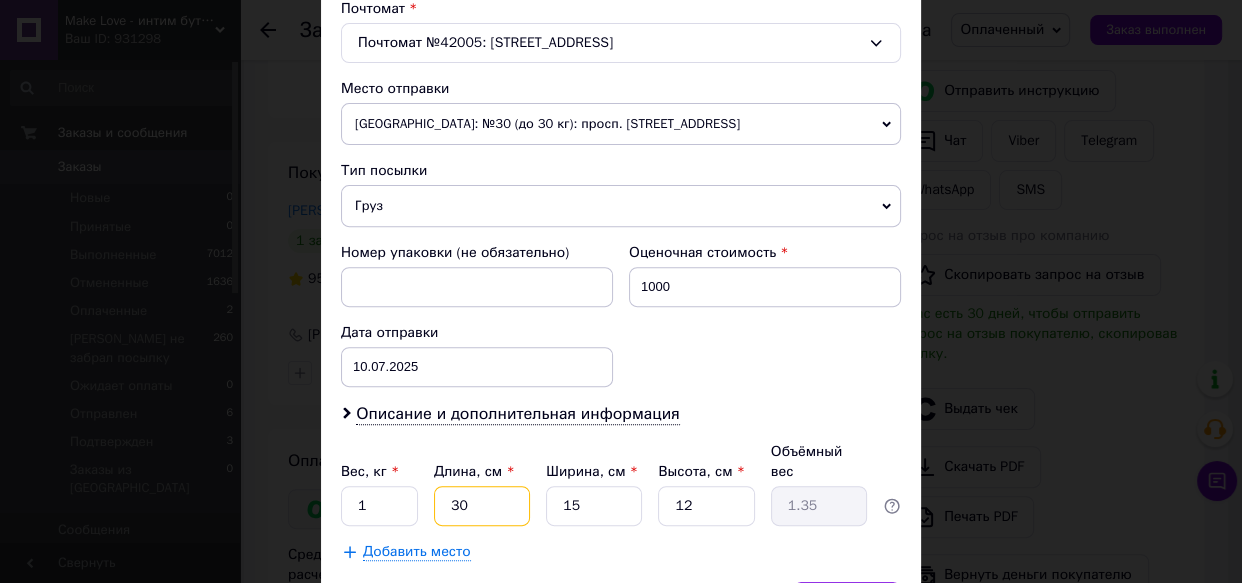 type on "30" 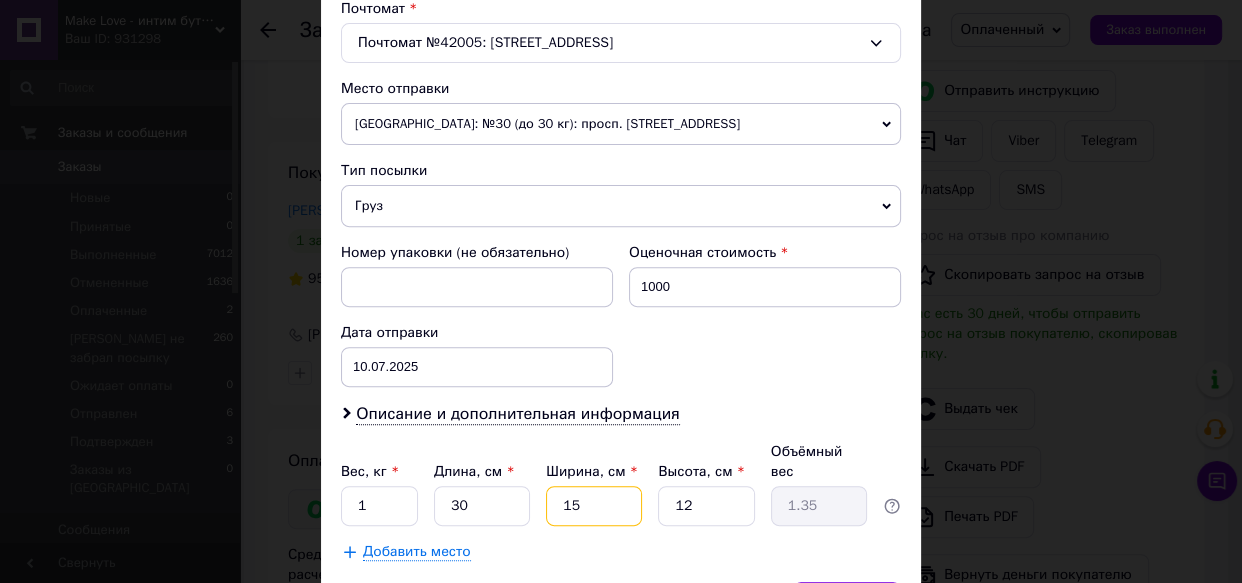 click on "15" at bounding box center (594, 506) 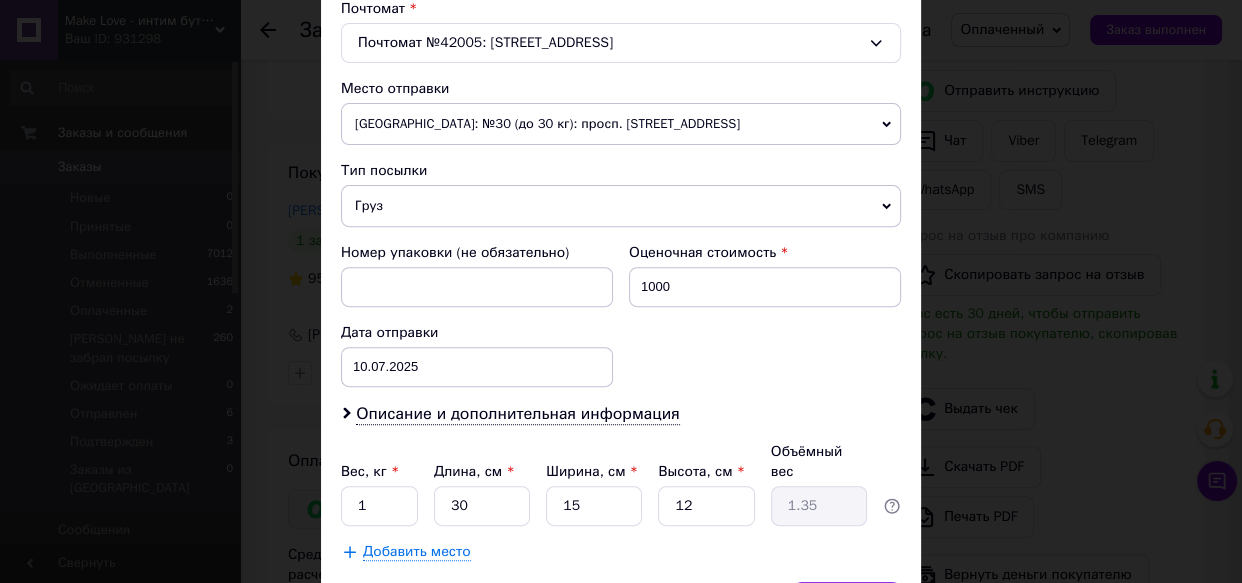 click on "Добавить место" at bounding box center [621, 552] 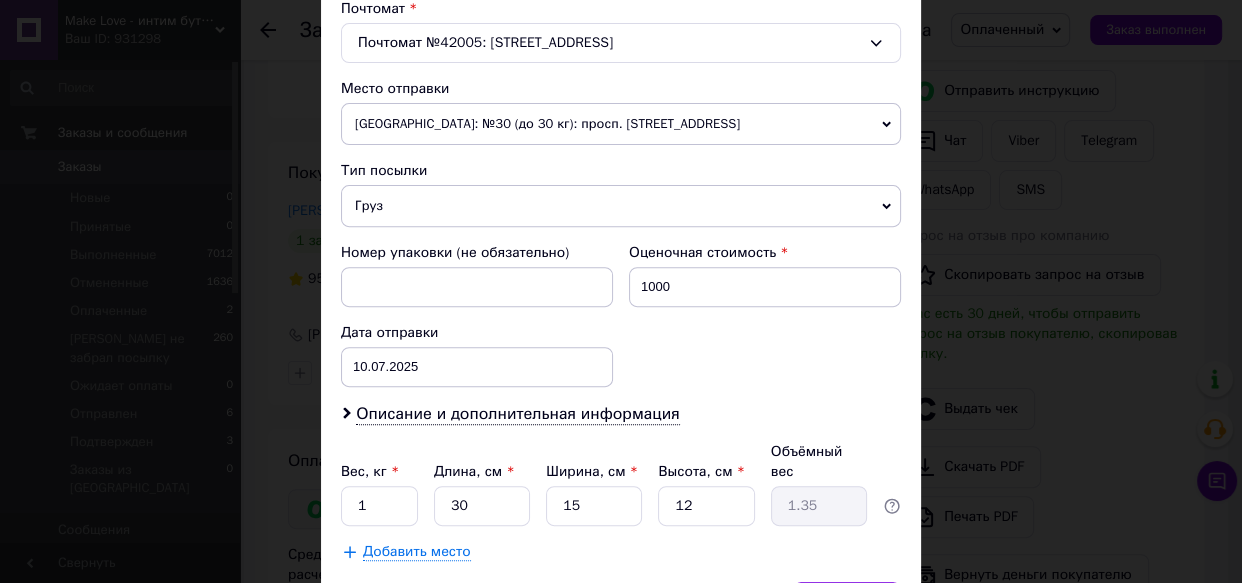 click on "Номер упаковки (не обязательно) Оценочная стоимость 1000 Дата отправки [DATE] < 2025 > < Июль > Пн Вт Ср Чт Пт Сб Вс 30 1 2 3 4 5 6 7 8 9 10 11 12 13 14 15 16 17 18 19 20 21 22 23 24 25 26 27 28 29 30 31 1 2 3 4 5 6 7 8 9 10" at bounding box center [621, 315] 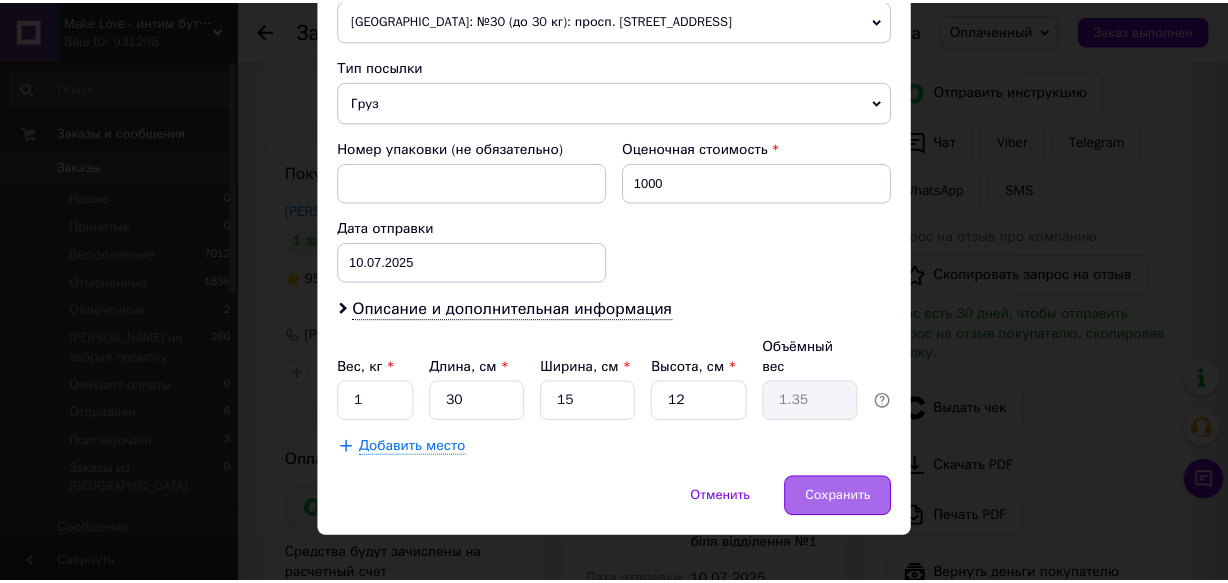 scroll, scrollTop: 742, scrollLeft: 0, axis: vertical 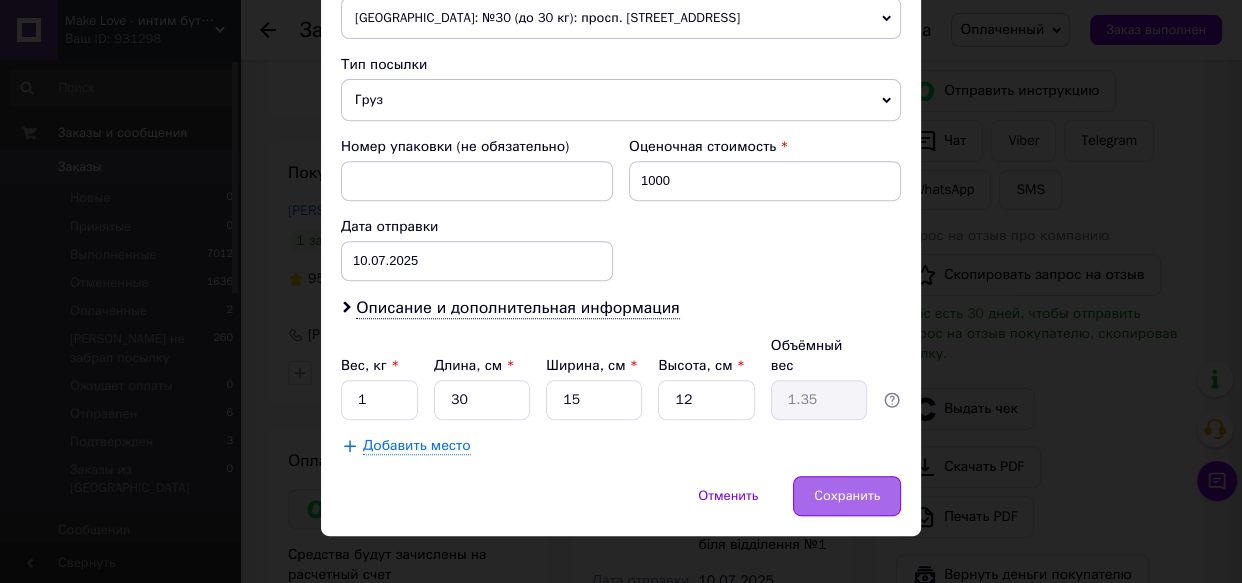 click on "Сохранить" at bounding box center [847, 496] 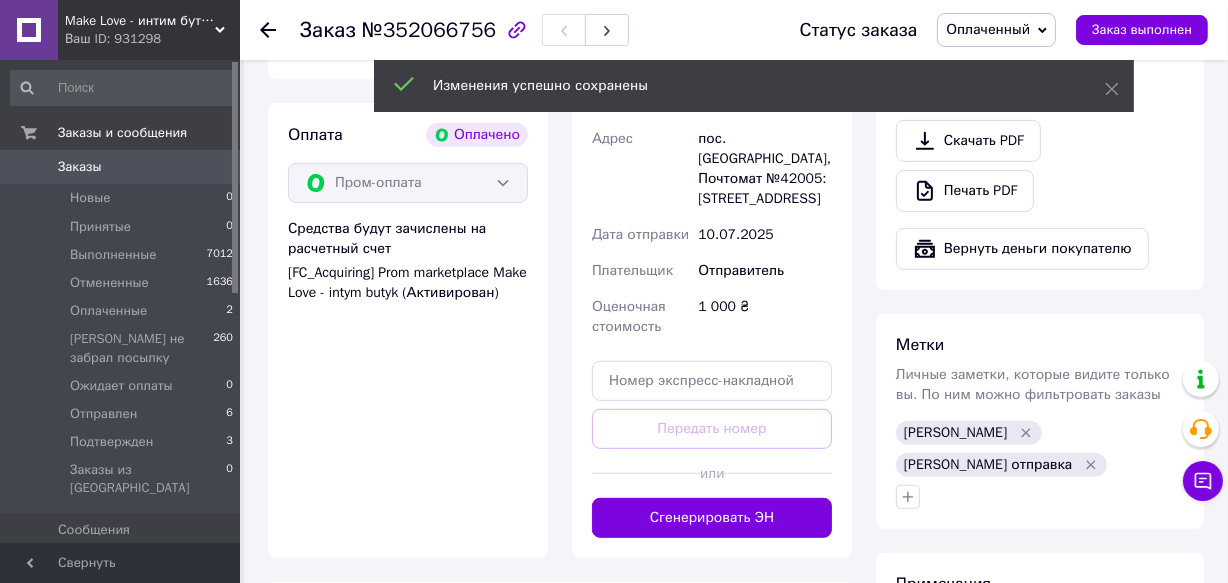 scroll, scrollTop: 770, scrollLeft: 0, axis: vertical 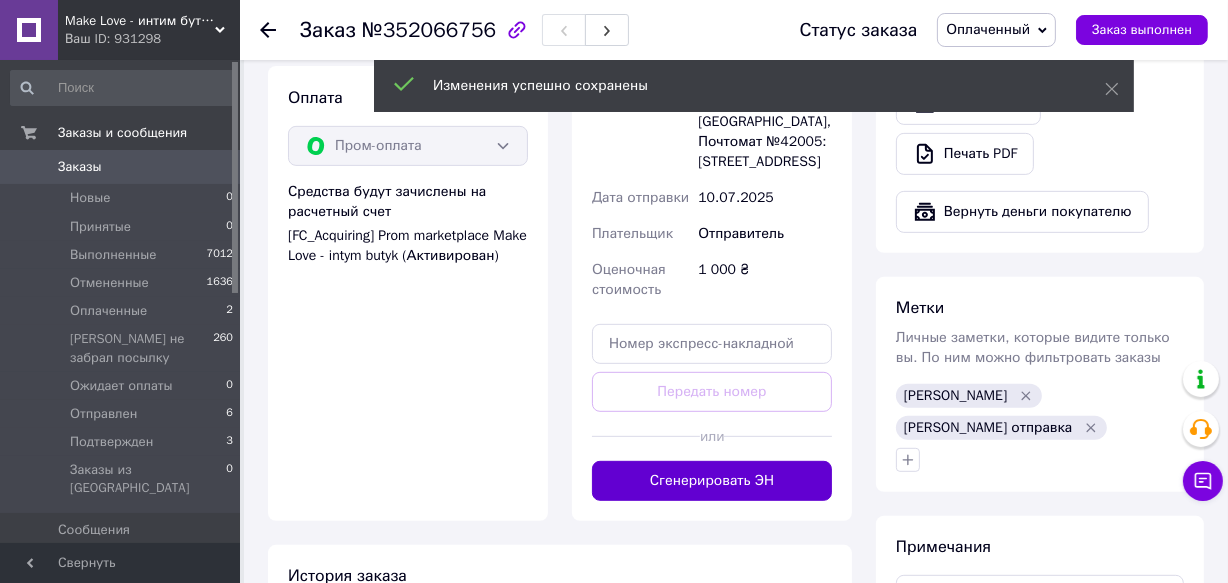 click on "Сгенерировать ЭН" at bounding box center (712, 481) 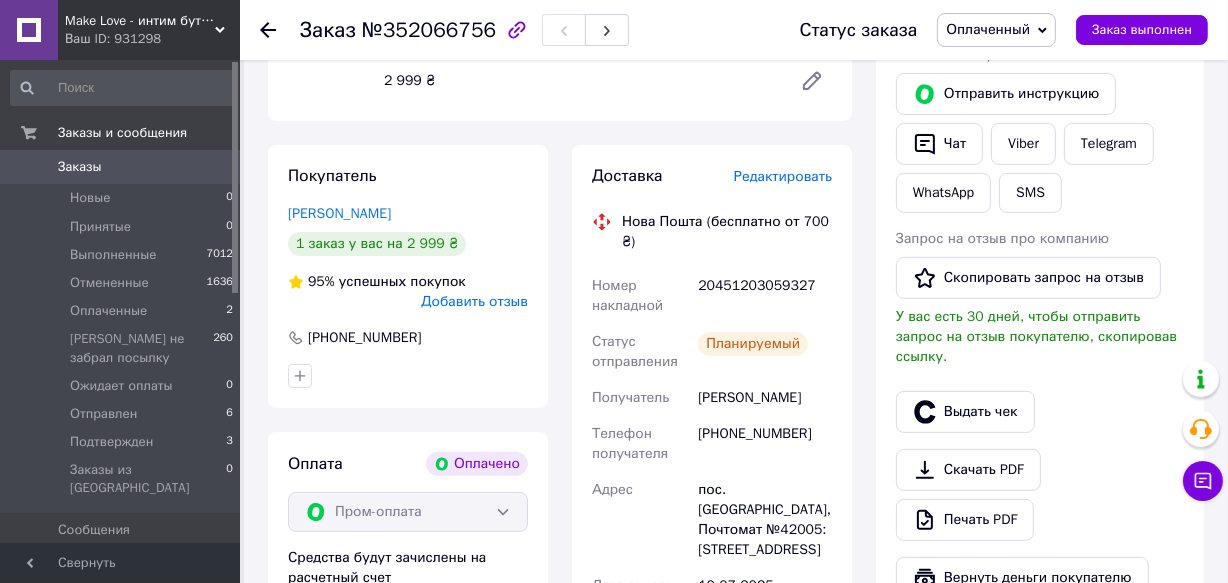 scroll, scrollTop: 454, scrollLeft: 0, axis: vertical 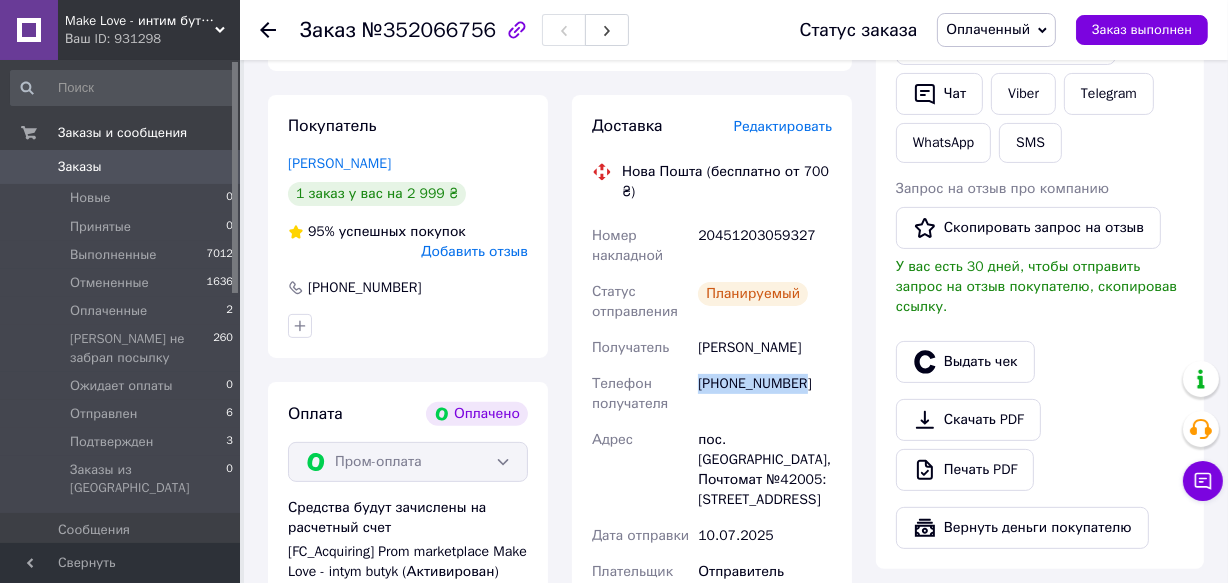 drag, startPoint x: 799, startPoint y: 381, endPoint x: 700, endPoint y: 390, distance: 99.40825 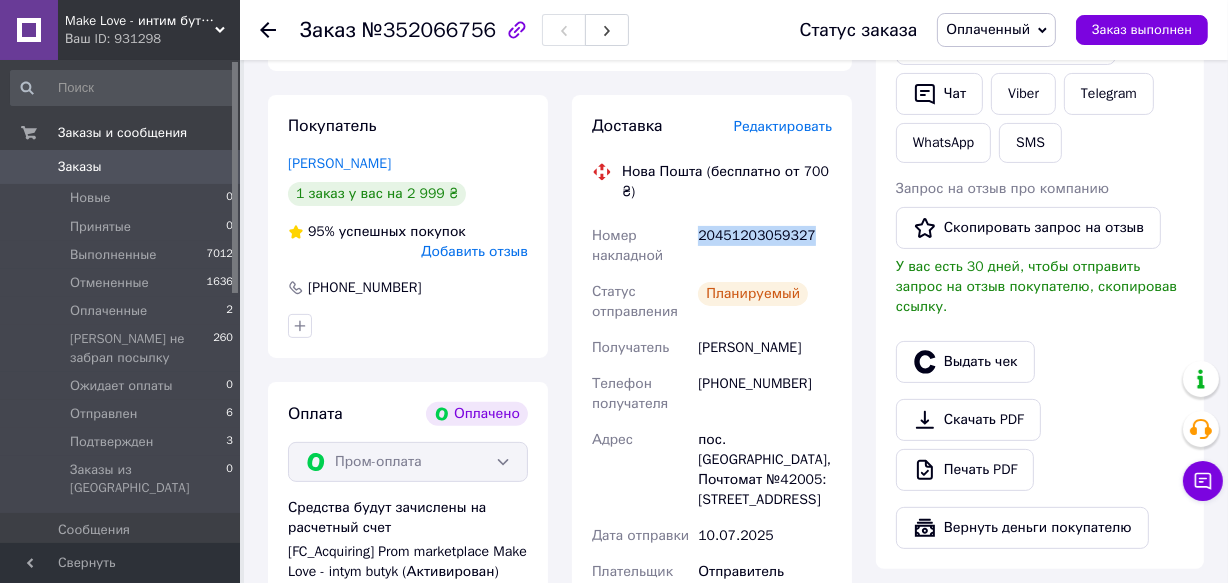 drag, startPoint x: 803, startPoint y: 235, endPoint x: 694, endPoint y: 256, distance: 111.0045 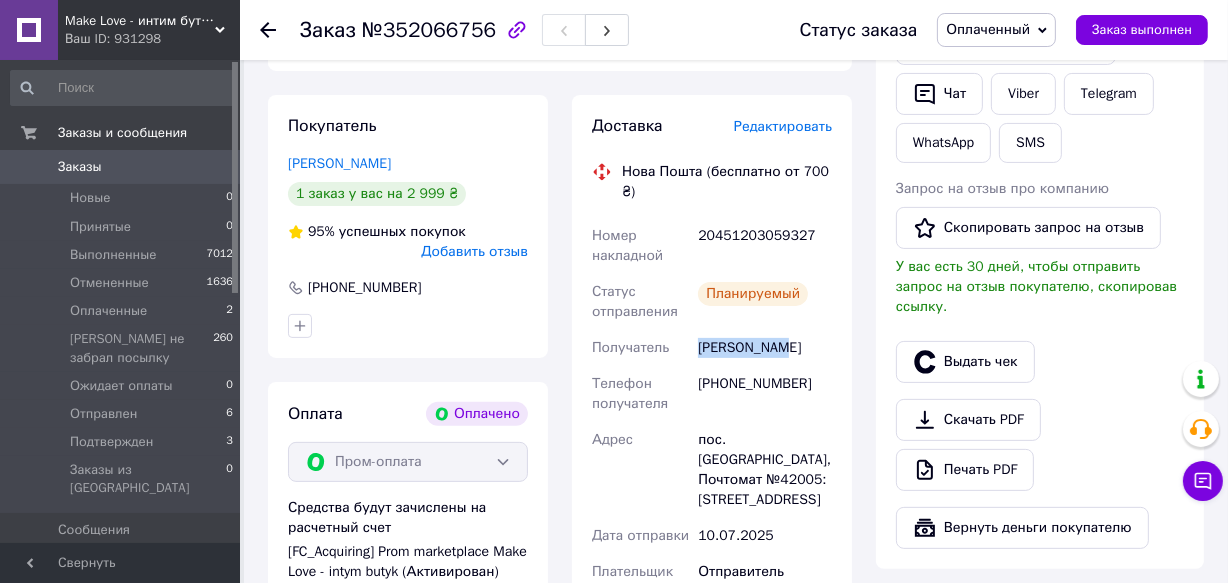 drag, startPoint x: 782, startPoint y: 349, endPoint x: 698, endPoint y: 354, distance: 84.14868 